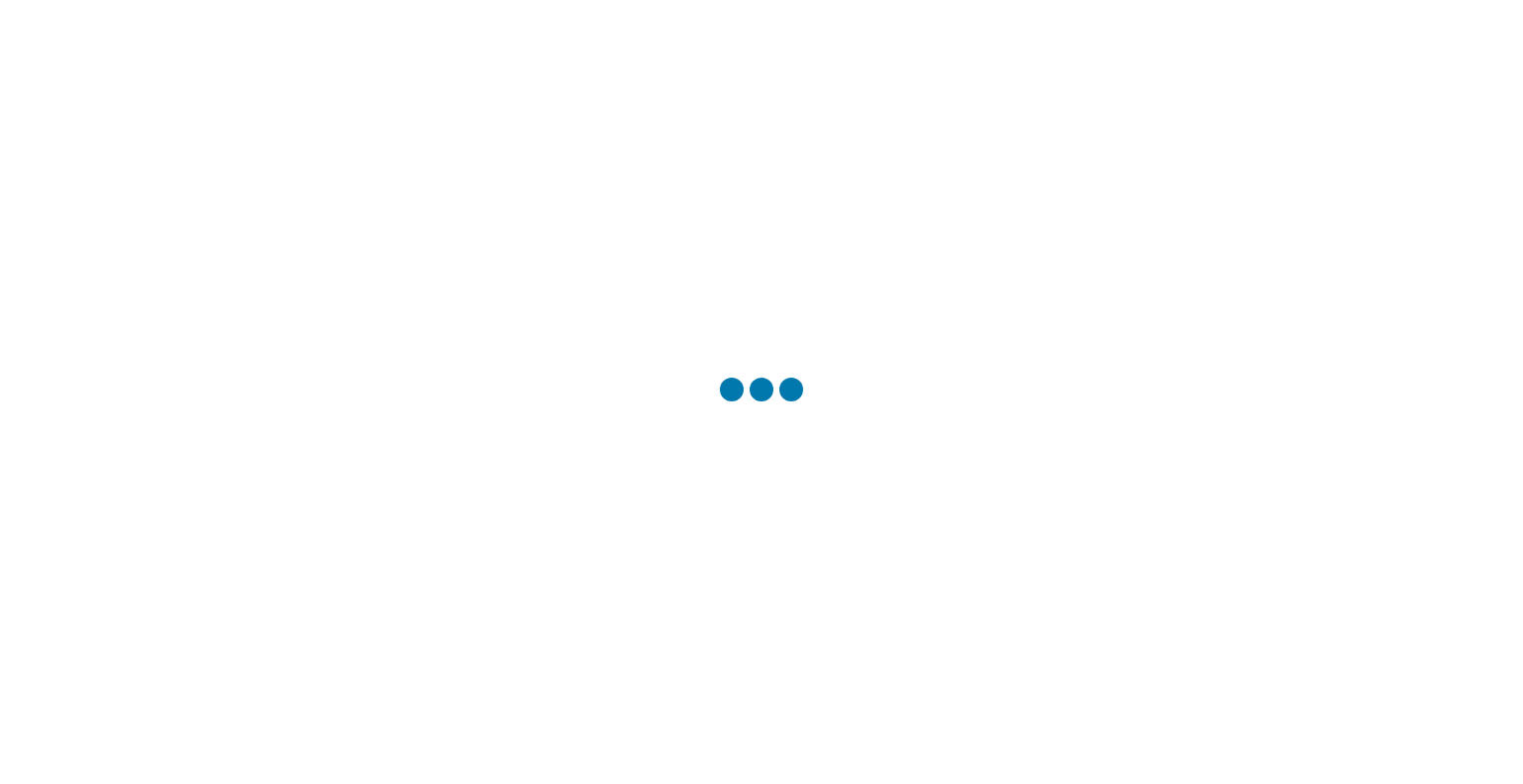scroll, scrollTop: 0, scrollLeft: 0, axis: both 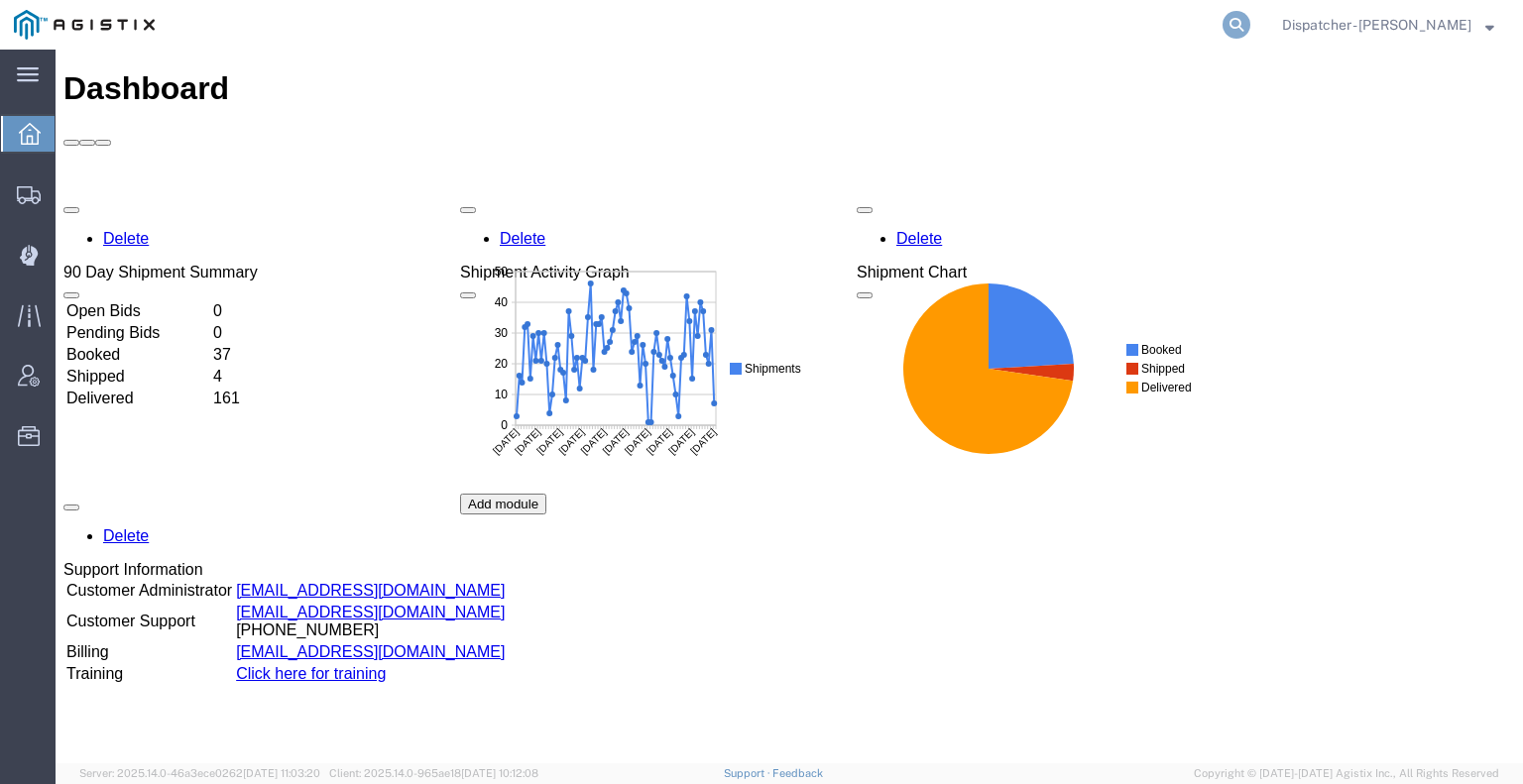 click 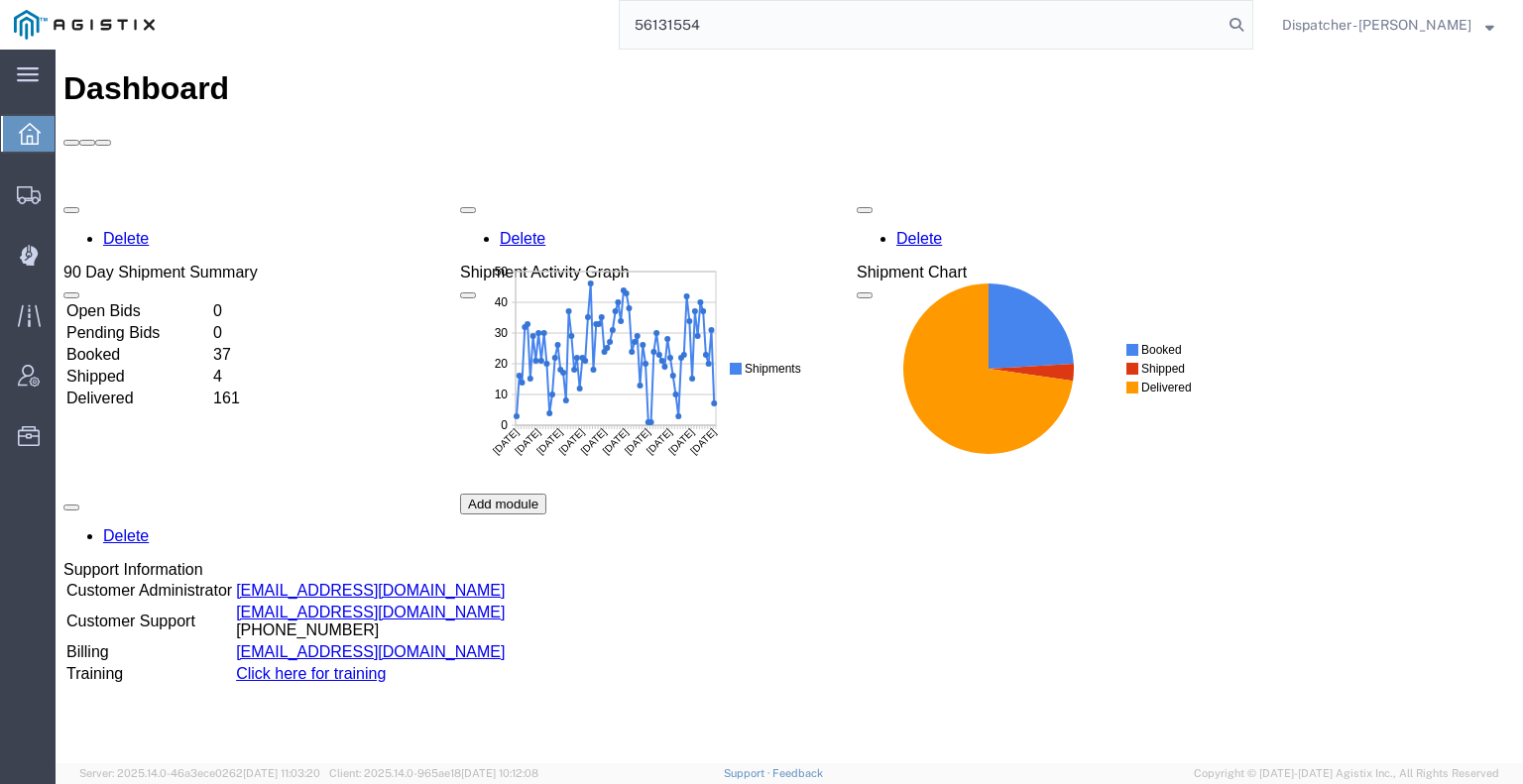 type on "56131554" 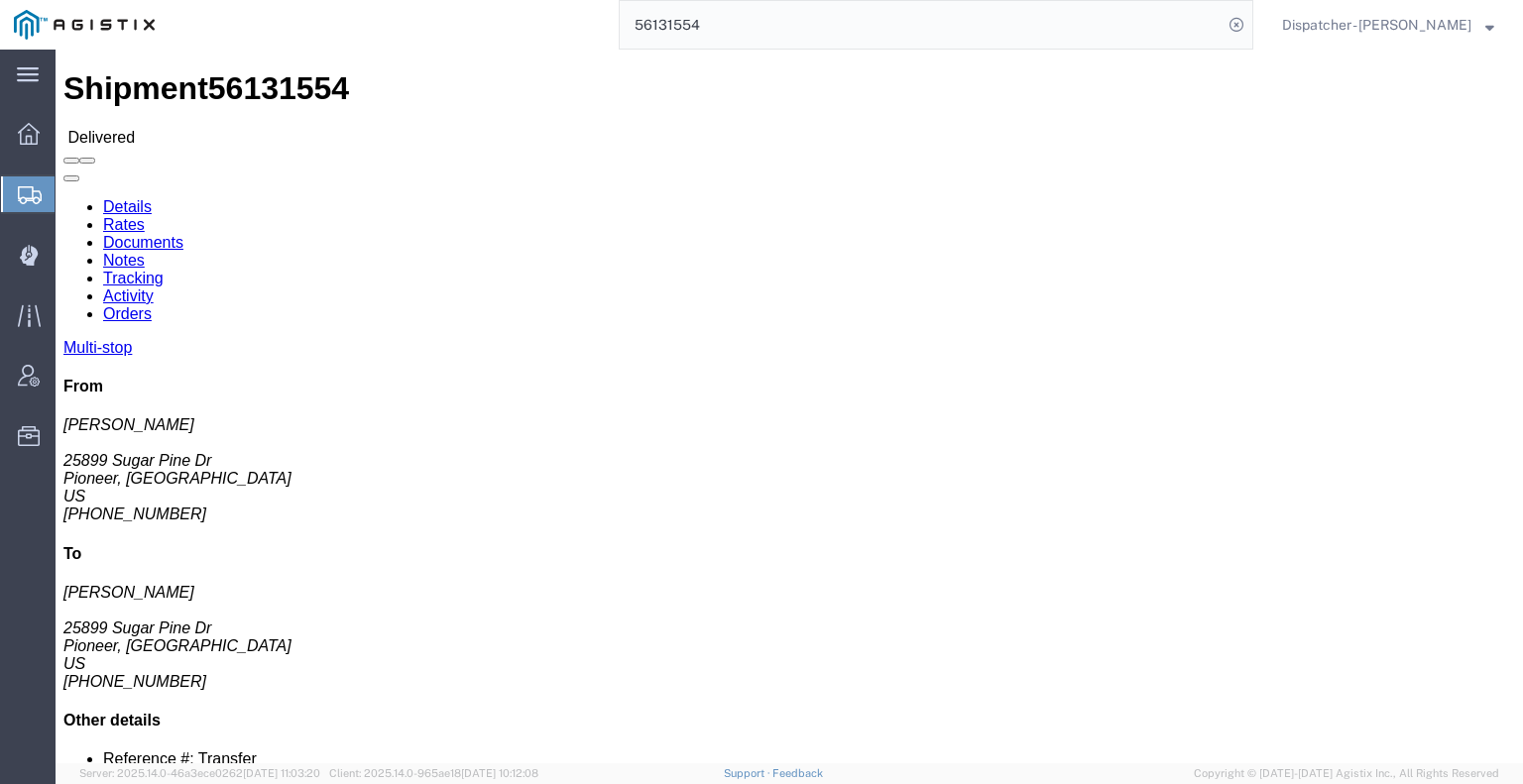 click on "Notes" 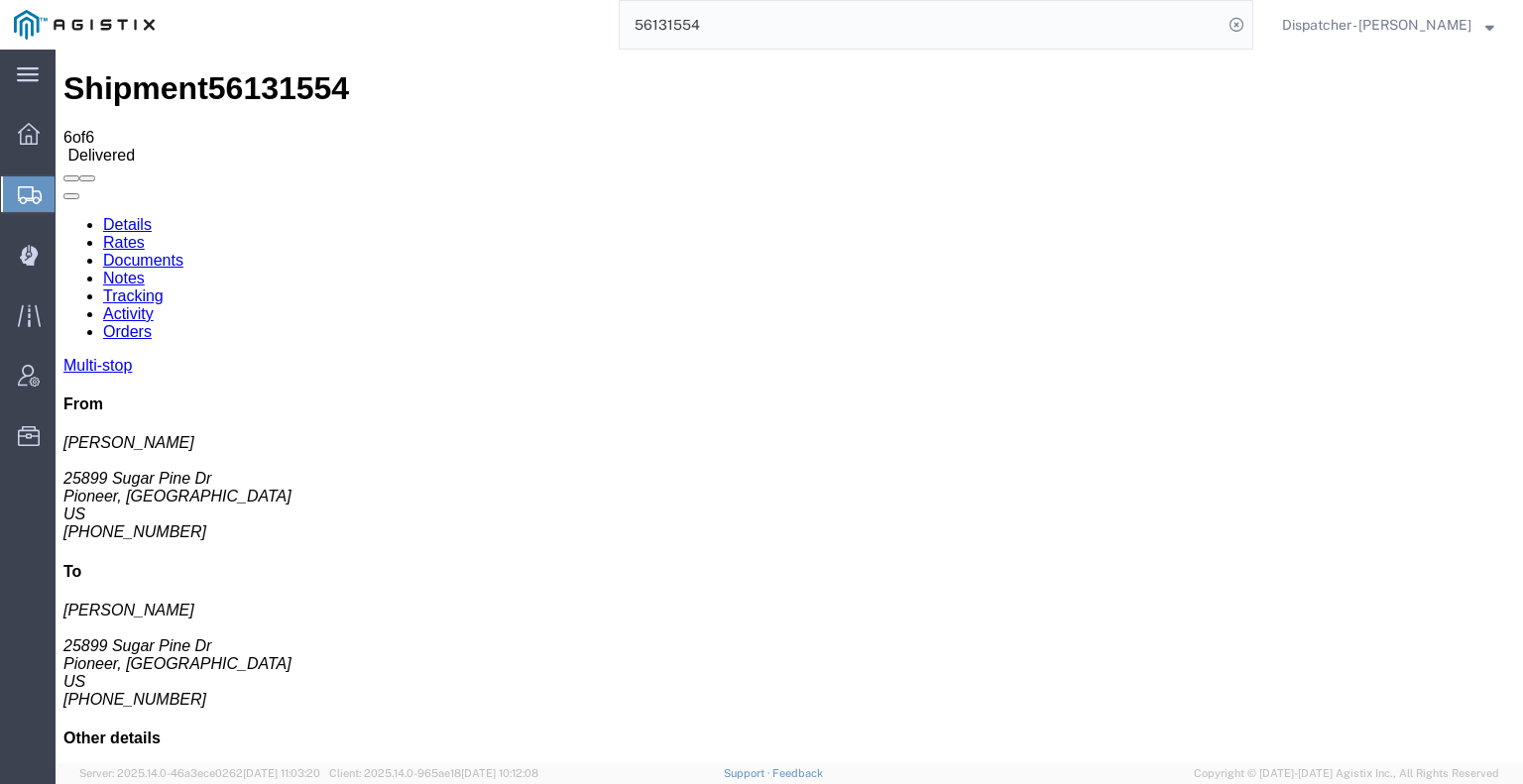 click on "Documents" at bounding box center (143, 260) 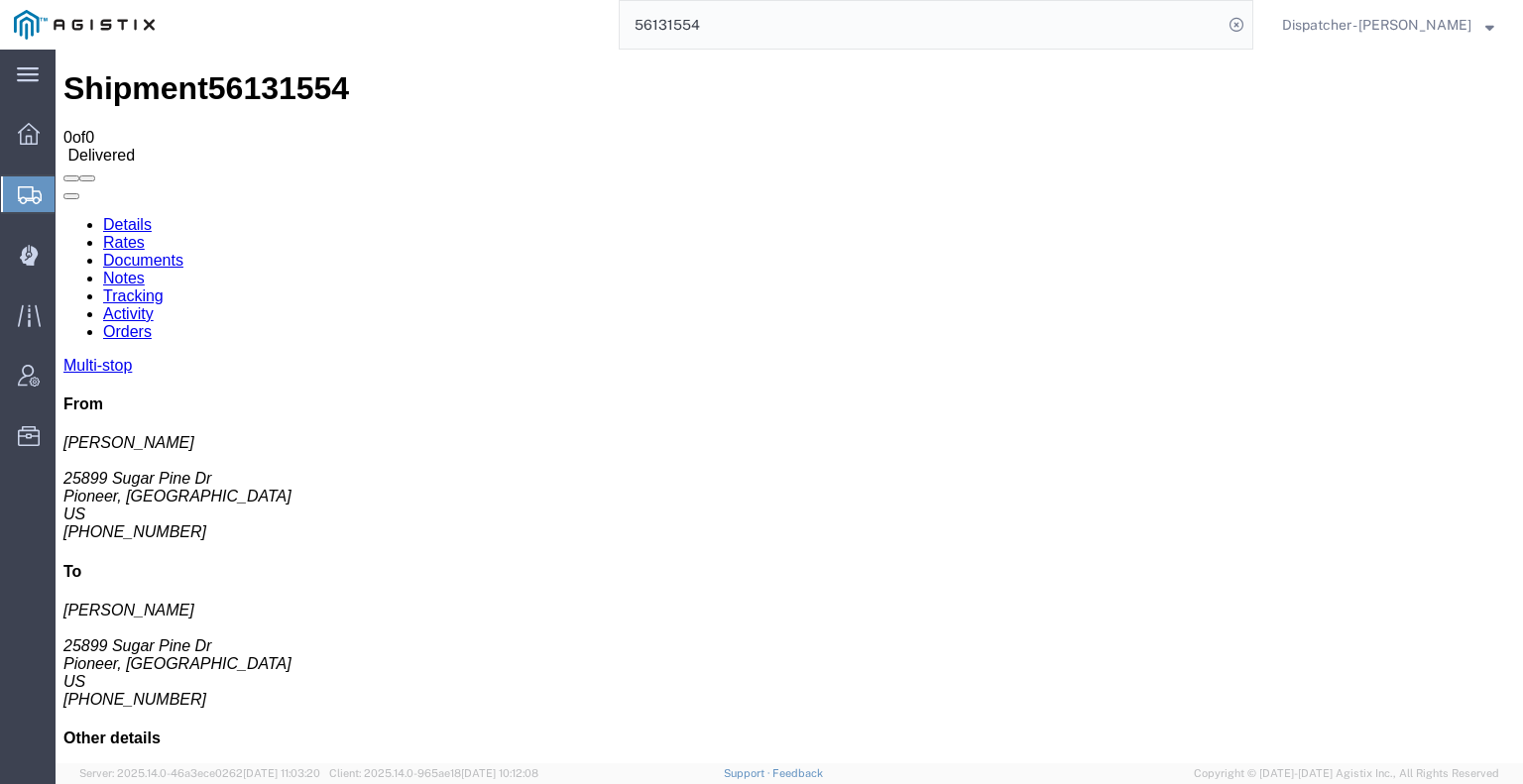 click on "Shipment  56131554 0
of
0   Delivered Details Rates Documents Notes Tracking Activity Orders Multi-stop From Alex [STREET_ADDRESS][PERSON_NAME] [PHONE_NUMBER] To Alex [STREET_ADDRESS] [PHONE_NUMBER] Other details Reference #: Transfer Ship Date/Time: [DATE] Mode: Truckload Created By: Agistix [PERSON_NAME] Created By Email:
foreman_pgespoils@p...
Carrier Information Tracking No: 56131554 Contact Name: [PERSON_NAME] Contact Phone: [PHONE_NUMBER] Service Level: Super Dump Carrier: [PERSON_NAME] & Sons Trucking, Inc Transit status: Delivered Please fix the following errors Documents
Ship Label Format:
Plain
Thermal
Drag and Drop or Attach Documents Print Documents Email Documents Remove Documents Regenerate Documents Print All Labels Start New Shipment Clone Shipment Document Name Suggested No. of Copies No. of Copies to Print Notes Type Created by Uploaded On Document Type No data to show Browse To" at bounding box center (789, 1472) 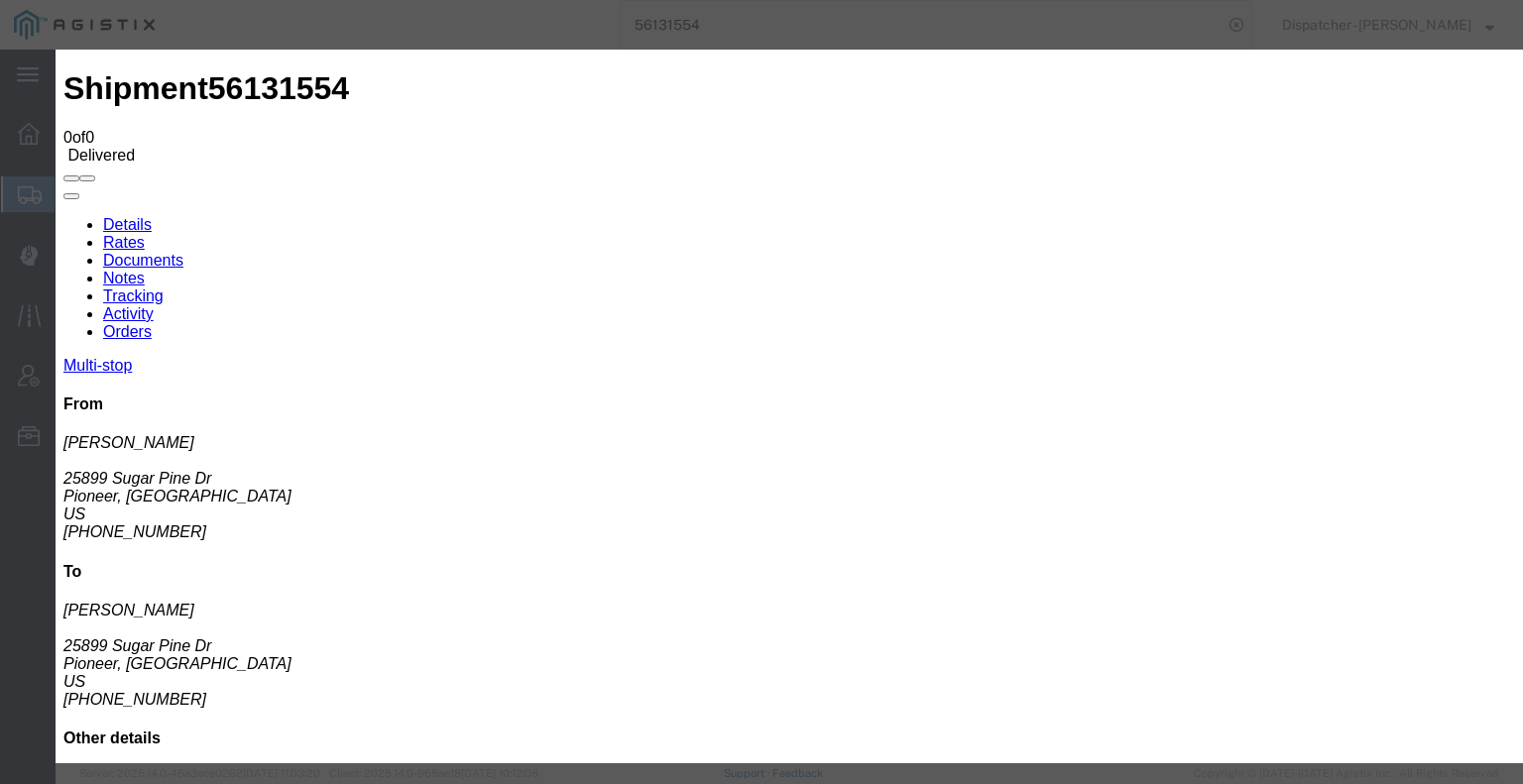 click on "Browse" at bounding box center (93, 1949) 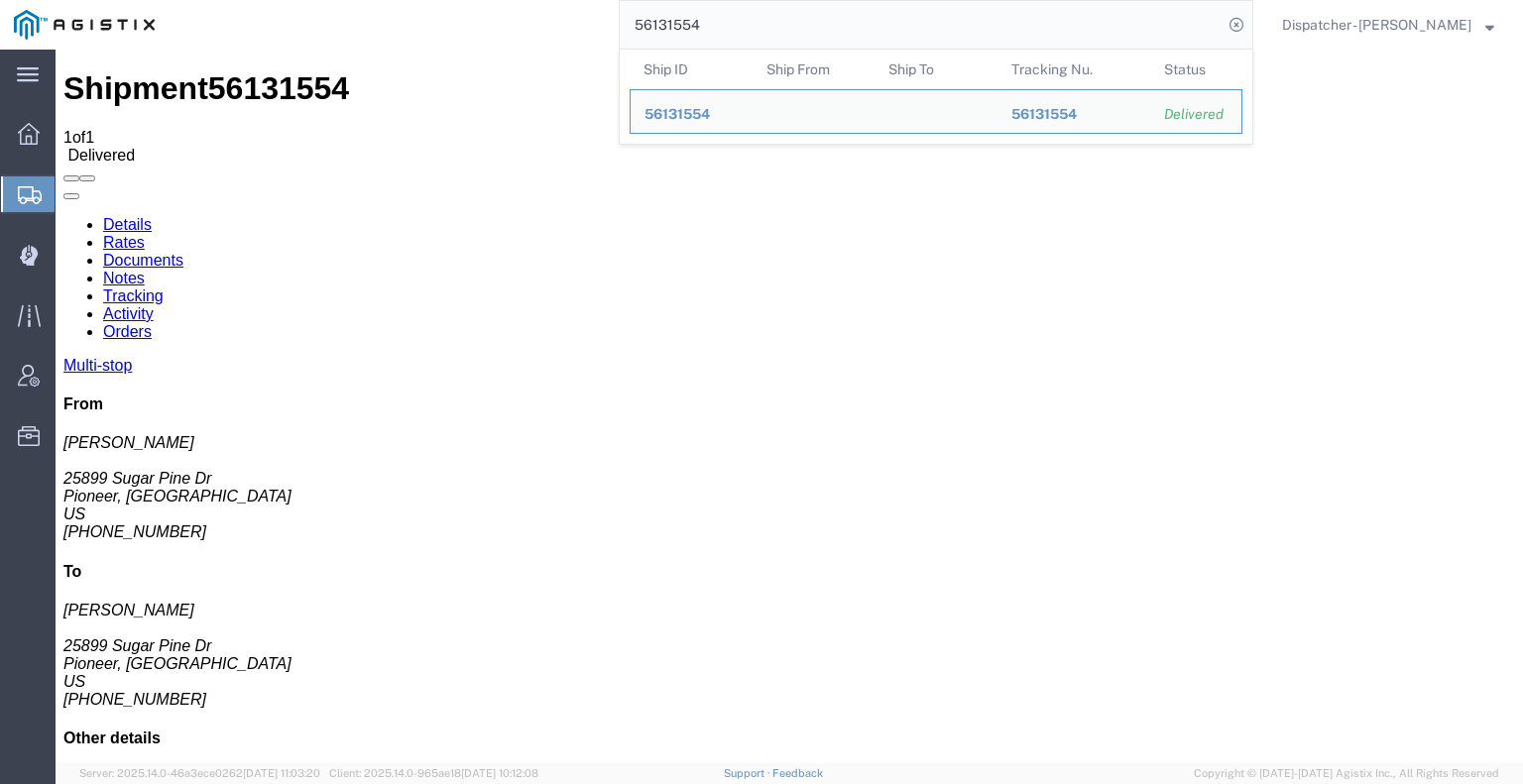 drag, startPoint x: 706, startPoint y: 22, endPoint x: 456, endPoint y: 20, distance: 250.008 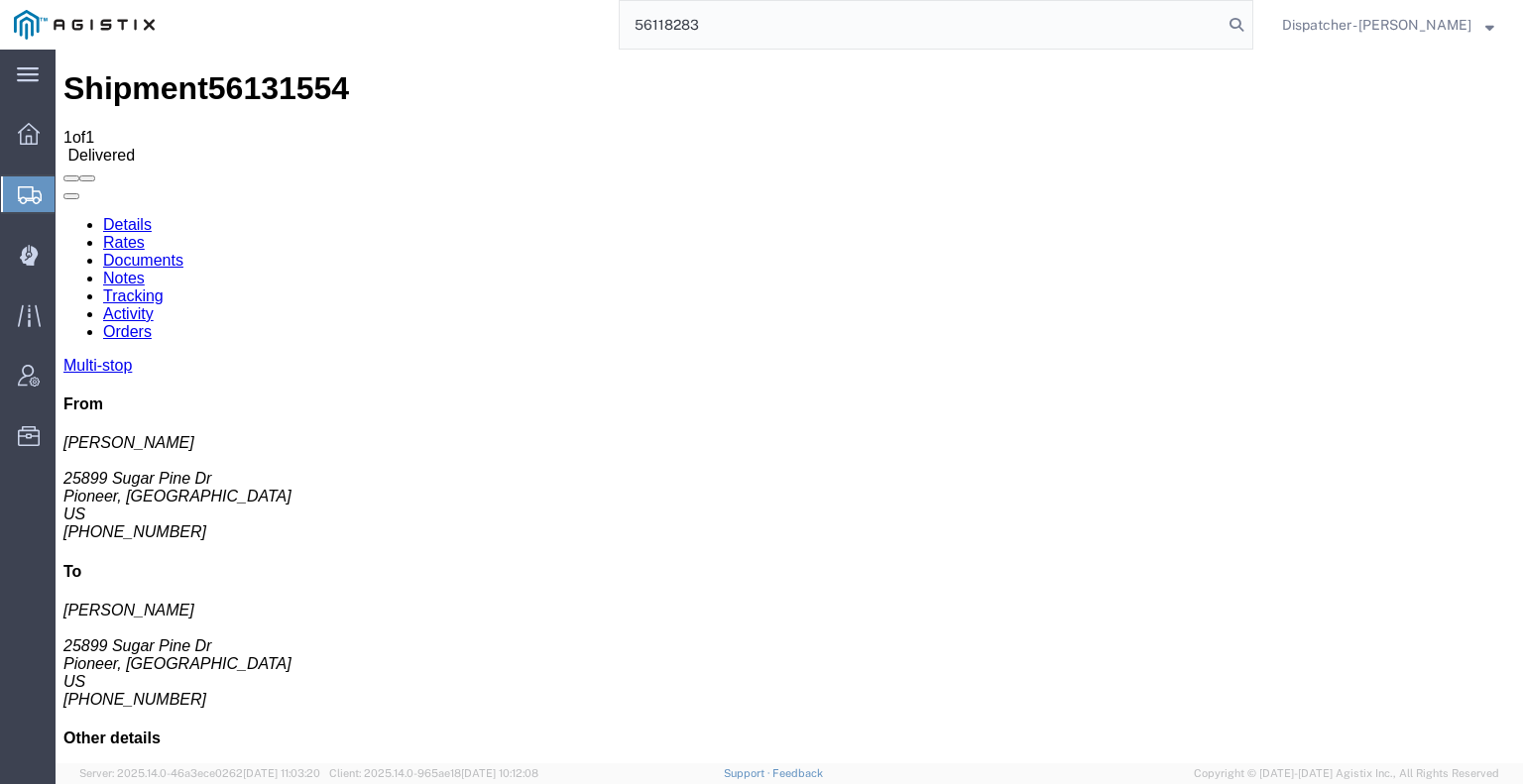 type on "56118283" 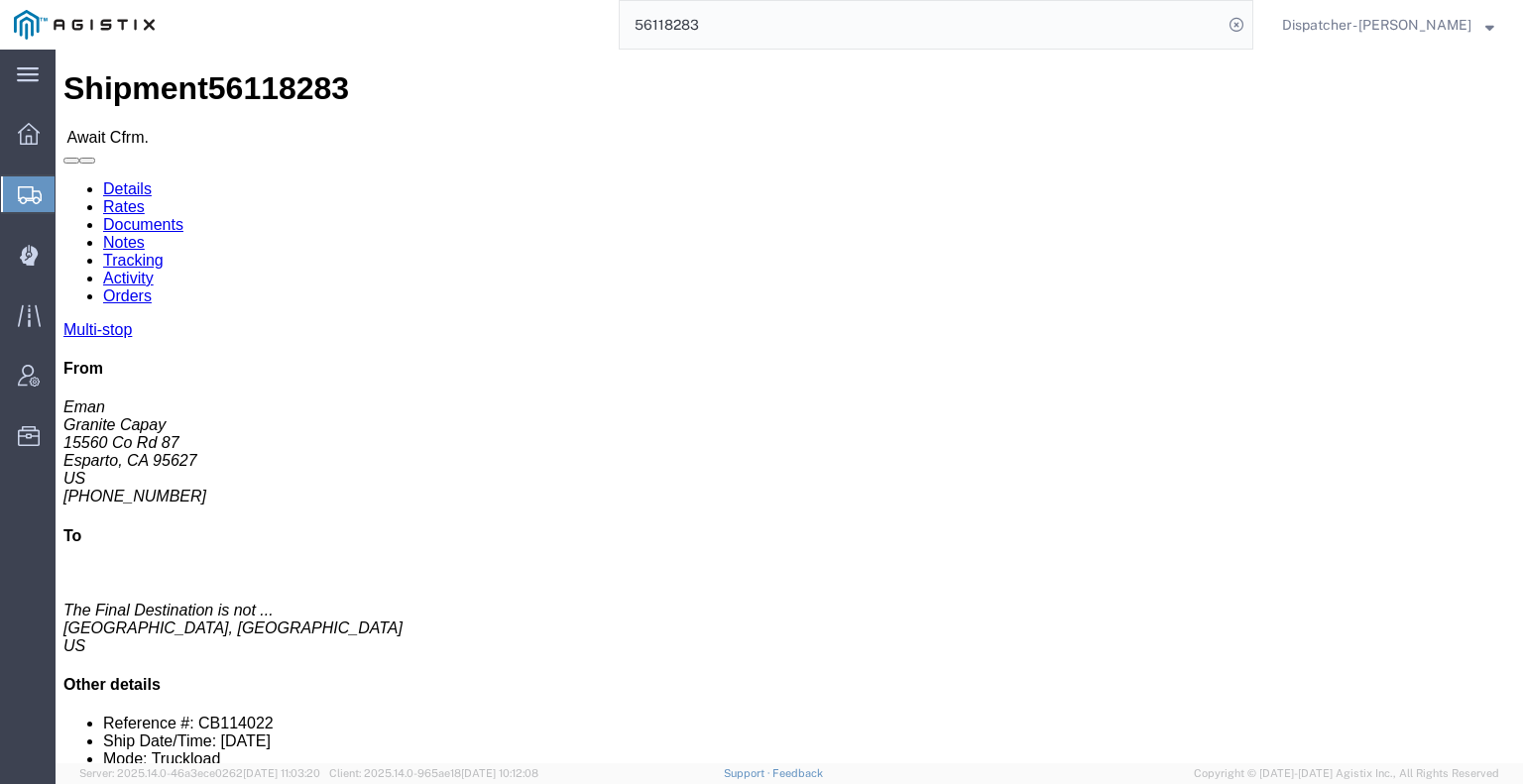 click on "Tracking" 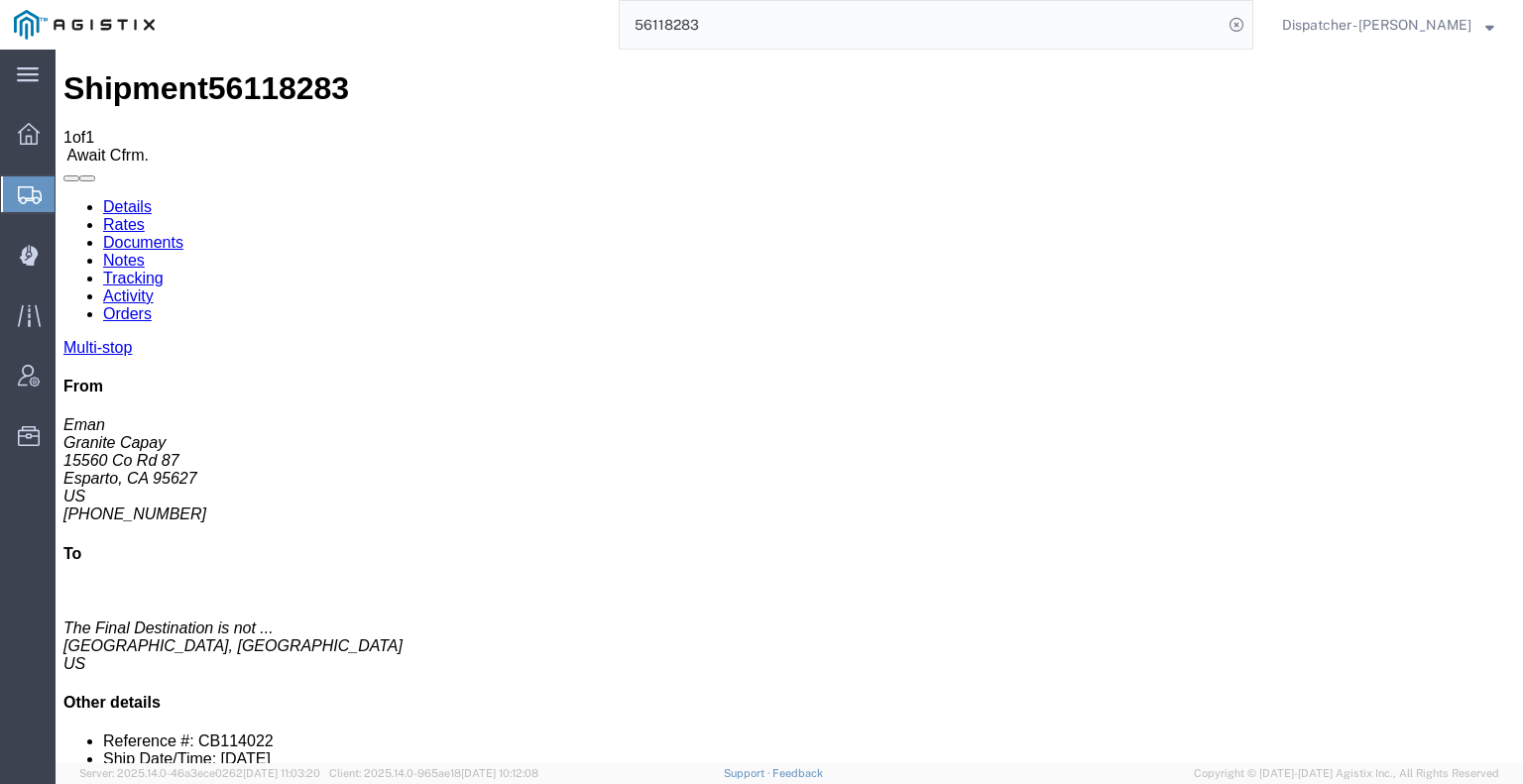 click on "Add New Tracking" at bounding box center [227, 1227] 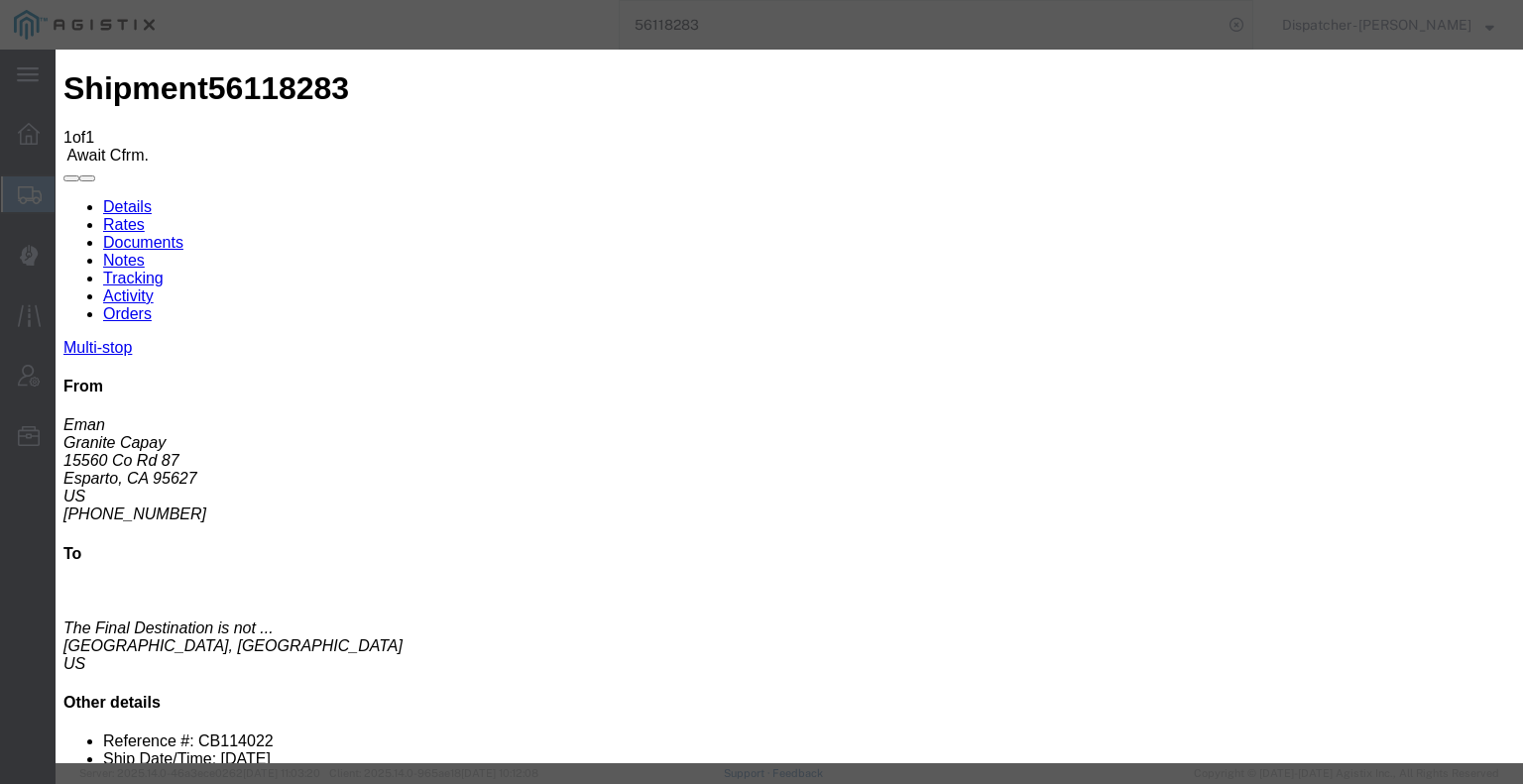 type on "07/10/2025" 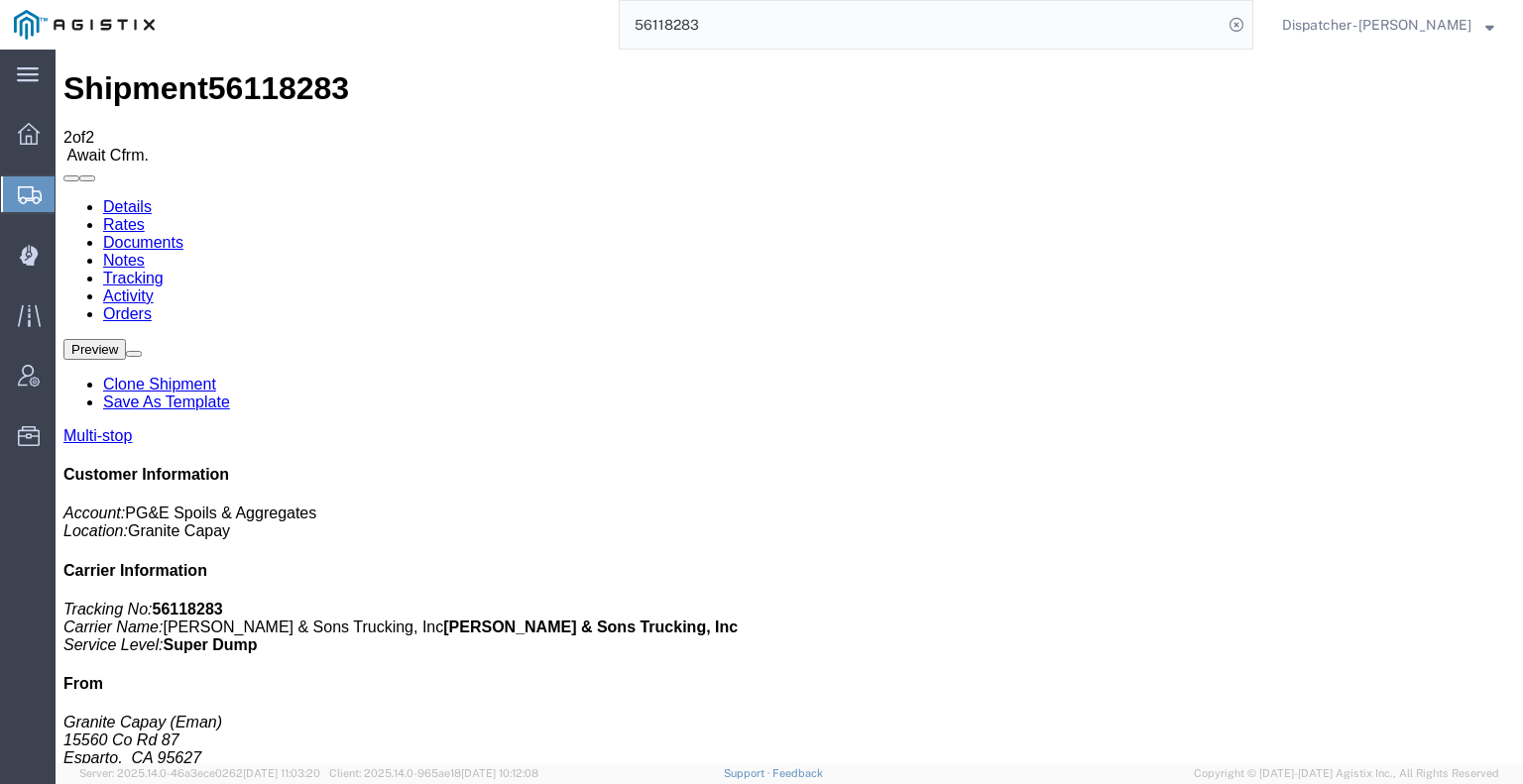 click on "Add New Tracking" at bounding box center (227, 1227) 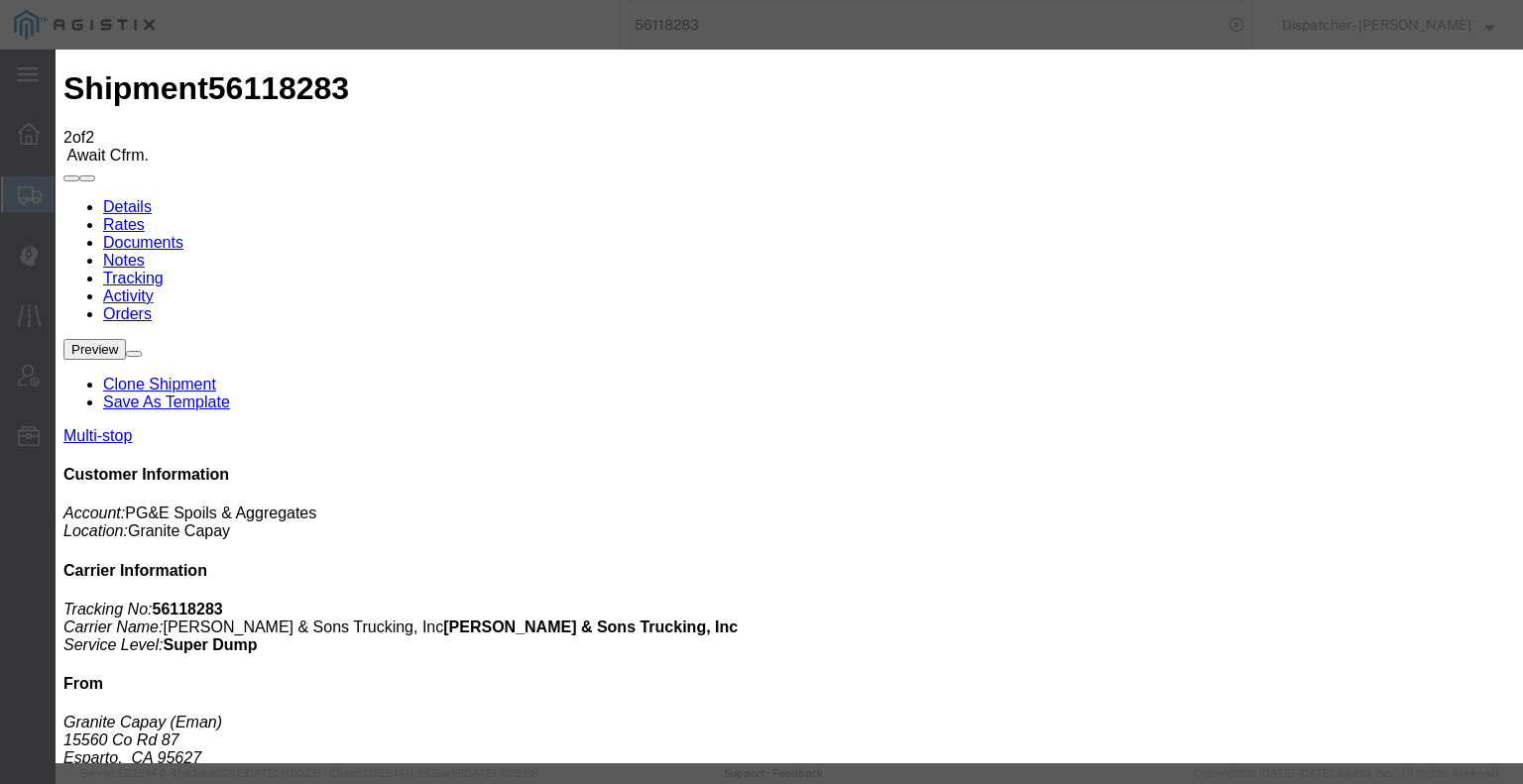 type on "07/10/2025" 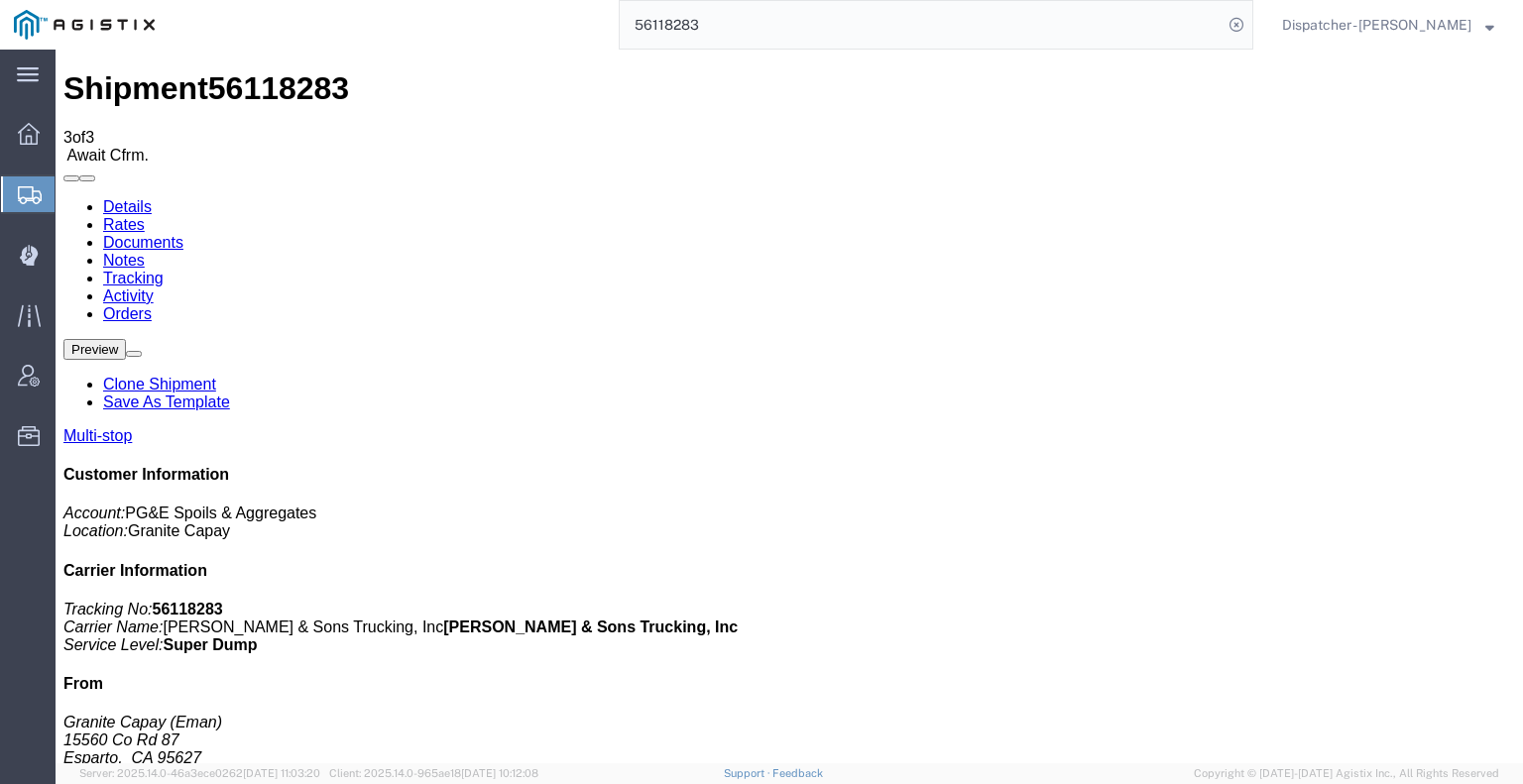 click on "Add New Tracking" at bounding box center (227, 1227) 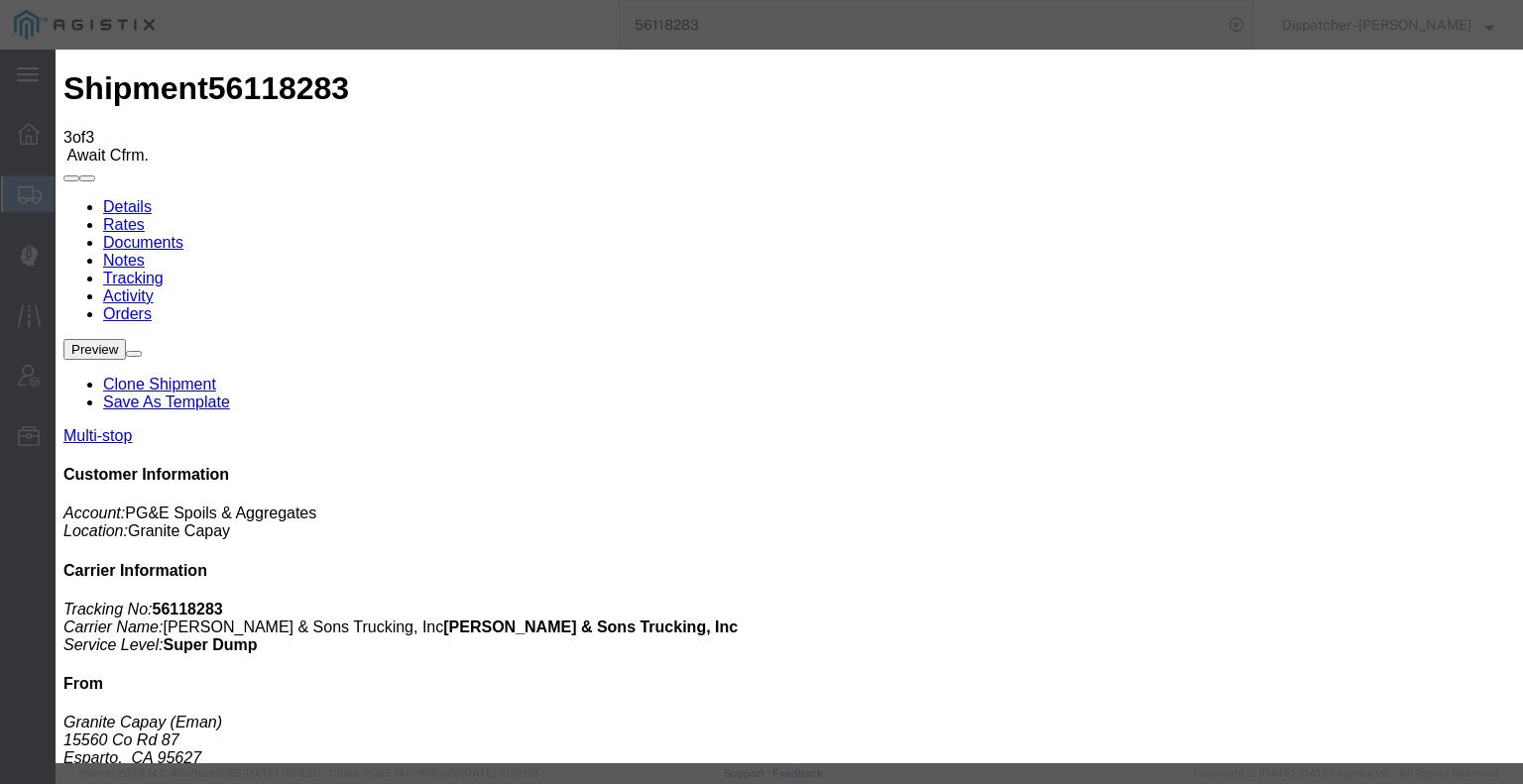 type on "07/10/2025" 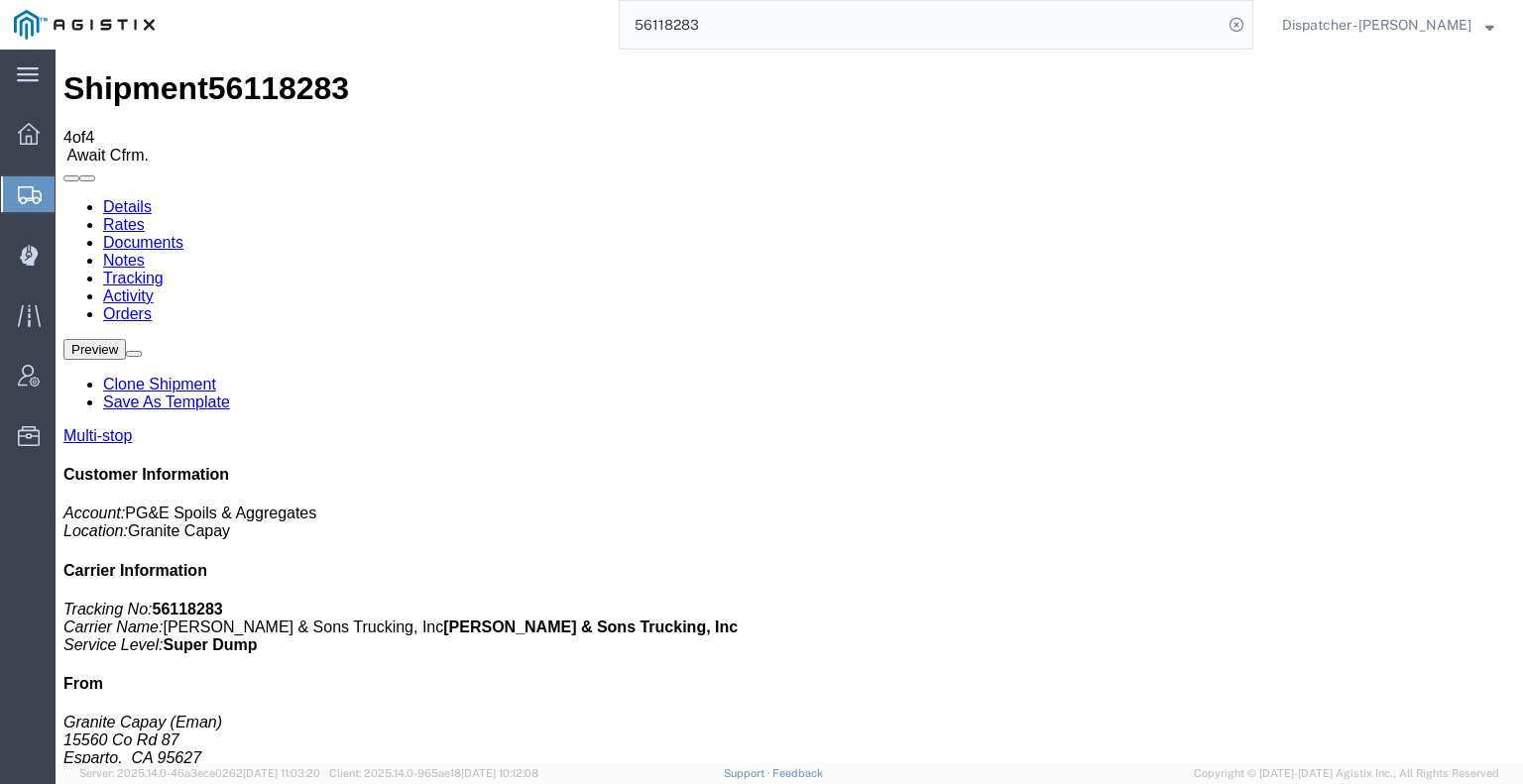 click on "Add New Tracking" at bounding box center (227, 1227) 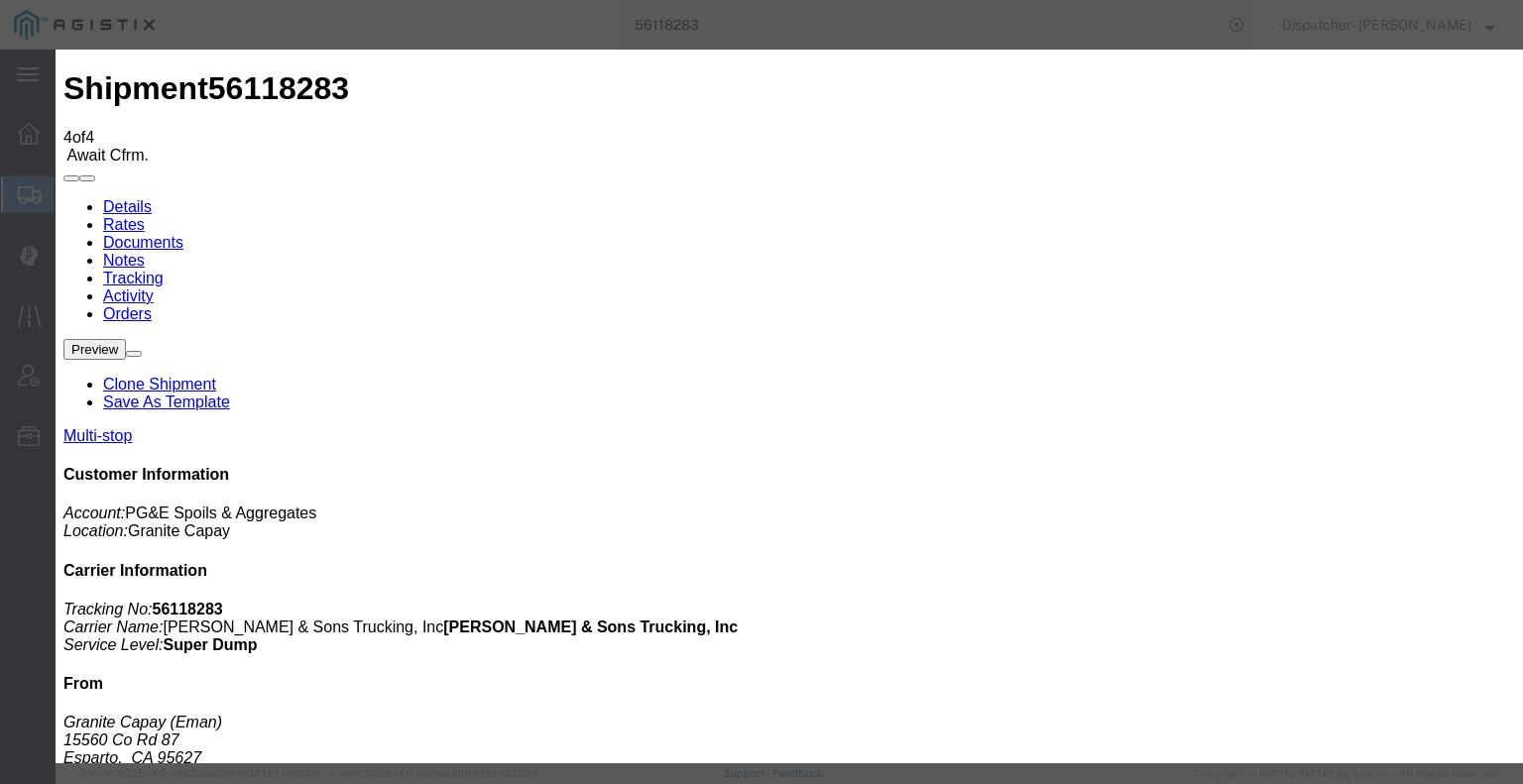 type on "07/10/2025" 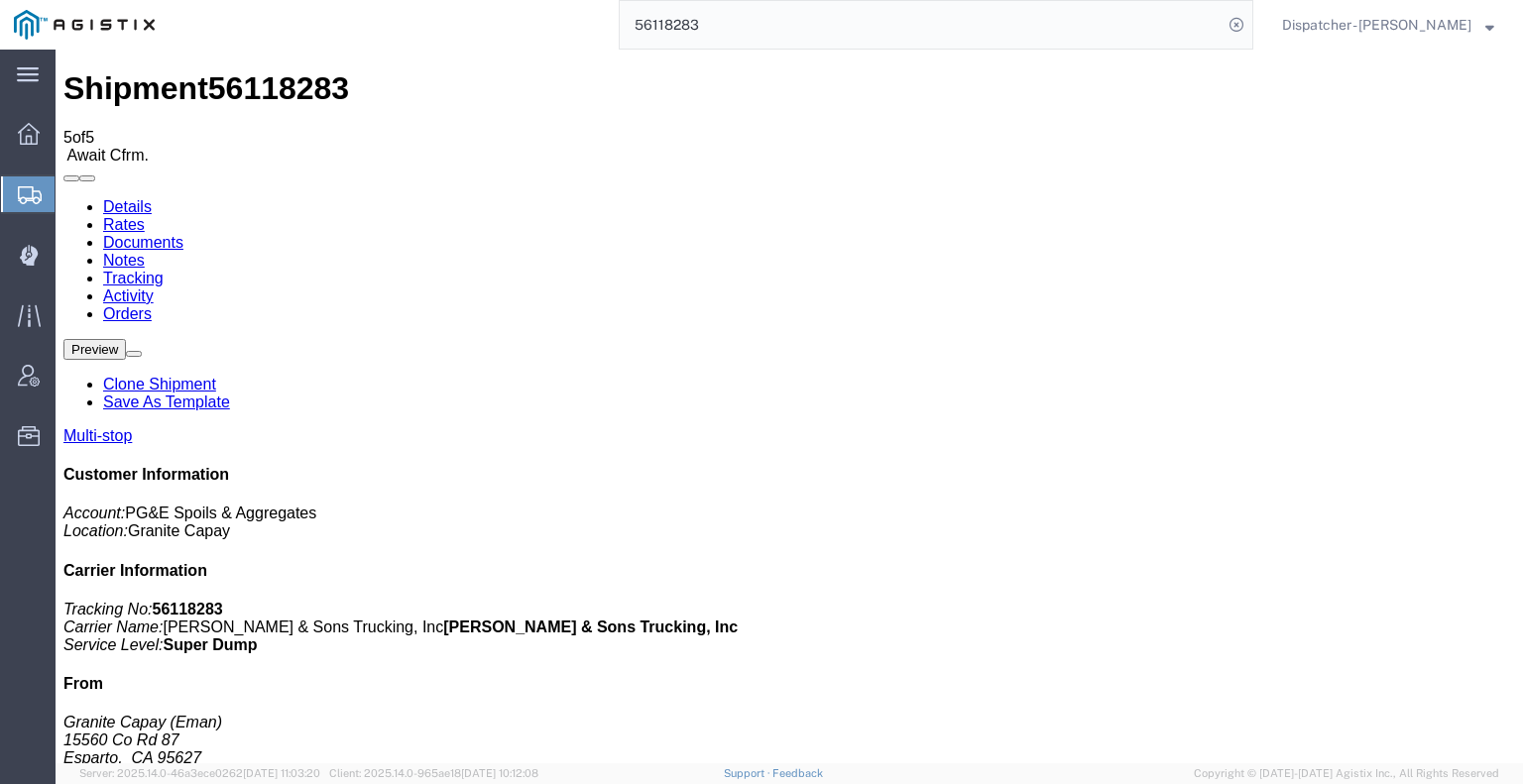 click on "Add New Tracking" at bounding box center [227, 1227] 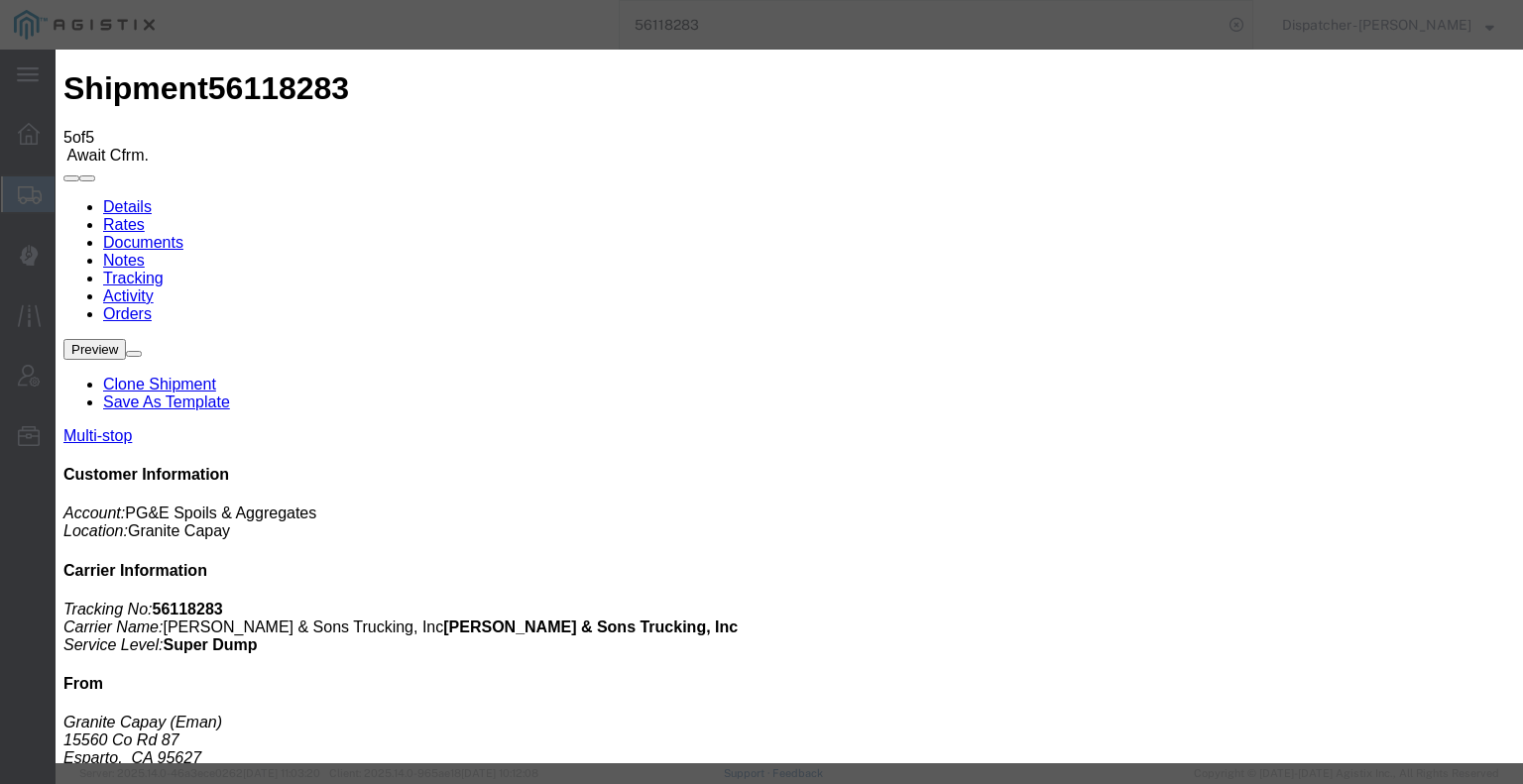 type on "07/10/2025" 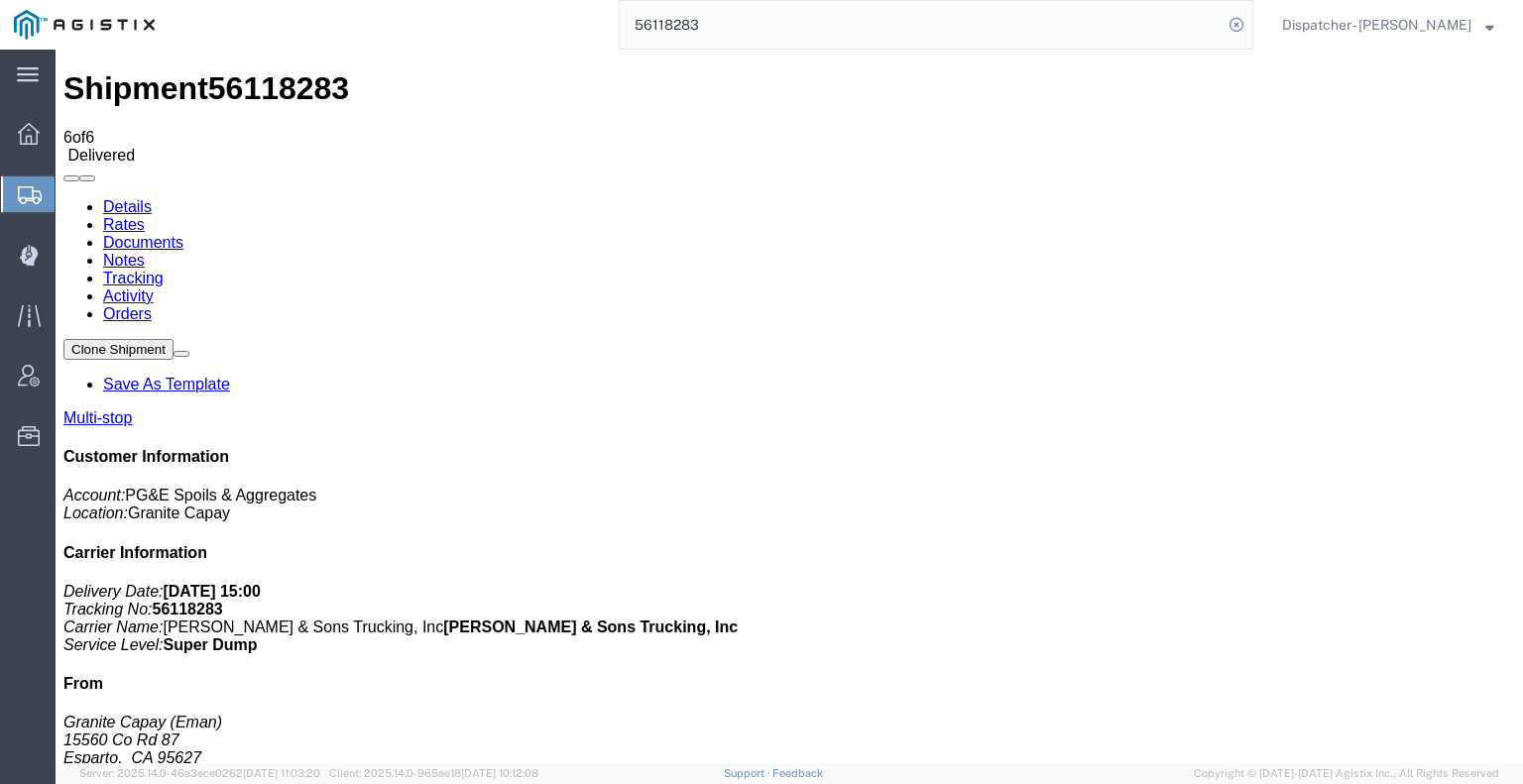 click on "Documents" at bounding box center [143, 242] 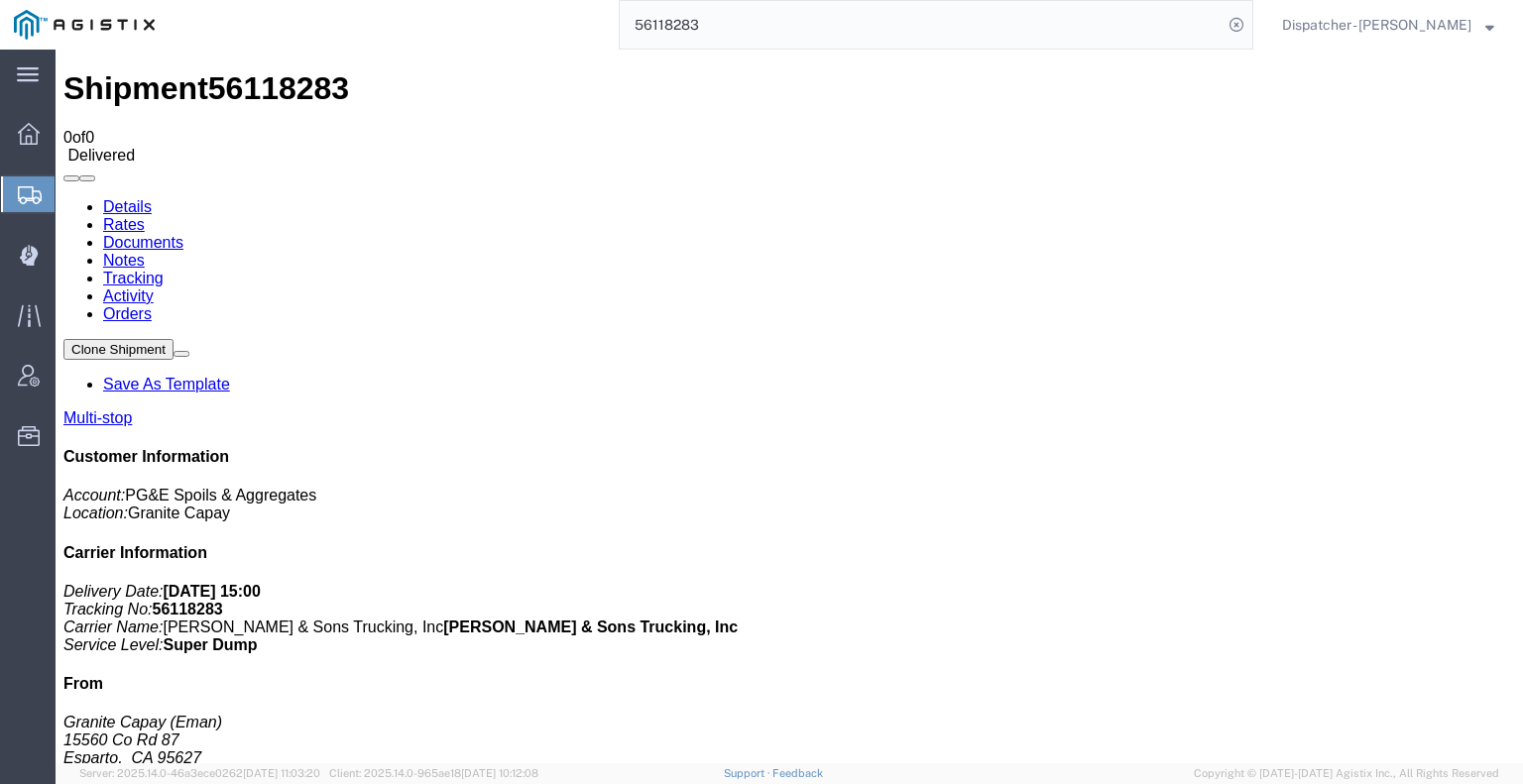 click on "Shipment  56118283 0
of
0   Delivered Details Rates Documents Notes Tracking Activity Orders
Clone Shipment
Save As Template
Multi-stop
Customer Information
Account: PG&E Spoils & Aggregates
Location: Granite Capay
Carrier Information
Delivery Date: [DATE] 15:00
Tracking No: 56118283
Carrier Name: [PERSON_NAME] & Sons Trucking, Inc [PERSON_NAME] & Sons Trucking, Inc
Service Level: Super Dump
From
[GEOGRAPHIC_DATA] ([GEOGRAPHIC_DATA])
[STREET_ADDRESS]
[PHONE_NUMBER]
To
()
The Final Destination is not defined yet [GEOGRAPHIC_DATA], [GEOGRAPHIC_DATA]
[GEOGRAPHIC_DATA]
Other details
Reference: CB114022
Ship Date: [DATE]
Mode: Truckload
Creator: Agistix [PERSON_NAME]
Creator: foreman_pgespoils@p...
Last Saved: [DATE] 06:58 PDT
Please fix the following errors Documents
Ship Label Format:
Plain
Thermal
Clone Shipment" at bounding box center (789, 1463) 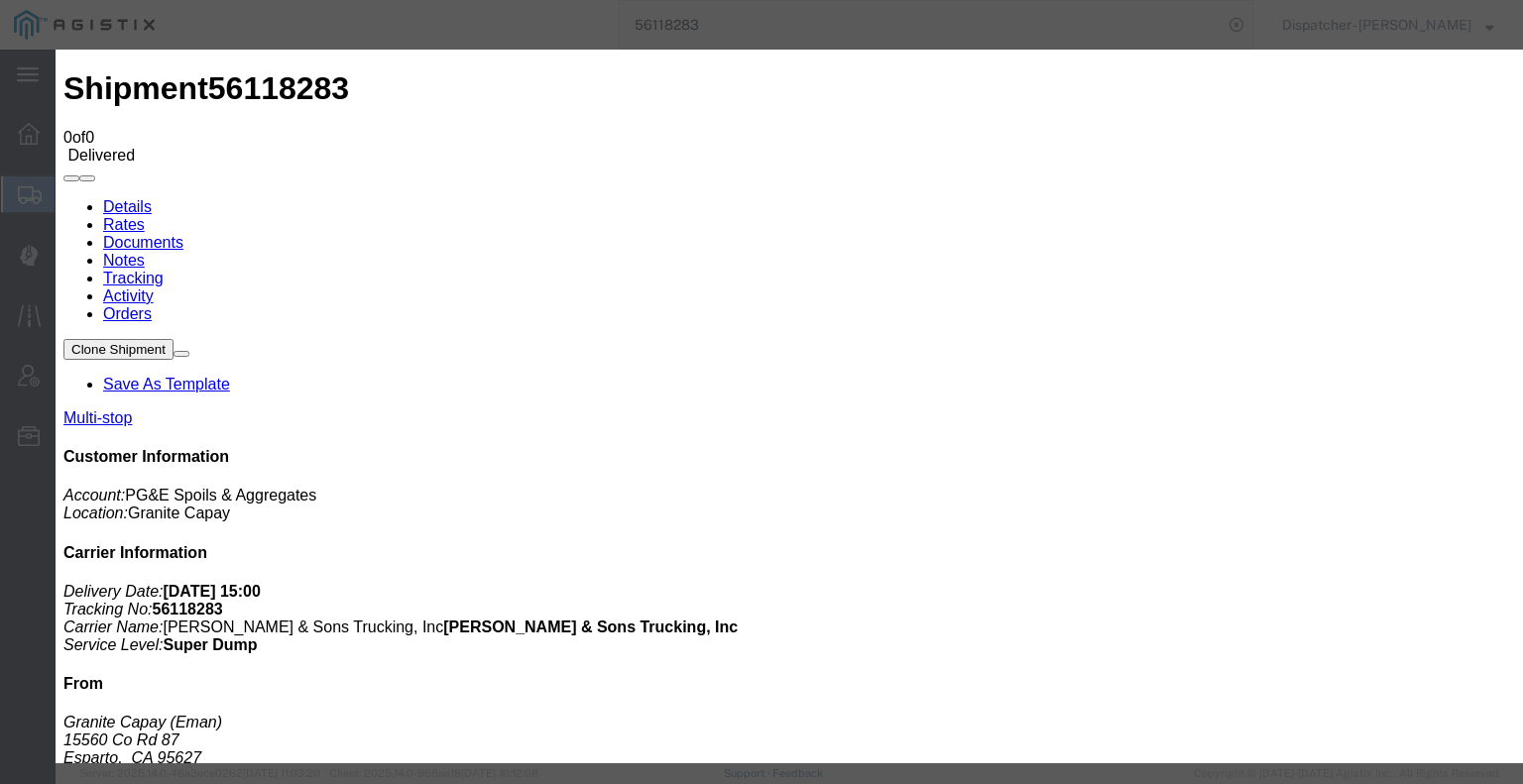 click on "Browse" at bounding box center [93, 1931] 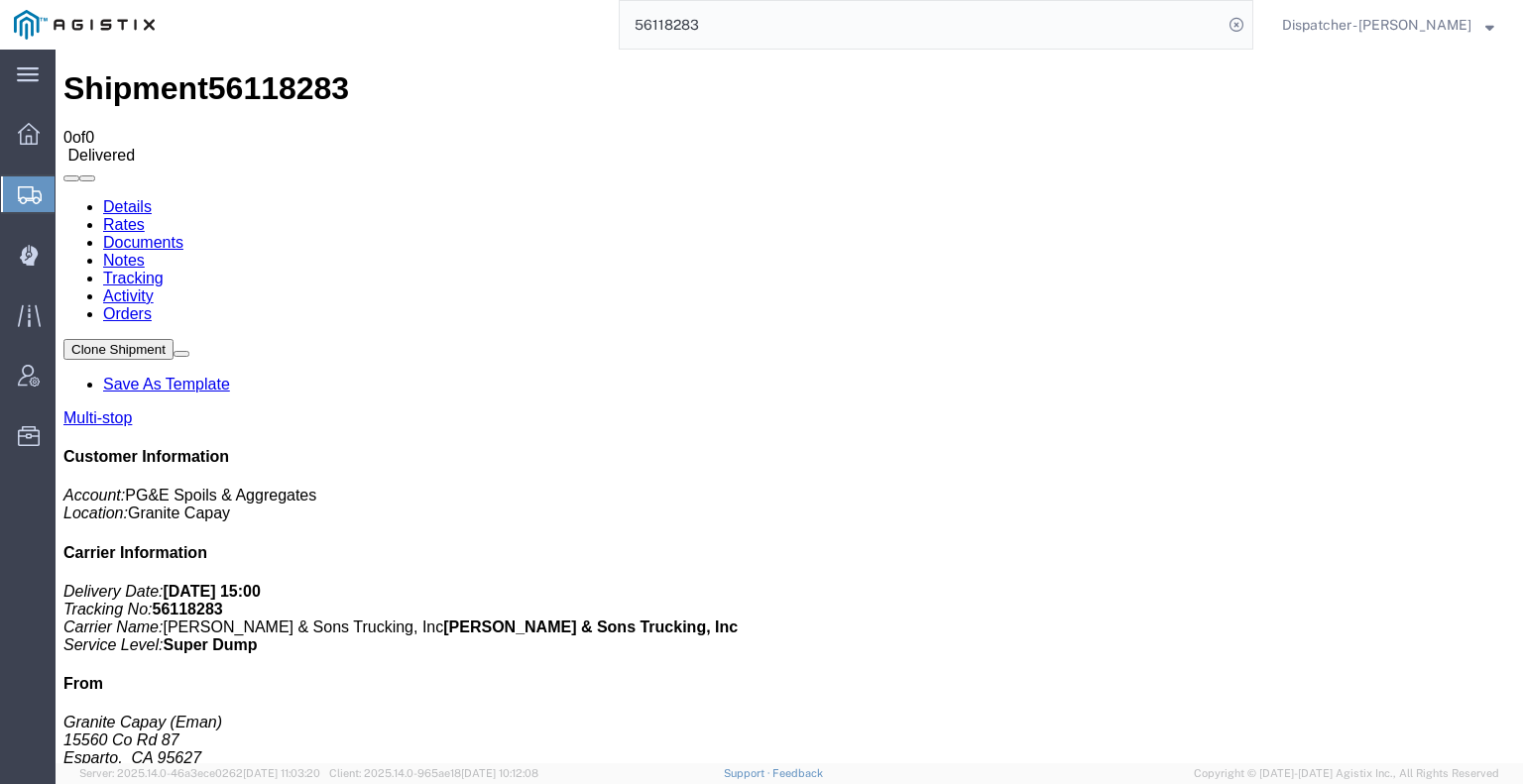 click on "Attach Documents" at bounding box center [125, 1207] 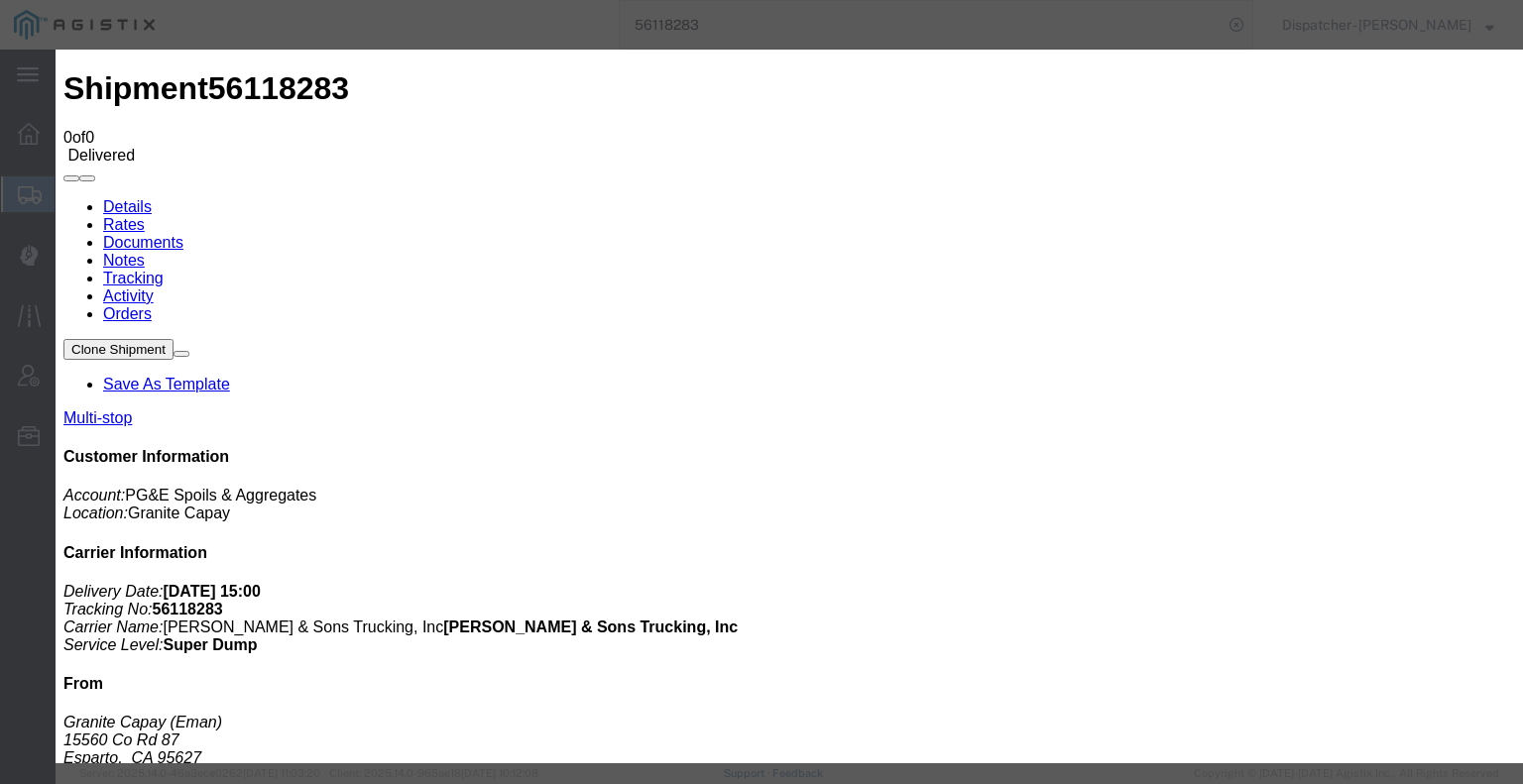 click on "Browse" at bounding box center (93, 1931) 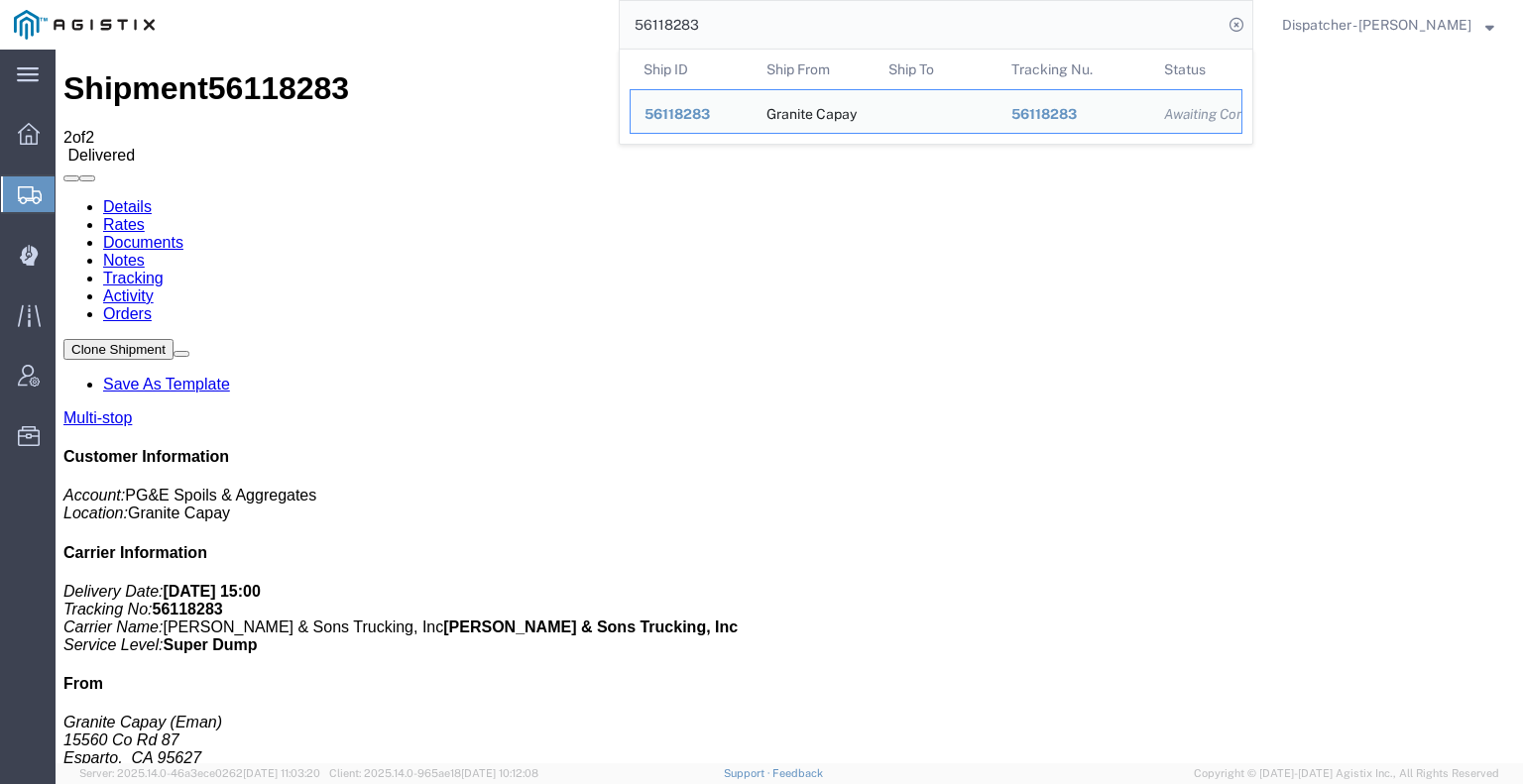 drag, startPoint x: 742, startPoint y: 20, endPoint x: 439, endPoint y: 7, distance: 303.27875 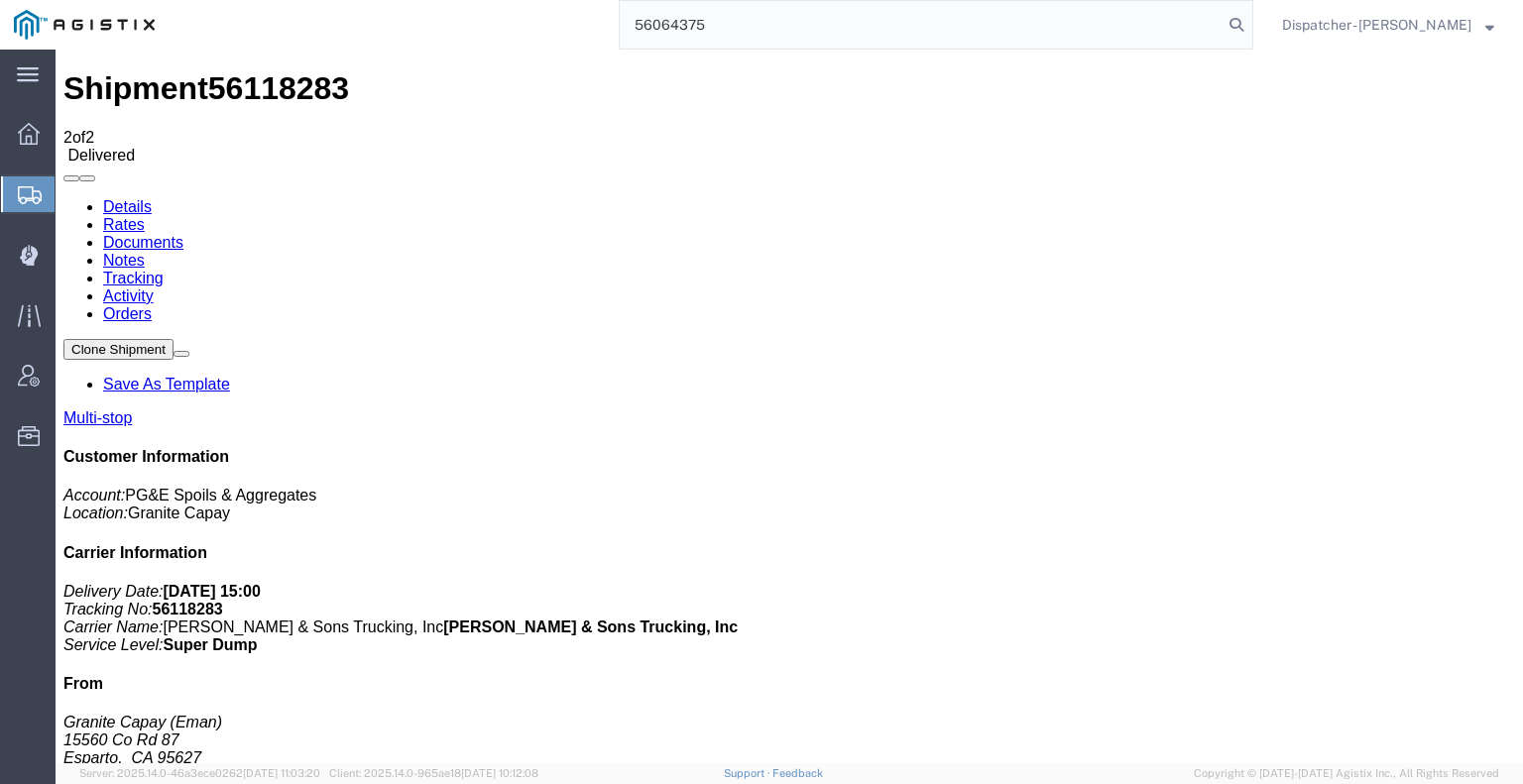 type on "56064375" 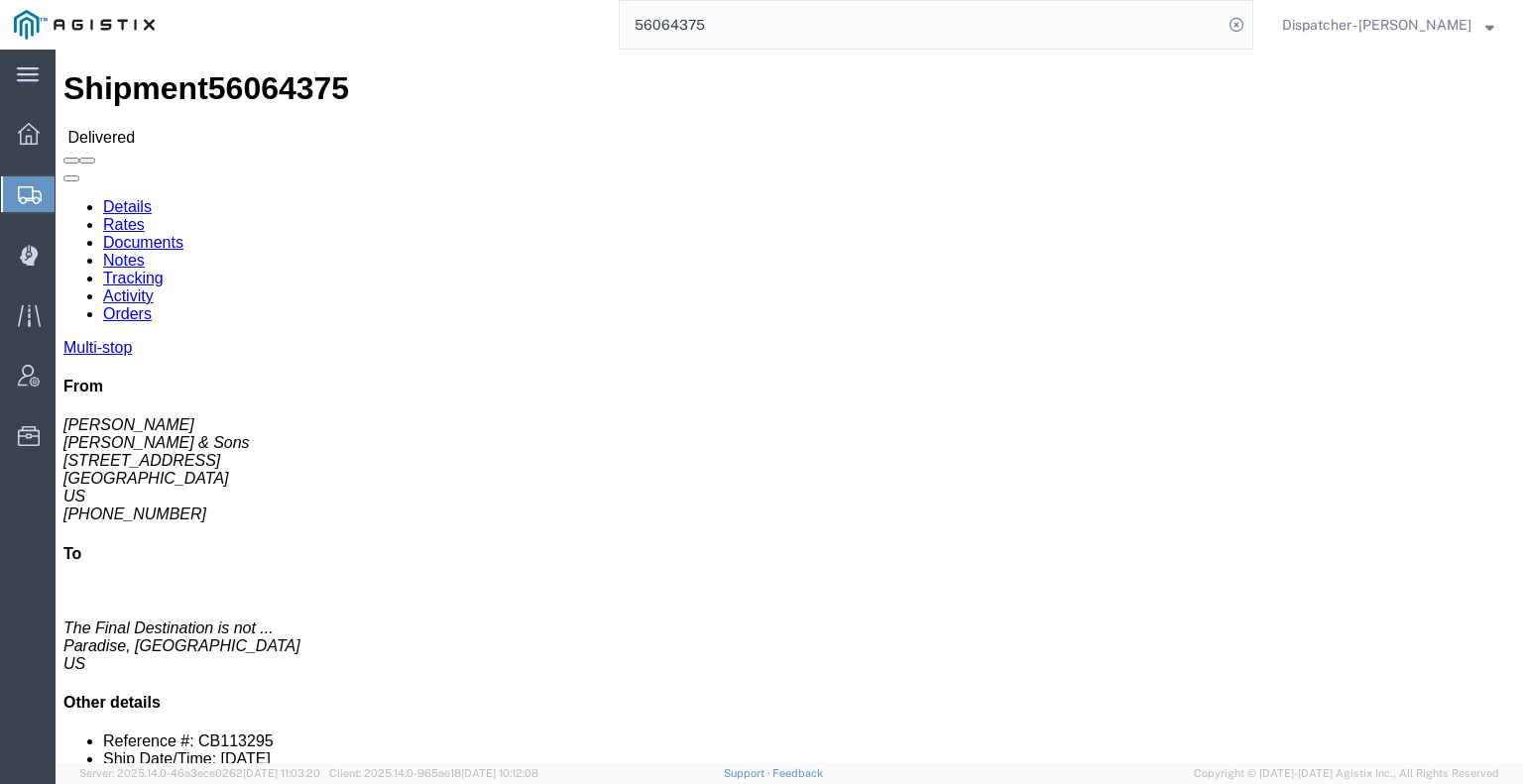 click on "Documents" 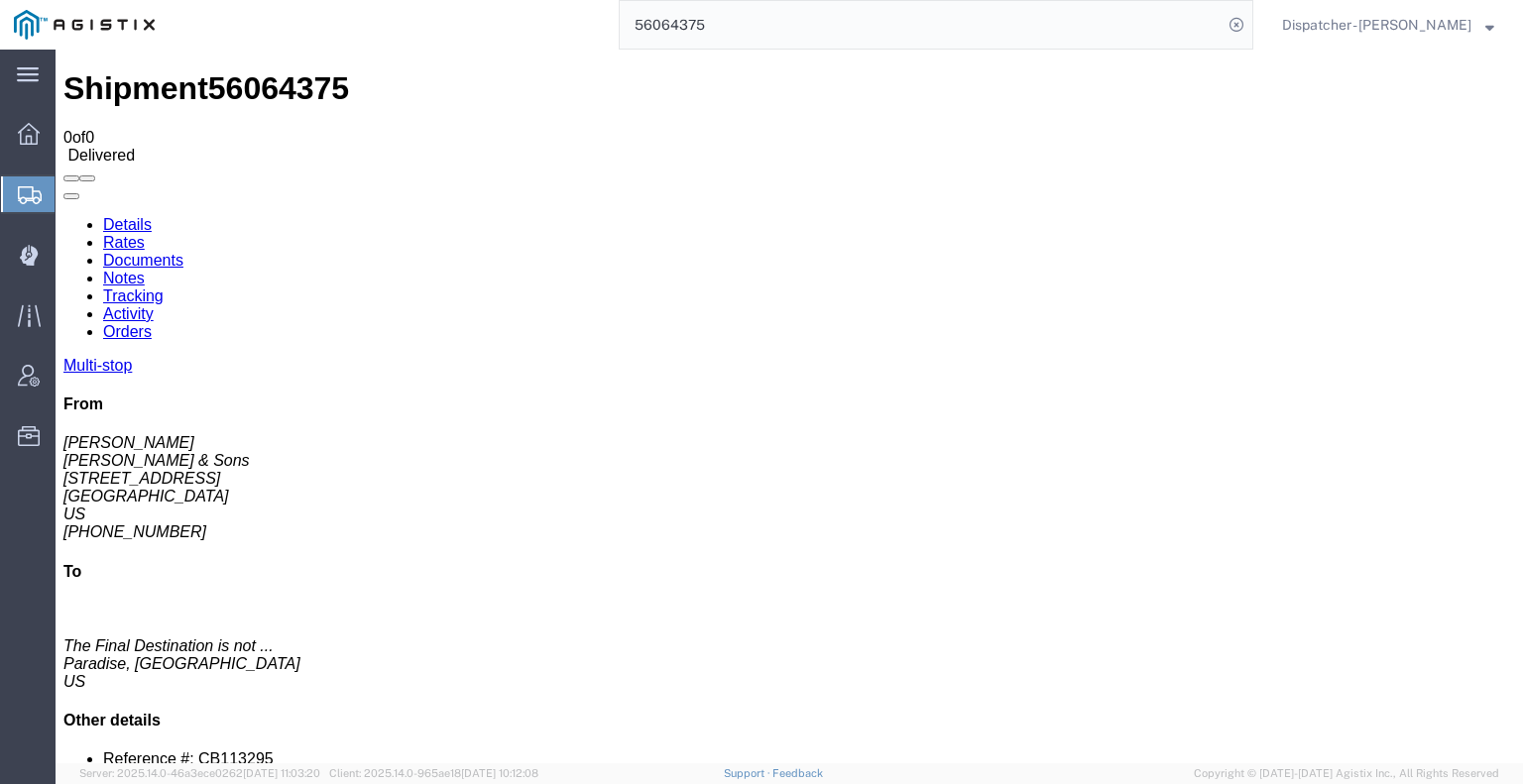 click on "Shipment  56064375 0
of
0   Delivered Details Rates Documents Notes Tracking Activity Orders Multi-stop From [PERSON_NAME] [PERSON_NAME] & Sons [STREET_ADDRESS] [PHONE_NUMBER] To The Final Destination is not ...
[GEOGRAPHIC_DATA], [GEOGRAPHIC_DATA]  [GEOGRAPHIC_DATA] Other details Reference #: CB113295 Ship Date/Time: [DATE] Mode: Truckload Created By: Agistix [PERSON_NAME] Created By Email:
foreman_pgespoils@p...
Carrier Information Tracking No: 56064375 Contact Name:  Contact Phone:  Service Level: Transfer Truck Carrier: [PERSON_NAME] & Sons Trucking, Inc Transit status: Delivered Please fix the following errors Documents
Ship Label Format:
Plain
Thermal
Drag and Drop or Attach Documents Print Documents Email Documents Remove Documents Regenerate Documents Print All Labels Start New Shipment Clone Shipment Document Name Suggested No. of Copies No. of Copies to Print Notes Type Created by Uploaded On To" at bounding box center [789, 1472] 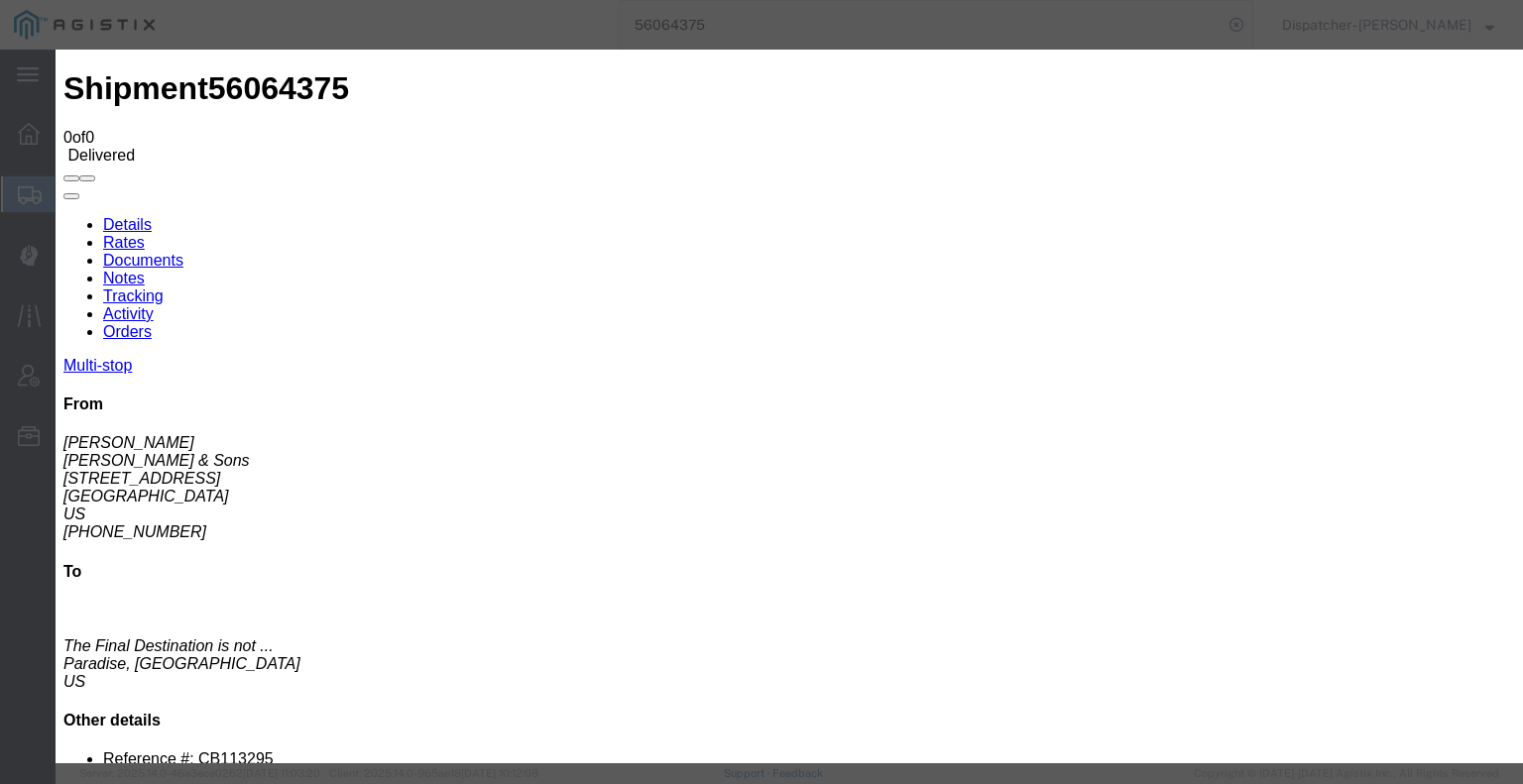 click on "Browse" at bounding box center (93, 1949) 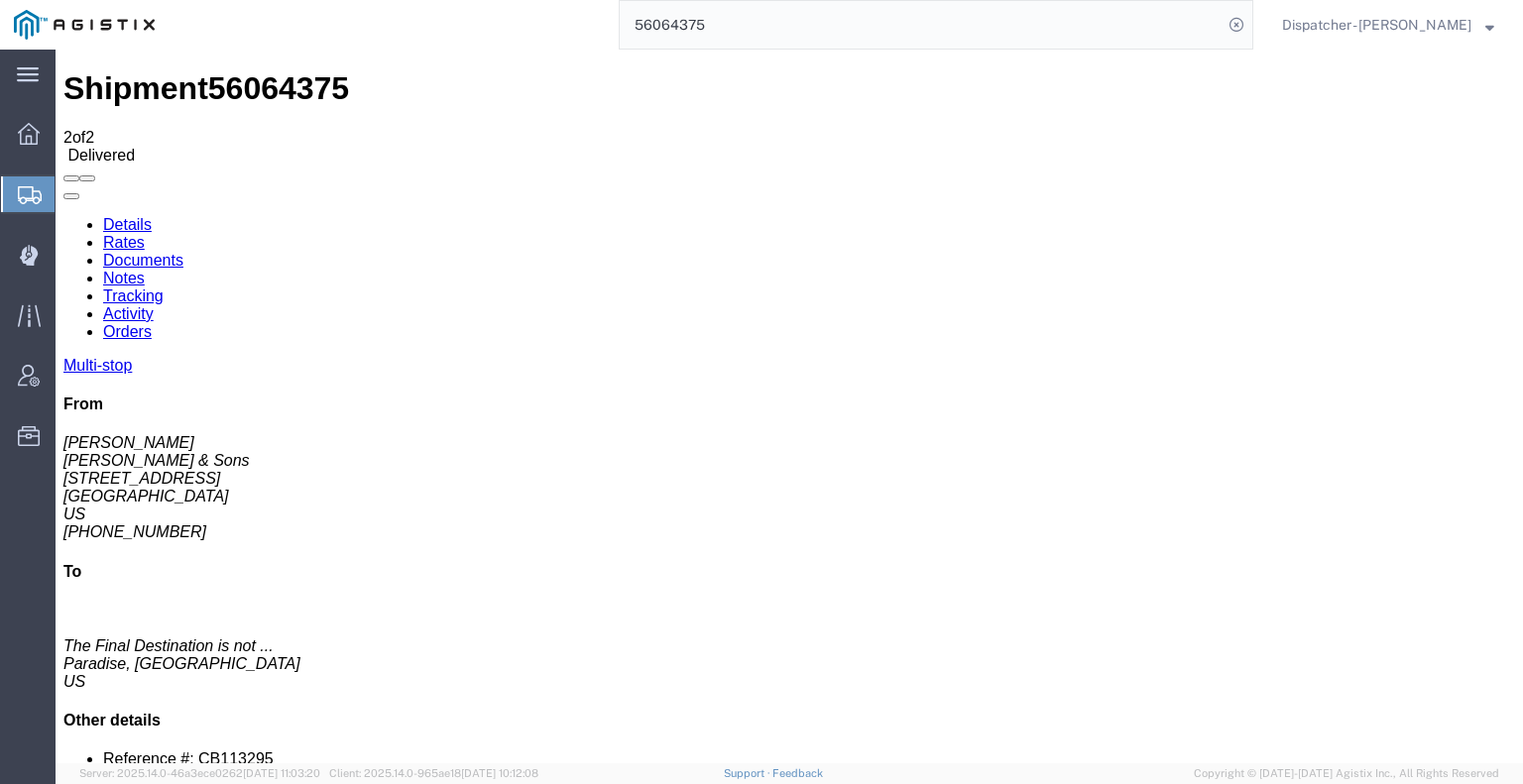 drag, startPoint x: 754, startPoint y: 28, endPoint x: 414, endPoint y: 31, distance: 340.01324 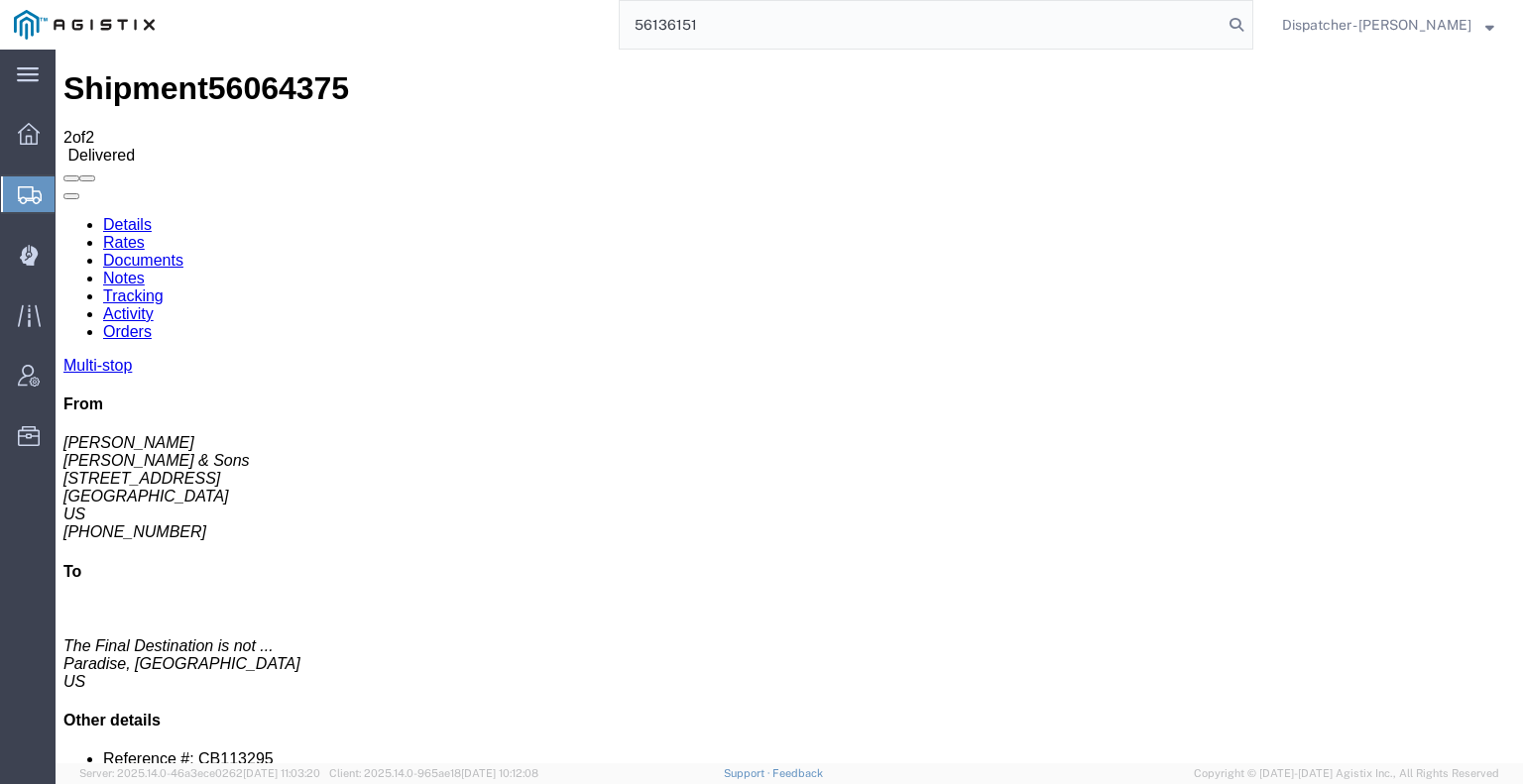 type on "56136151" 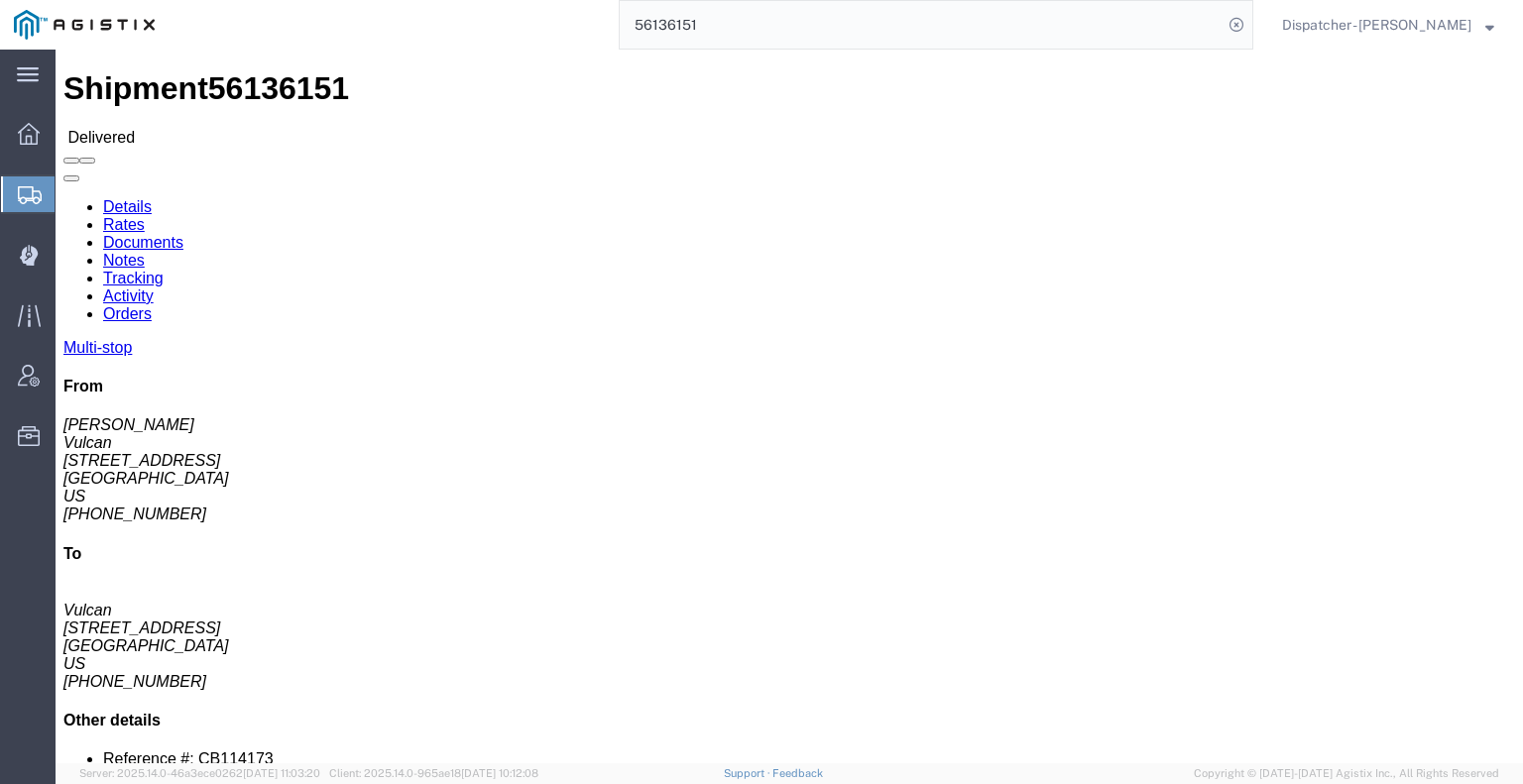 click on "Notes" 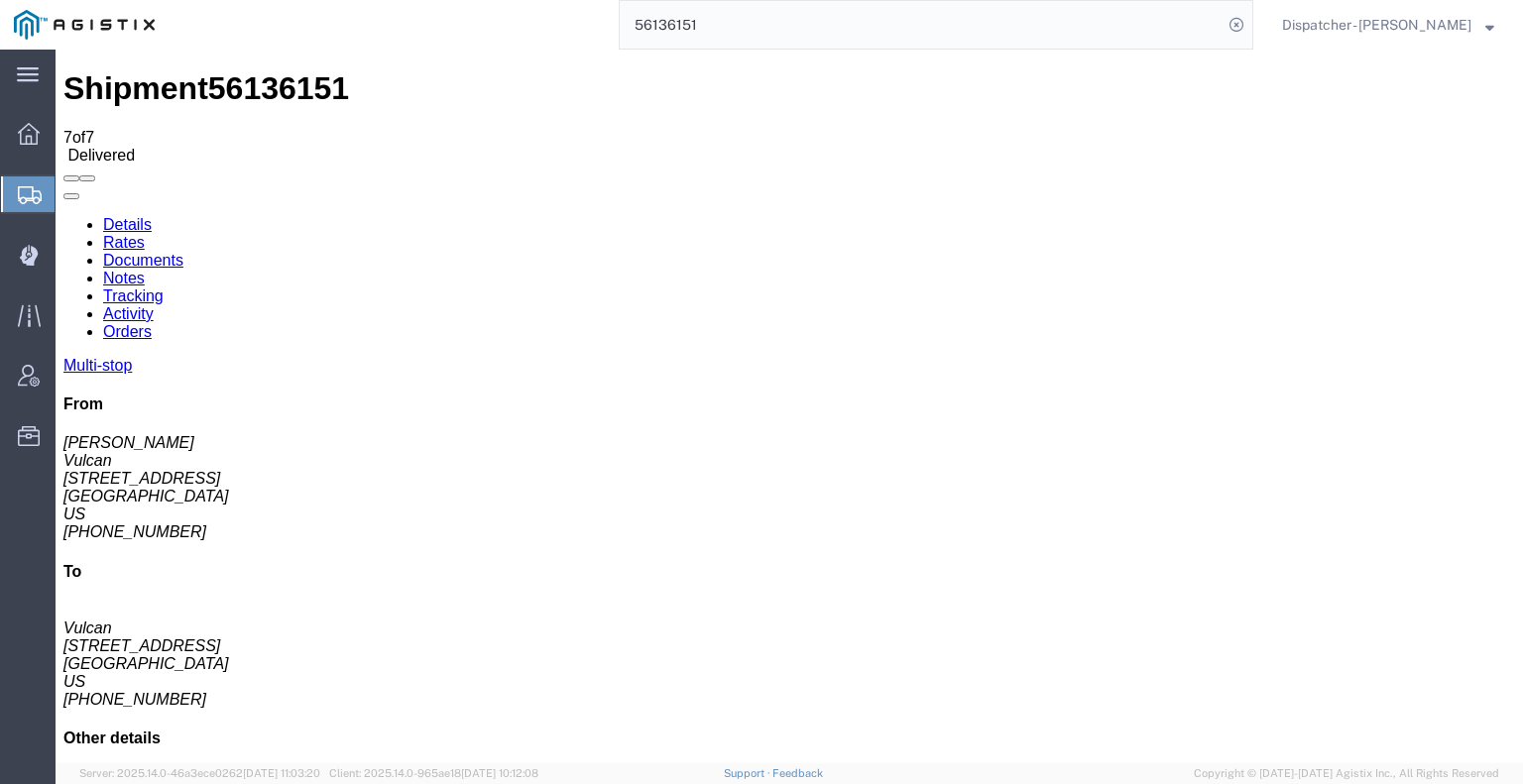 click on "Documents" at bounding box center (143, 260) 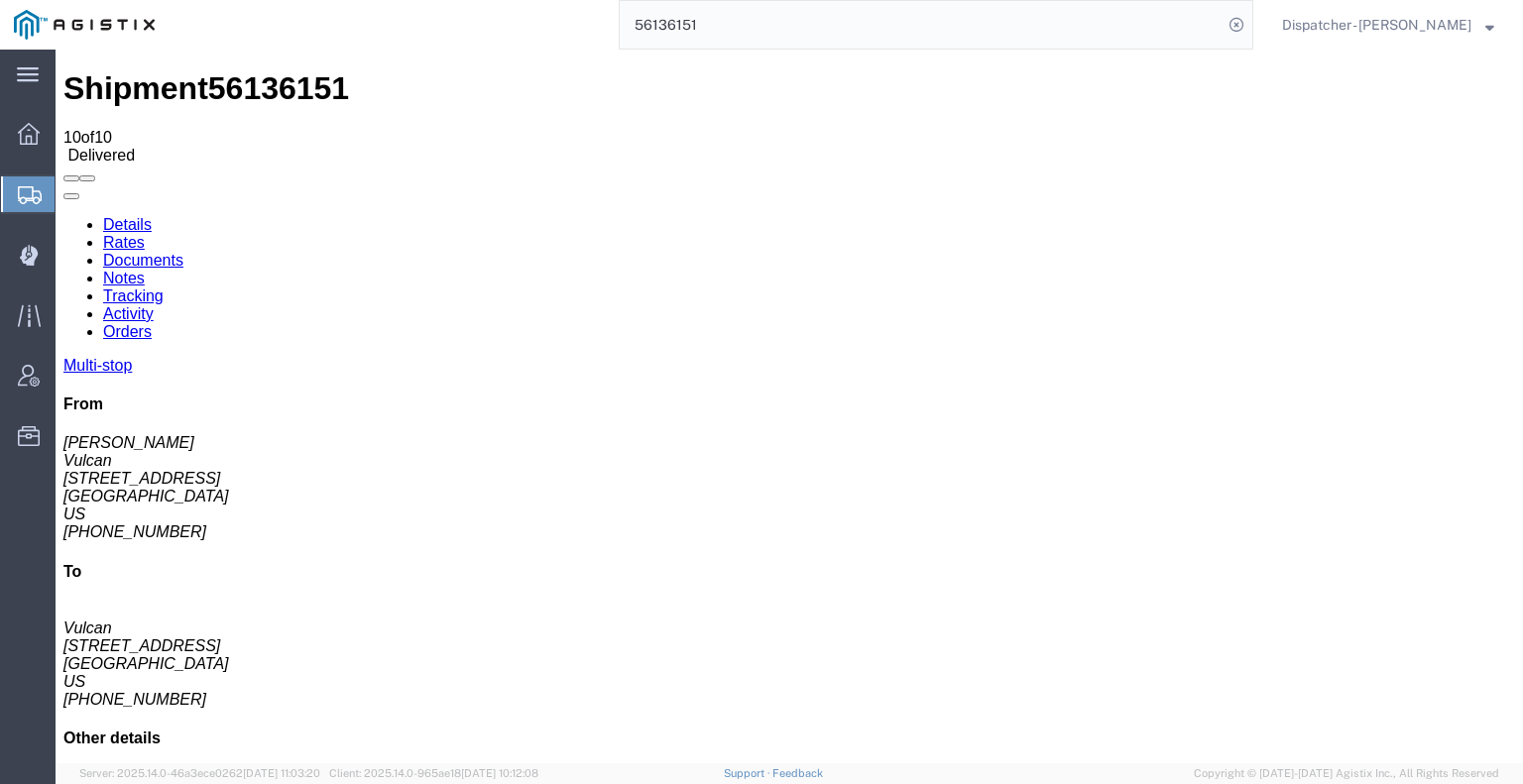 click on "image_2025-07-09_15_57_53.jpg" at bounding box center [249, 1952] 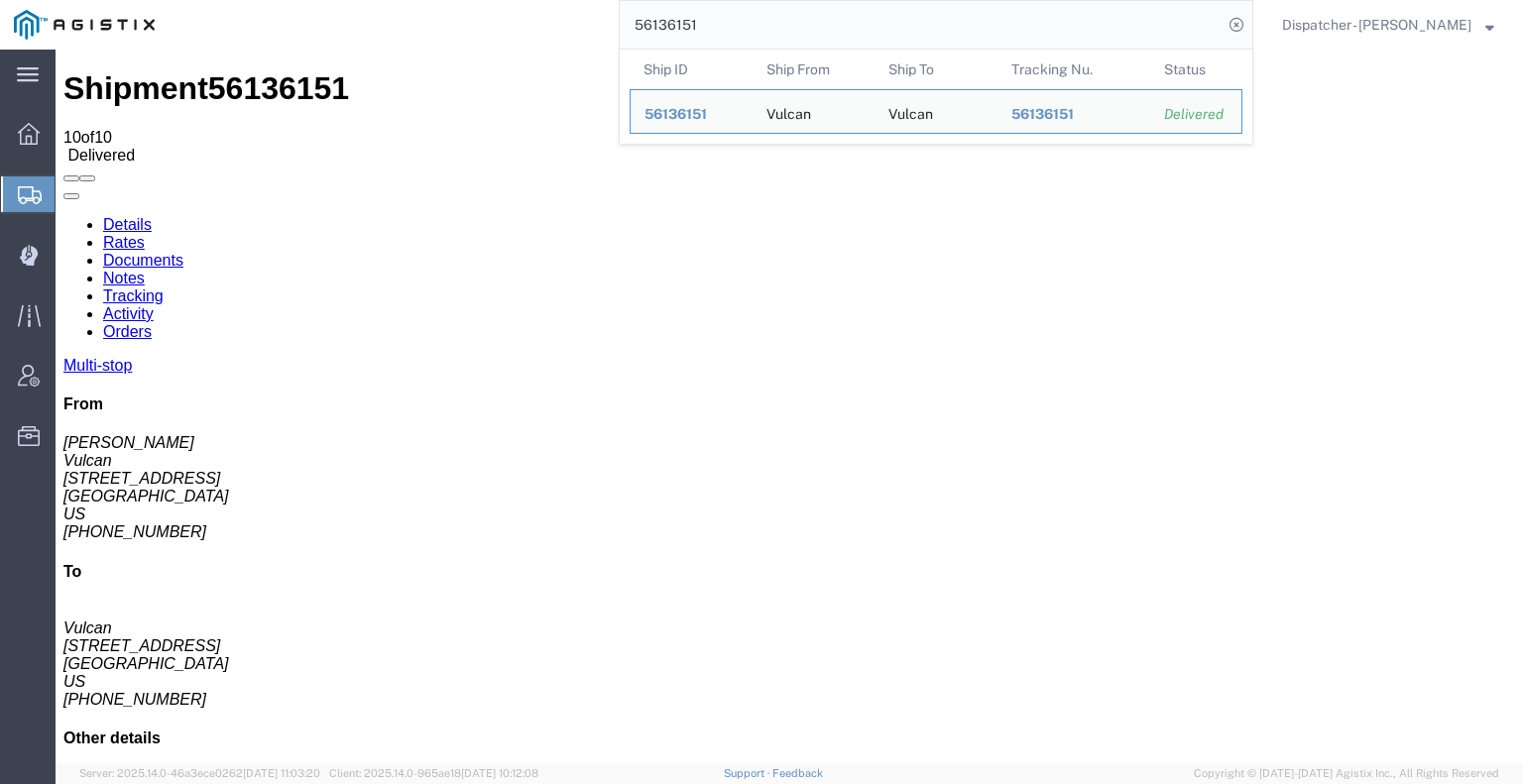 drag, startPoint x: 723, startPoint y: 38, endPoint x: 460, endPoint y: -5, distance: 266.492 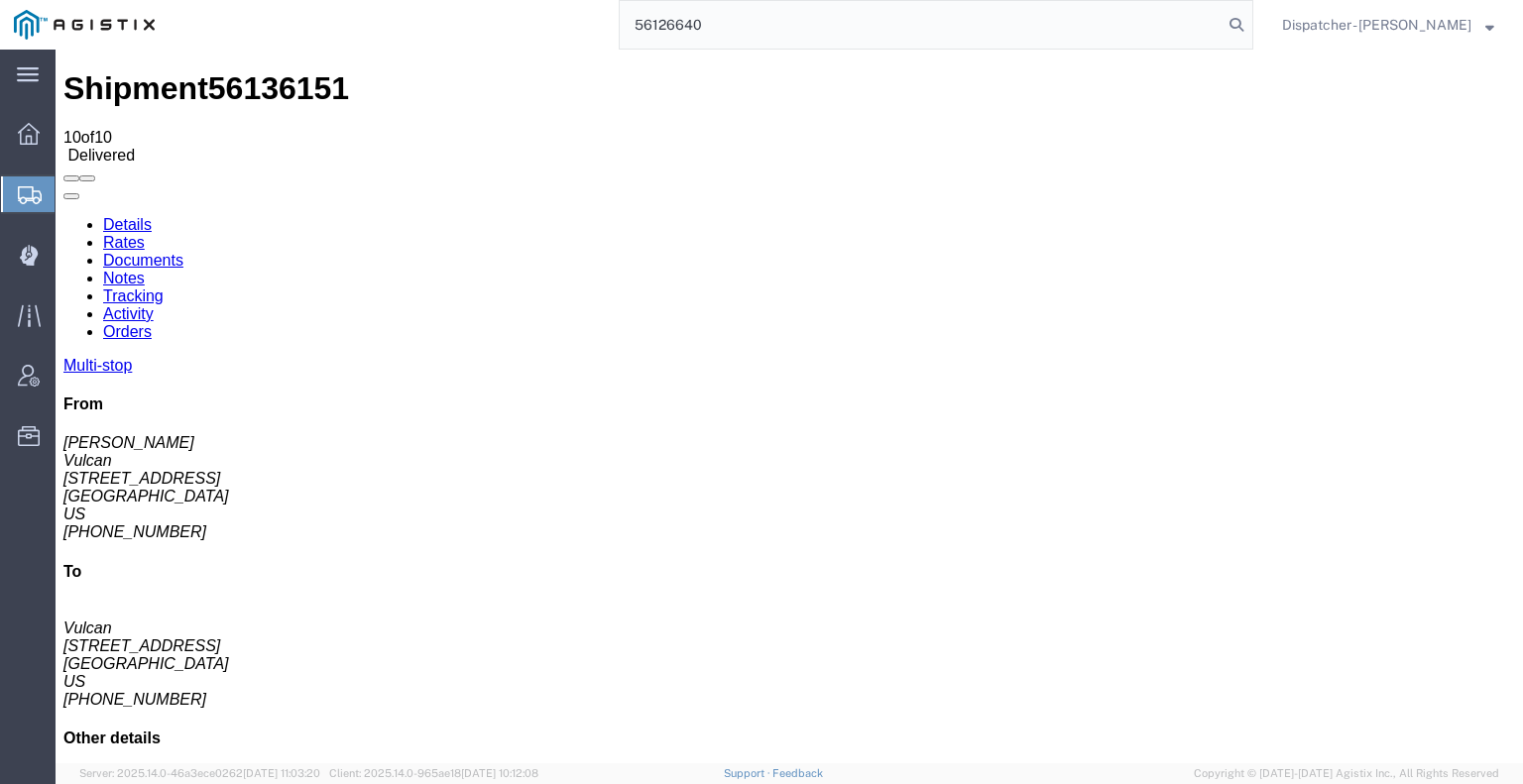 type on "56126640" 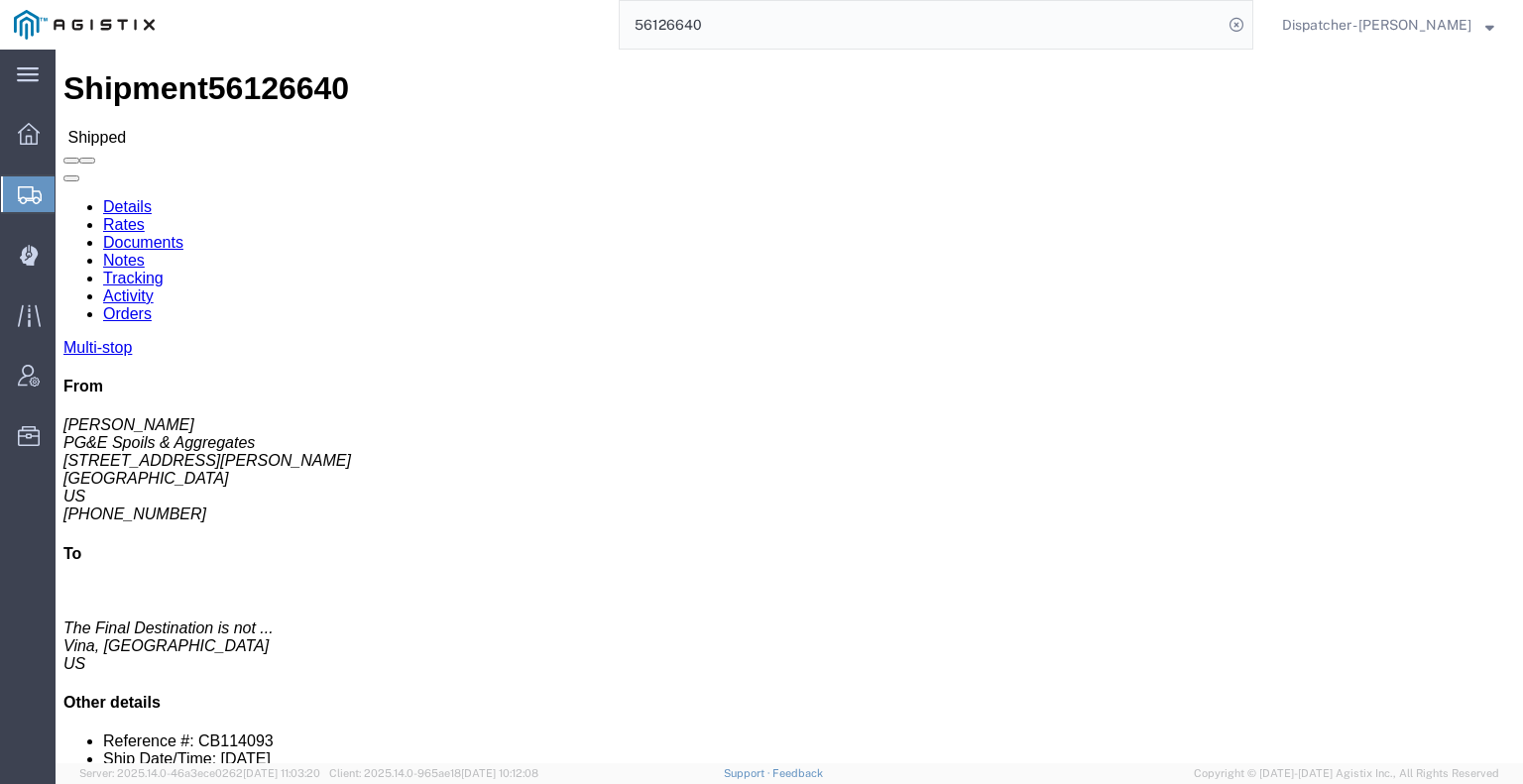 click on "Tracking" 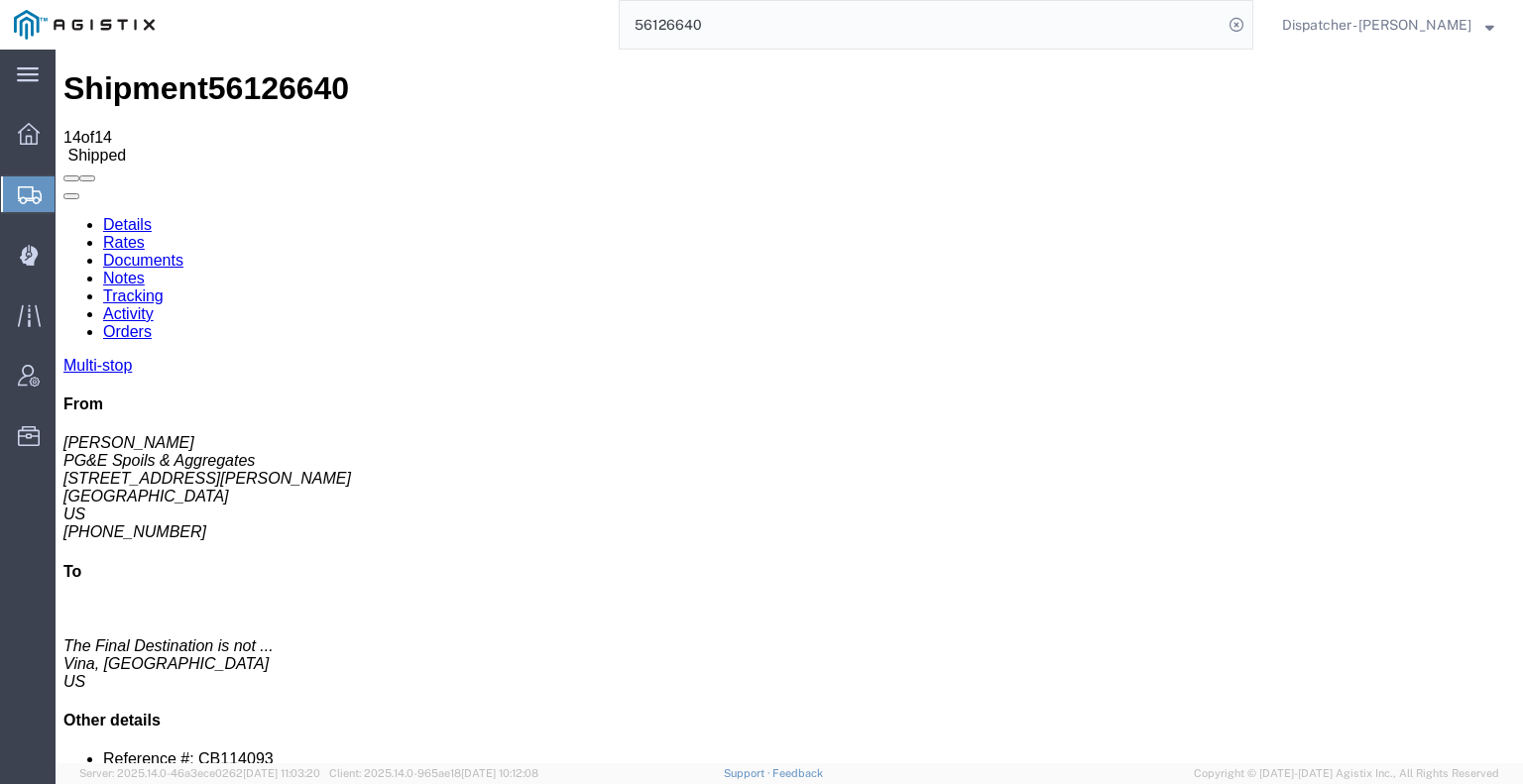 click at bounding box center [63, 216] 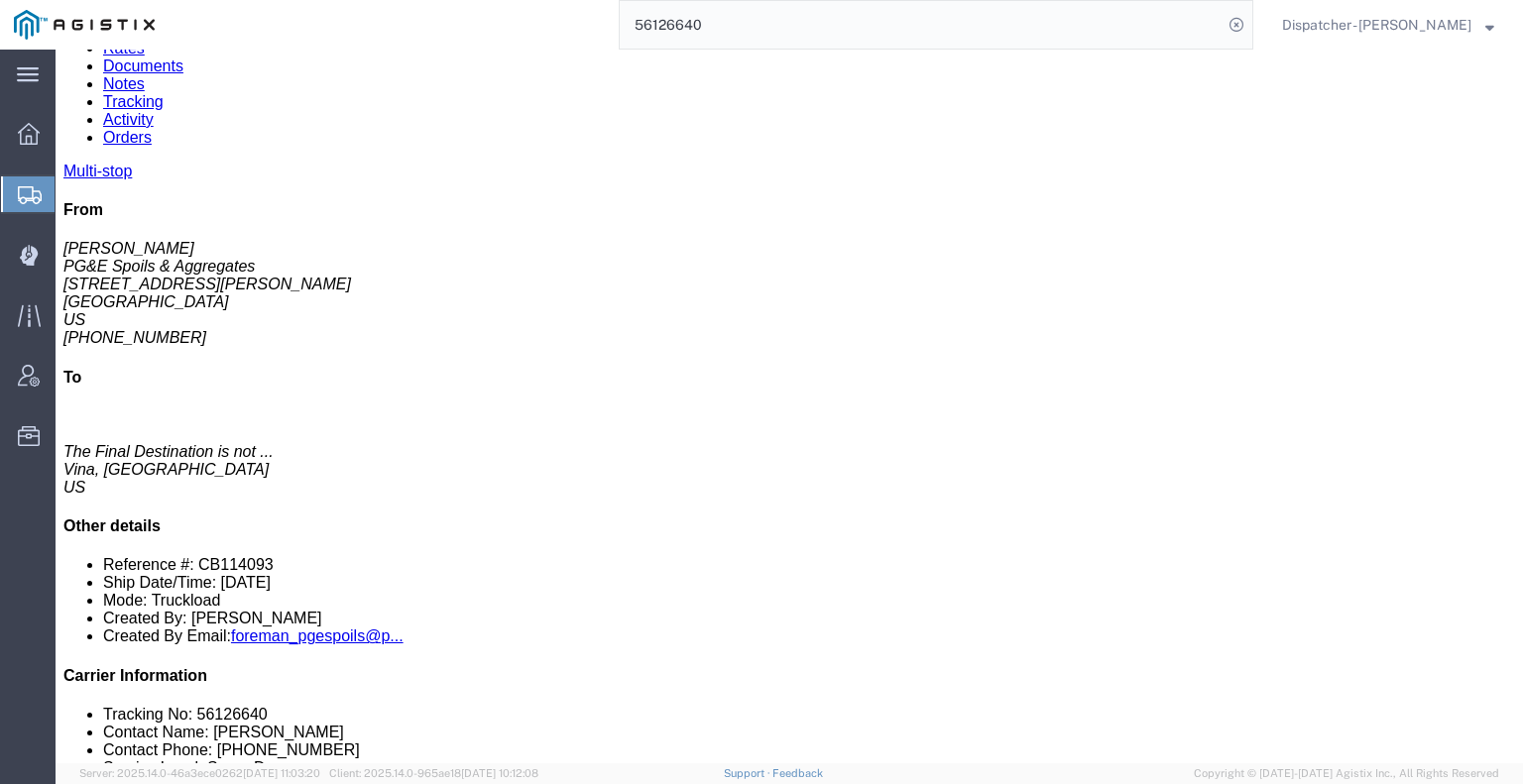 scroll, scrollTop: 229, scrollLeft: 0, axis: vertical 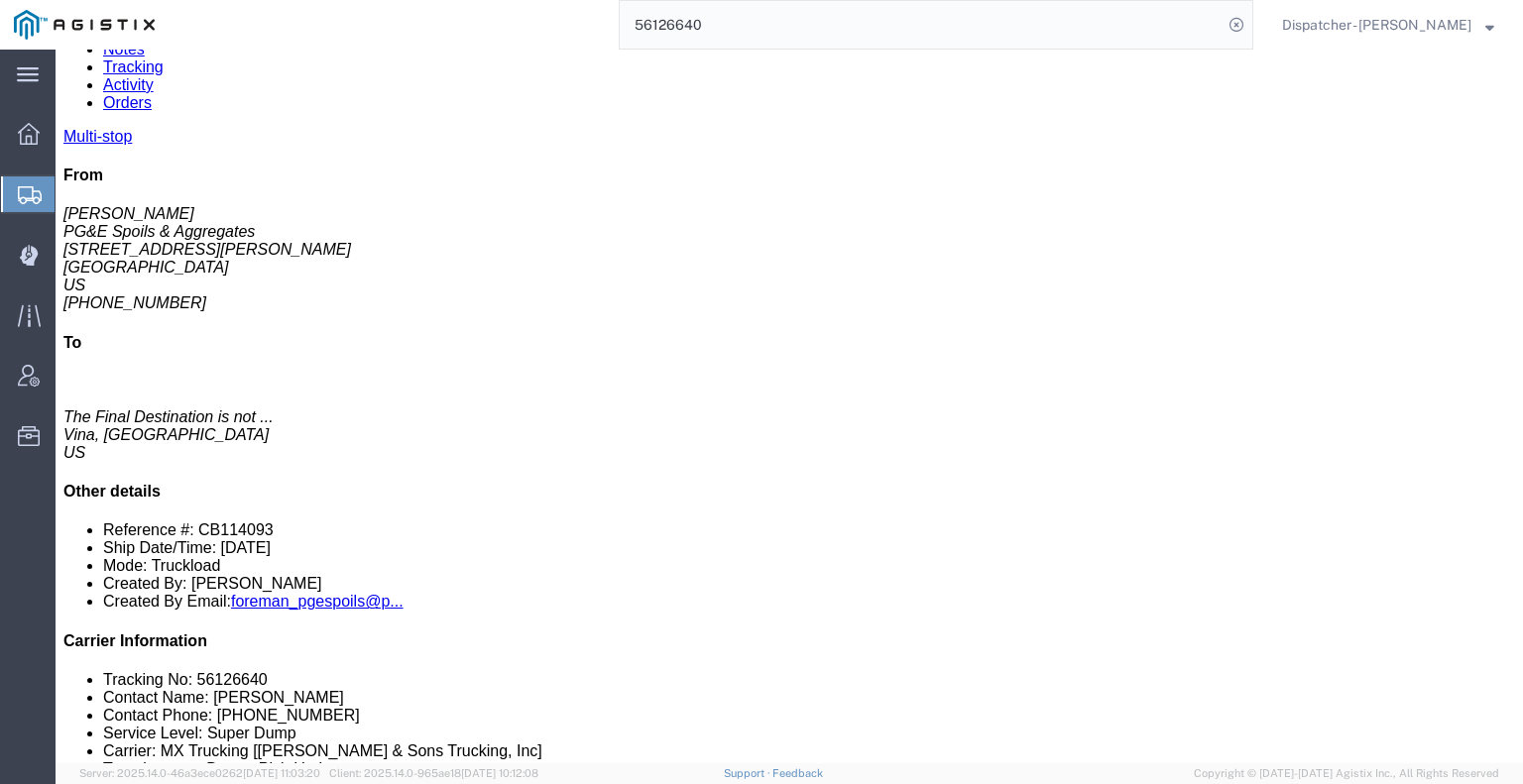 click on "Edit Tracking" at bounding box center (1458, 3089) 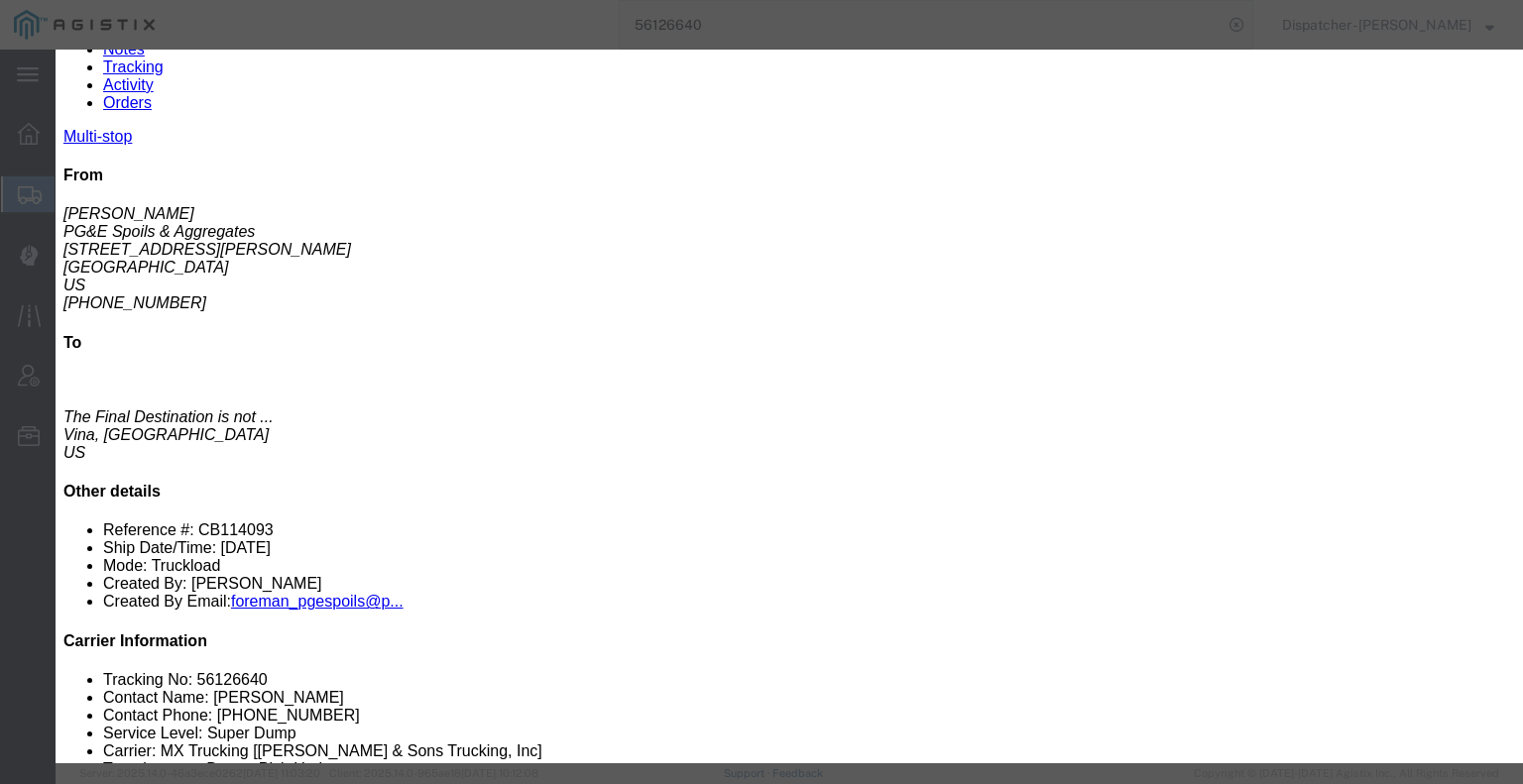 click on "12:02 AM" at bounding box center (167, 6412) 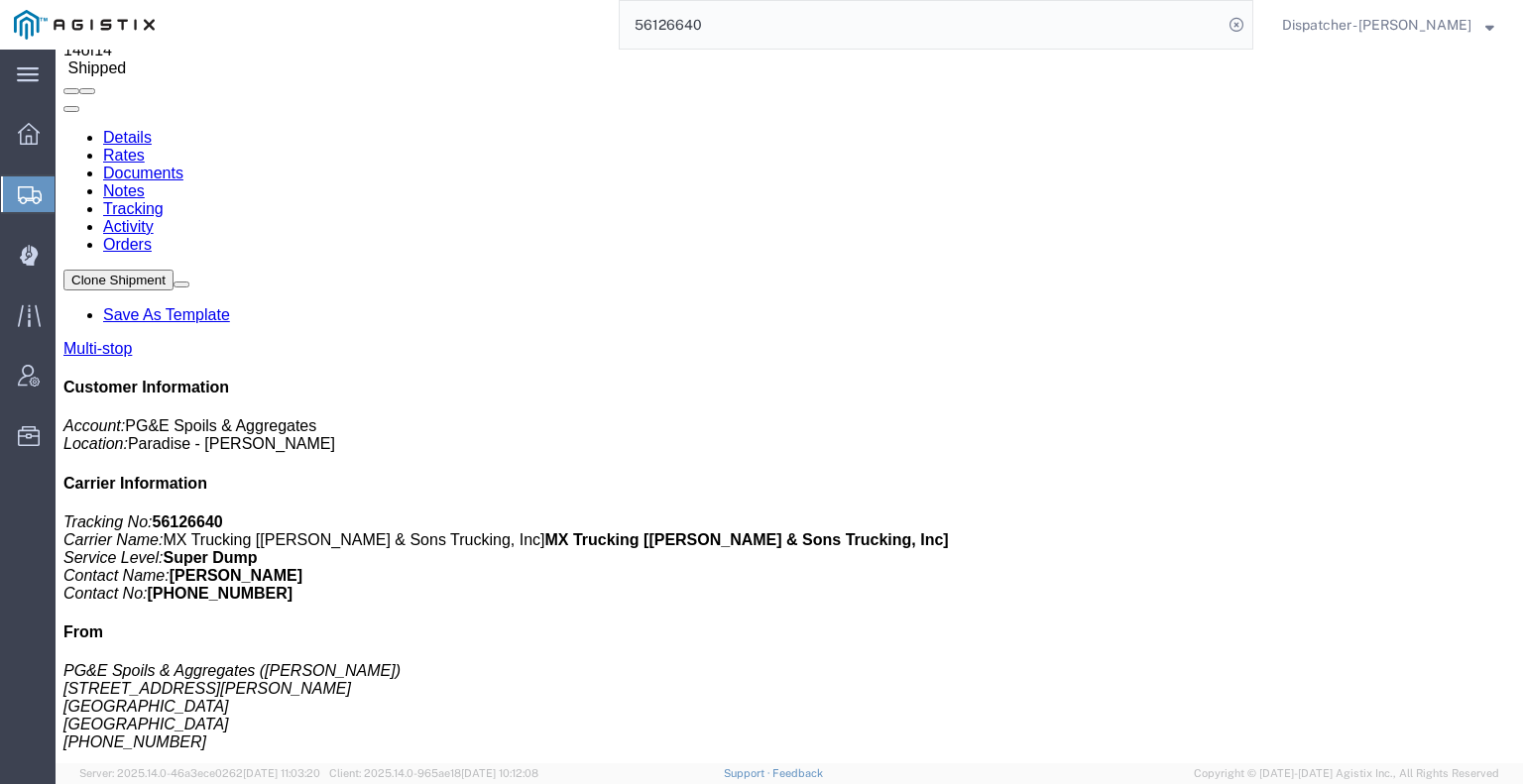 scroll, scrollTop: 0, scrollLeft: 0, axis: both 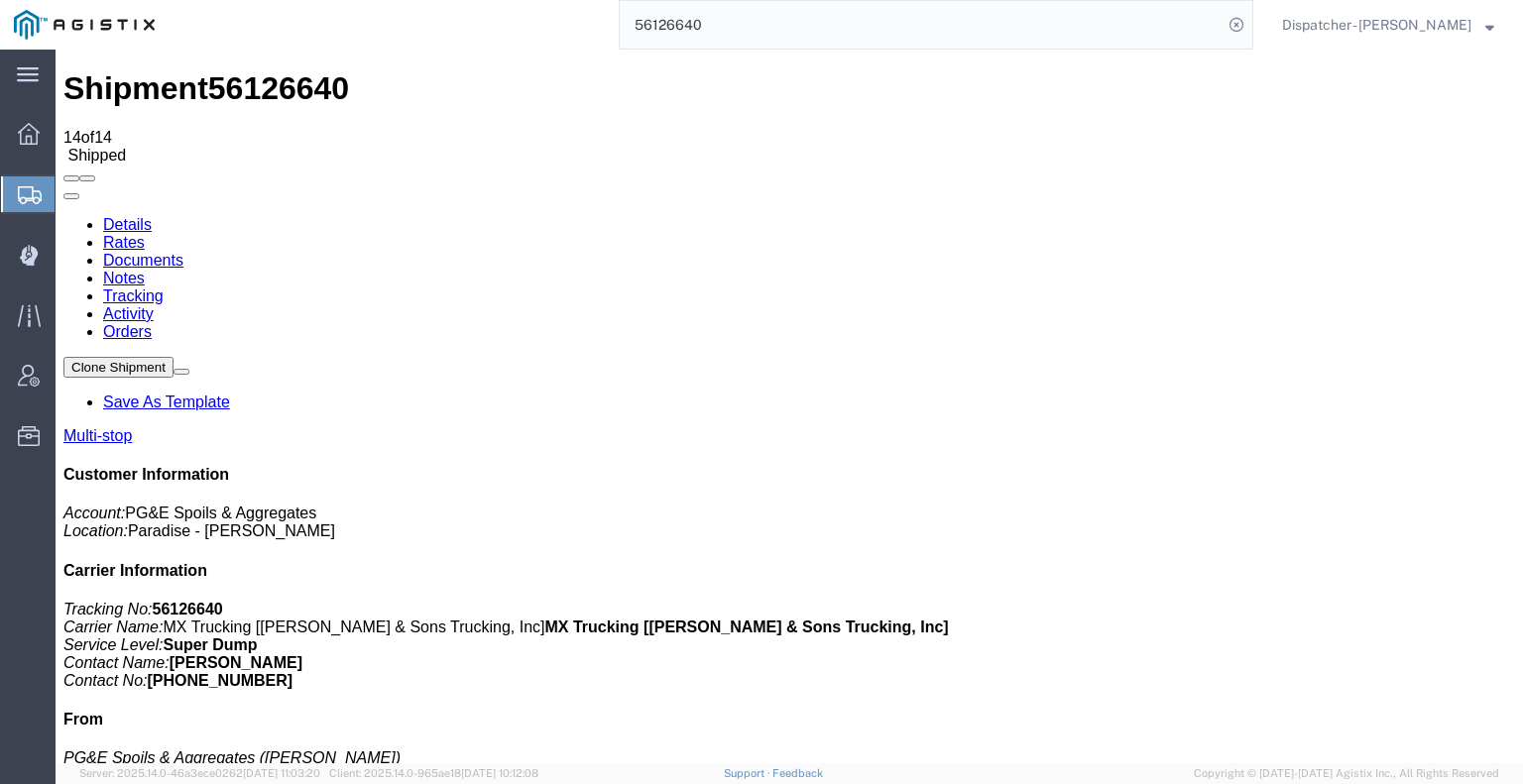 click on "Add New Tracking" at bounding box center (227, 1245) 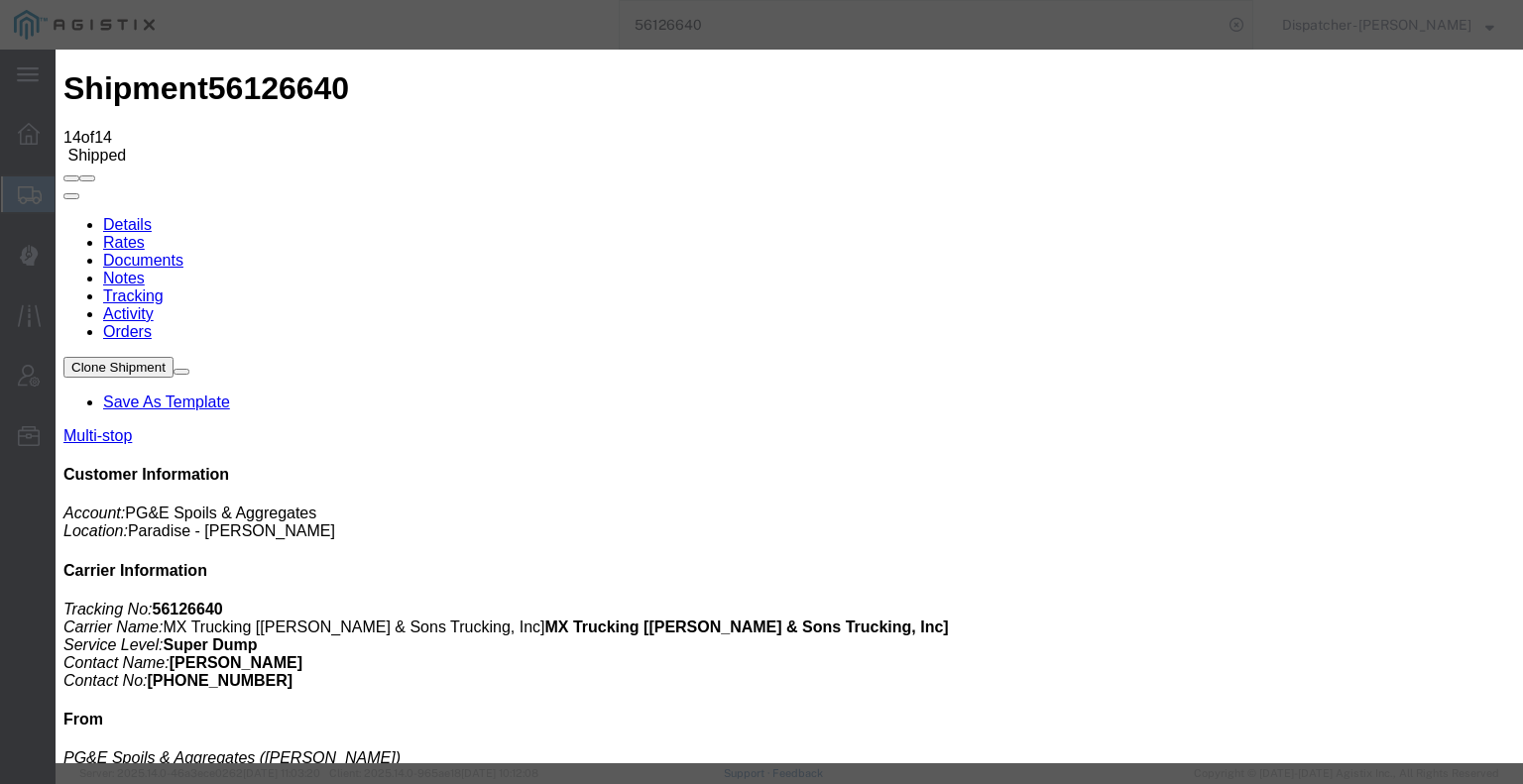 type on "07/10/2025" 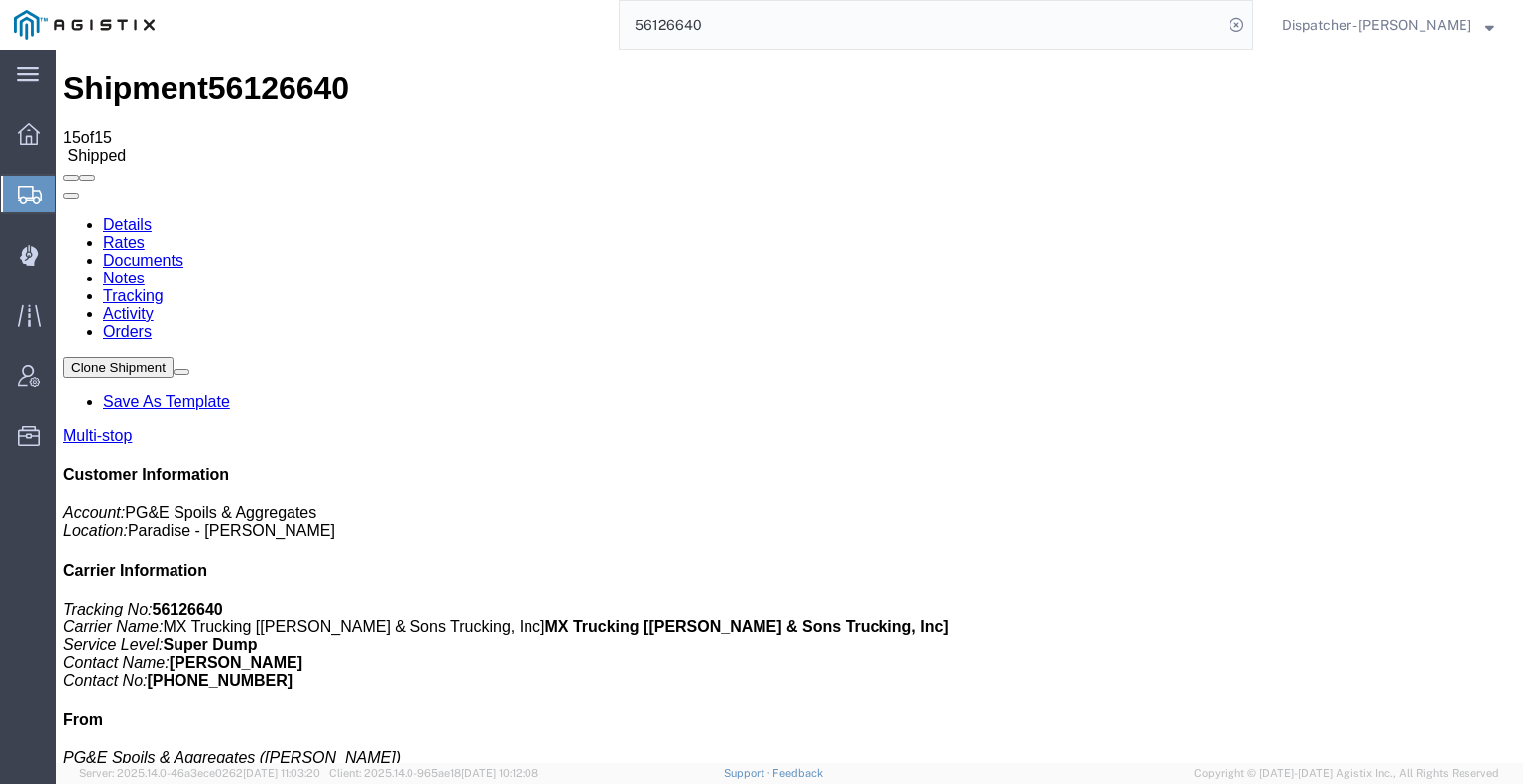 click on "Add New Tracking" at bounding box center [227, 1245] 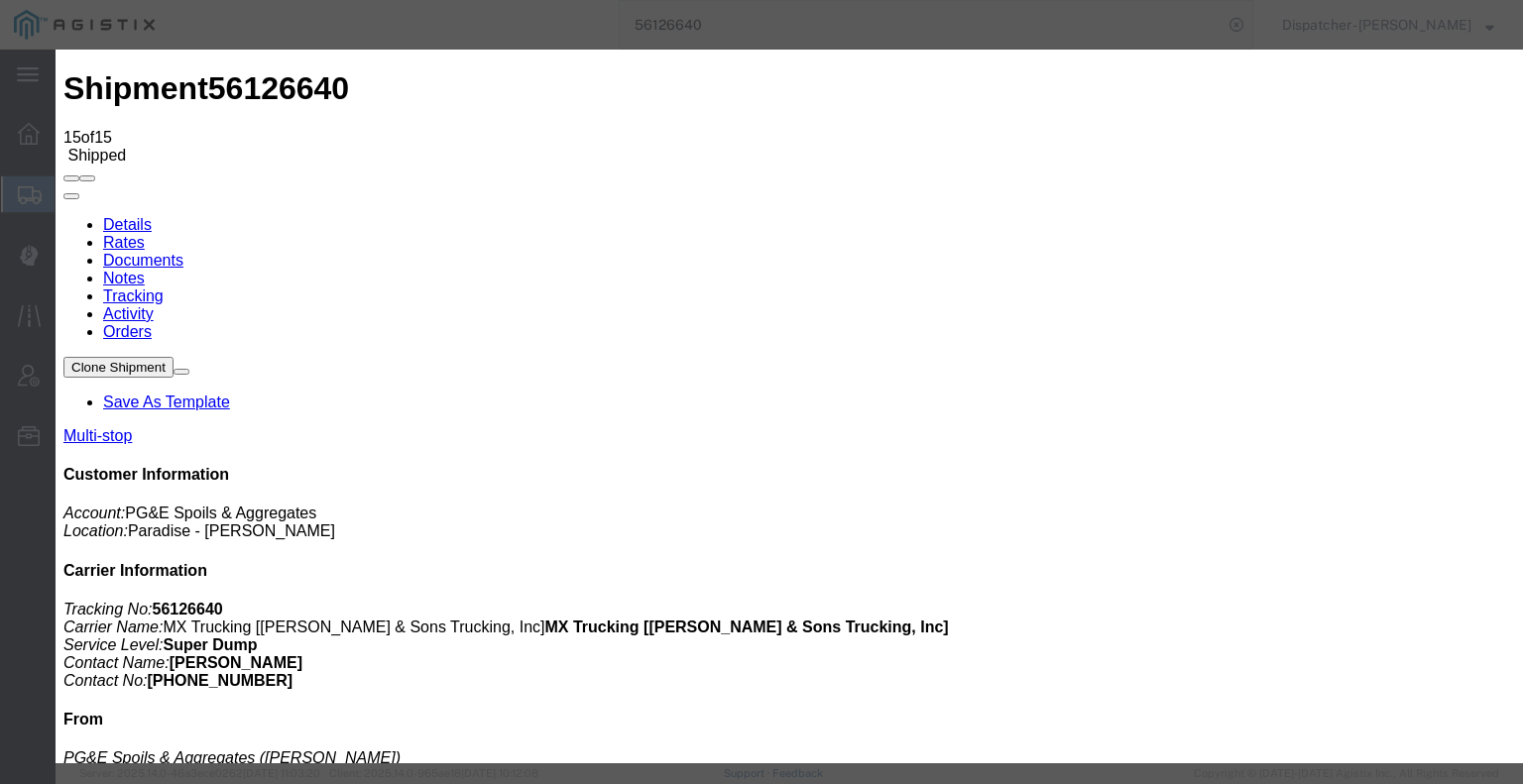 type on "07/10/2025" 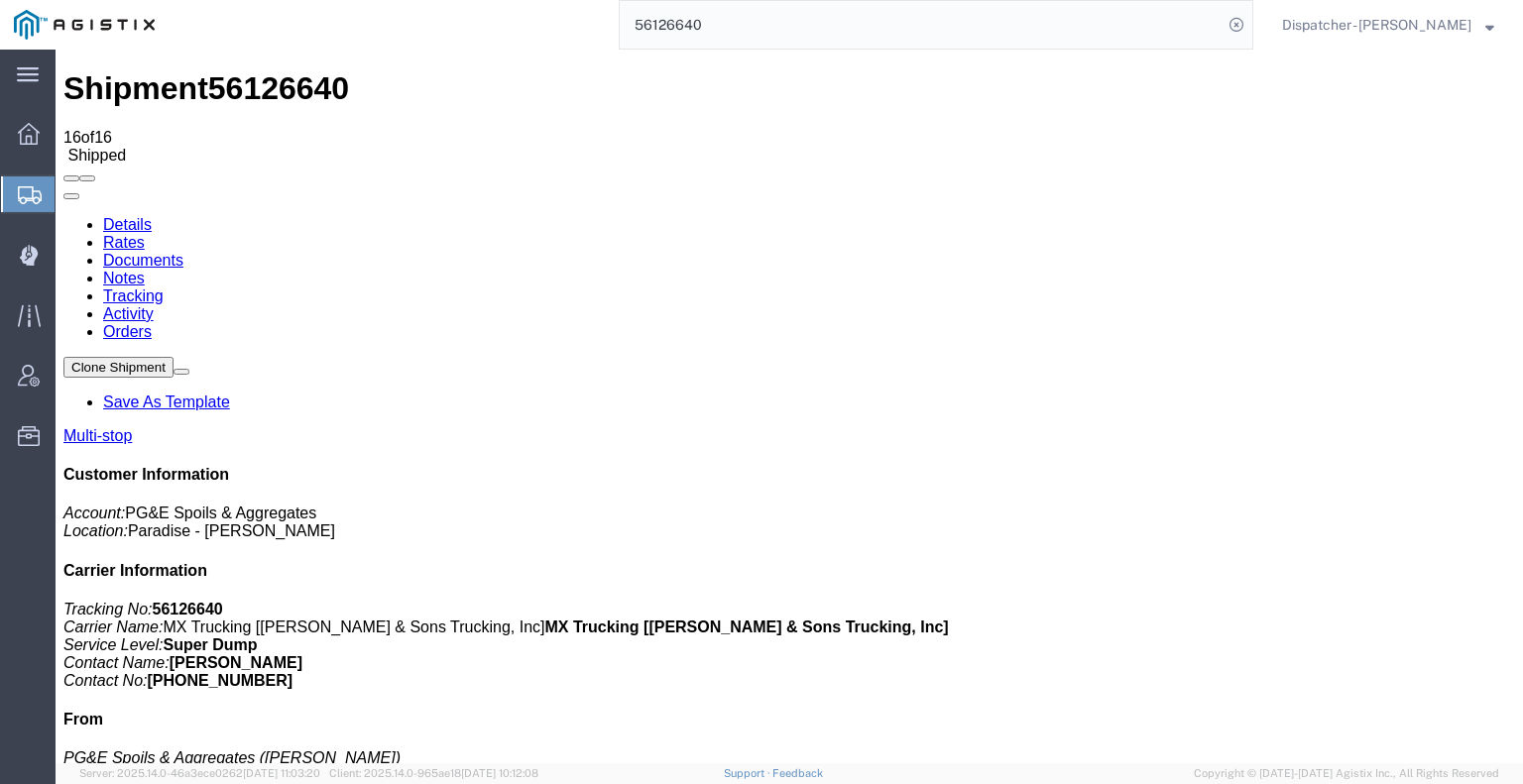 click on "Tracking
Last Requested Update [DATE] 07:06 PDT Email Tracking Add New Tracking Tracking Map" at bounding box center (789, 1196) 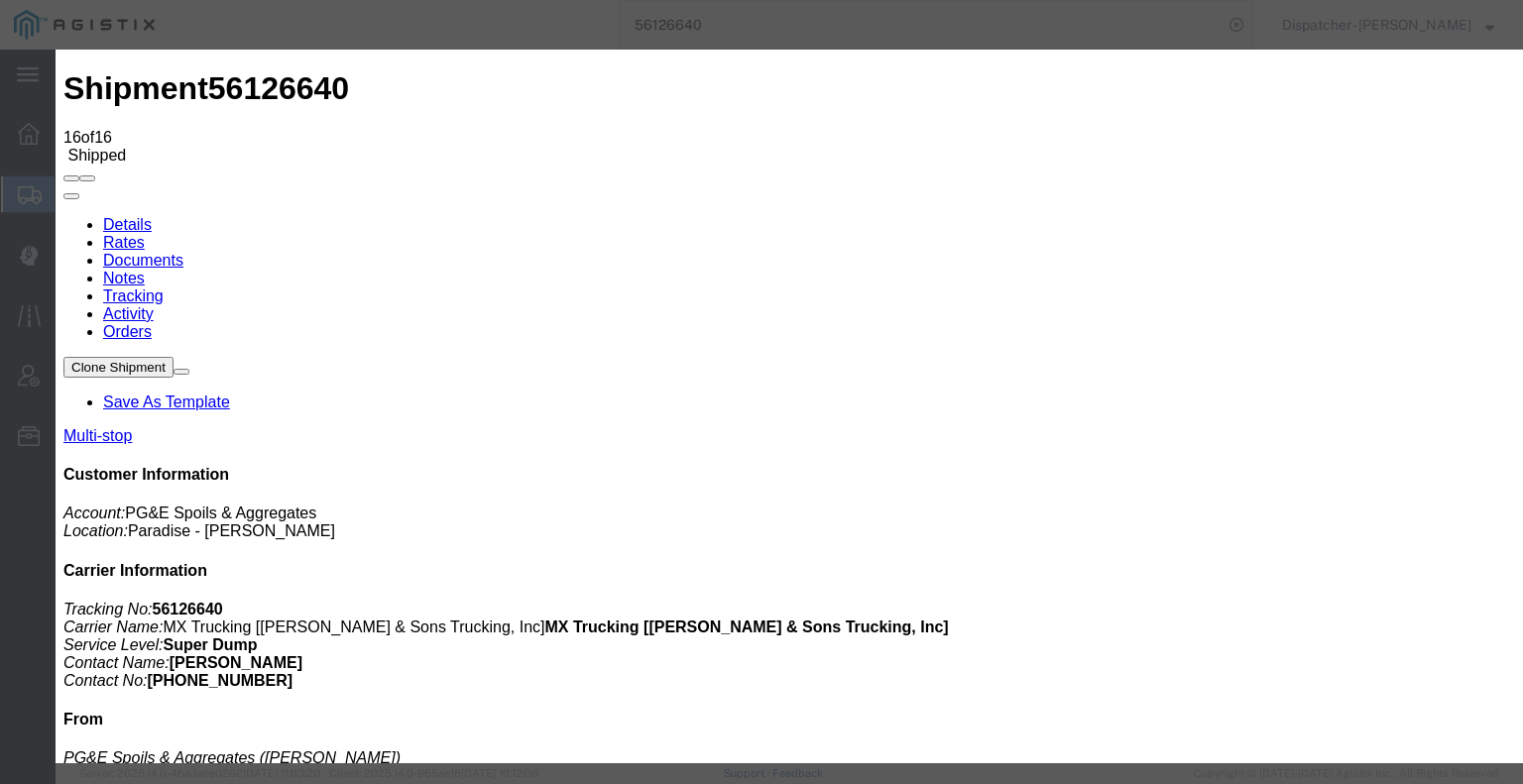 type on "07/10/2025" 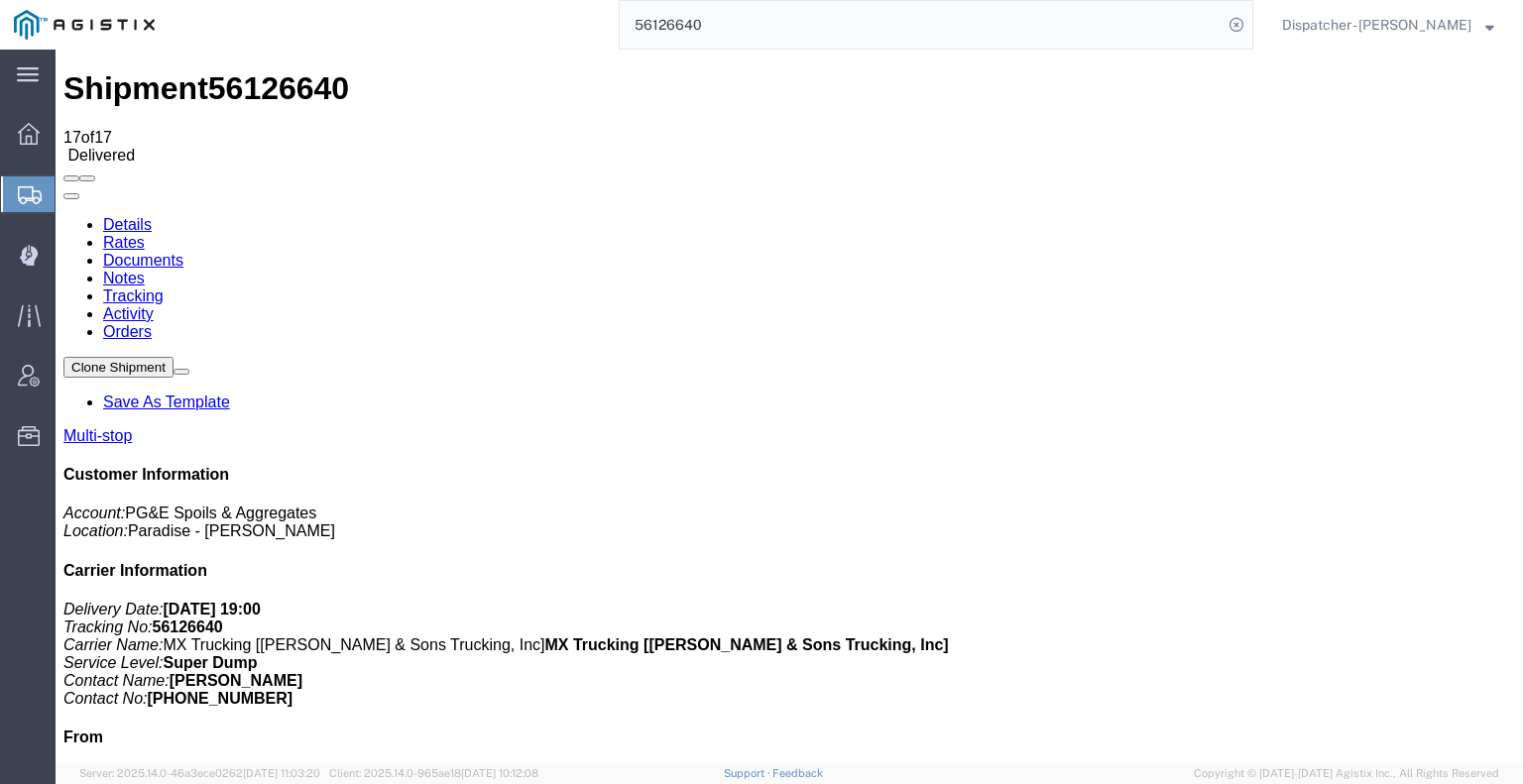 click on "Notes" at bounding box center [124, 278] 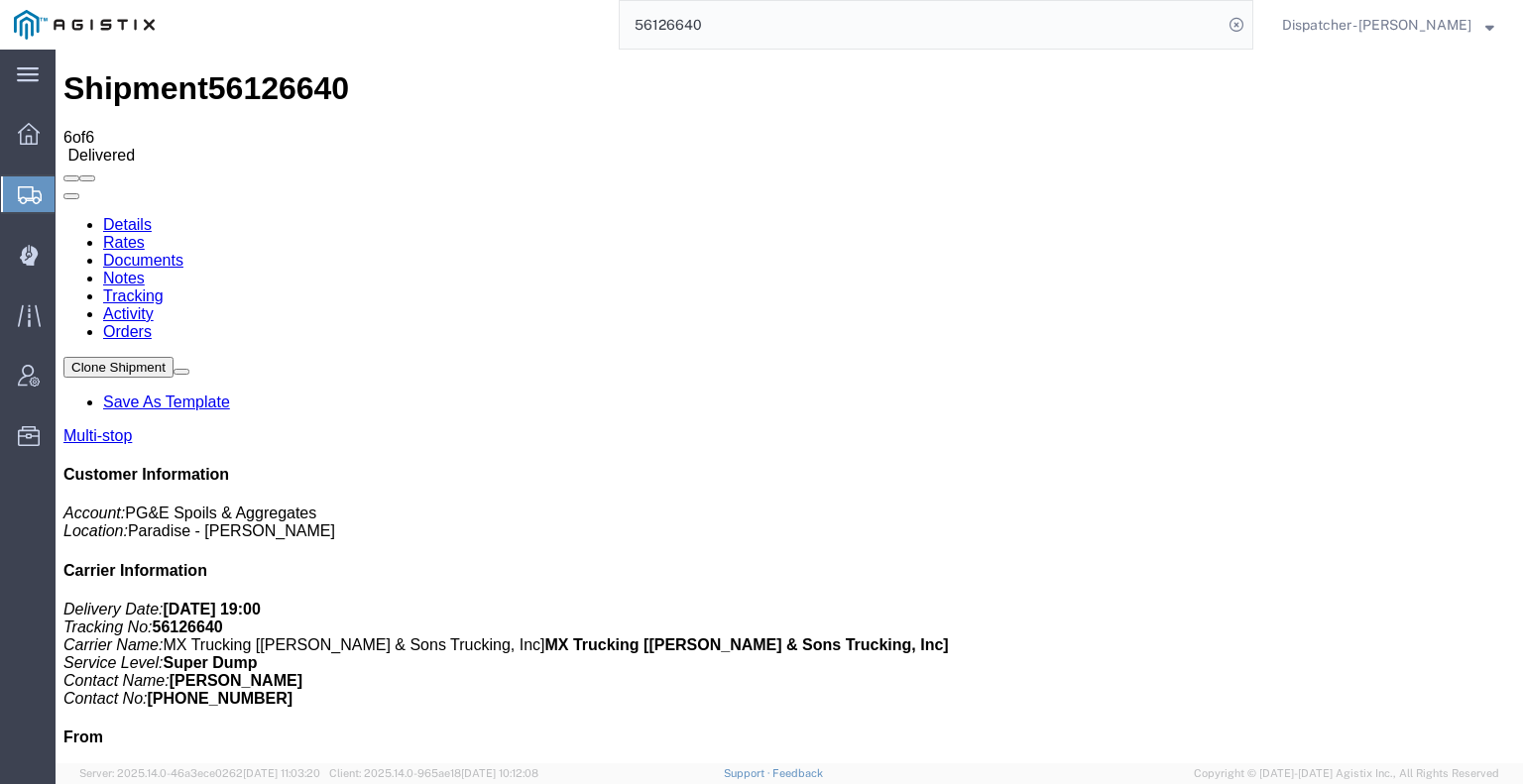click on "Documents" at bounding box center (143, 260) 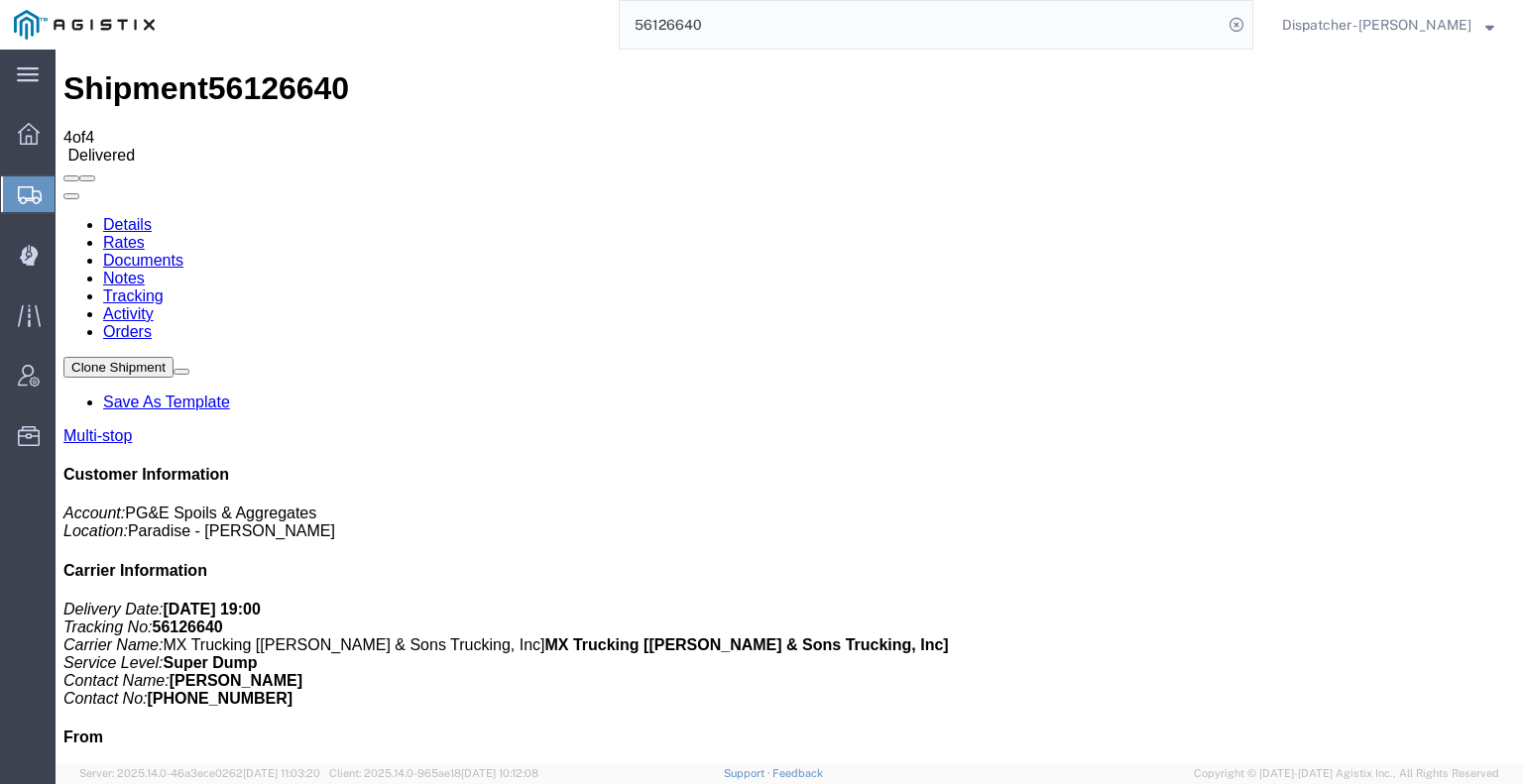 click at bounding box center (96, 1873) 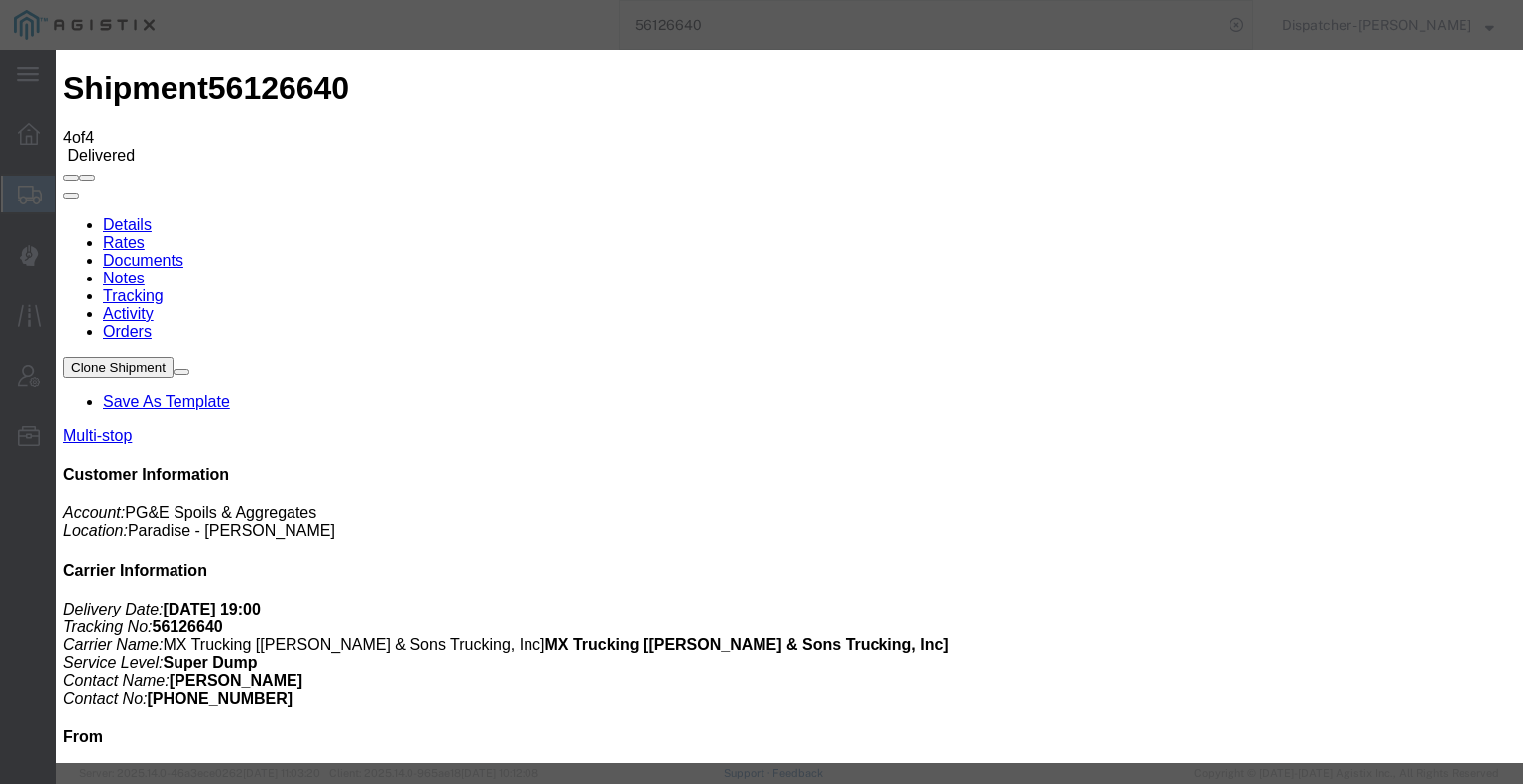 click on "Delete" at bounding box center (90, 3585) 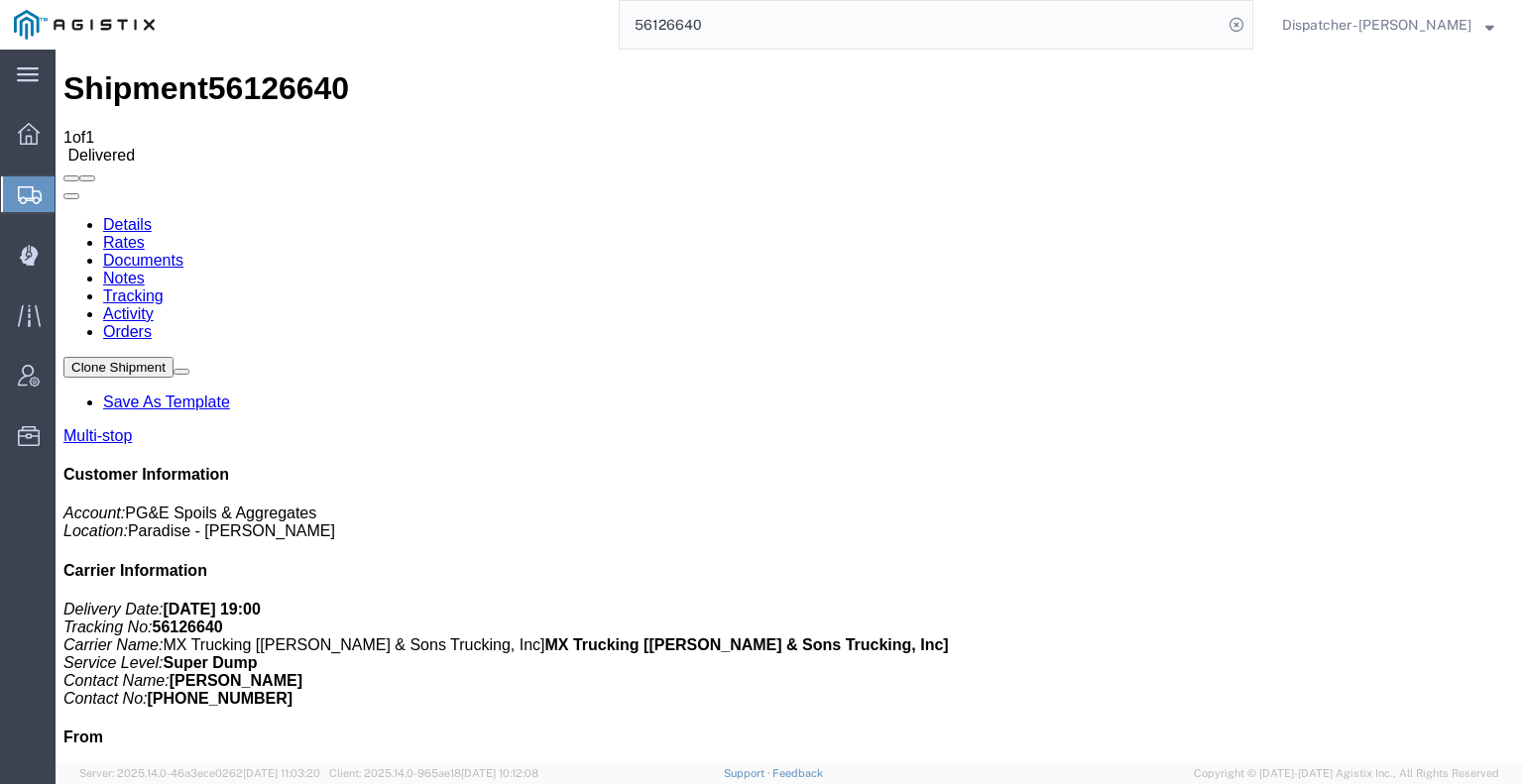 click on "Shipment  56126640 1
of
1   Delivered Details Rates Documents Notes Tracking Activity Orders
Clone Shipment
Save As Template
Multi-stop
Customer Information
Account: PG&E Spoils & Aggregates
Location: Paradise - [PERSON_NAME]
Carrier Information
Delivery Date: [DATE] 19:00
Tracking No: 56126640
Carrier Name: MX Trucking [[PERSON_NAME] & Sons Trucking, Inc] MX Trucking [[PERSON_NAME] & Sons Trucking, Inc]
Service Level: Super Dump
Contact Name: [PERSON_NAME]
Contact No: [PHONE_NUMBER]
From
PG&E Spoils & Aggregates ([PERSON_NAME])
[STREET_ADDRESS][PERSON_NAME]
[PHONE_NUMBER]
To
()
The Final Destination is not defined yet [GEOGRAPHIC_DATA], [GEOGRAPHIC_DATA]
[GEOGRAPHIC_DATA]
Other details
Reference: CB114093
Ship Date: [DATE]
Mode: Truckload
Creator: Agistix [PERSON_NAME]
Creator: foreman_pgespoils@p...
Last Saved: [DATE] 07:06 PDT
Documents Drag and Drop or" at bounding box center (789, 1473) 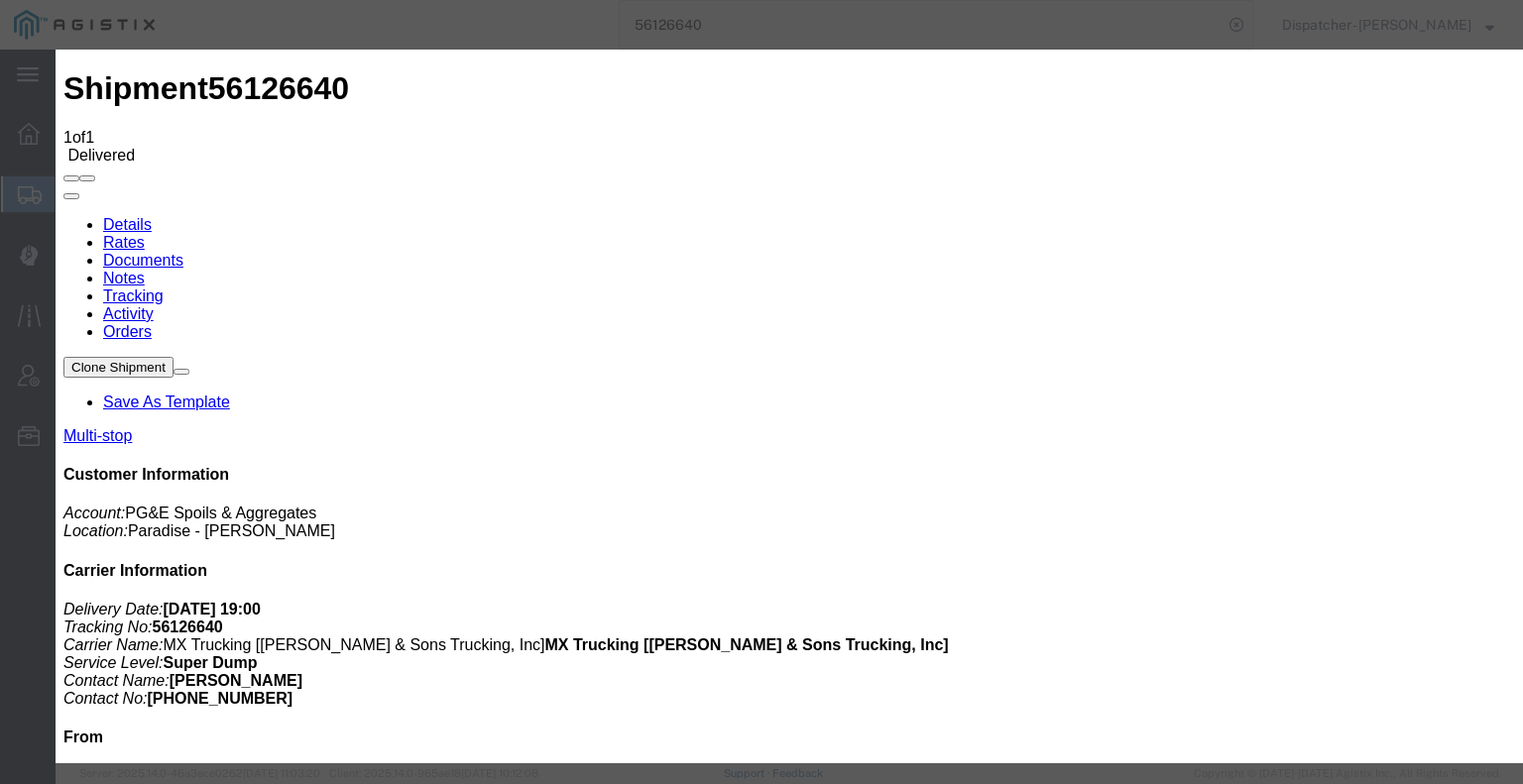 click on "Browse" at bounding box center (93, 1951) 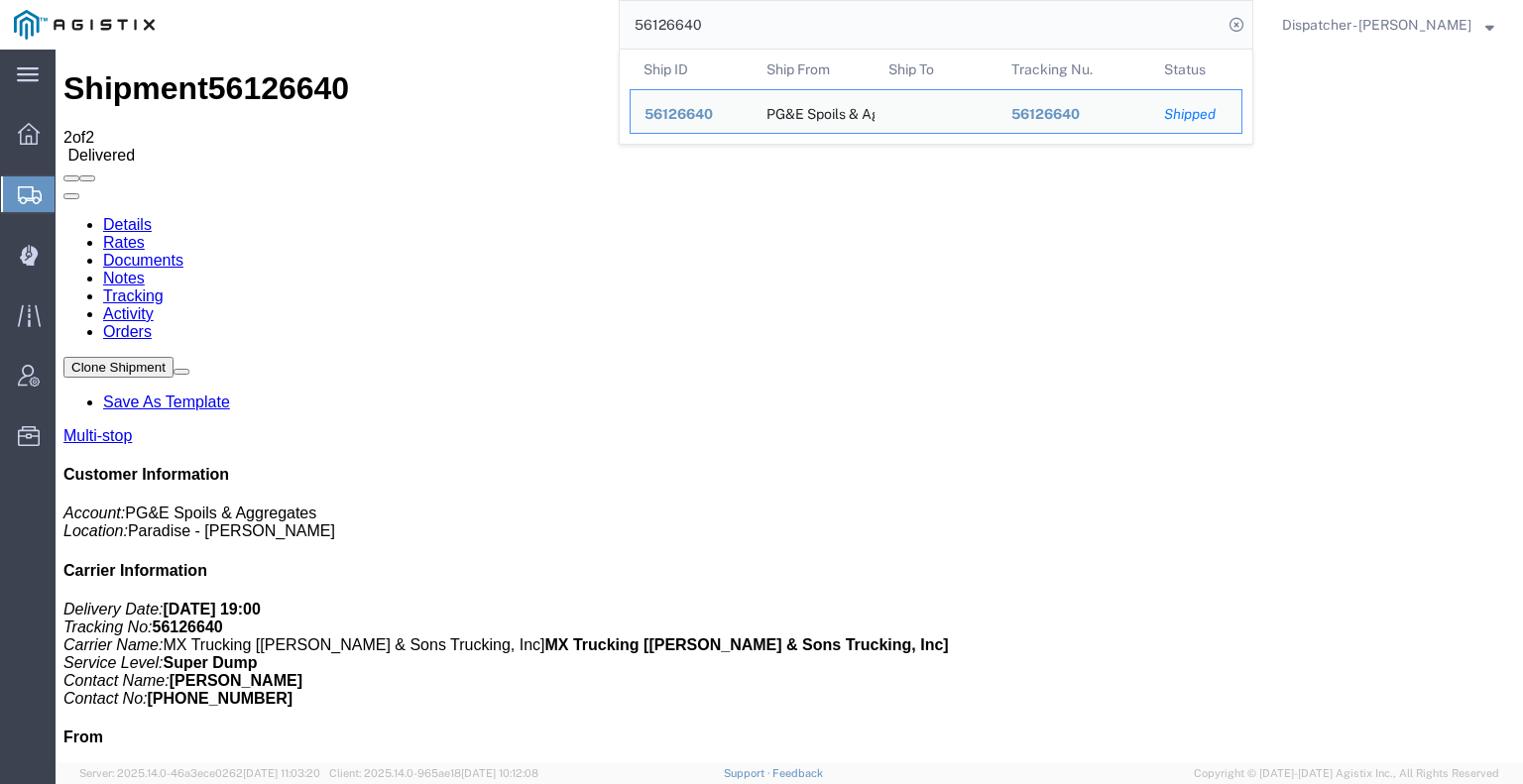 drag, startPoint x: 699, startPoint y: 23, endPoint x: 401, endPoint y: 8, distance: 298.37728 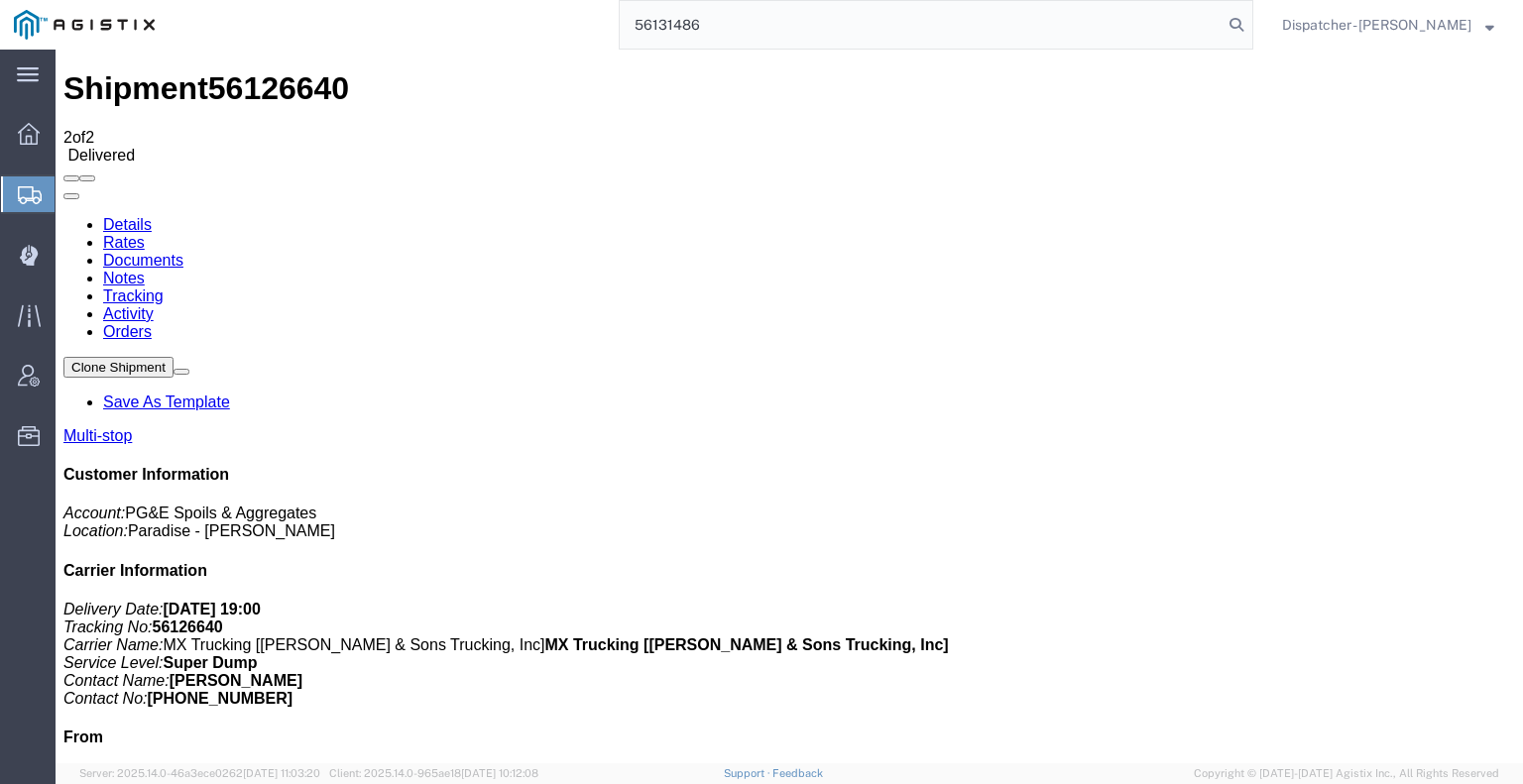 type on "56131486" 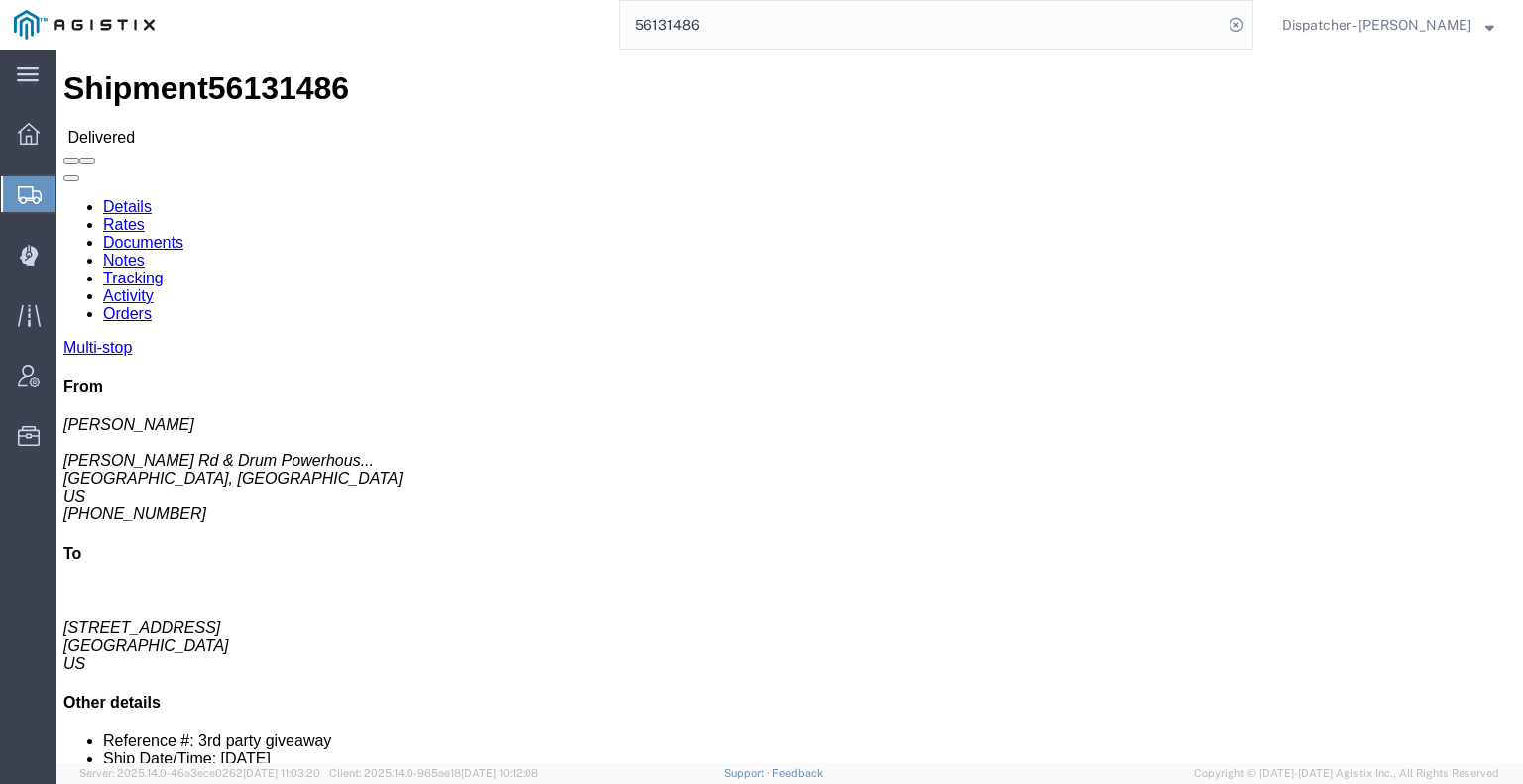 click on "Notes" 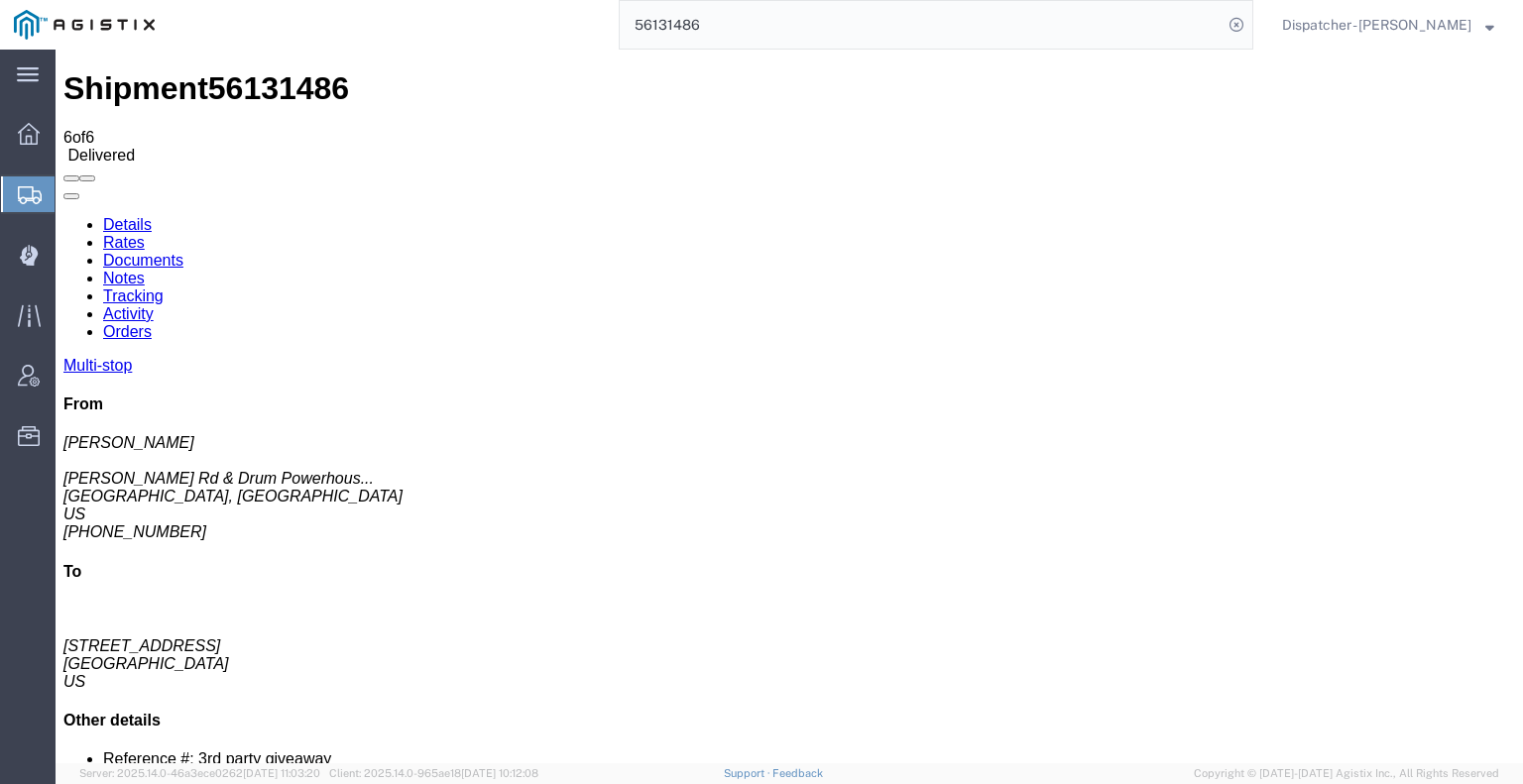 click on "Tracking" at bounding box center (133, 295) 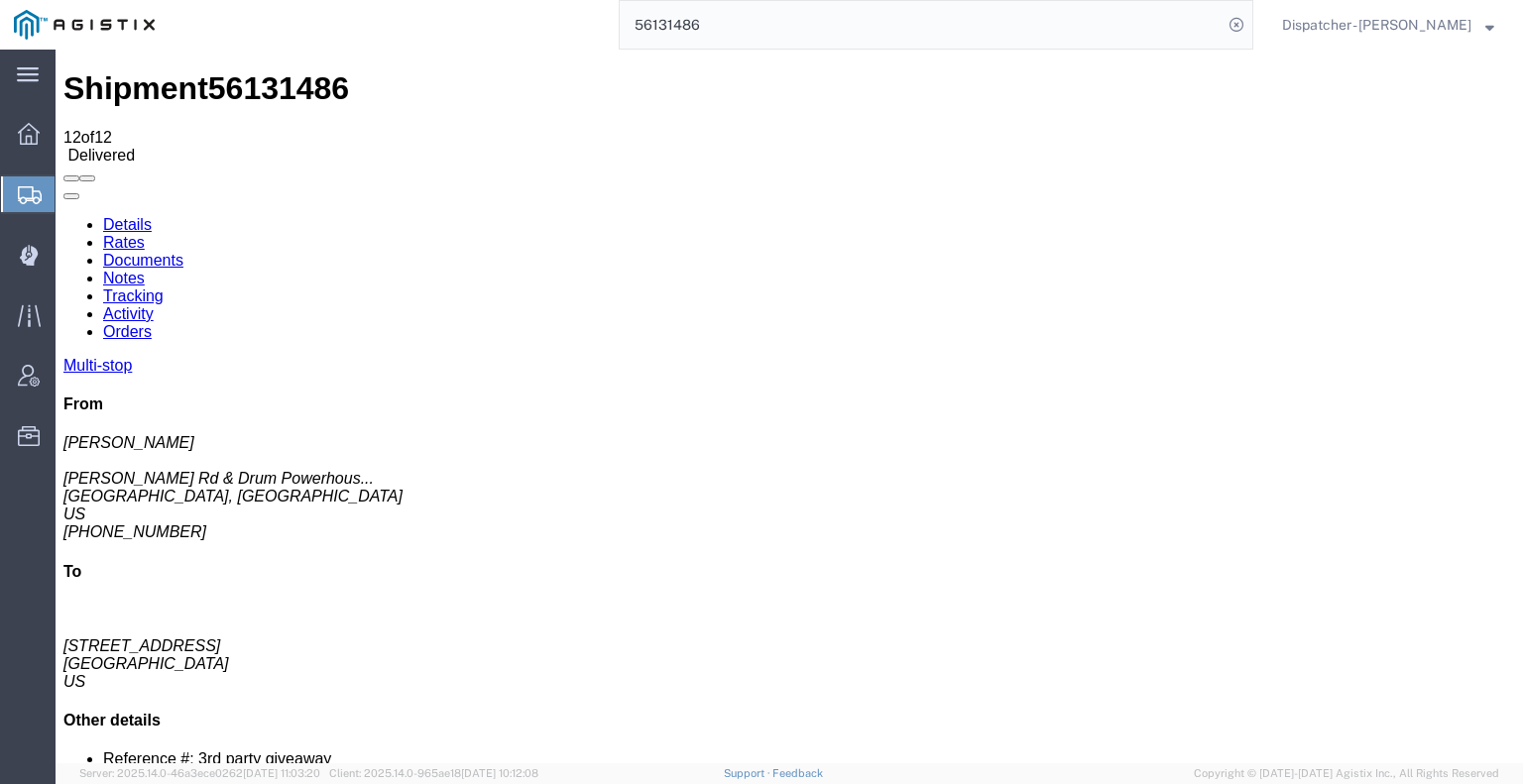 click at bounding box center (63, 216) 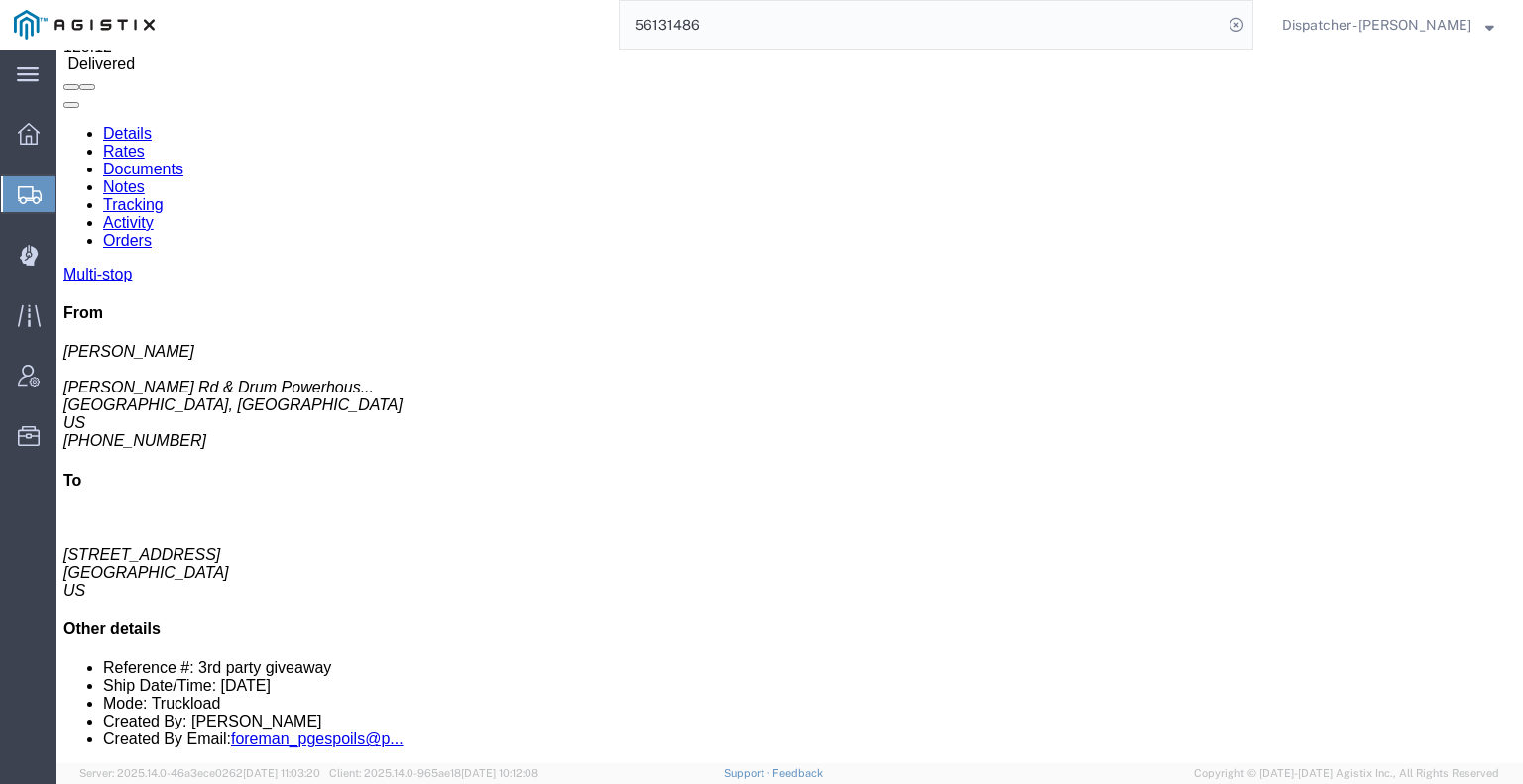 scroll, scrollTop: 148, scrollLeft: 0, axis: vertical 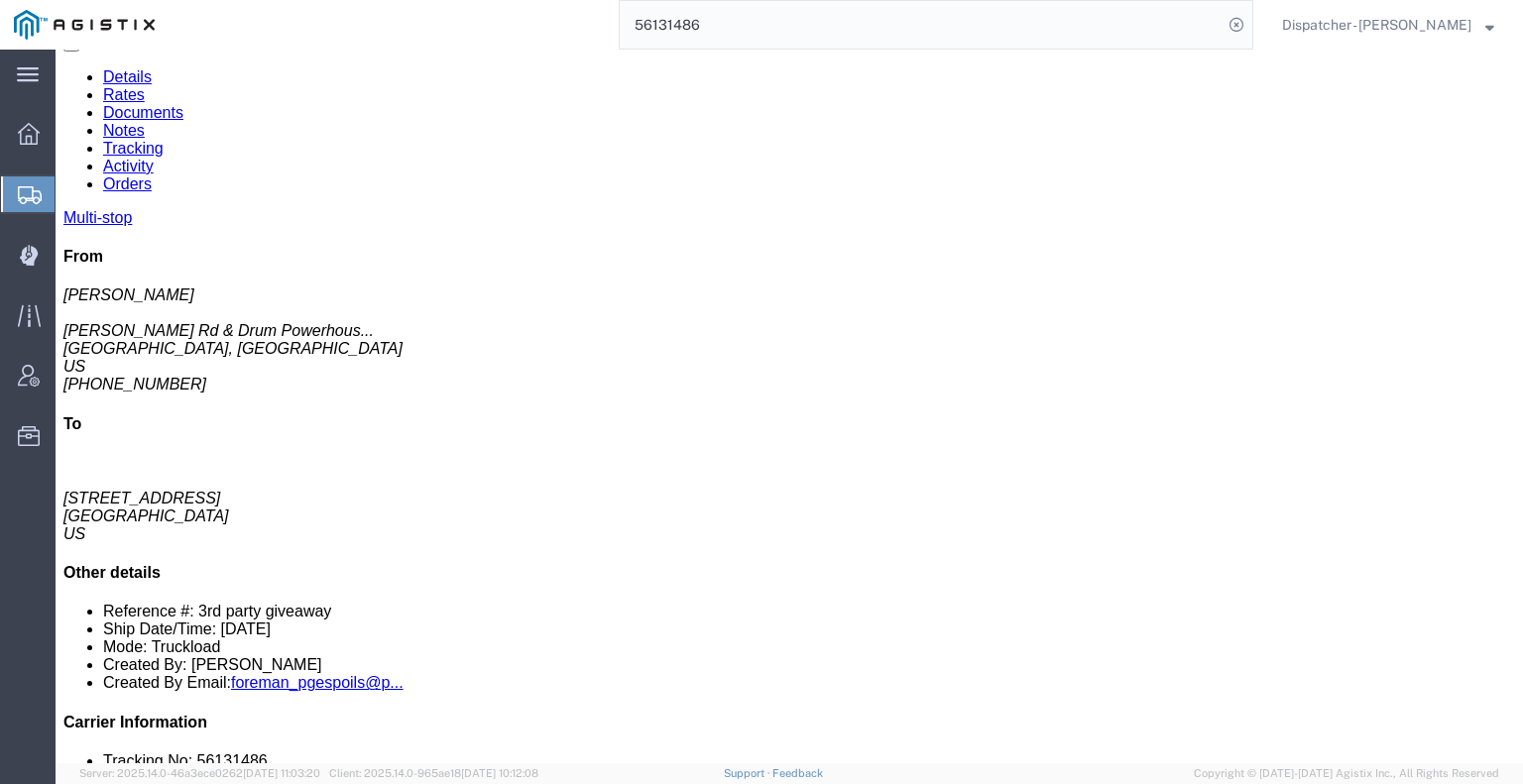 click on "Delete Tracking" at bounding box center [1440, 2952] 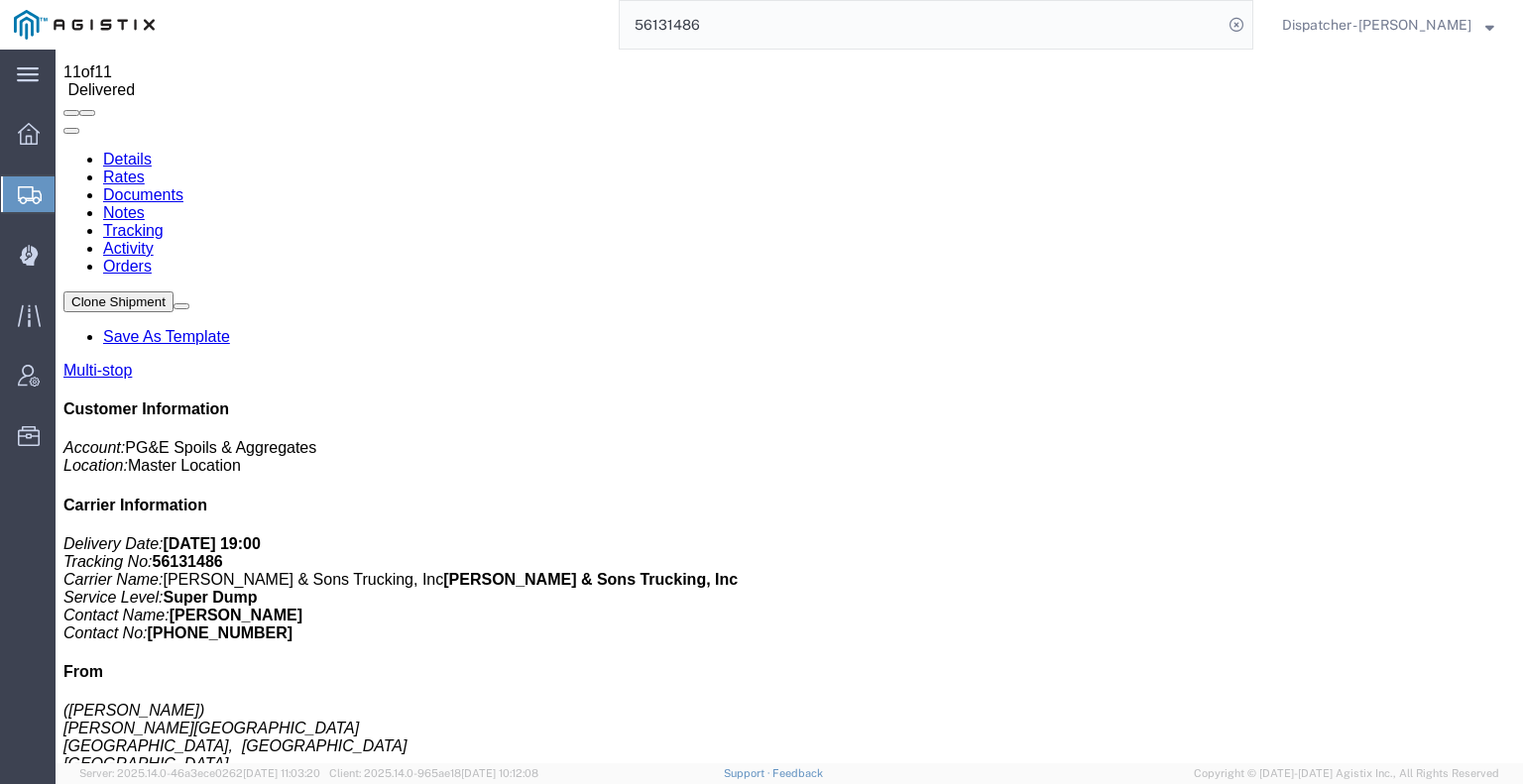 scroll, scrollTop: 98, scrollLeft: 0, axis: vertical 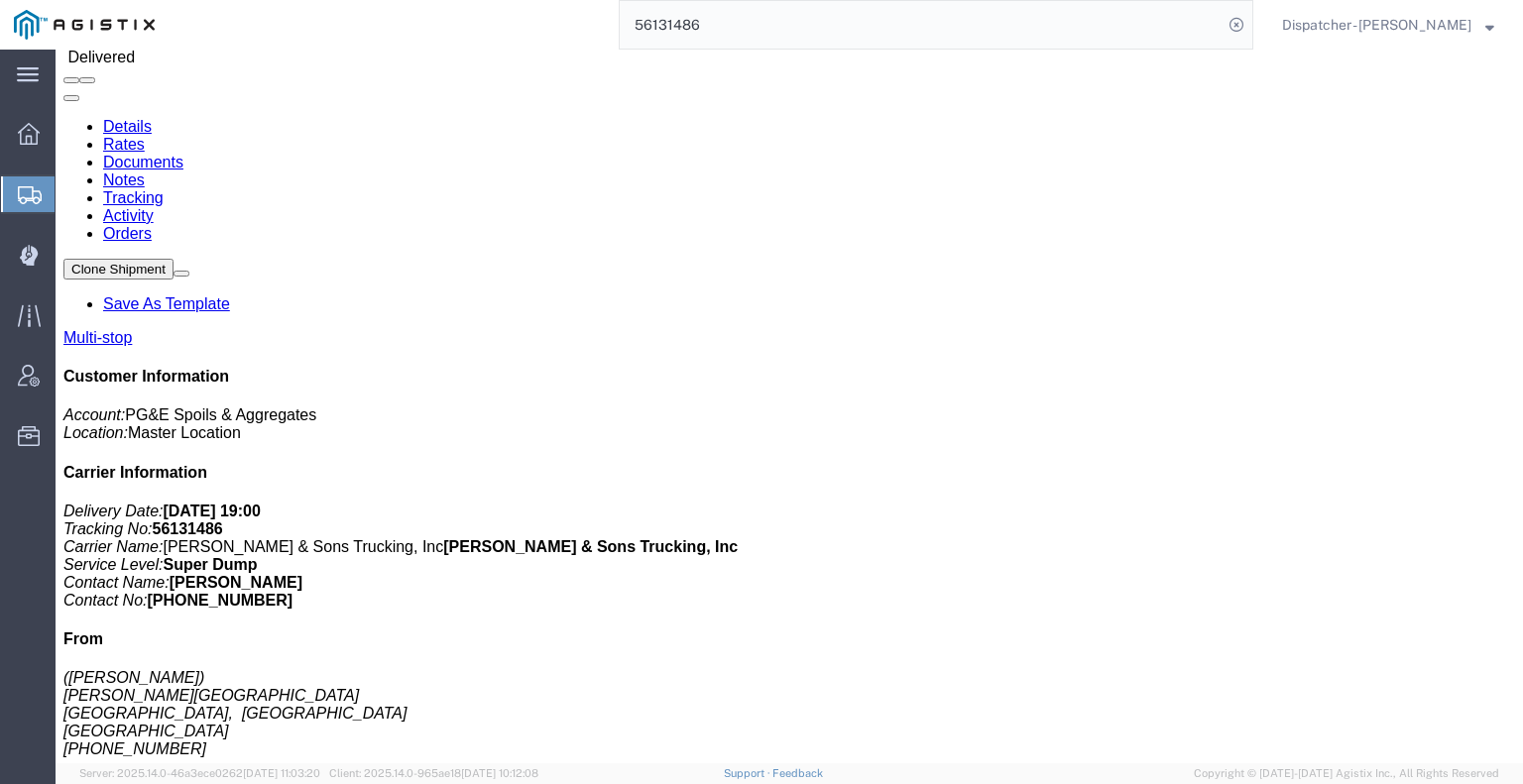 click on "Notes" at bounding box center (124, 179) 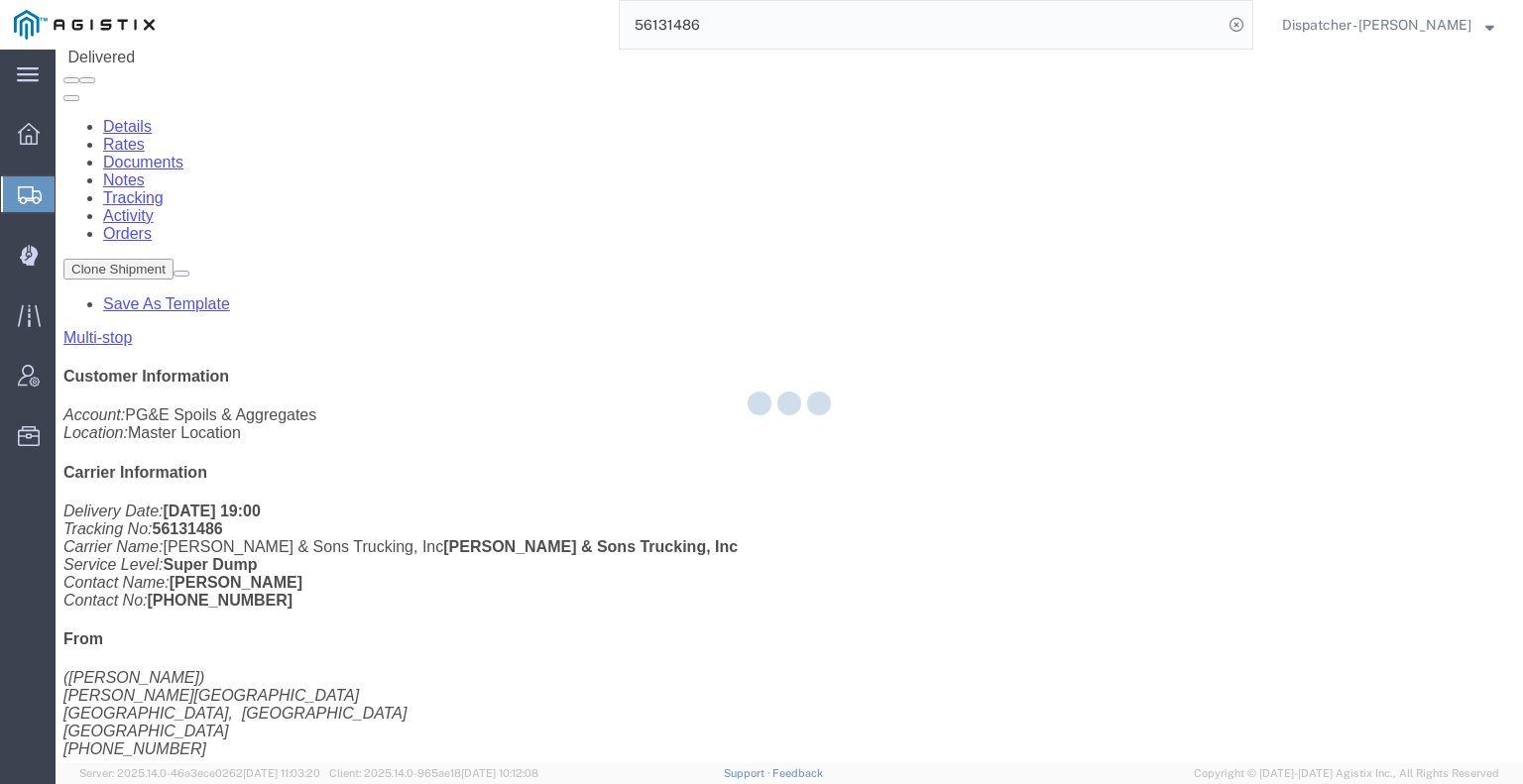 scroll, scrollTop: 0, scrollLeft: 0, axis: both 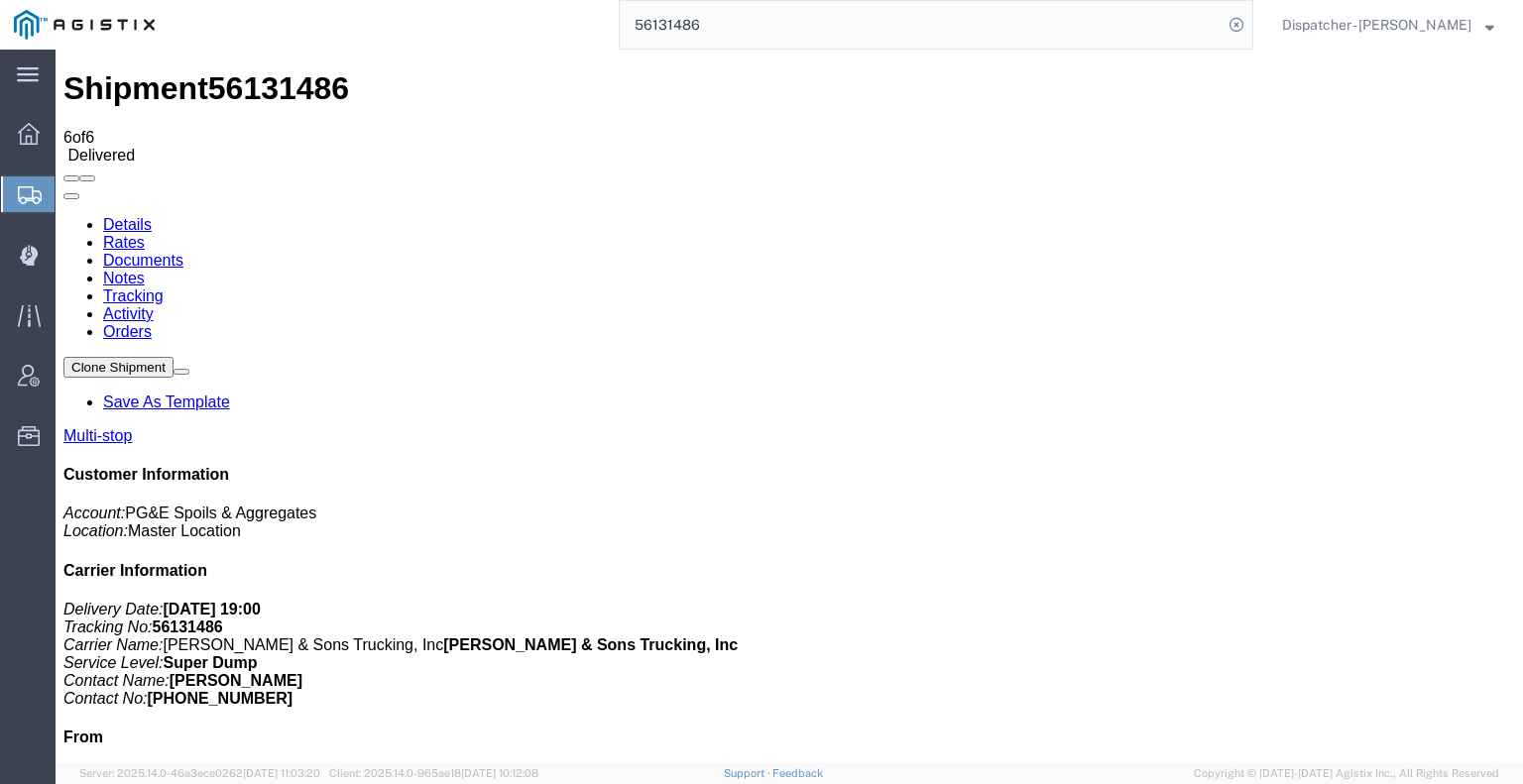 click on "Documents" at bounding box center (143, 260) 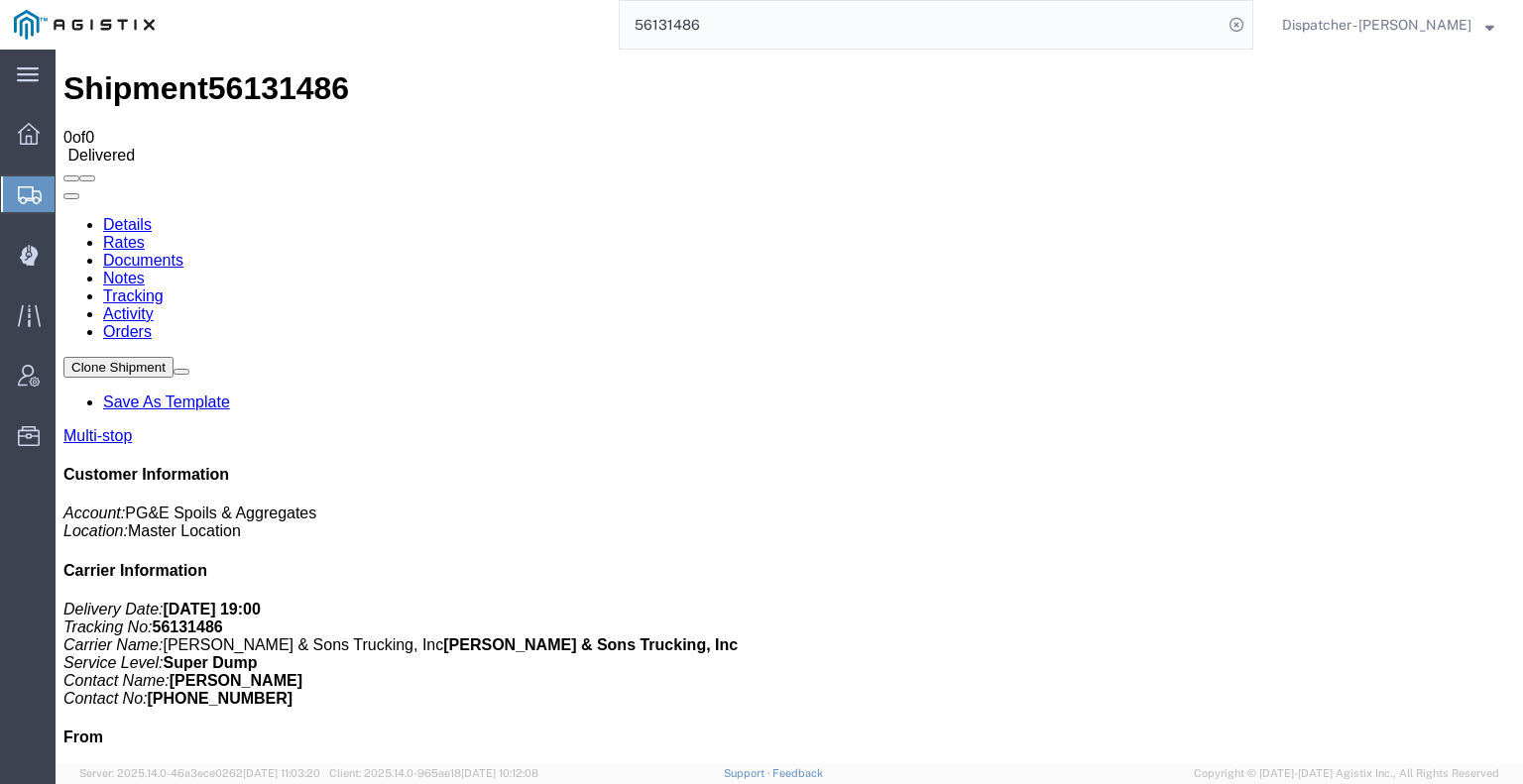 click on "Shipment  56131486 0
of
0   Delivered Details Rates Documents Notes Tracking Activity Orders
Clone Shipment
Save As Template
Multi-stop
Customer Information
Account: PG&E Spoils & Aggregates
Location: Master Location
Carrier Information
Delivery Date: [DATE] 19:00
Tracking No: 56131486
Carrier Name: [PERSON_NAME] & Sons Trucking, Inc [PERSON_NAME] & Sons Trucking, Inc
Service Level: Super Dump
Contact Name: [PERSON_NAME]
Contact No: [PHONE_NUMBER]
From
([PERSON_NAME])
[PERSON_NAME][GEOGRAPHIC_DATA],
[GEOGRAPHIC_DATA]
[GEOGRAPHIC_DATA]
[PHONE_NUMBER]
To
()
[STREET_ADDRESS]
Other details
Reference: 3rd party giveaway
Ship Date: [DATE]
Mode: Truckload
Creator: Agistix [PERSON_NAME]
Creator: foreman_pgespoils@p...
Last Saved: [DATE] 20:27 PDT
Please fix the following errors Documents
Ship Label Format:
Notes" at bounding box center [789, 1472] 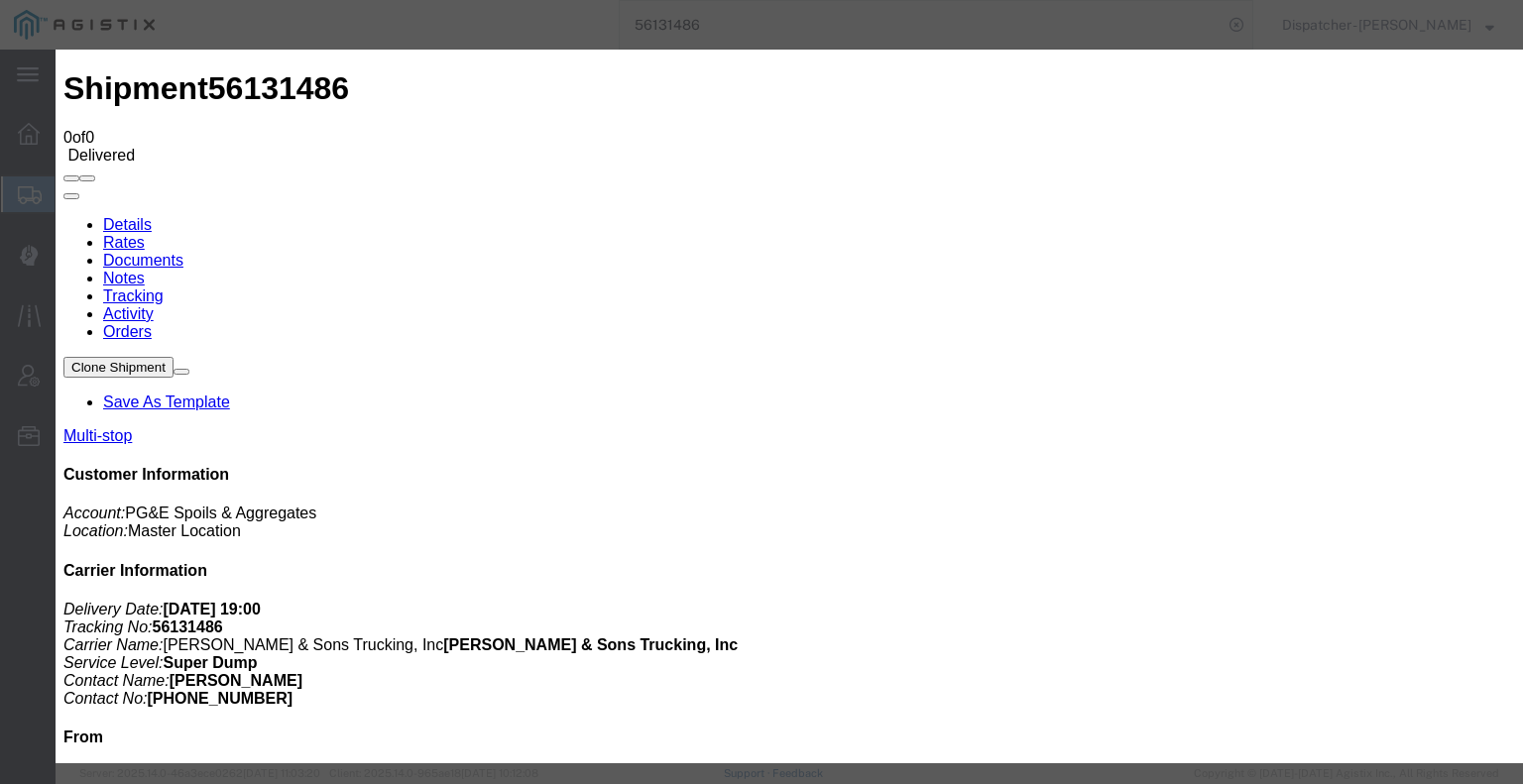 click on "Browse" at bounding box center [93, 1949] 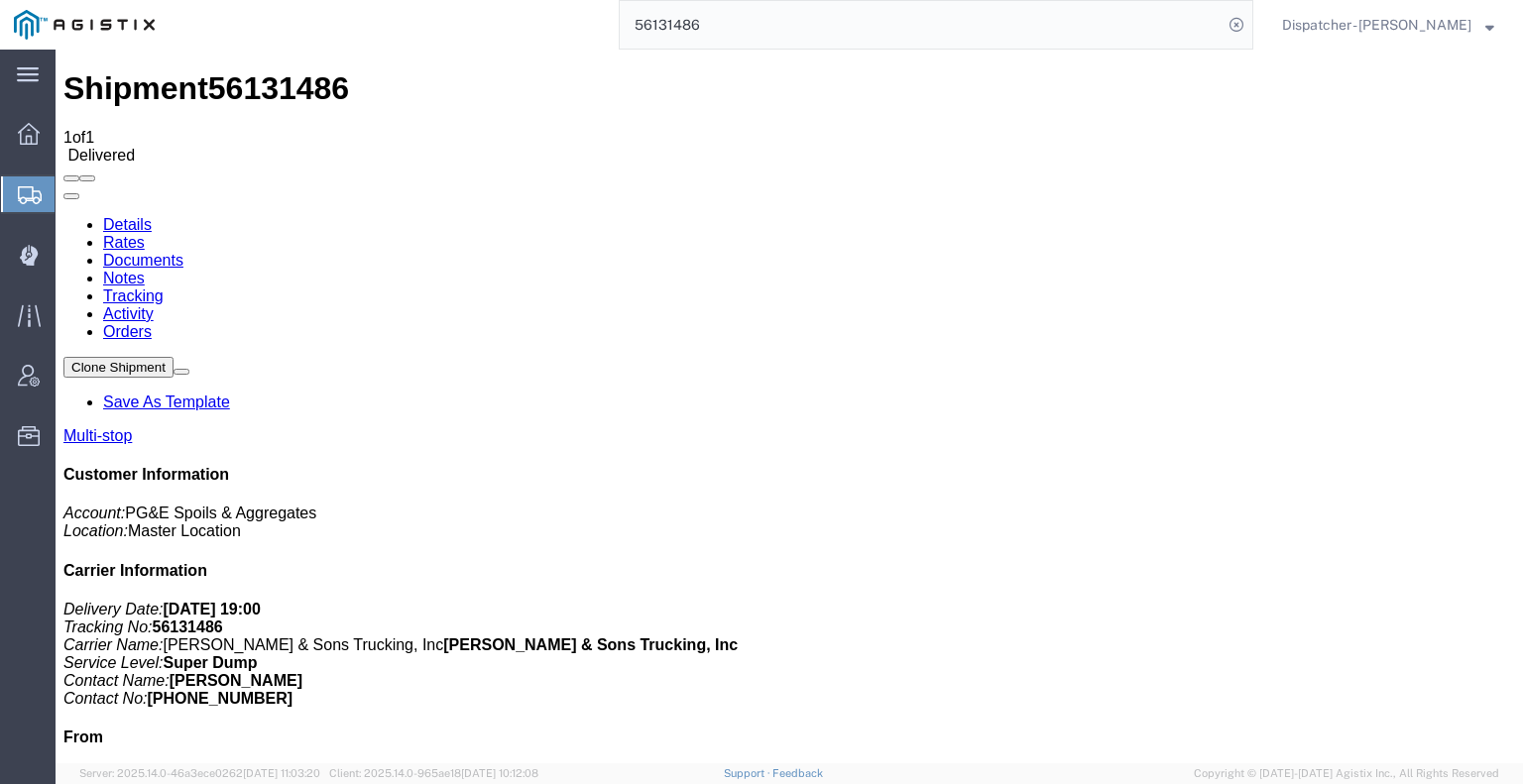 drag, startPoint x: 659, startPoint y: 30, endPoint x: 544, endPoint y: 7, distance: 117.277449 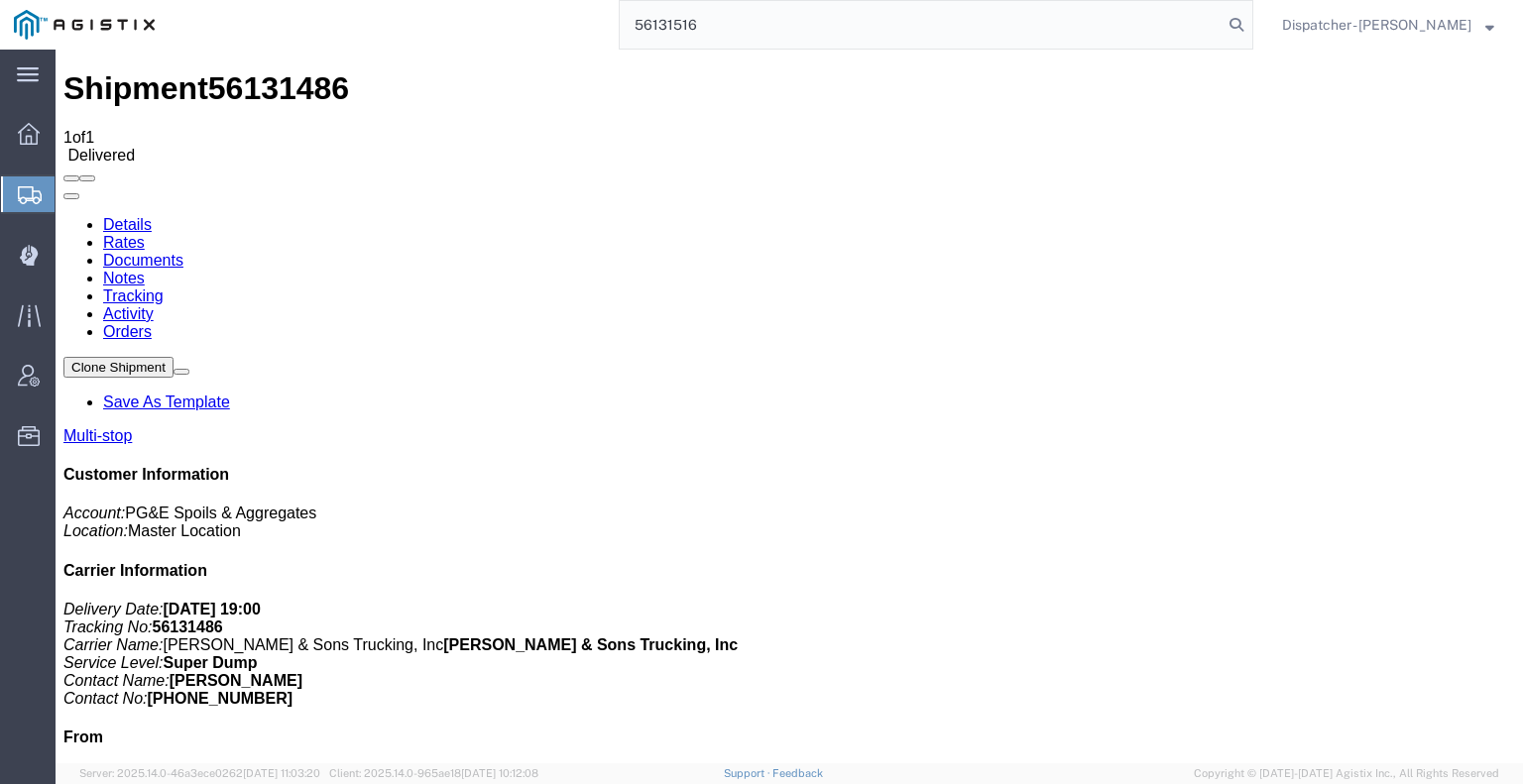 type on "56131516" 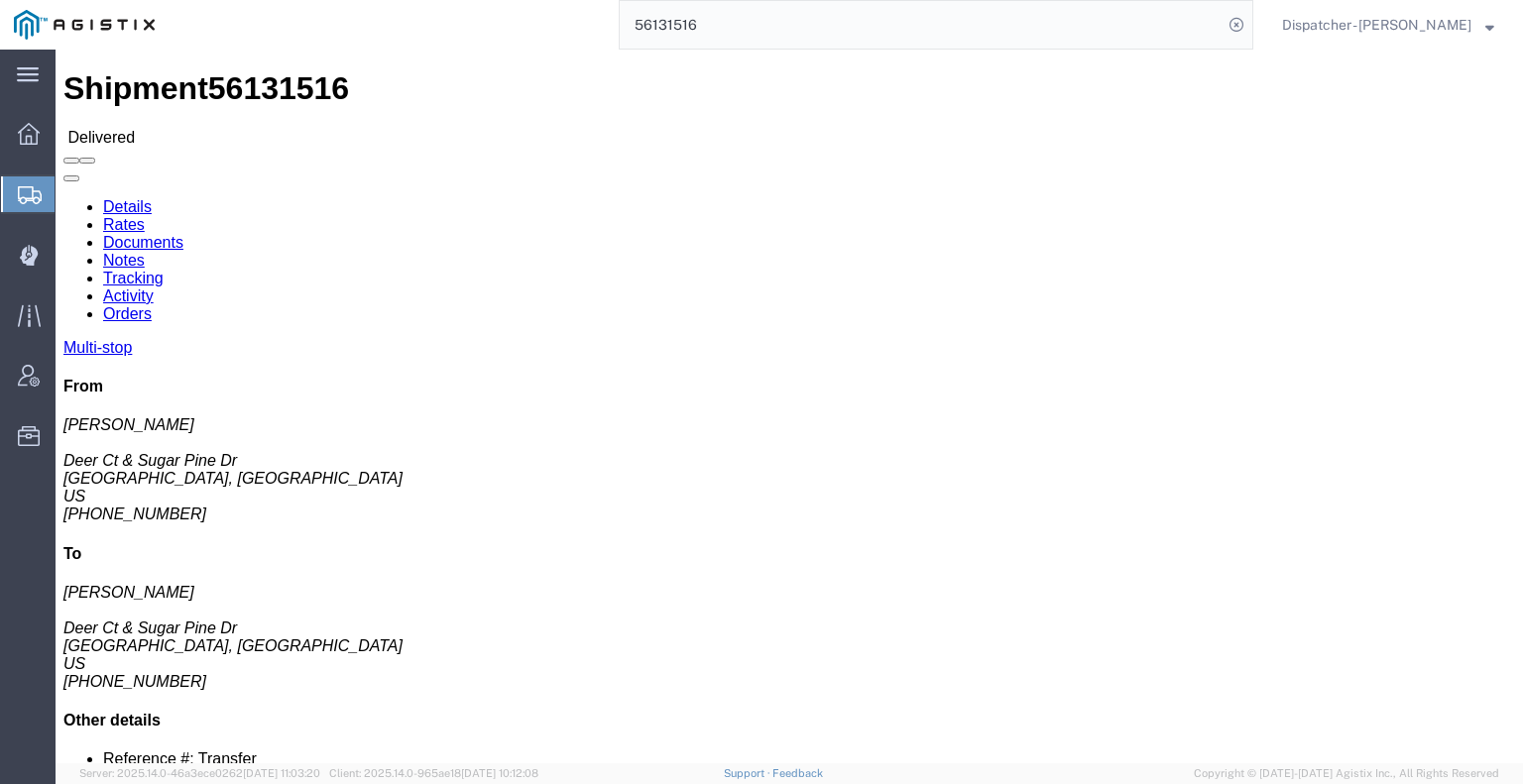 click on "Notes" 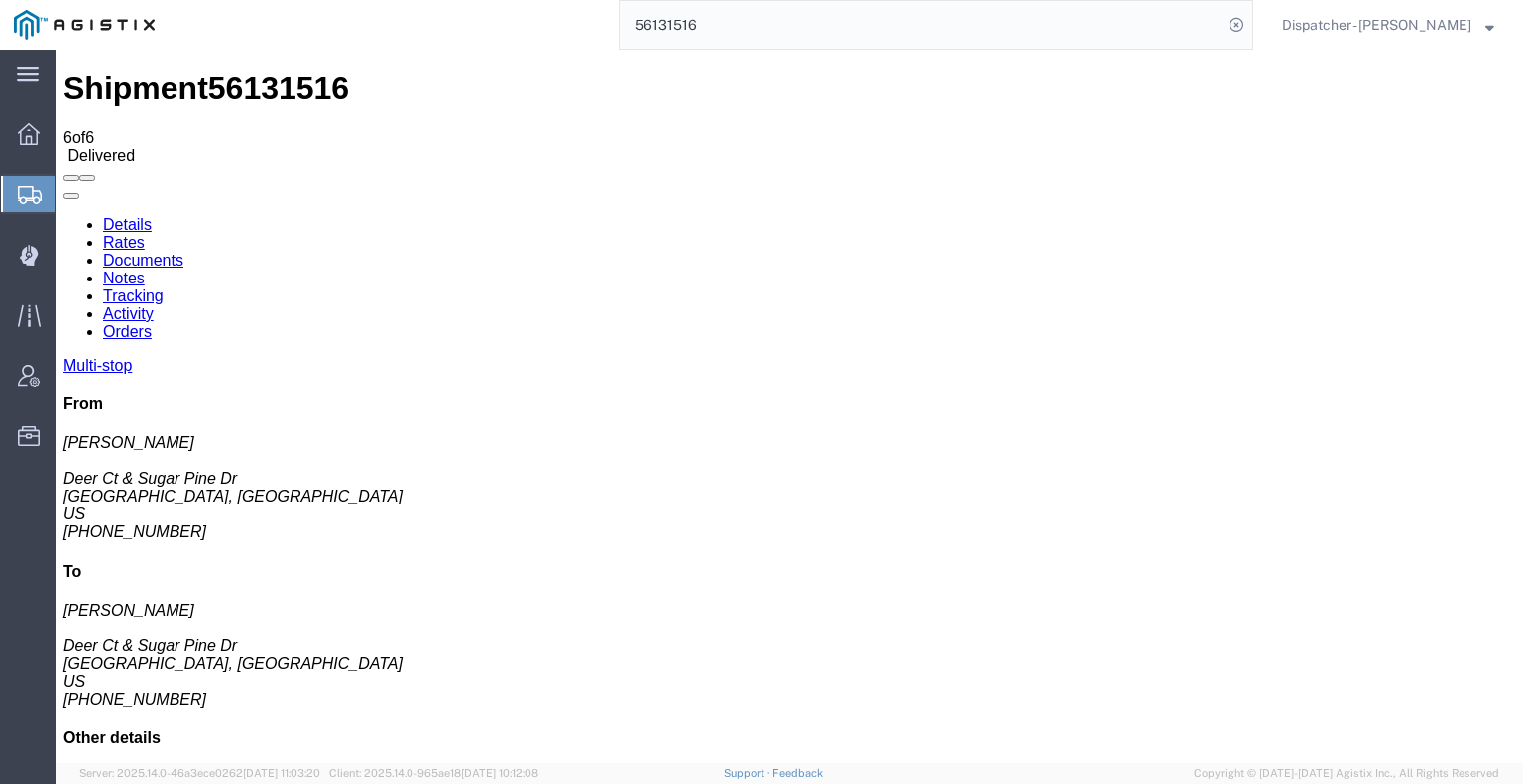 click on "Documents" at bounding box center (143, 260) 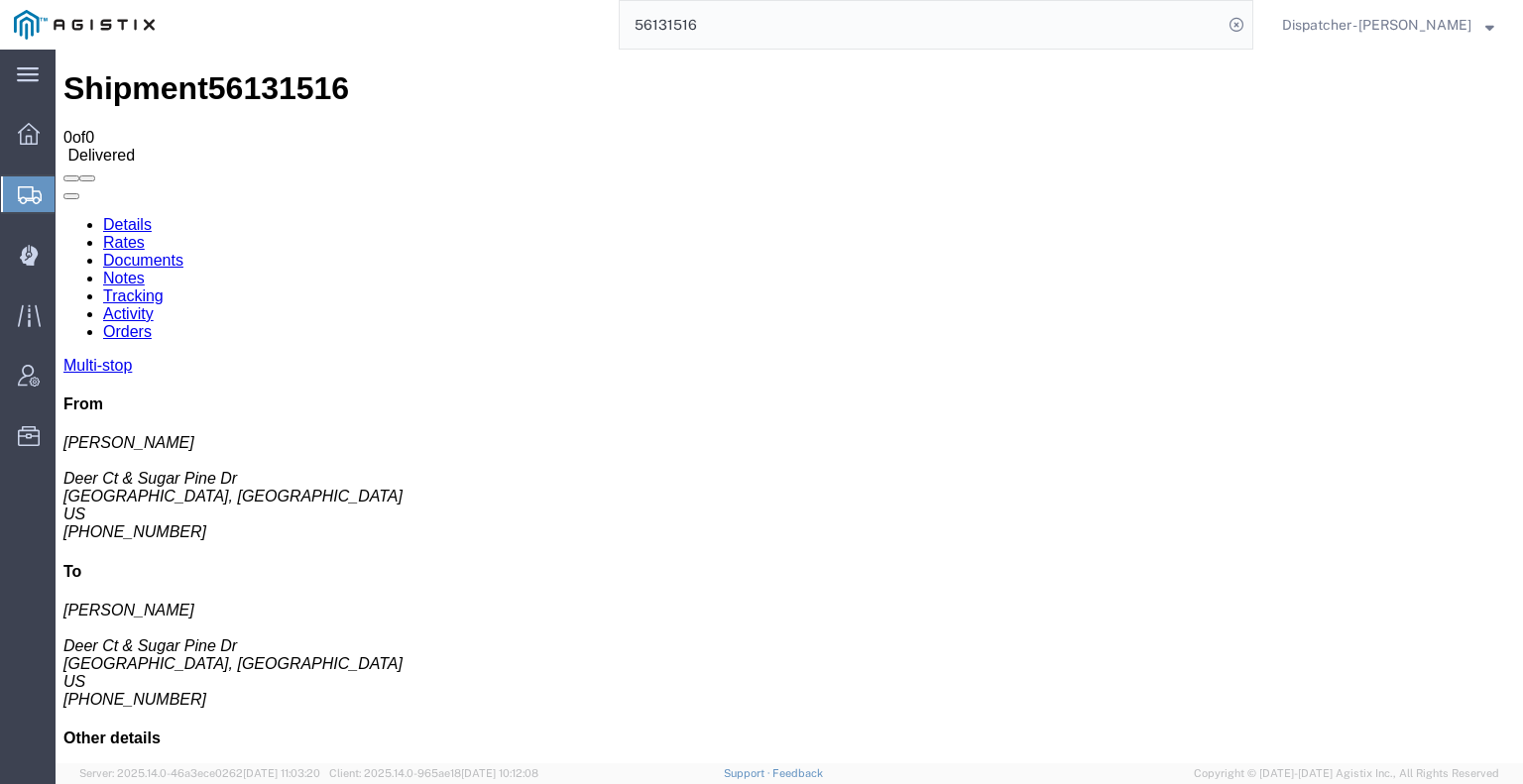 click at bounding box center (789, 3356) 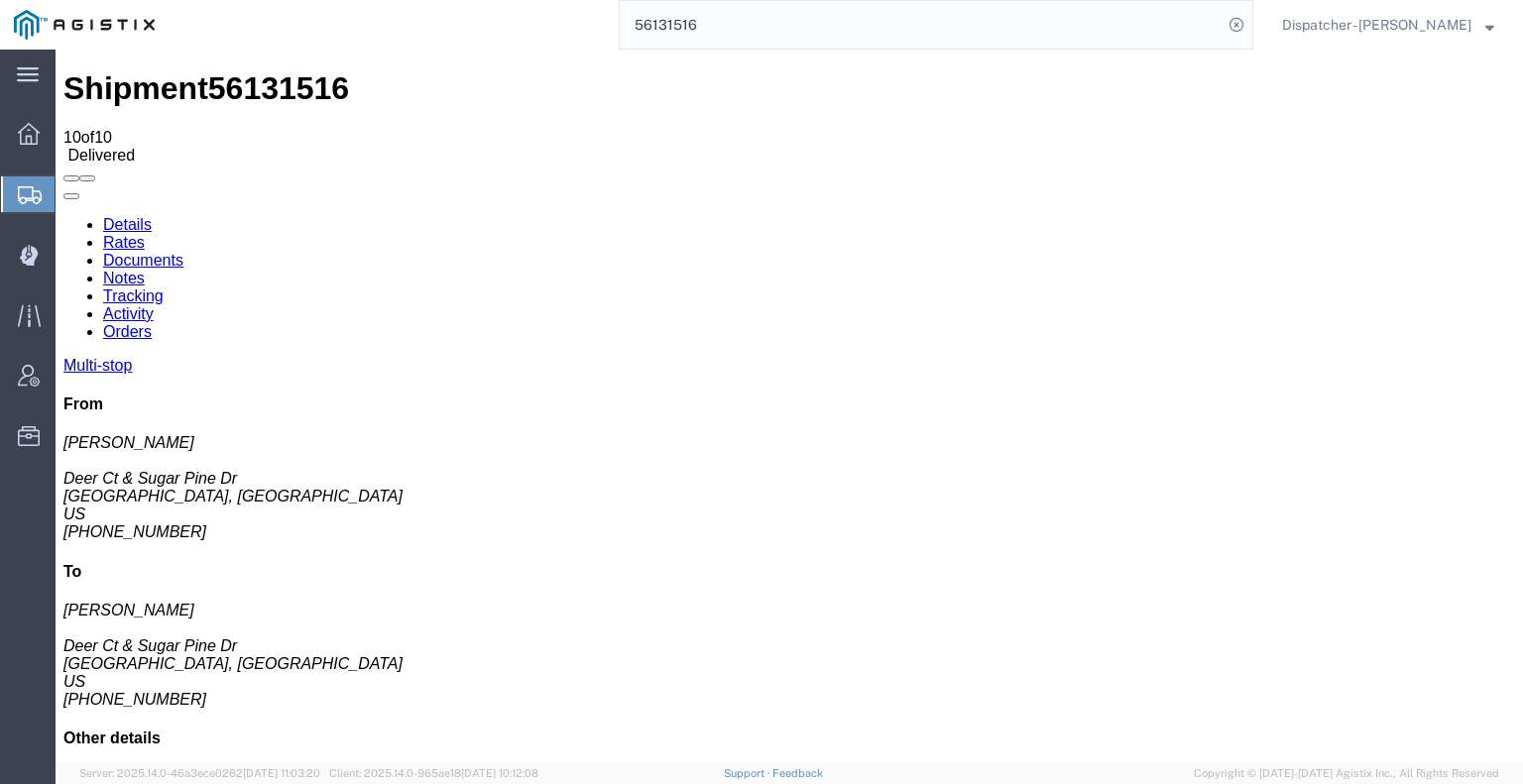 click at bounding box center (63, 216) 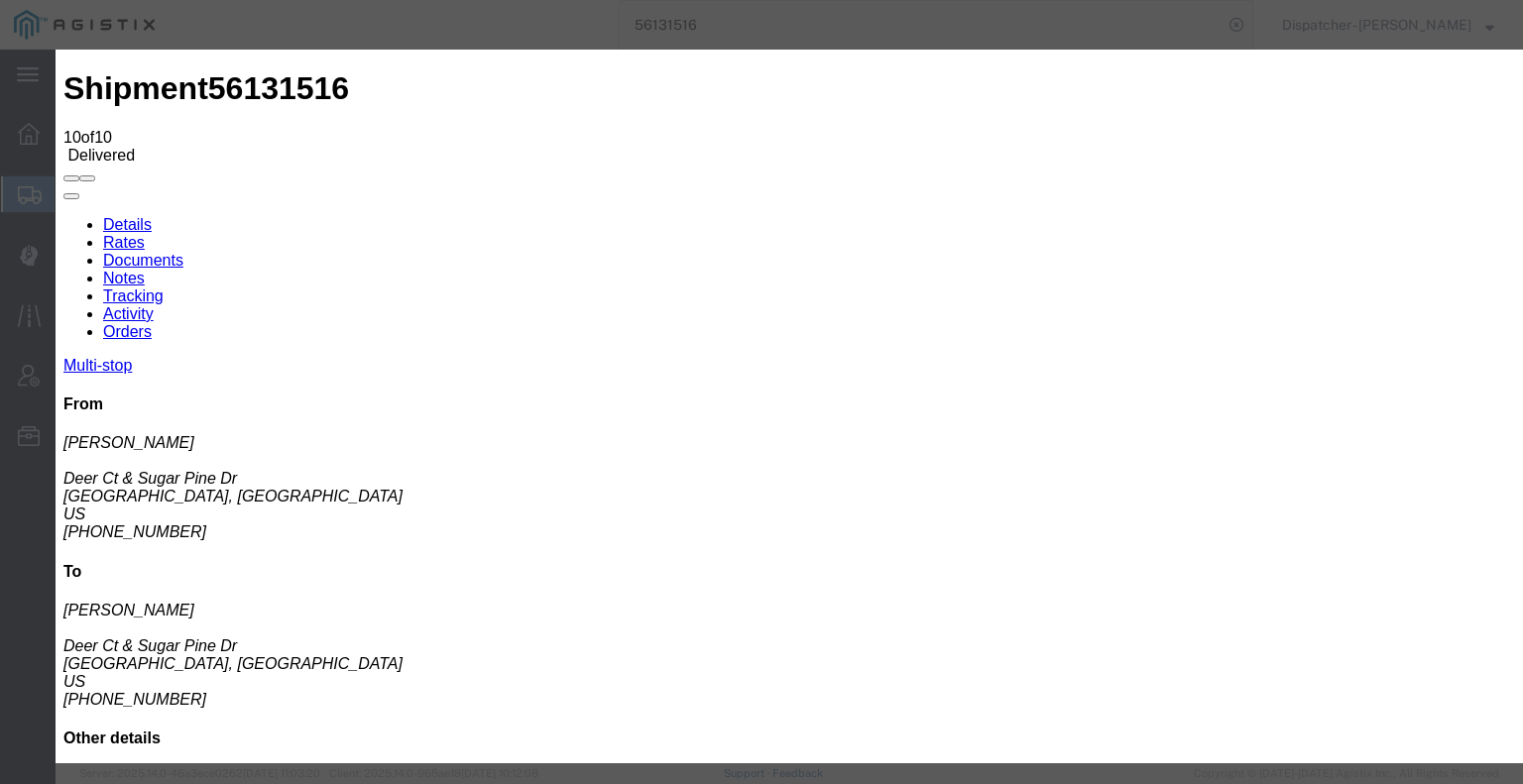type on "07/10/2025" 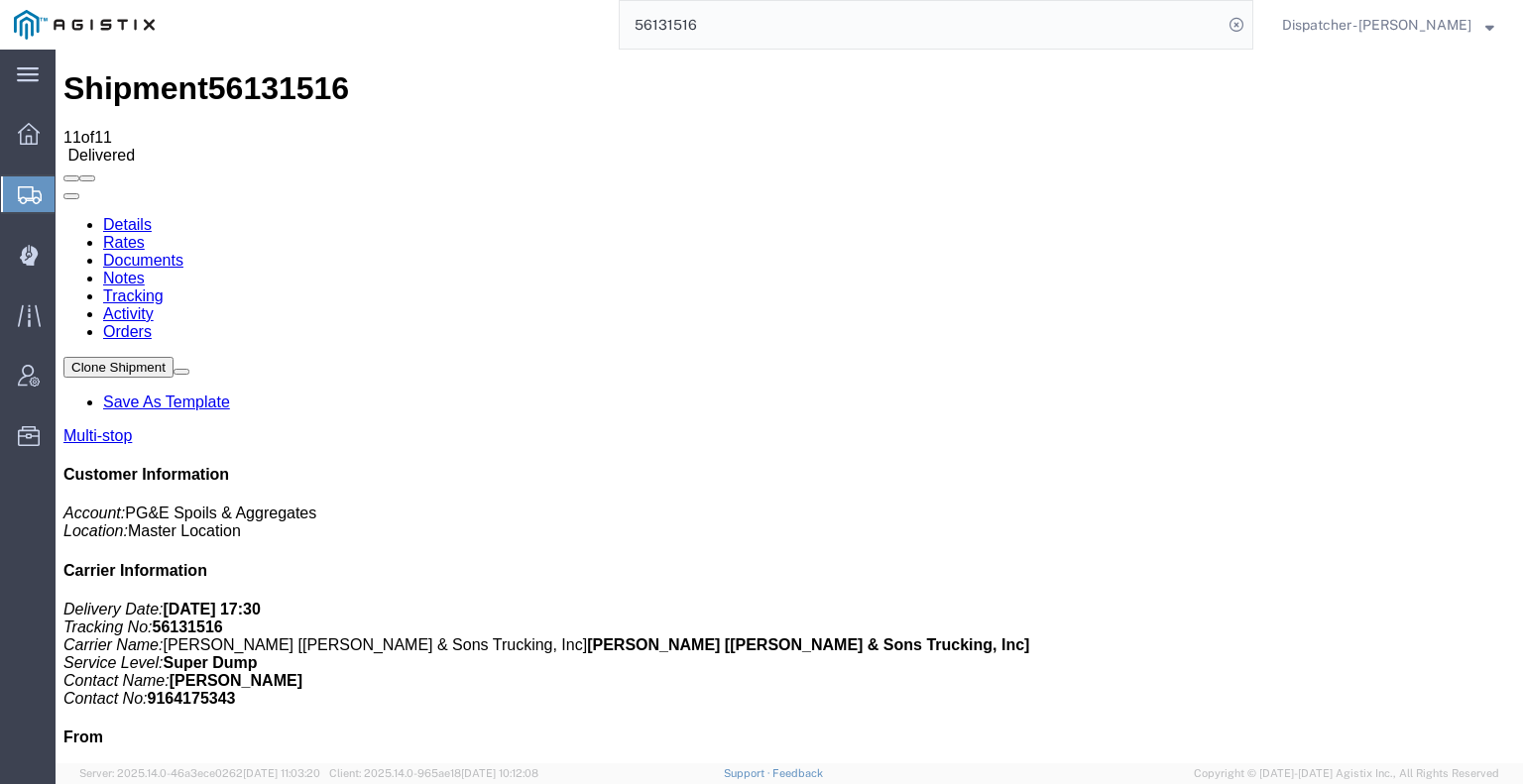 click on "Notes" at bounding box center (124, 278) 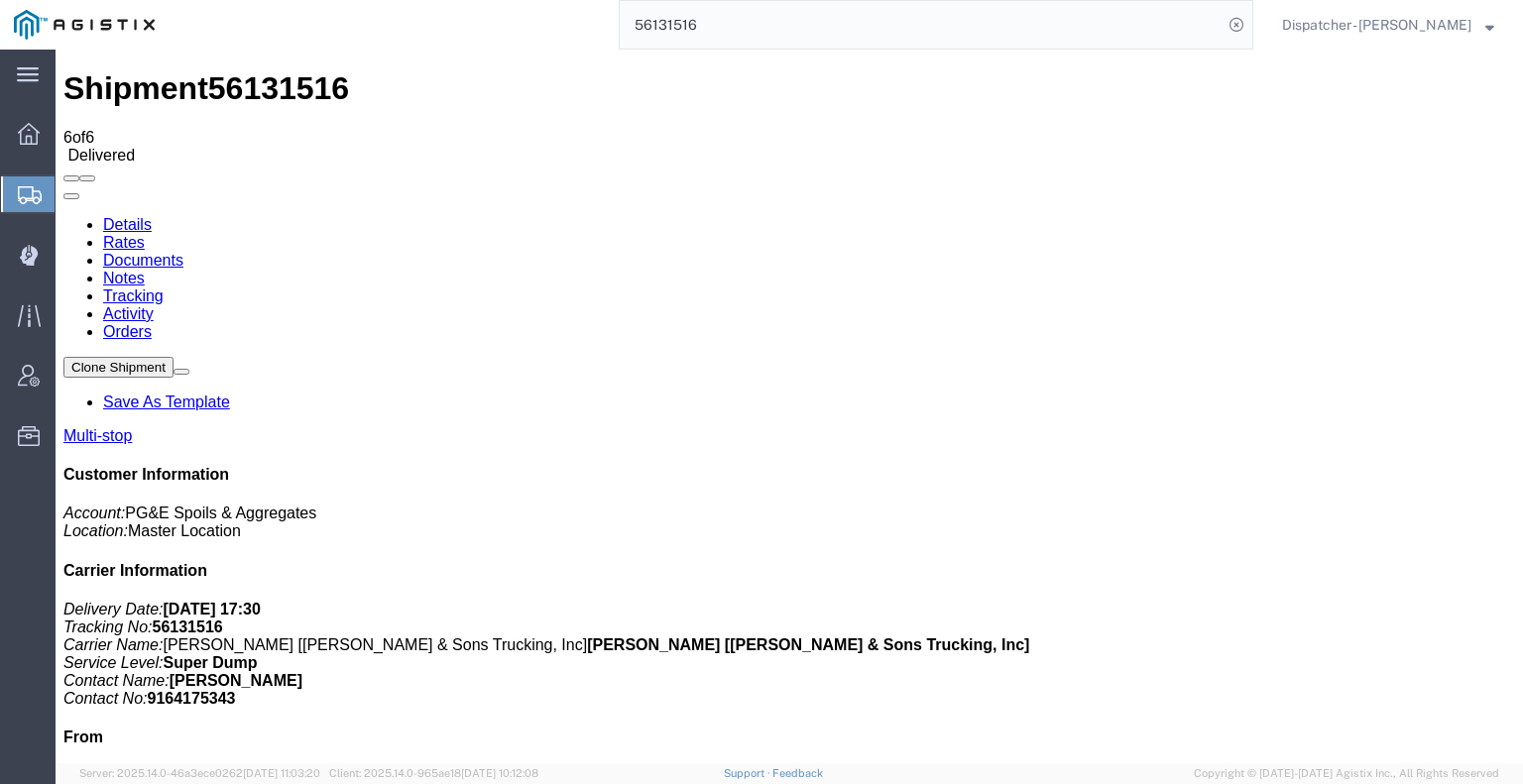 click on "Documents" at bounding box center (143, 260) 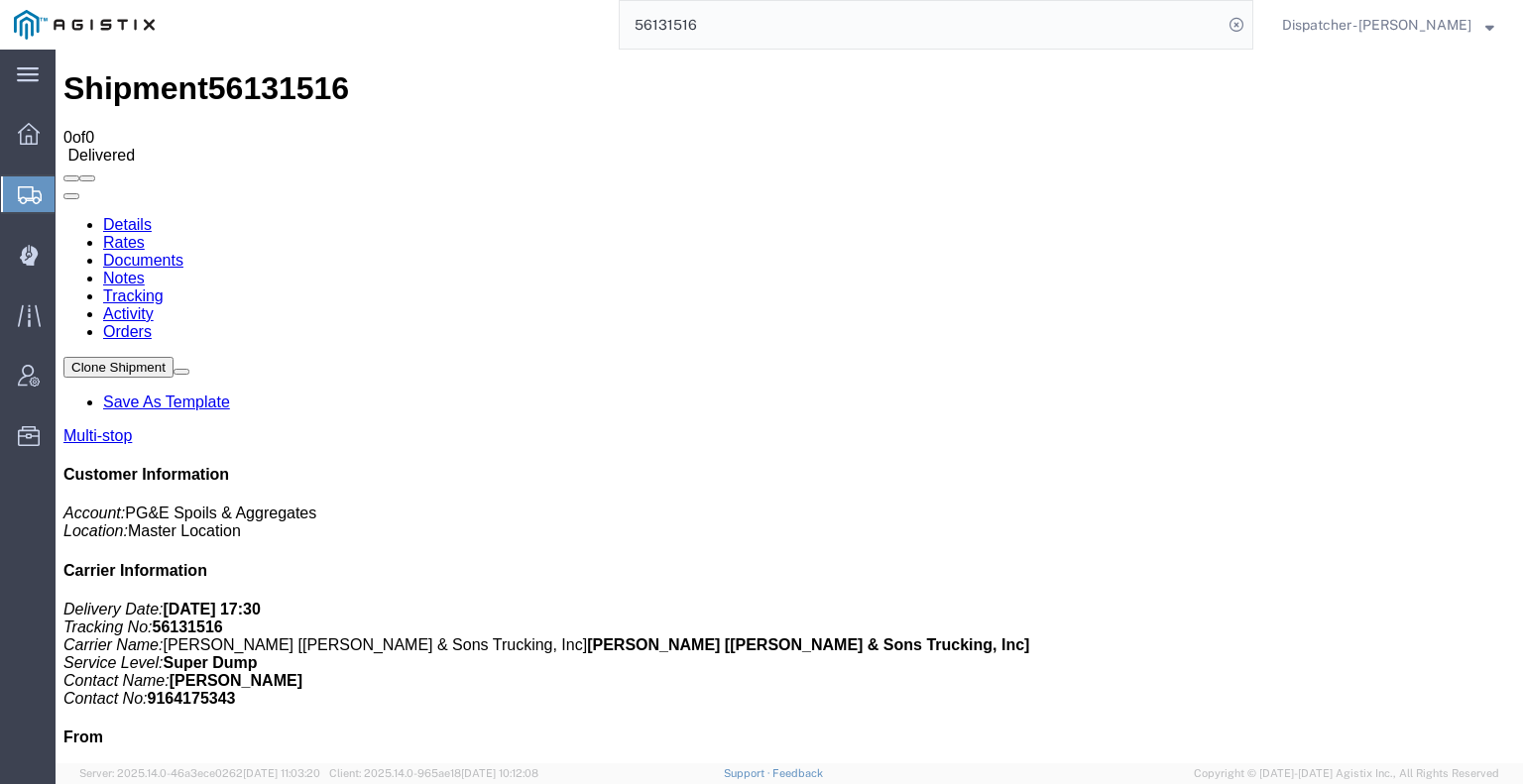 drag, startPoint x: 1142, startPoint y: 399, endPoint x: 1166, endPoint y: 360, distance: 45.793013 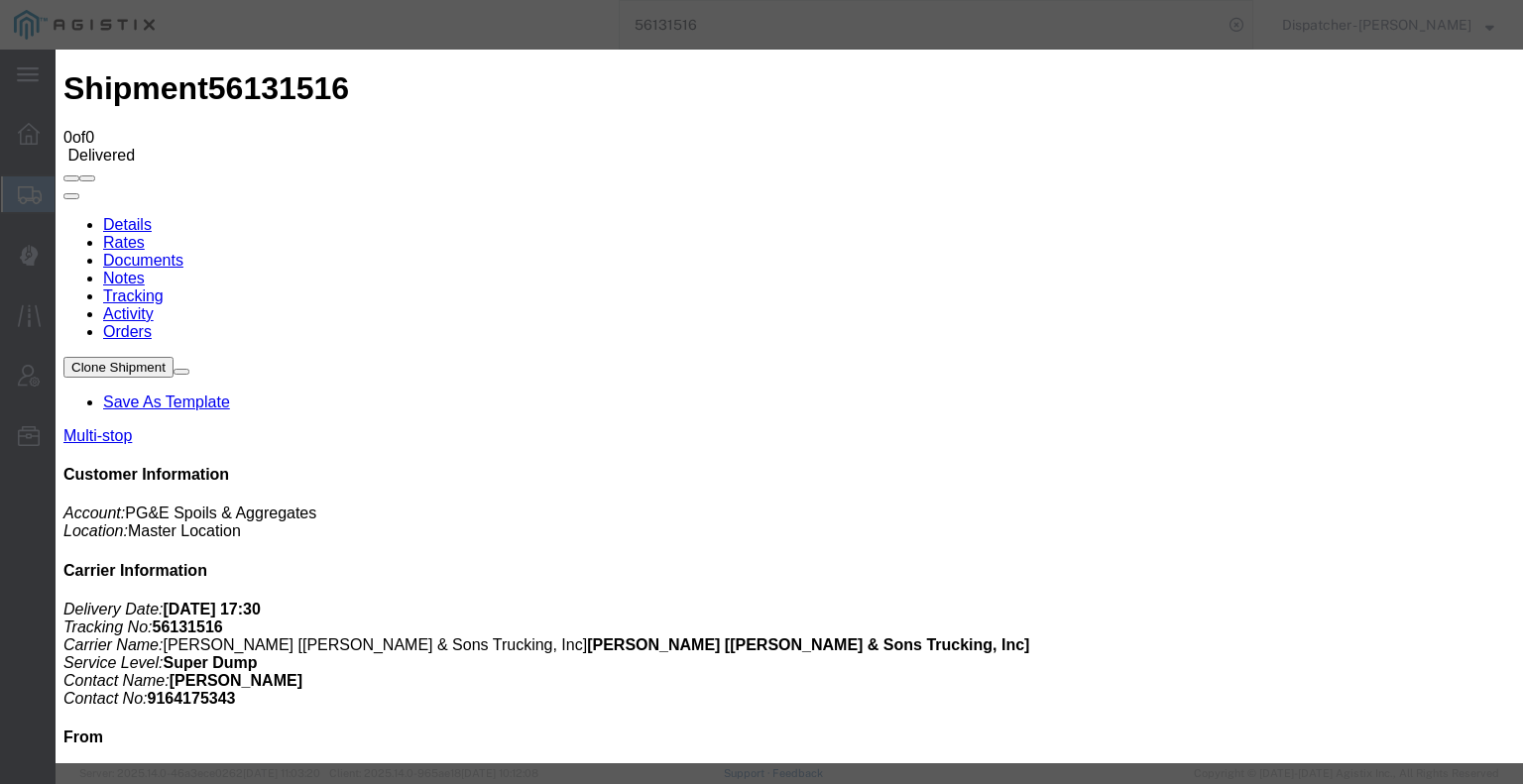 click on "Browse" at bounding box center [93, 1949] 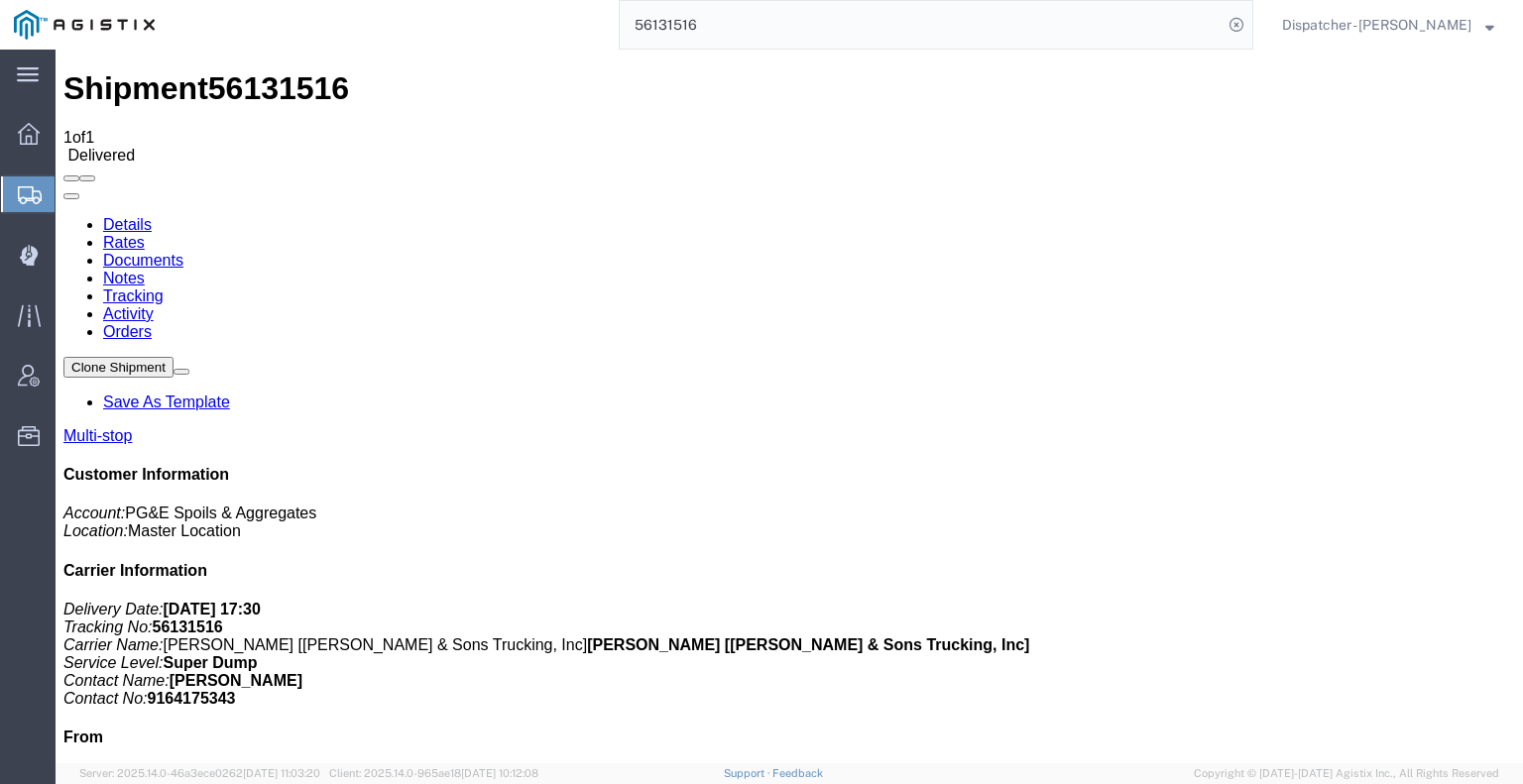 drag, startPoint x: 715, startPoint y: 35, endPoint x: 555, endPoint y: 19, distance: 160.79801 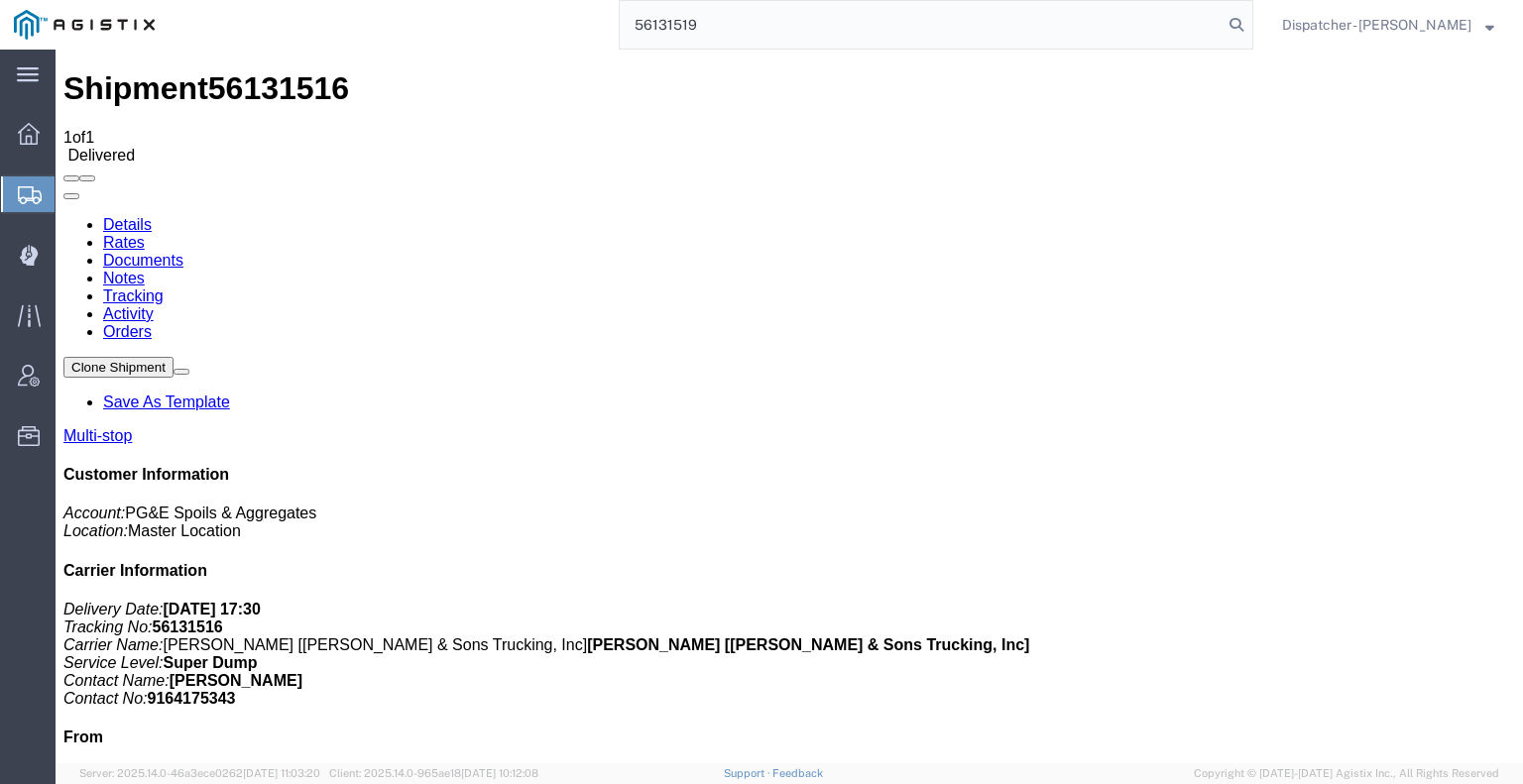 type on "56131519" 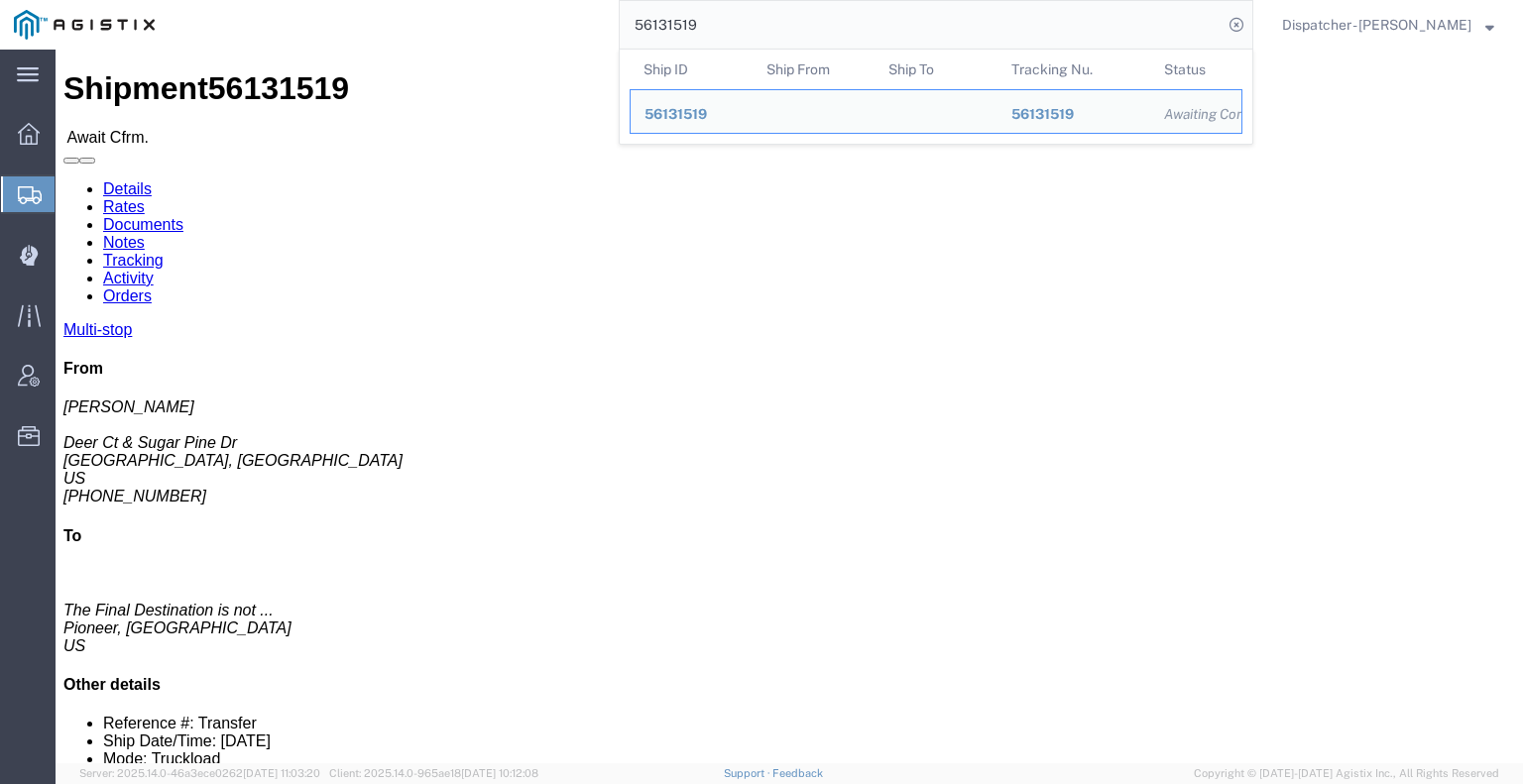 click on "Tracking" 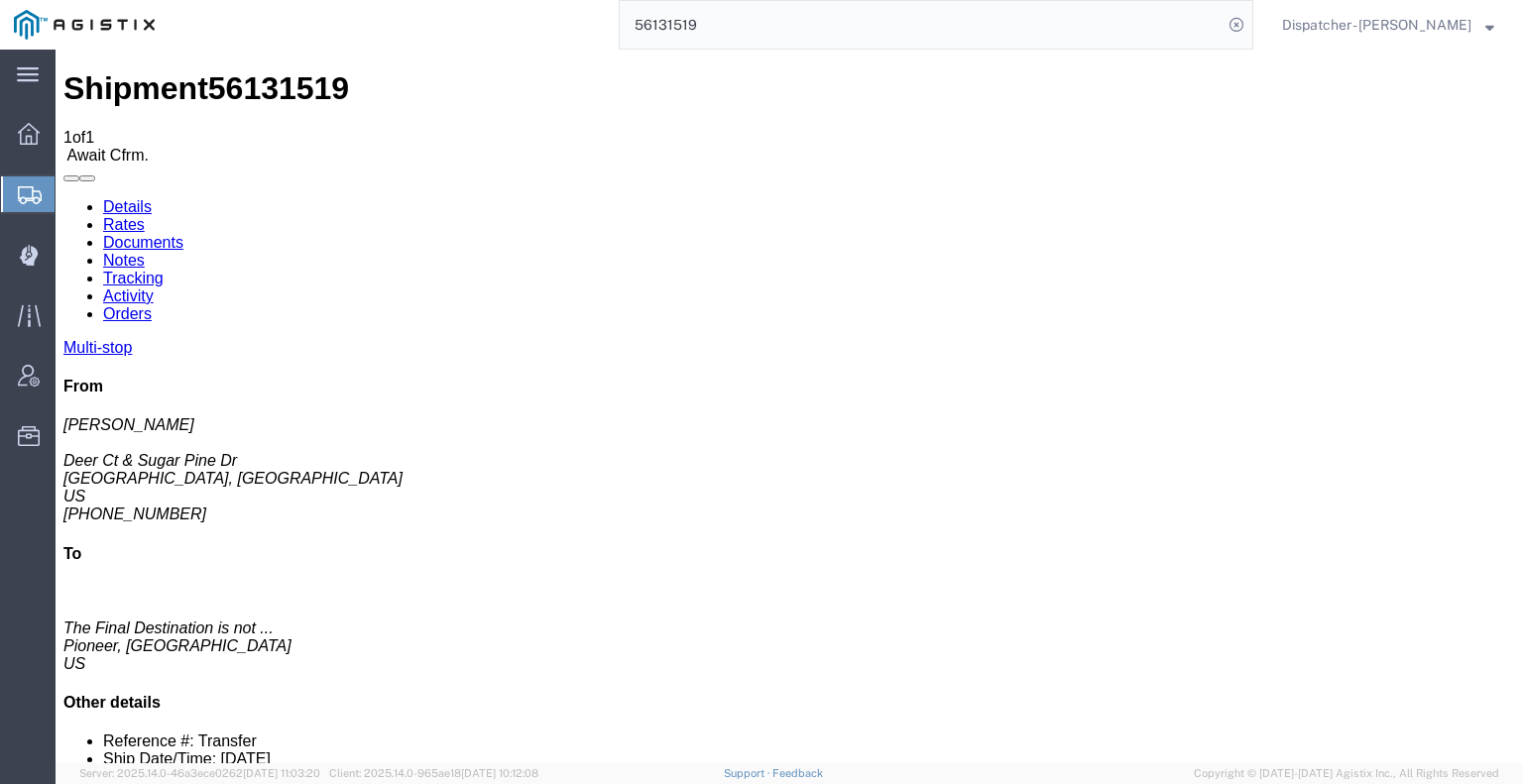 click on "Add New Tracking" at bounding box center (227, 1227) 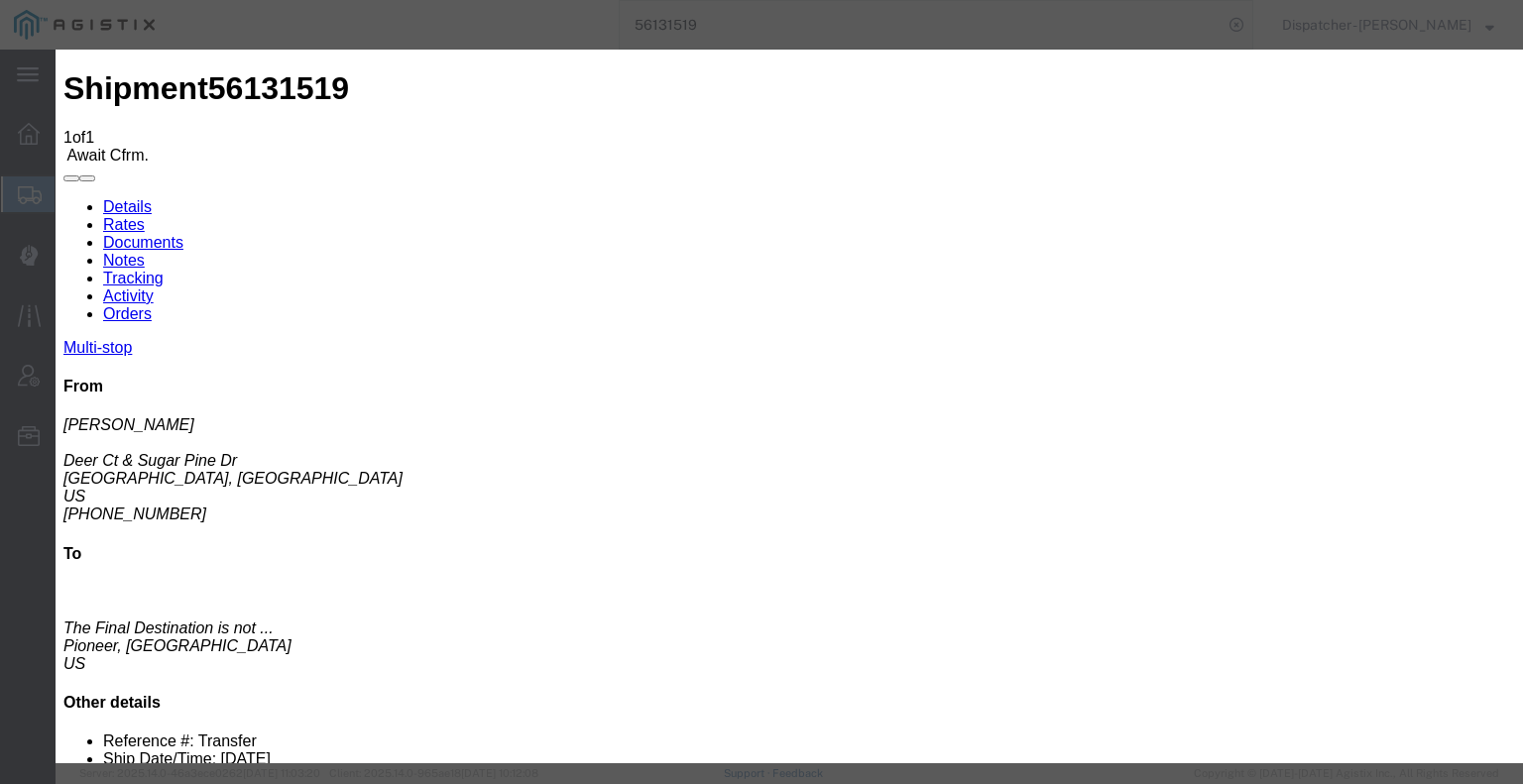 type on "07/10/2025" 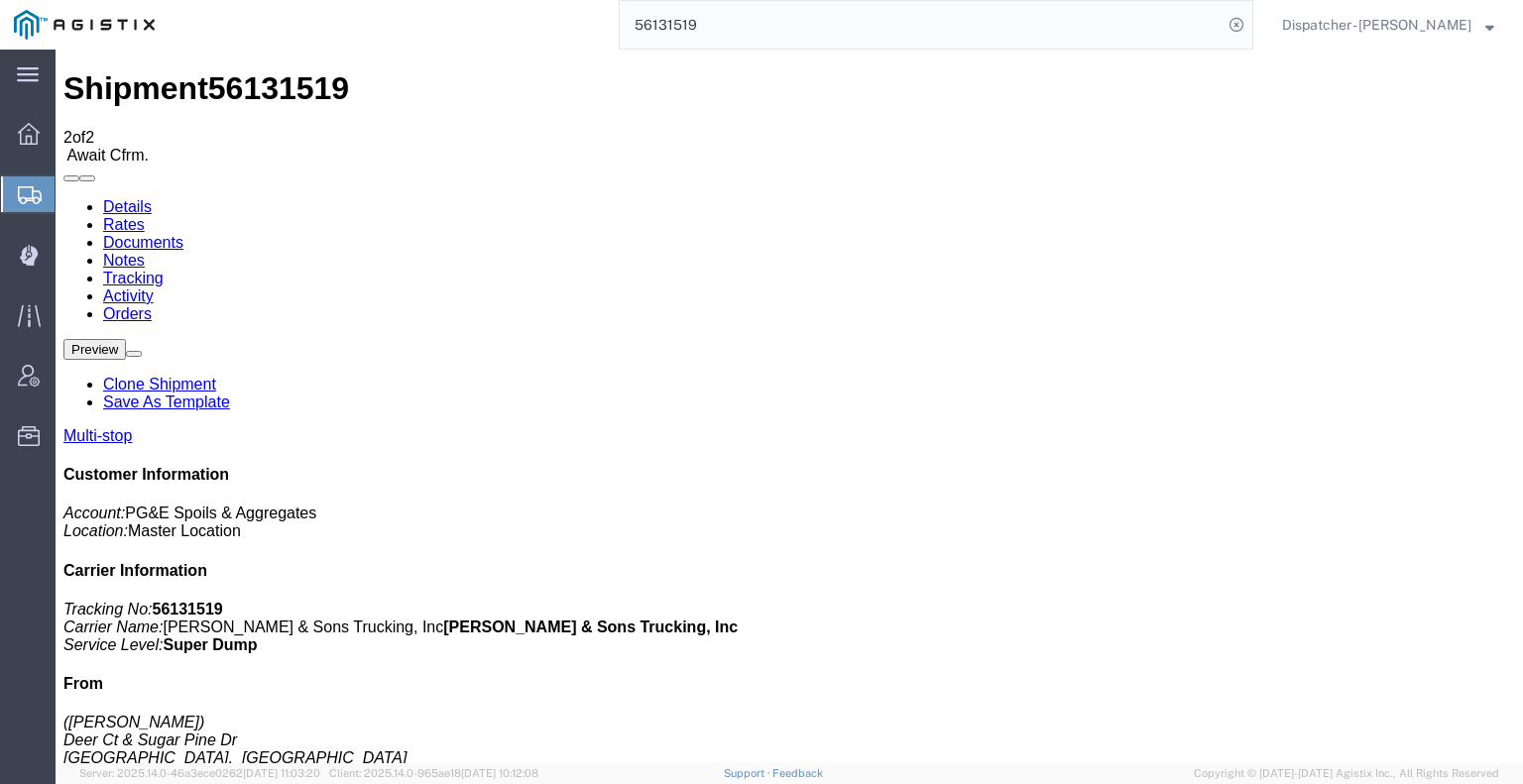 click on "Add New Tracking" at bounding box center [227, 1227] 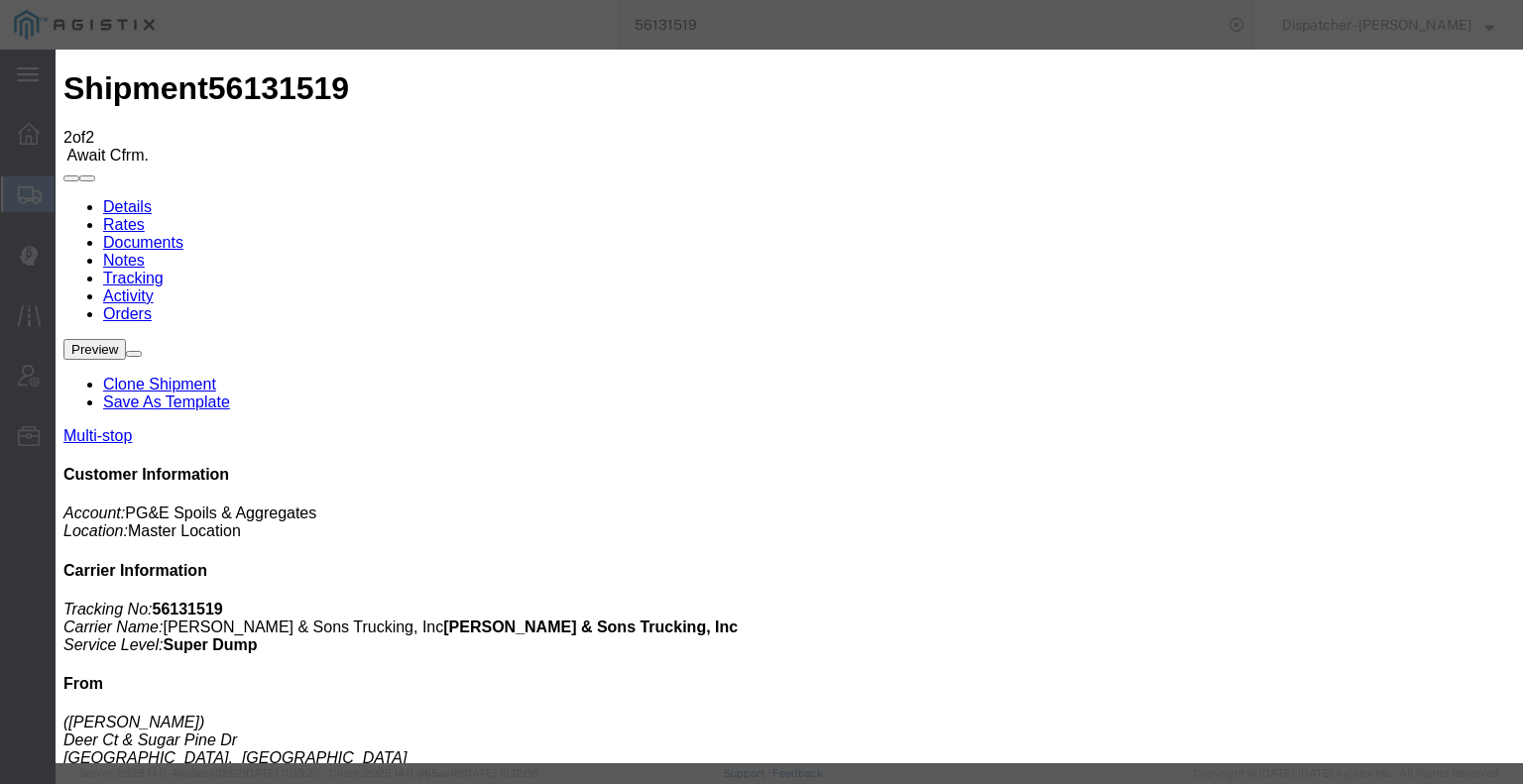 type on "07/10/2025" 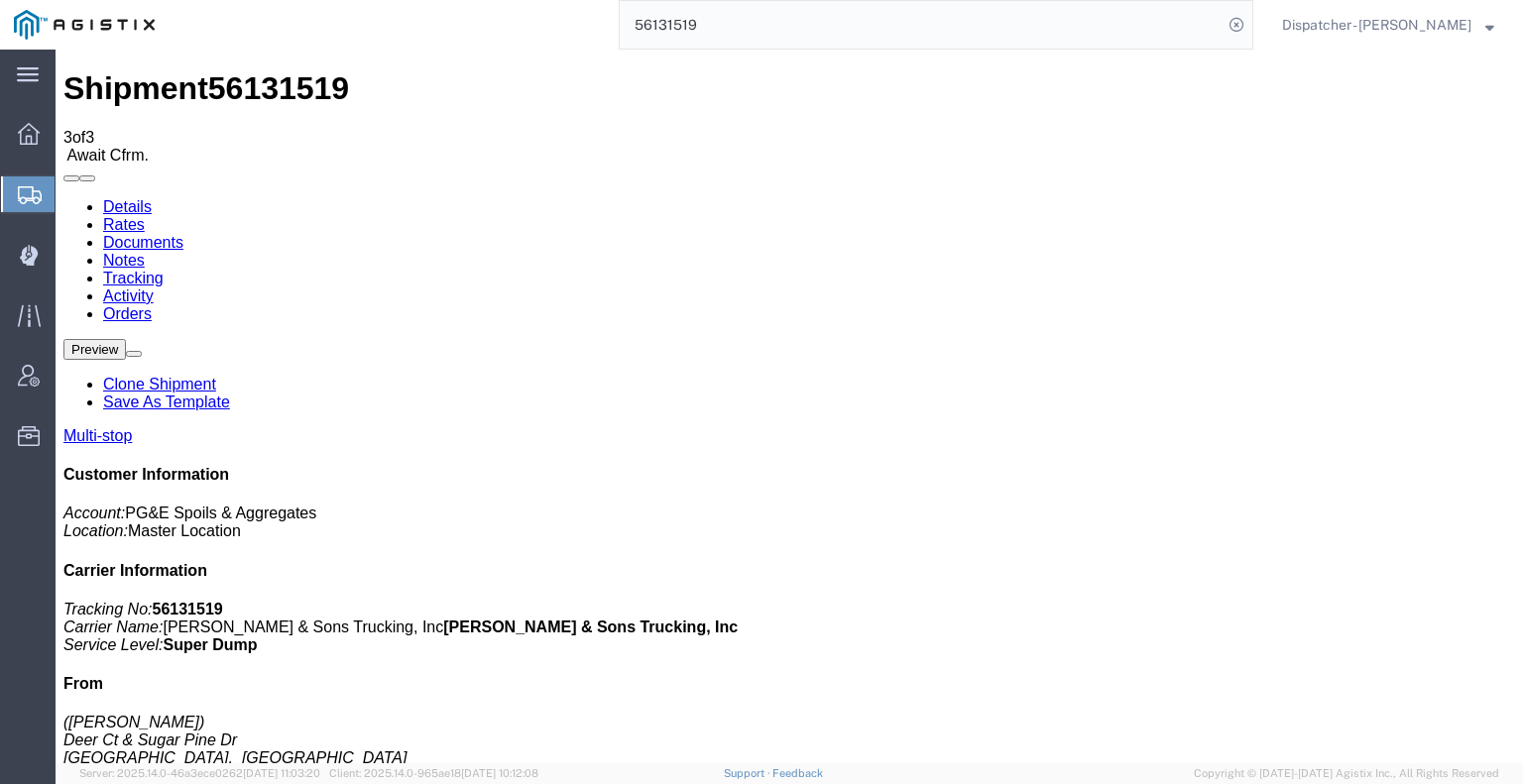 click on "Add New Tracking" at bounding box center [227, 1227] 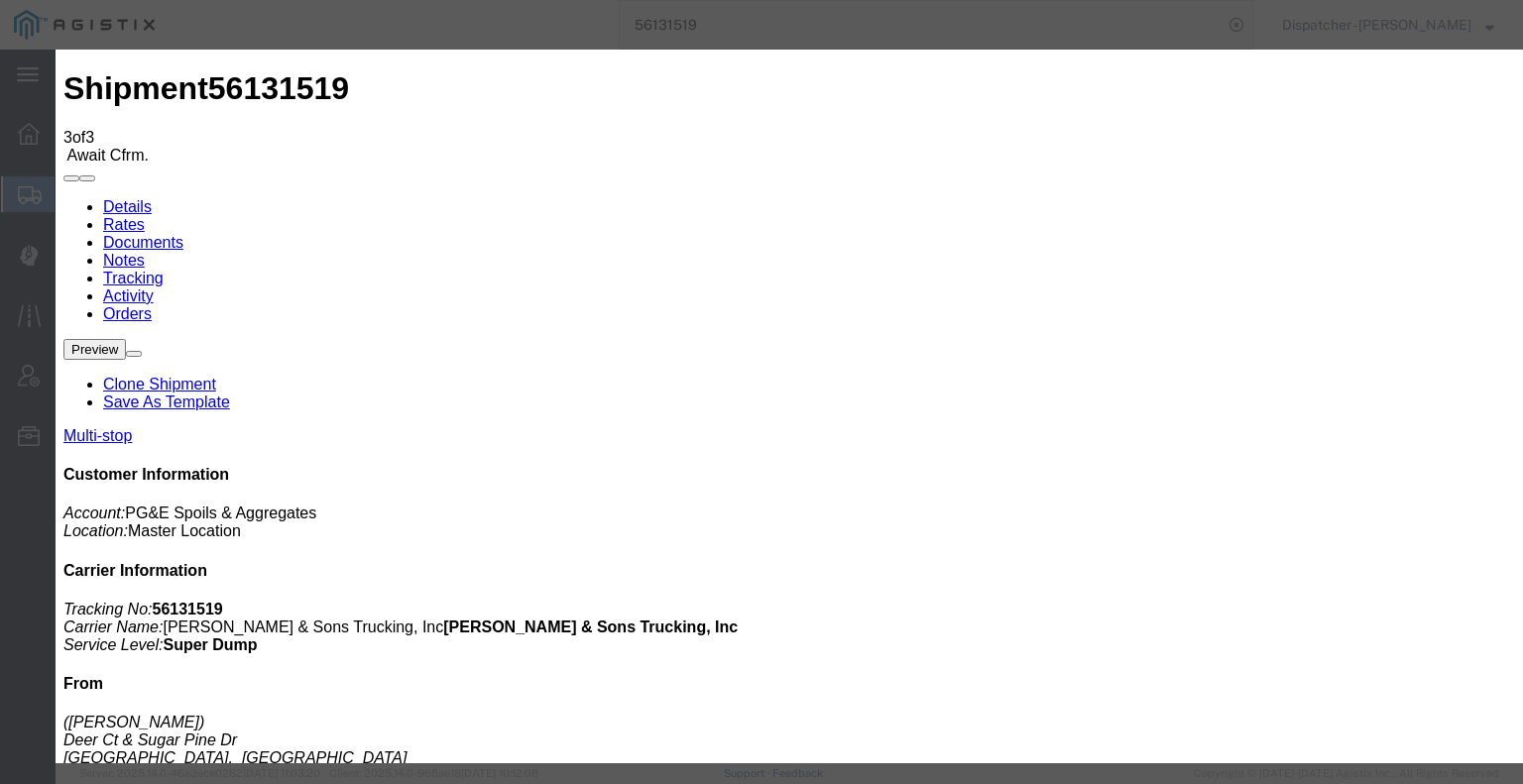type on "07/10/2025" 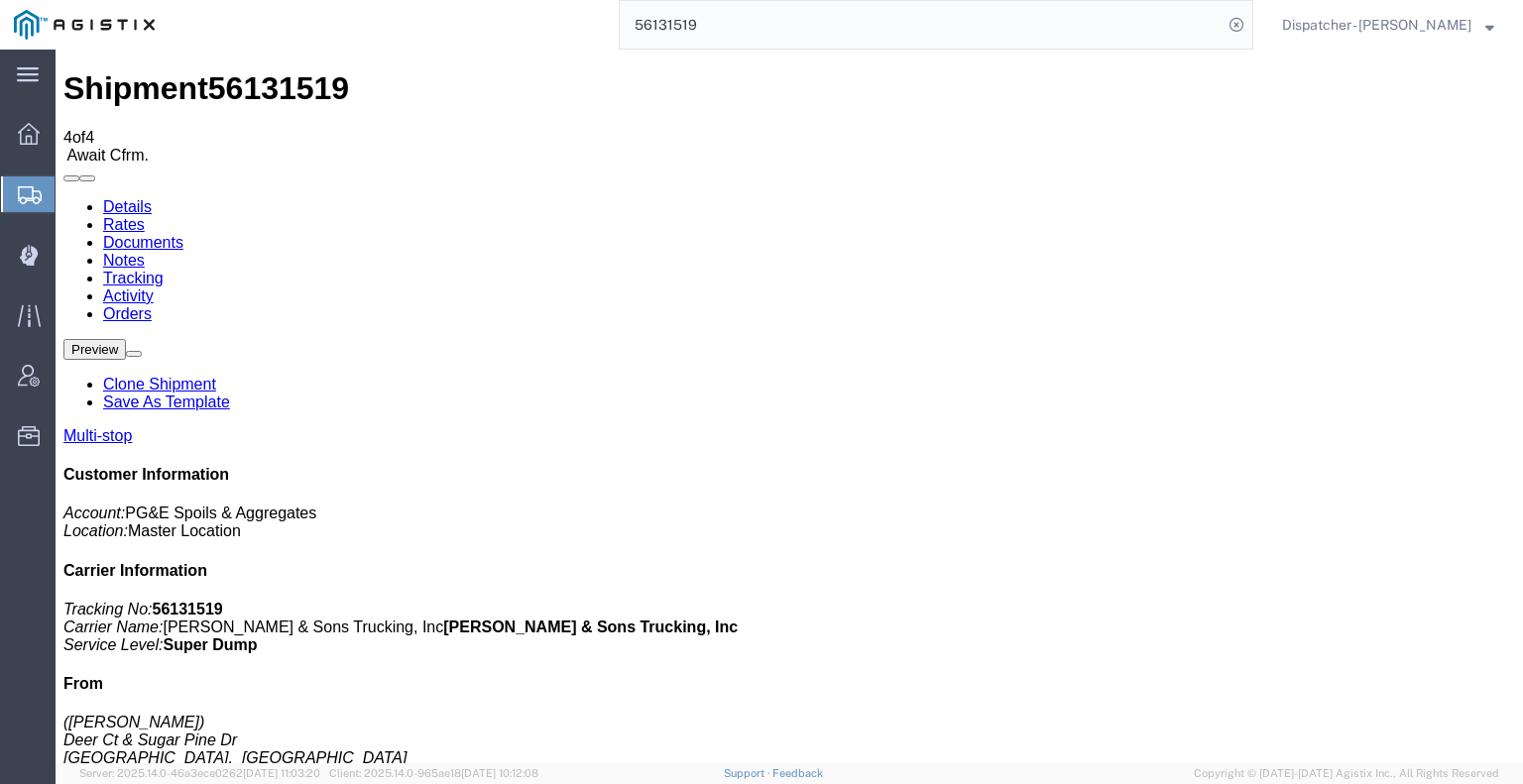 click on "Add New Tracking" at bounding box center (227, 1227) 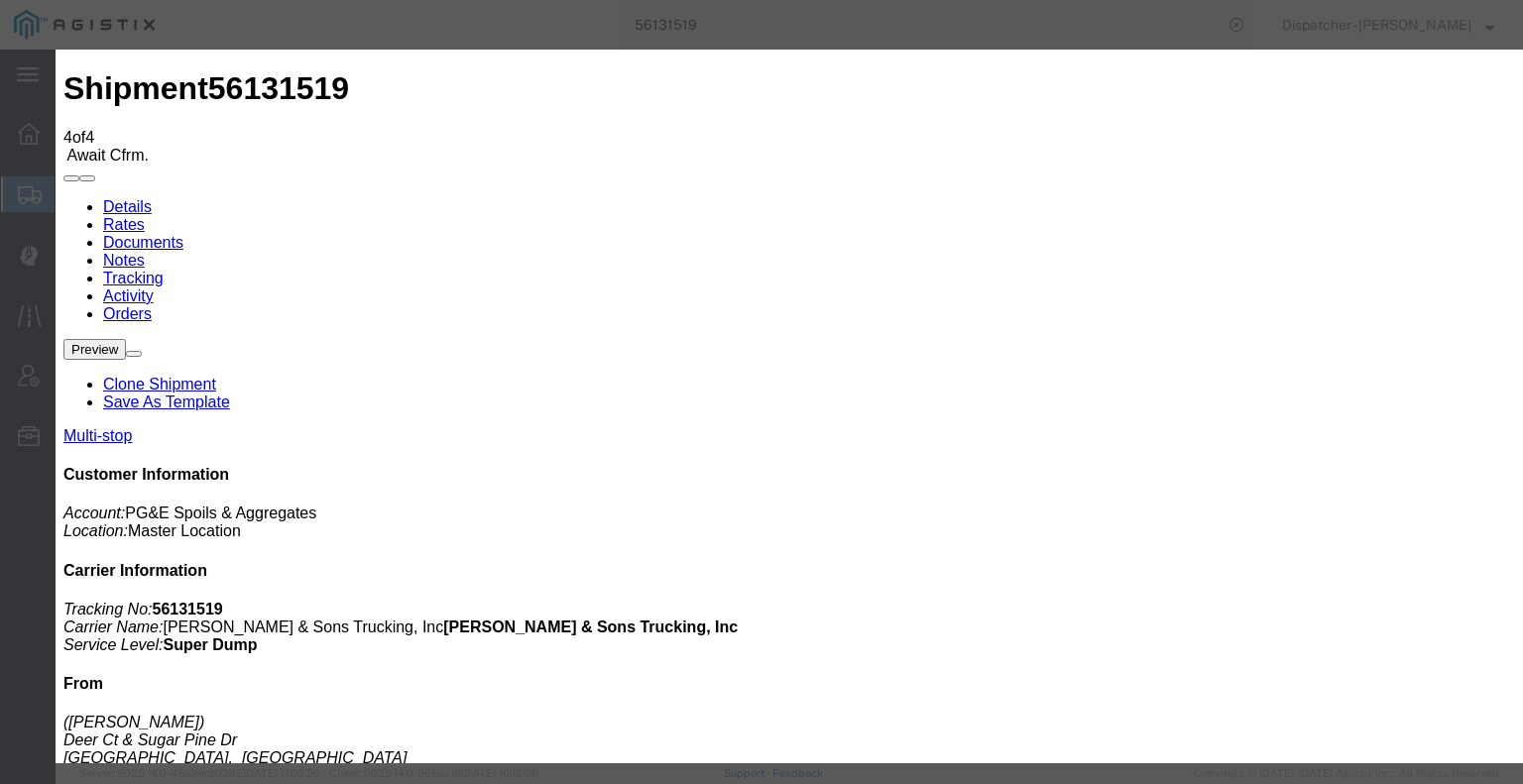 type on "07/10/2025" 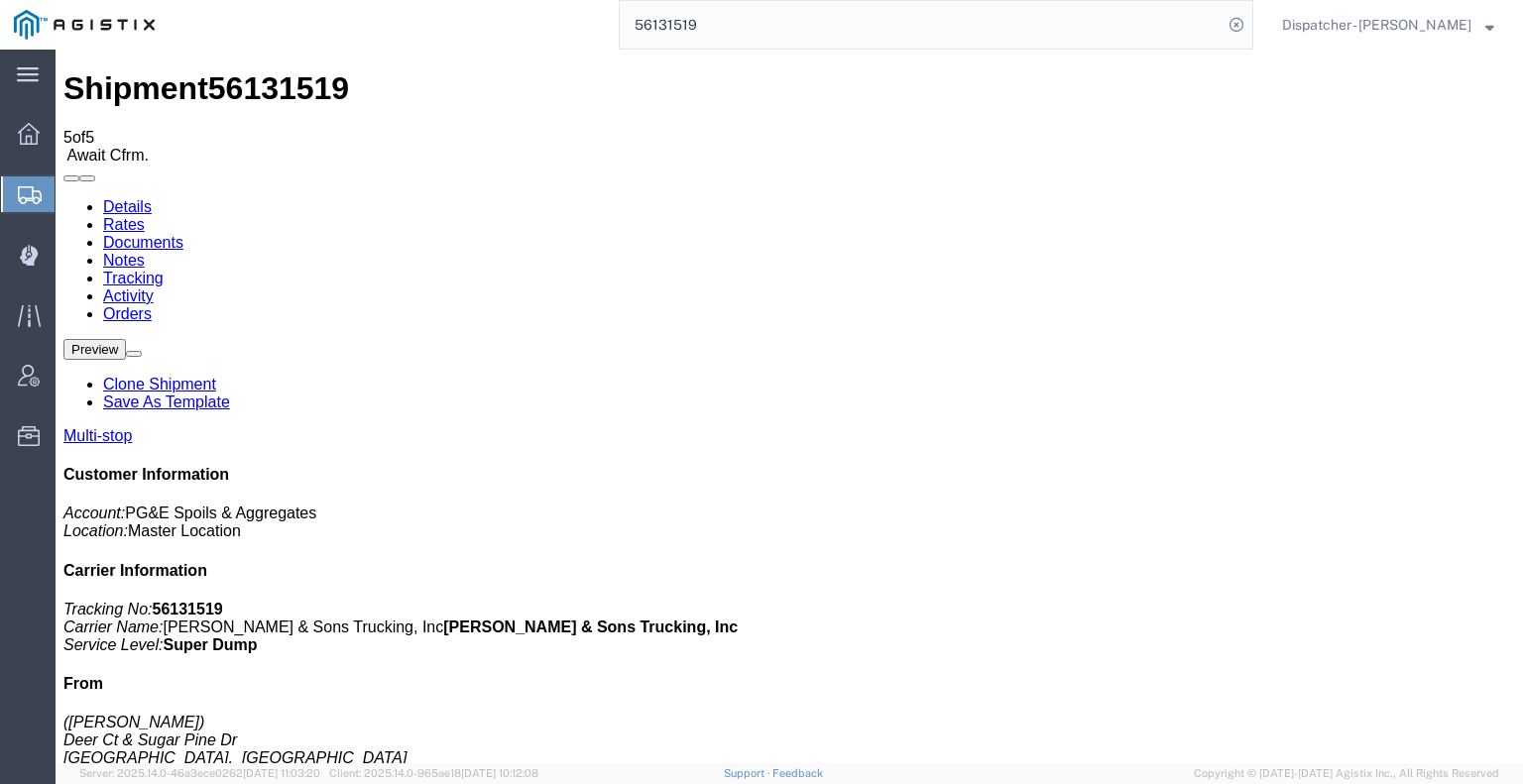 click on "Add New Tracking" at bounding box center [227, 1227] 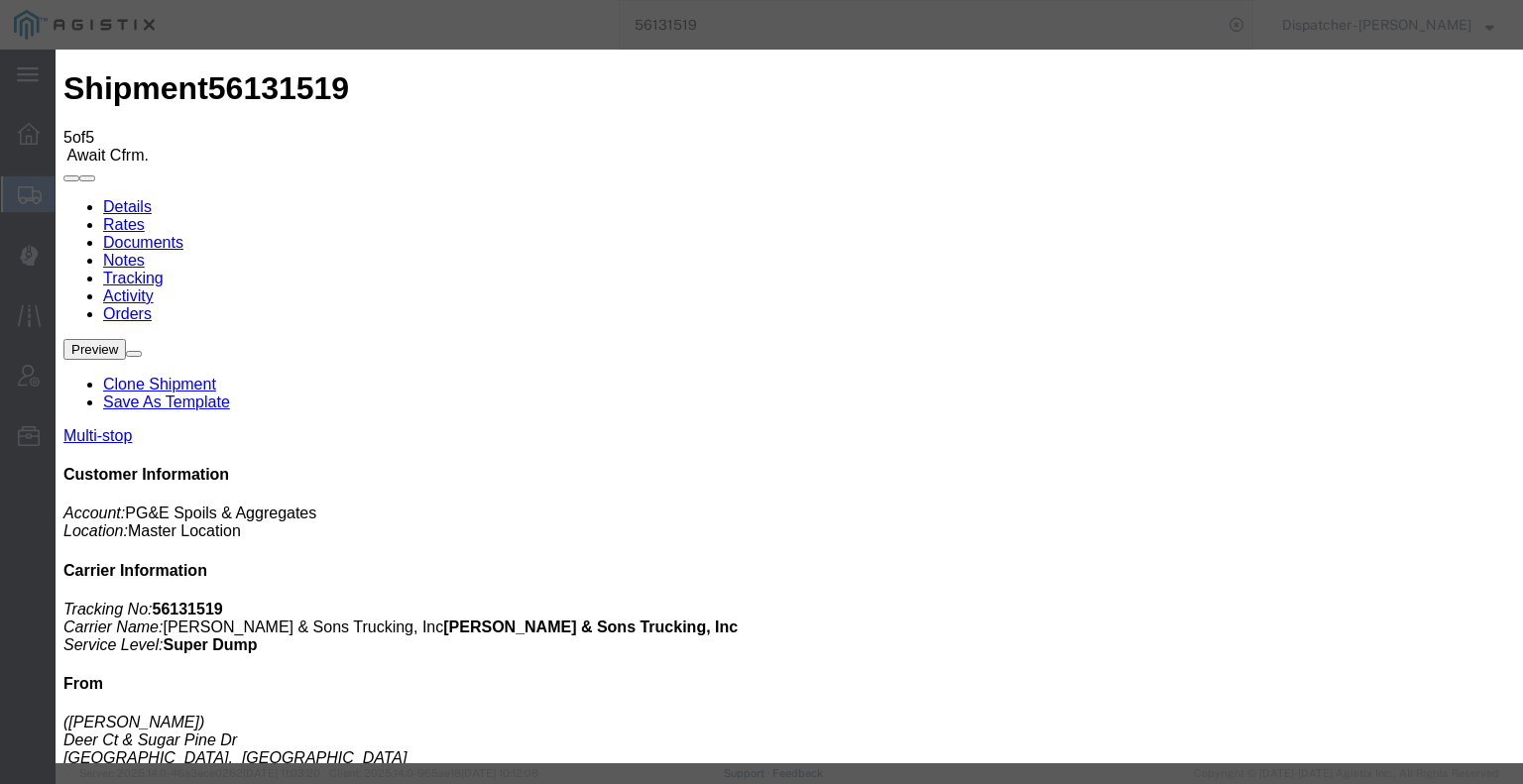 type on "07/10/2025" 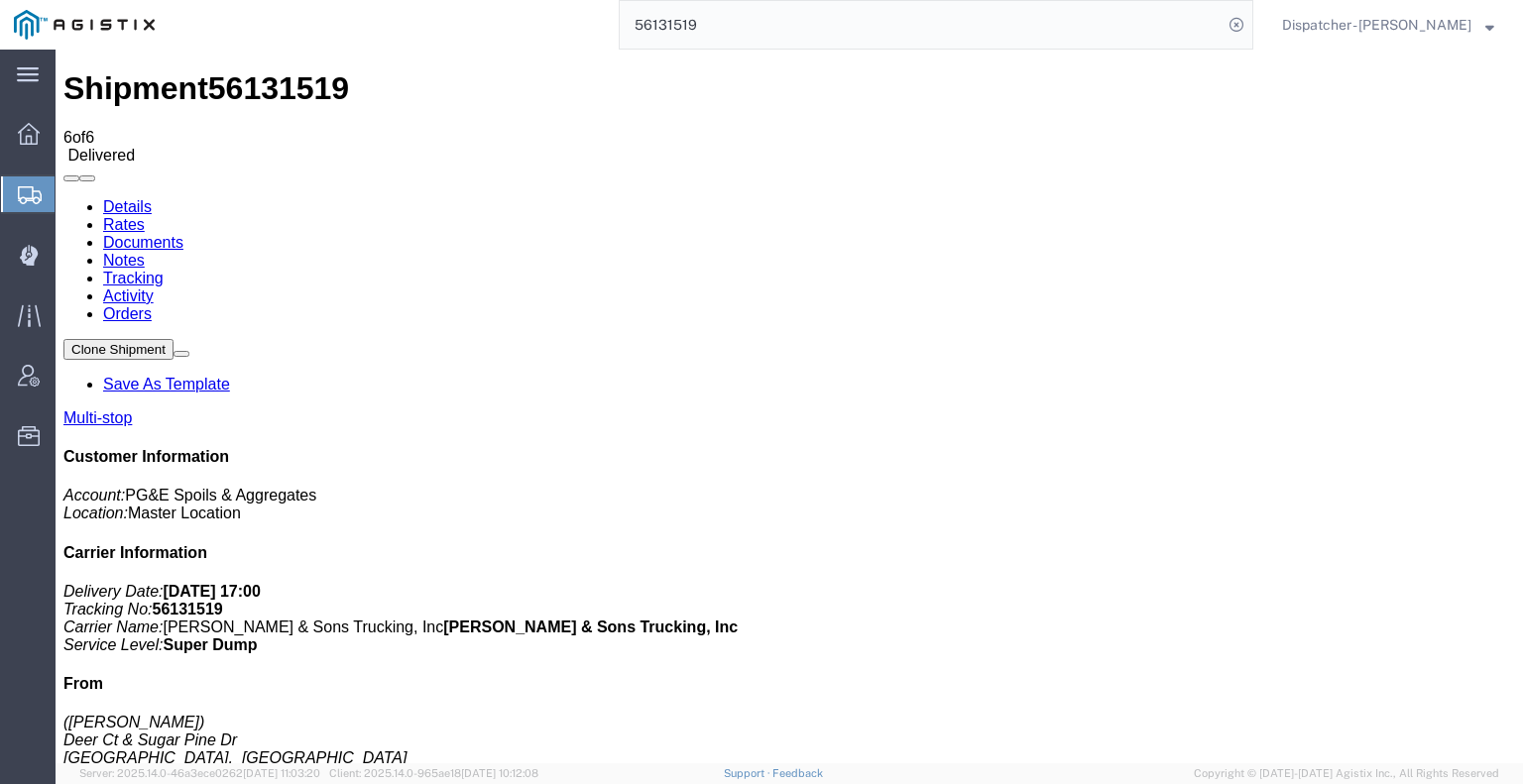 click on "Notes" at bounding box center [124, 260] 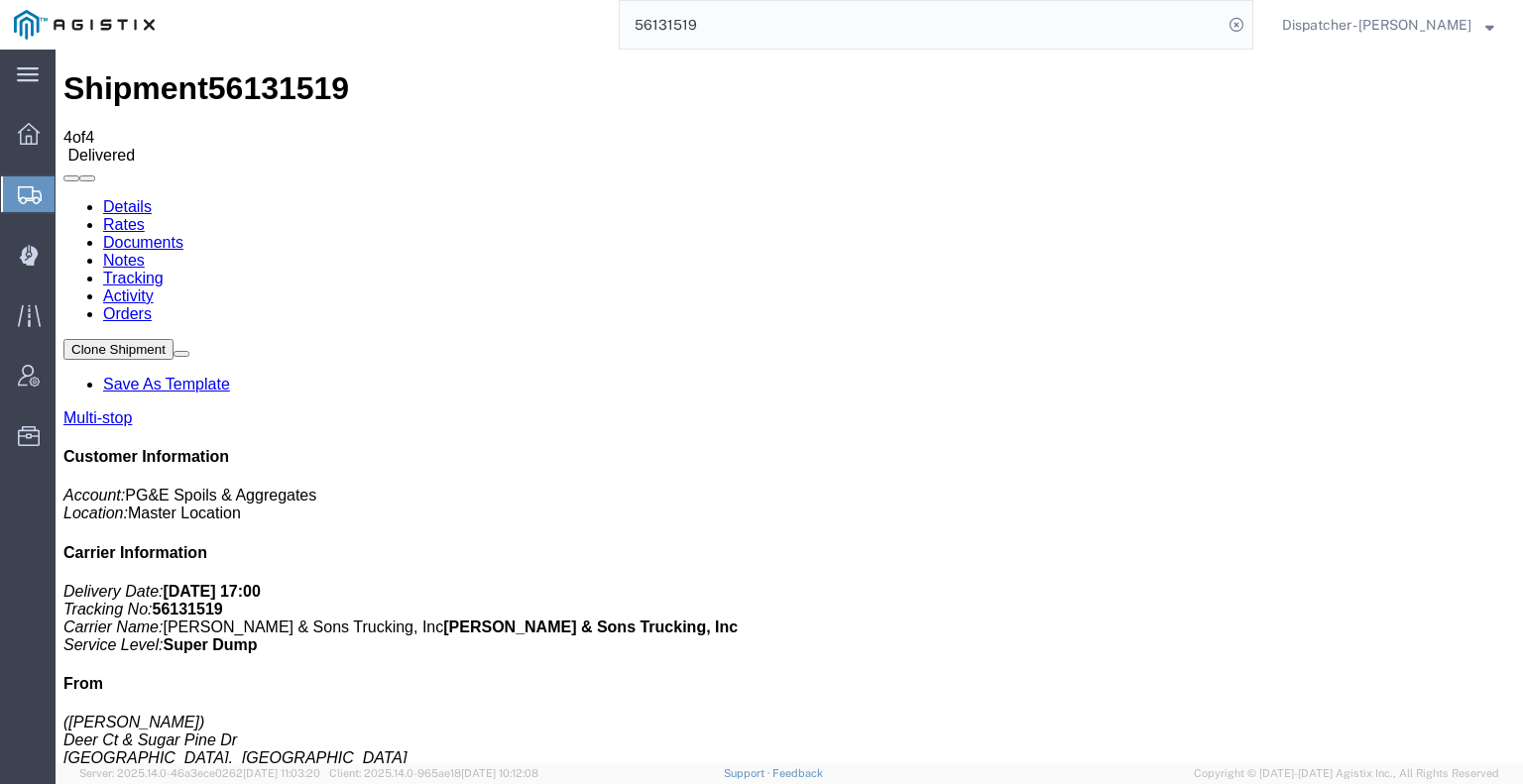 click on "Tracking" at bounding box center [133, 278] 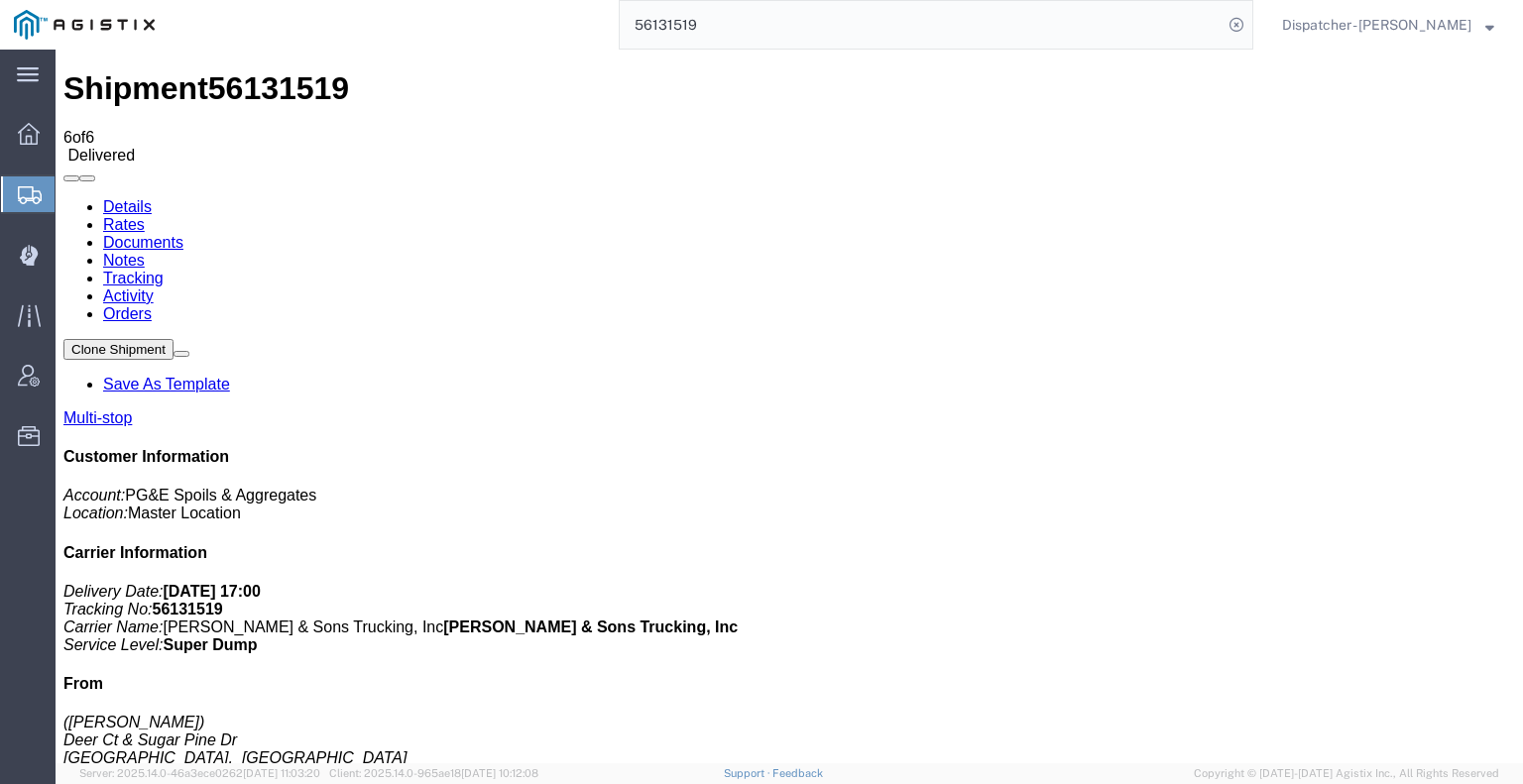 click at bounding box center [63, 198] 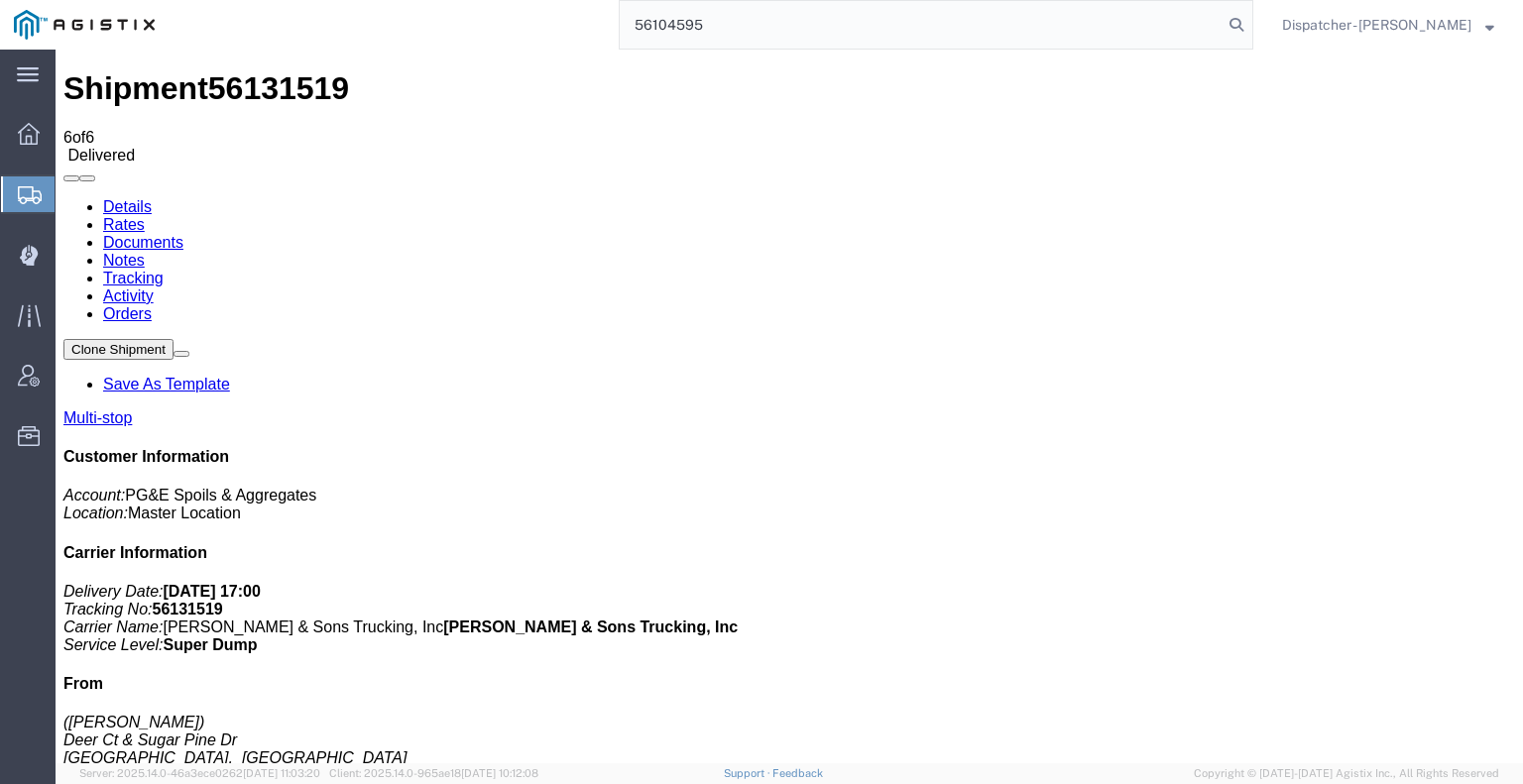 type on "56104595" 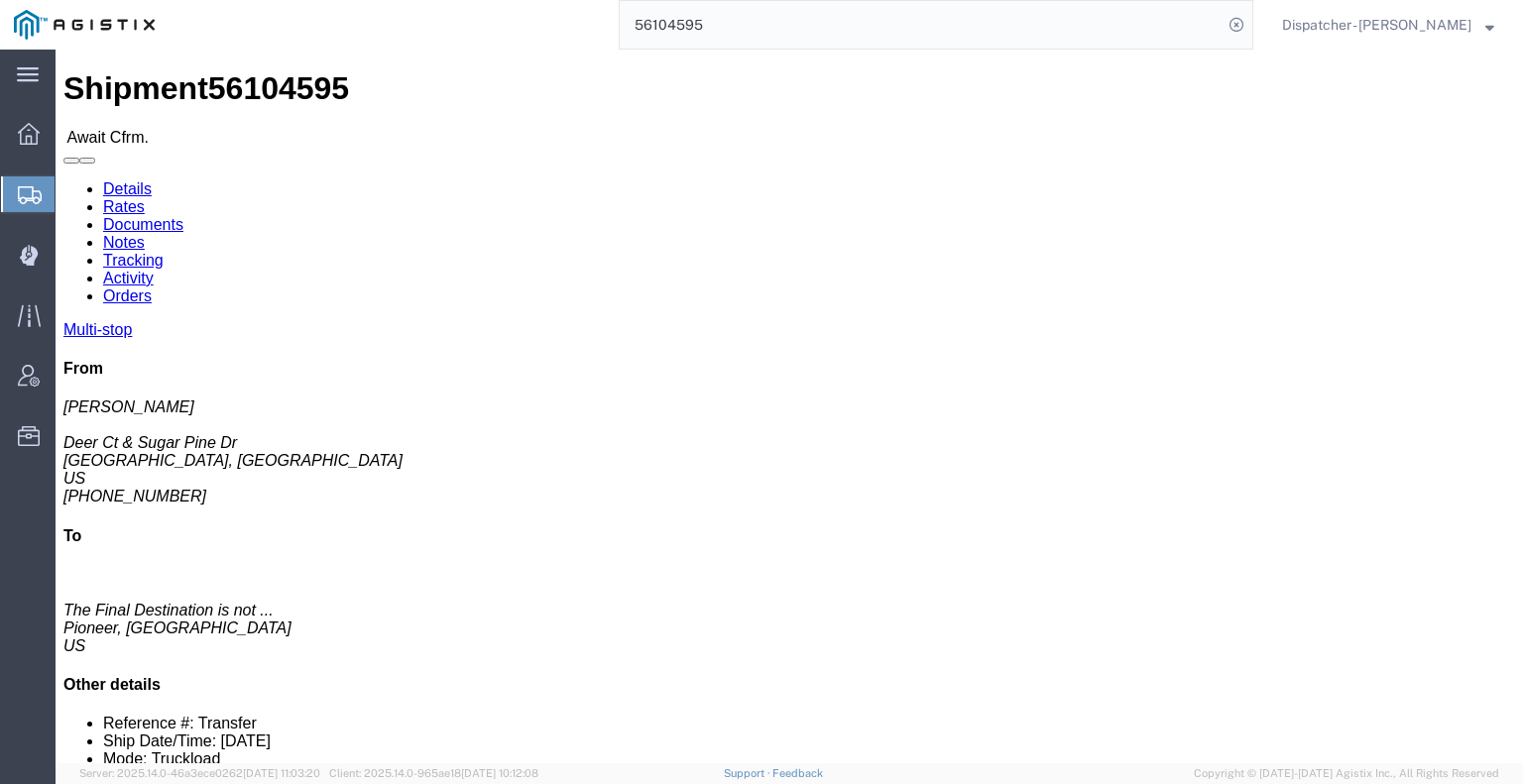 click on "Tracking" 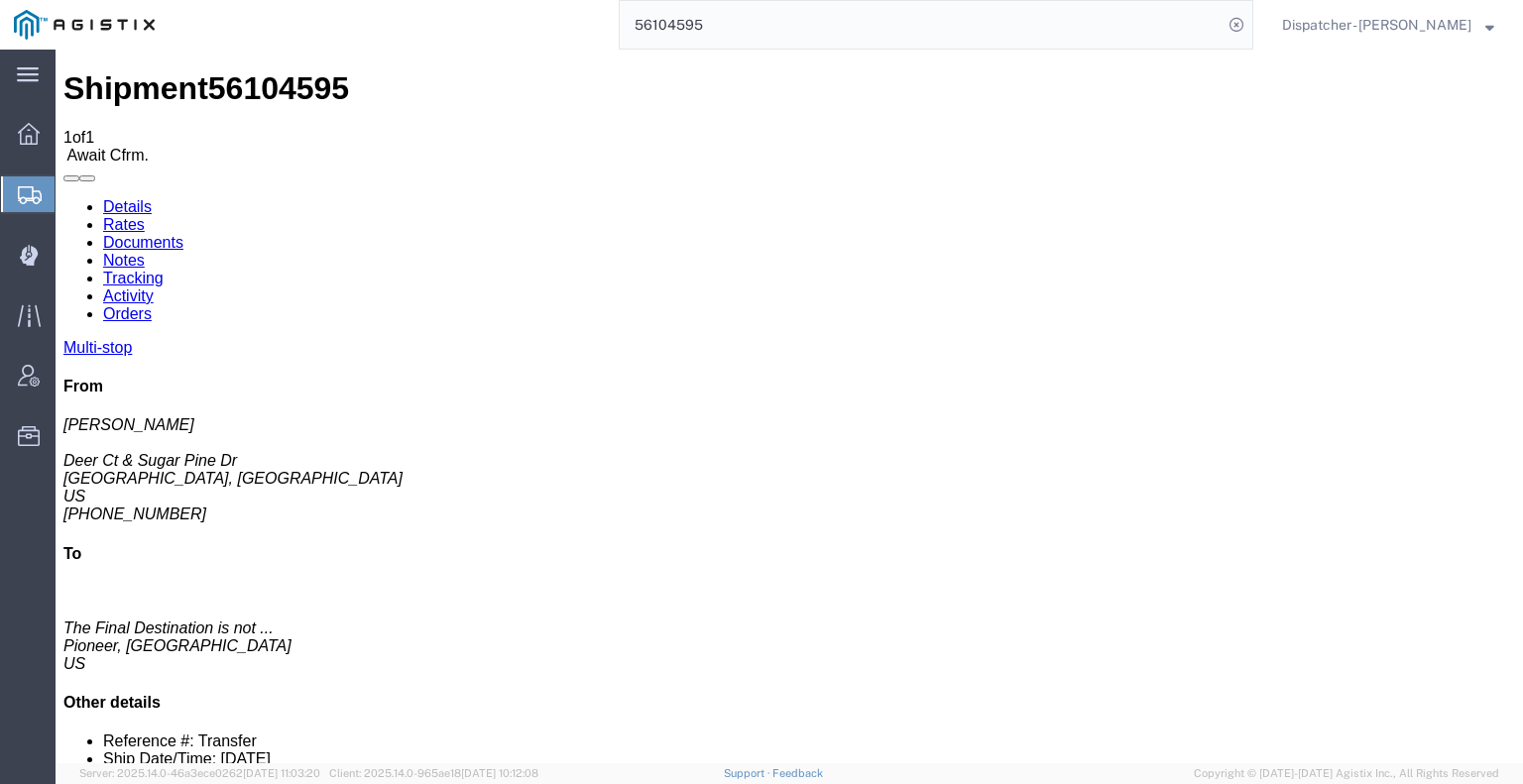click on "Add New Tracking" at bounding box center (227, 1227) 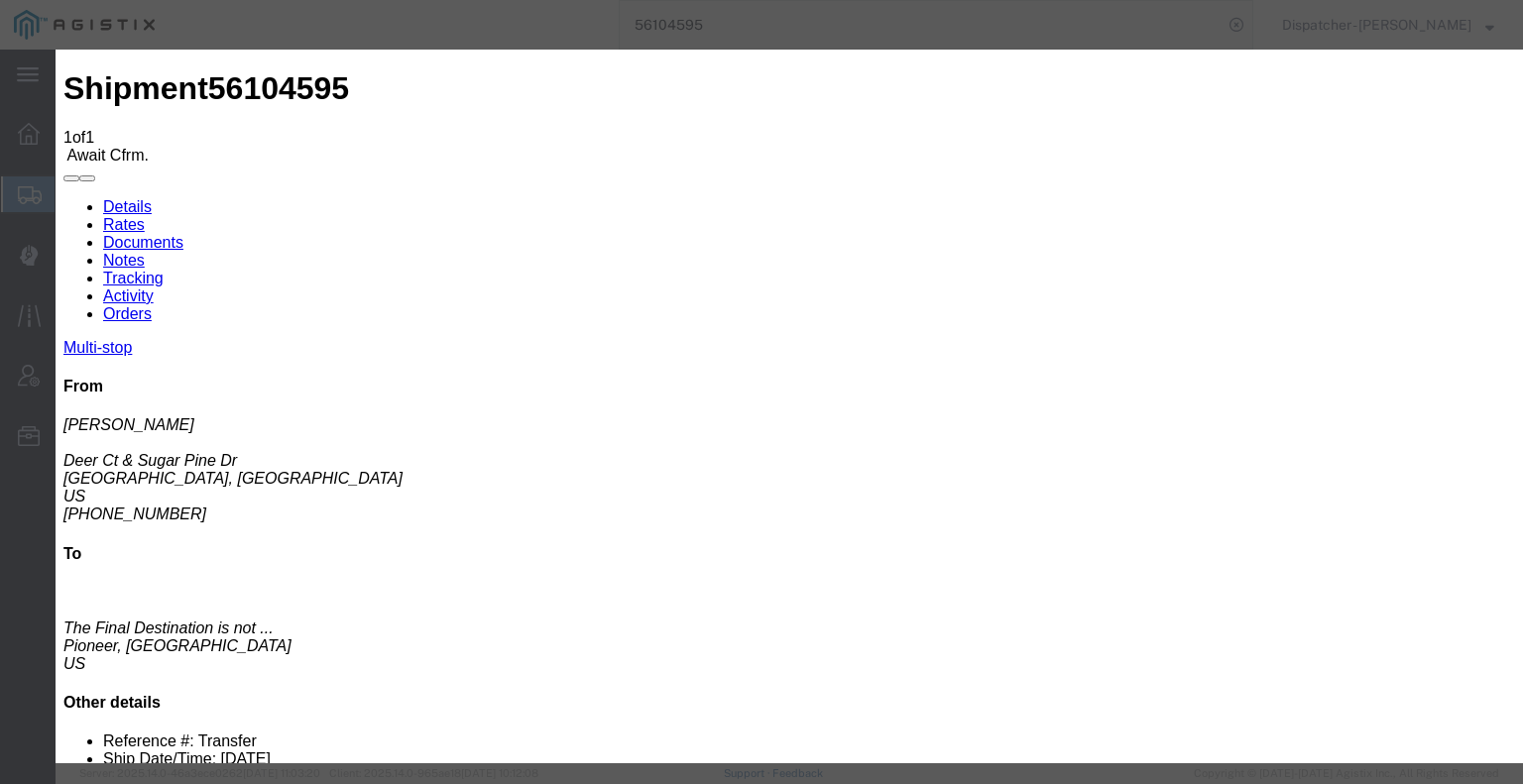 type on "07/10/2025" 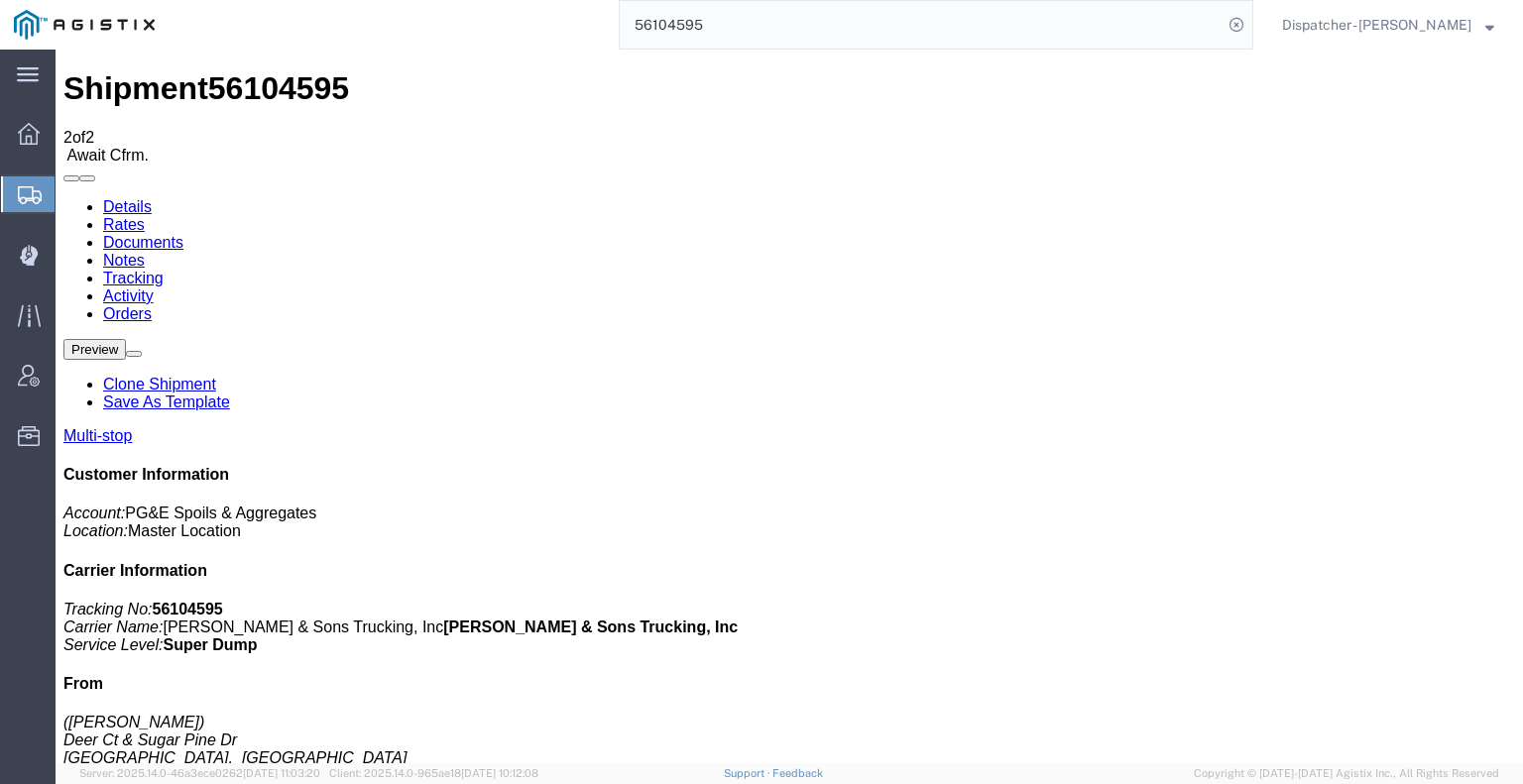 click on "Add New Tracking" at bounding box center (227, 1227) 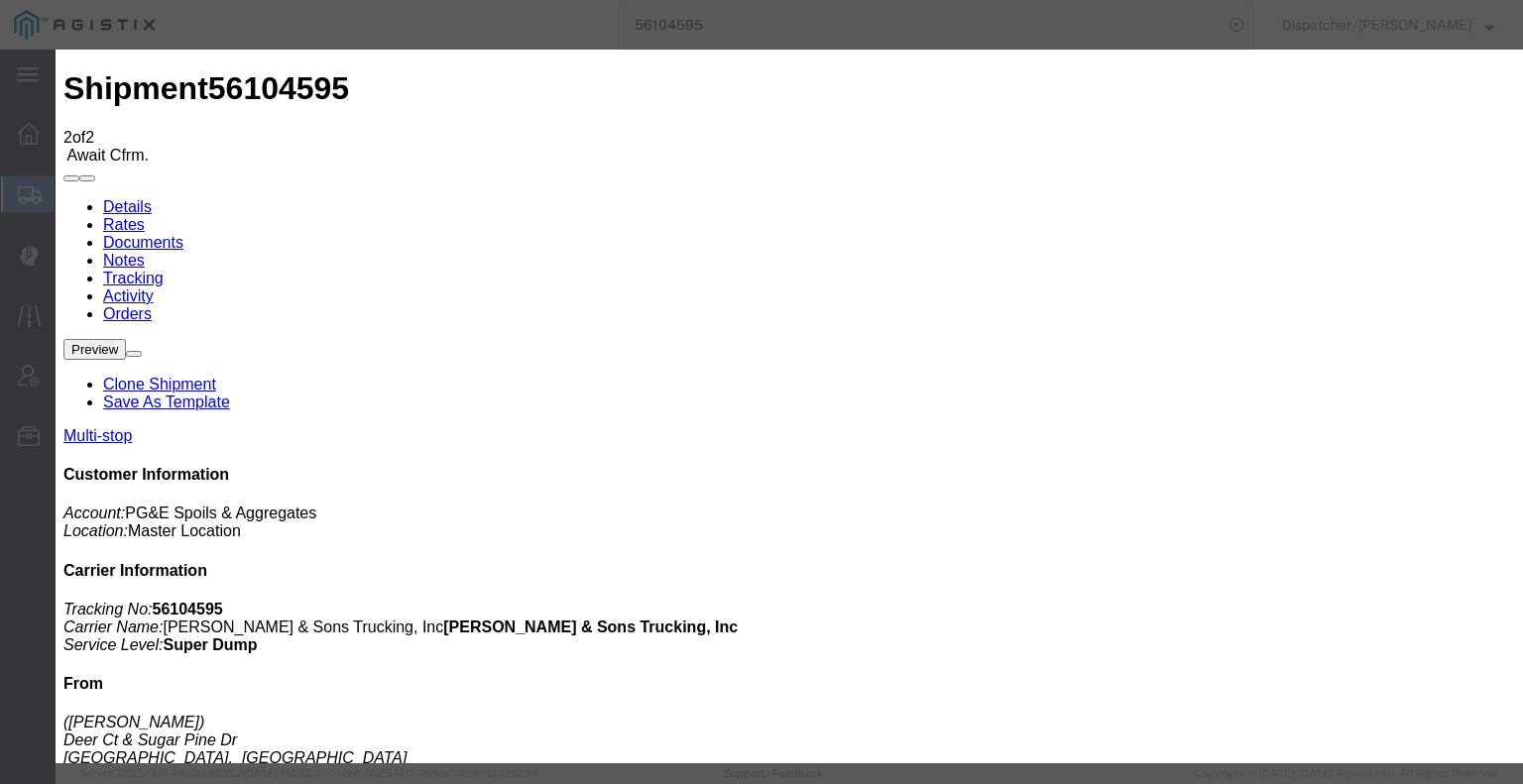 type on "07/10/2025" 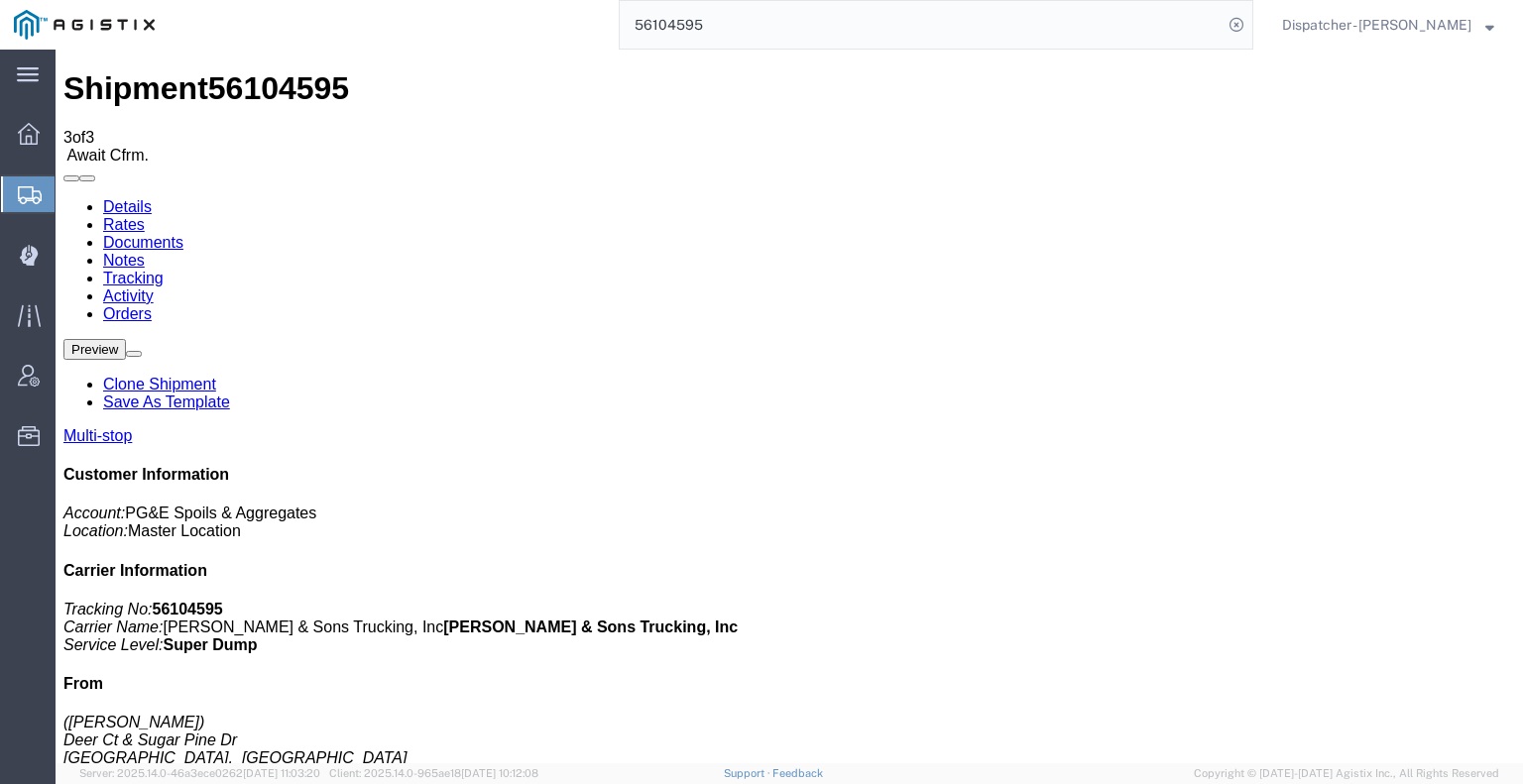 click on "Add New Tracking" at bounding box center (227, 1227) 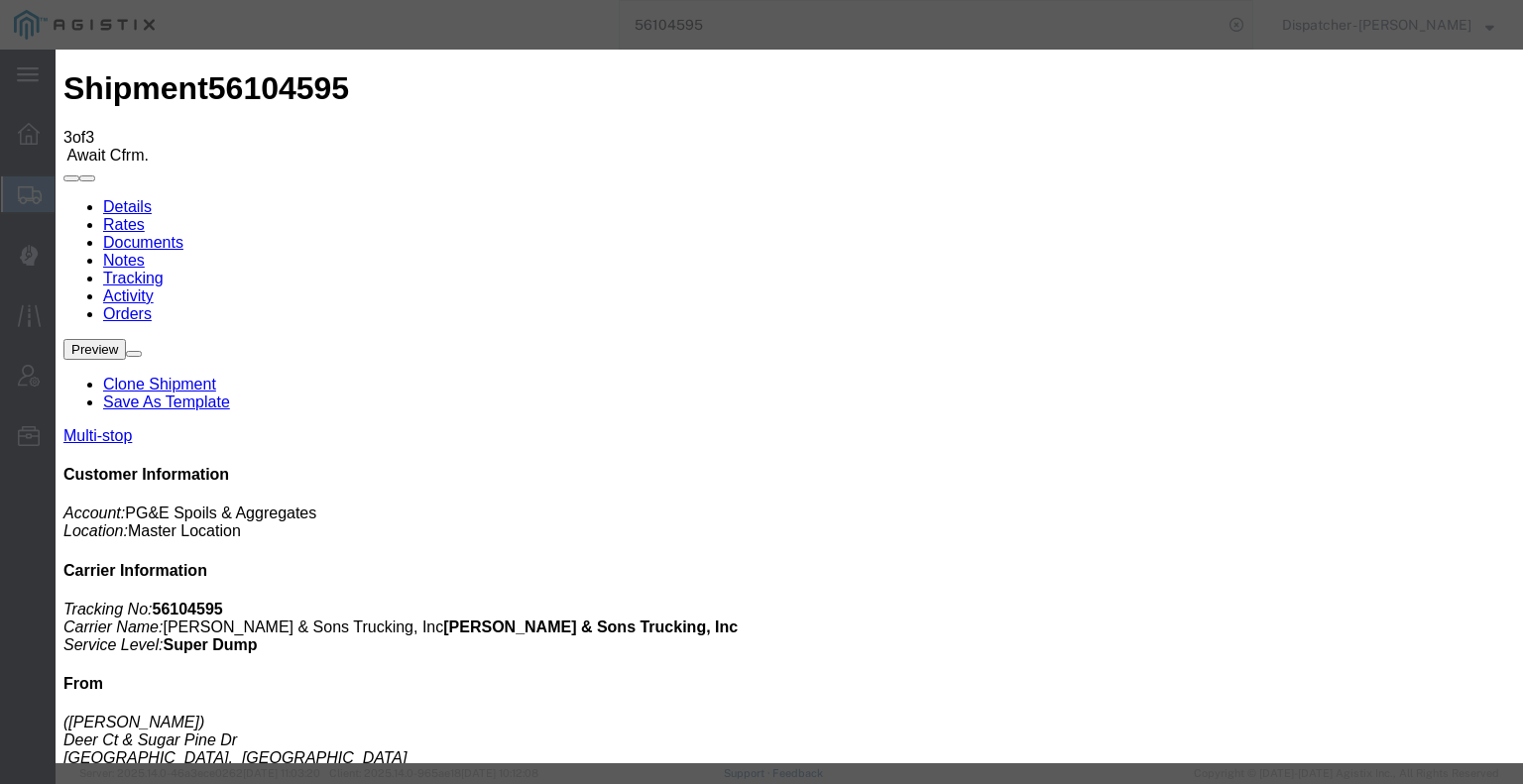 type on "07/10/2025" 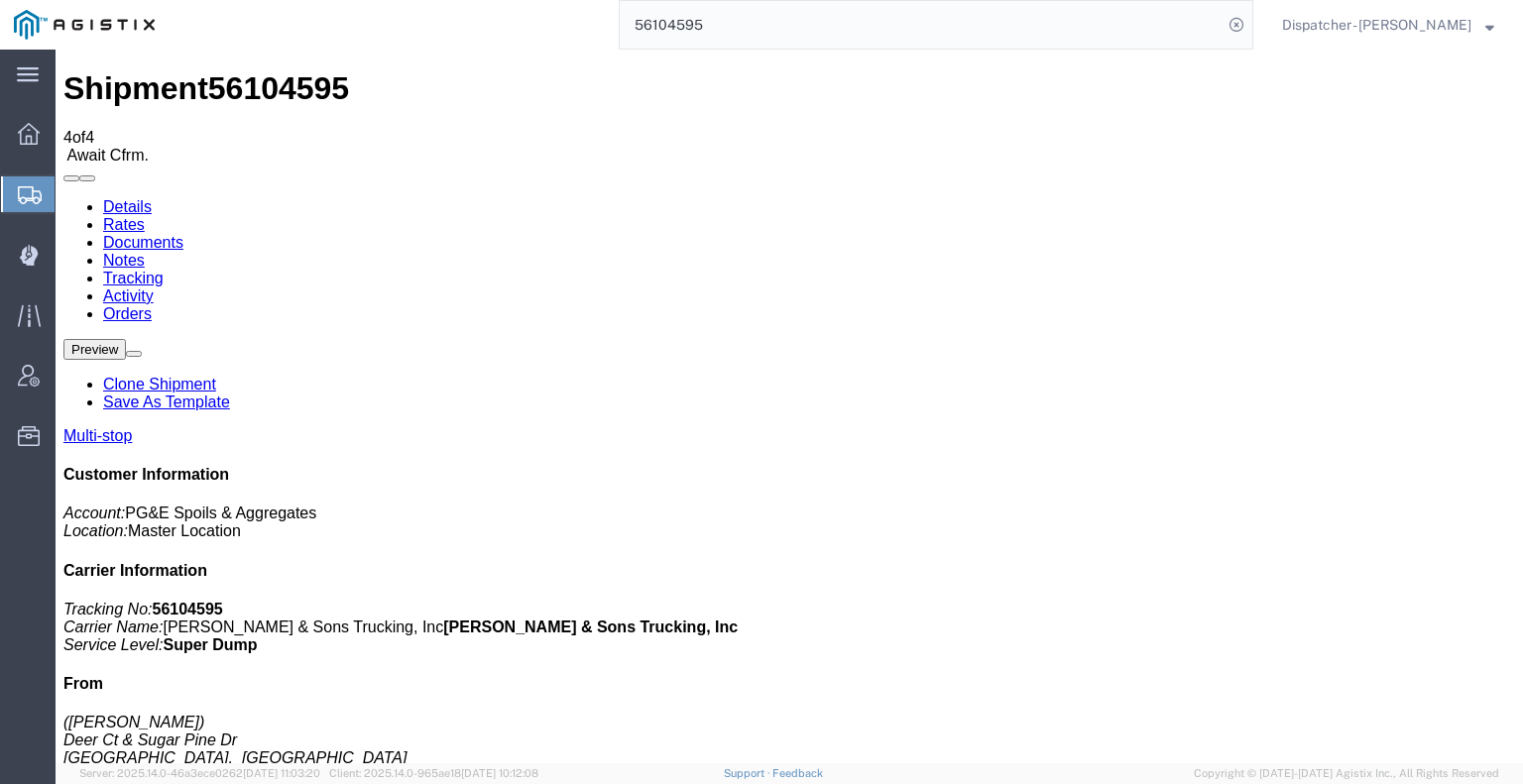 click on "Add New Tracking" at bounding box center [227, 1227] 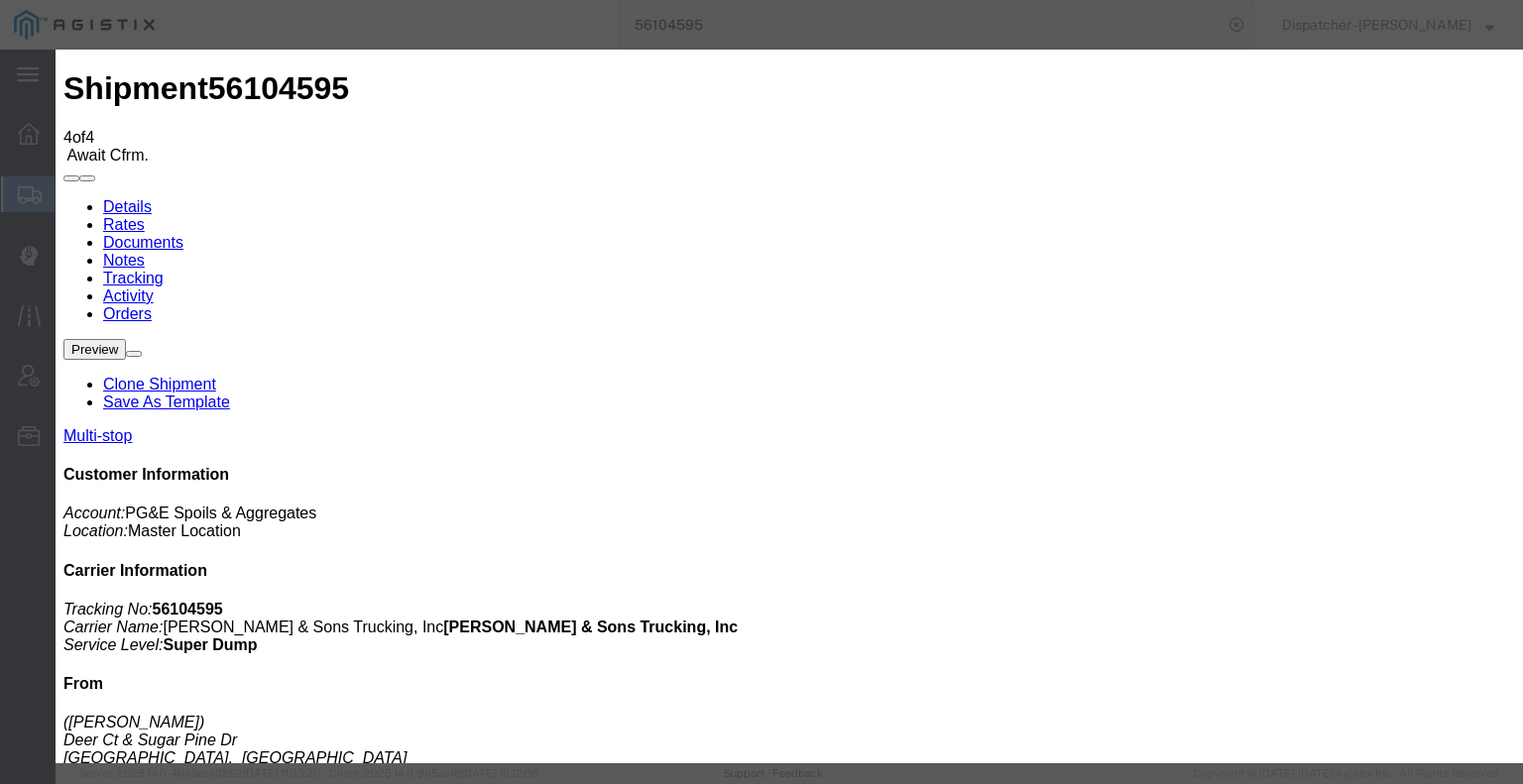 type on "07/10/2025" 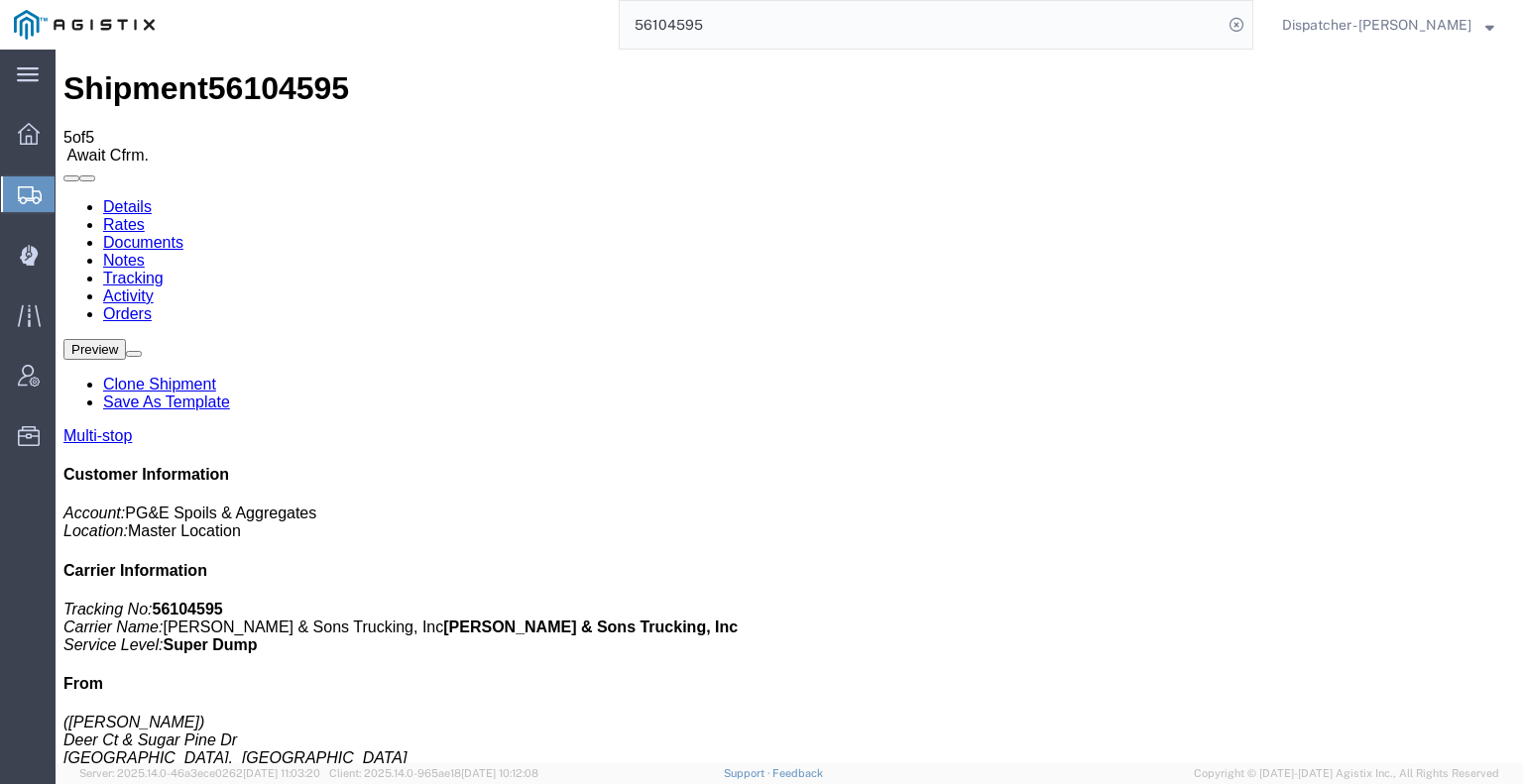 click on "Add New Tracking" at bounding box center (227, 1227) 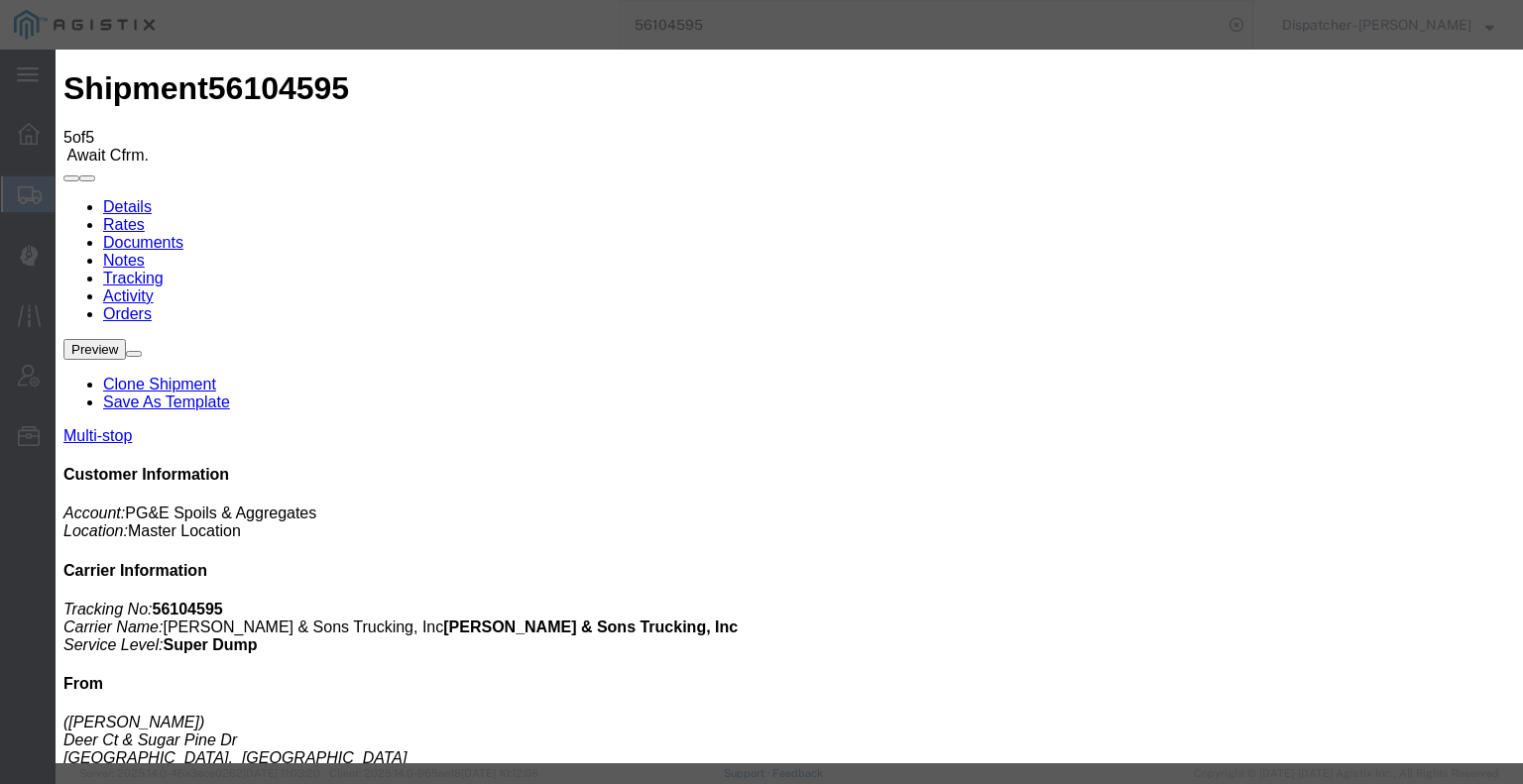 type on "07/10/2025" 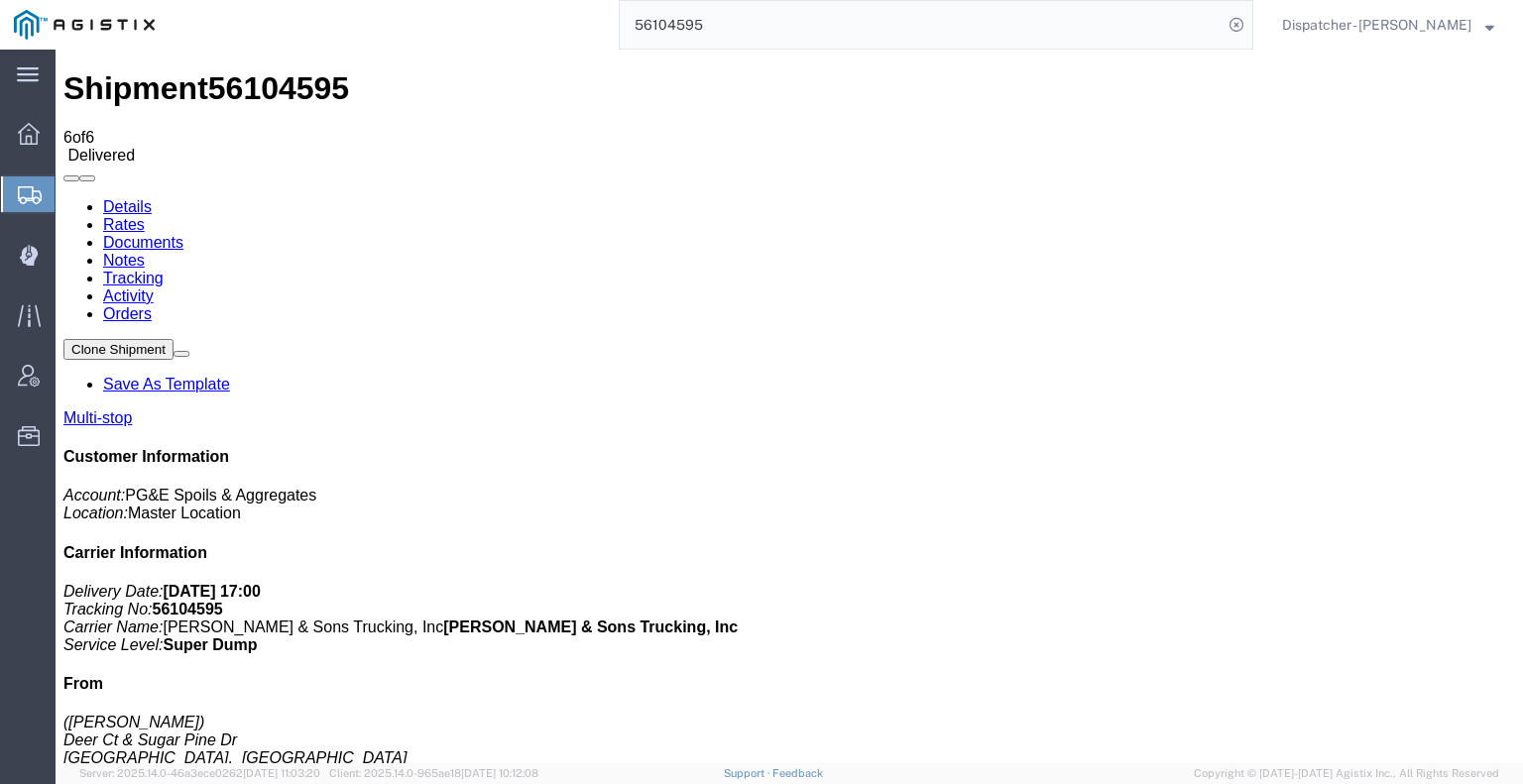 click on "Notes" at bounding box center (124, 260) 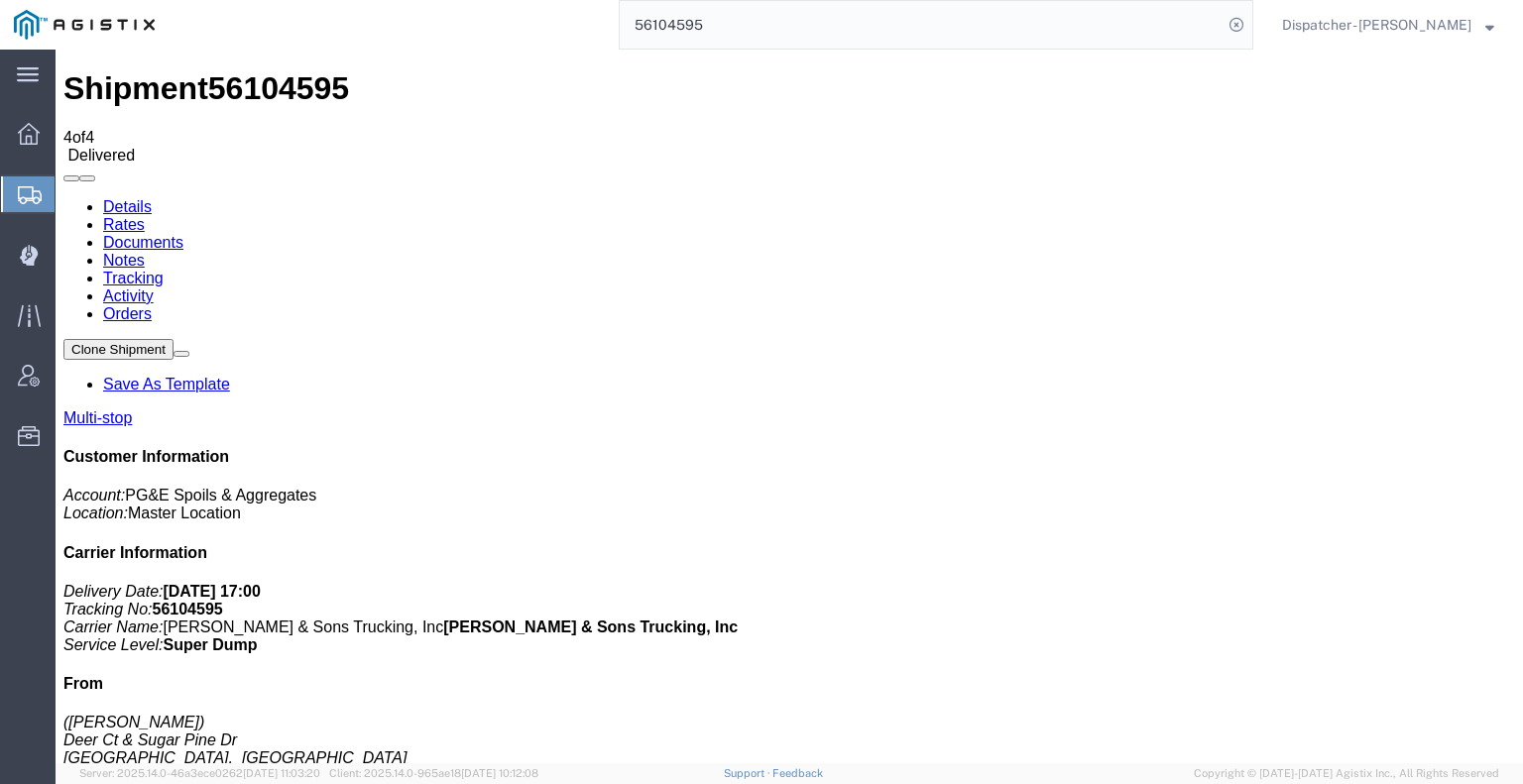 click on "Documents" at bounding box center [143, 242] 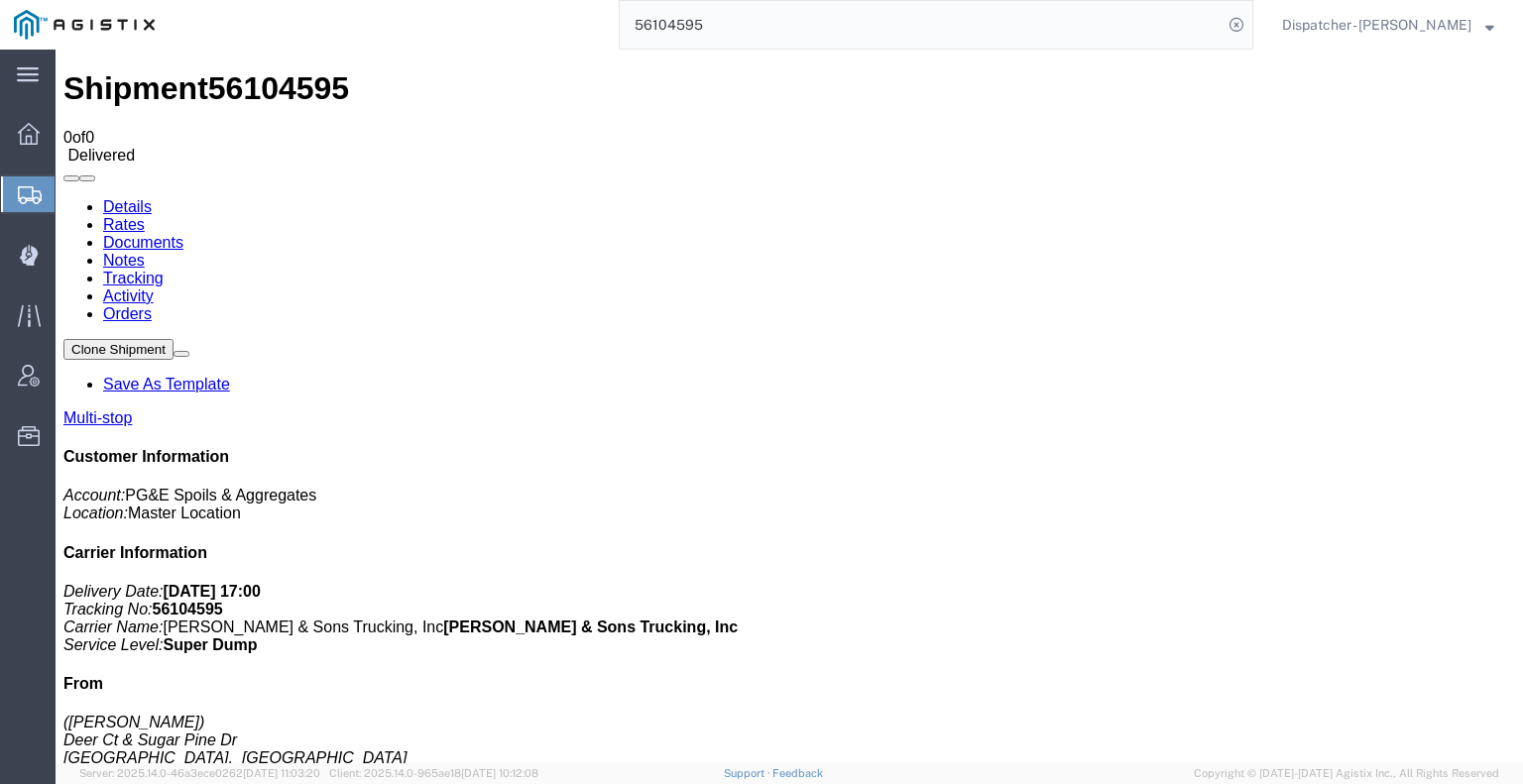 click on "Shipment  56104595 0
of
0   Delivered Details Rates Documents Notes Tracking Activity Orders
Clone Shipment
Save As Template
Multi-stop
Customer Information
Account: PG&E Spoils & Aggregates
Location: Master Location
Carrier Information
Delivery Date: [DATE] 17:00
Tracking No: 56104595
Carrier Name: [PERSON_NAME] & Sons Trucking, Inc [PERSON_NAME] & Sons Trucking, Inc
Service Level: Super Dump
From
([PERSON_NAME])
Deer Ct & Sugar Pine Dr Buckhorn,
[GEOGRAPHIC_DATA]
[GEOGRAPHIC_DATA]
[PHONE_NUMBER]
To
()
The Final Destination is not defined yet Pioneer, CA
[GEOGRAPHIC_DATA]
Other details
Reference: Transfer
Ship Date: [DATE]
Mode: Truckload
Creator: Agistix [PERSON_NAME]
Creator: foreman_pgespoils@p...
Last Saved: [DATE] 07:18 PDT
Please fix the following errors Documents
Ship Label Format:
Plain
Thermal
Drag and Drop or Type" at bounding box center (789, 1463) 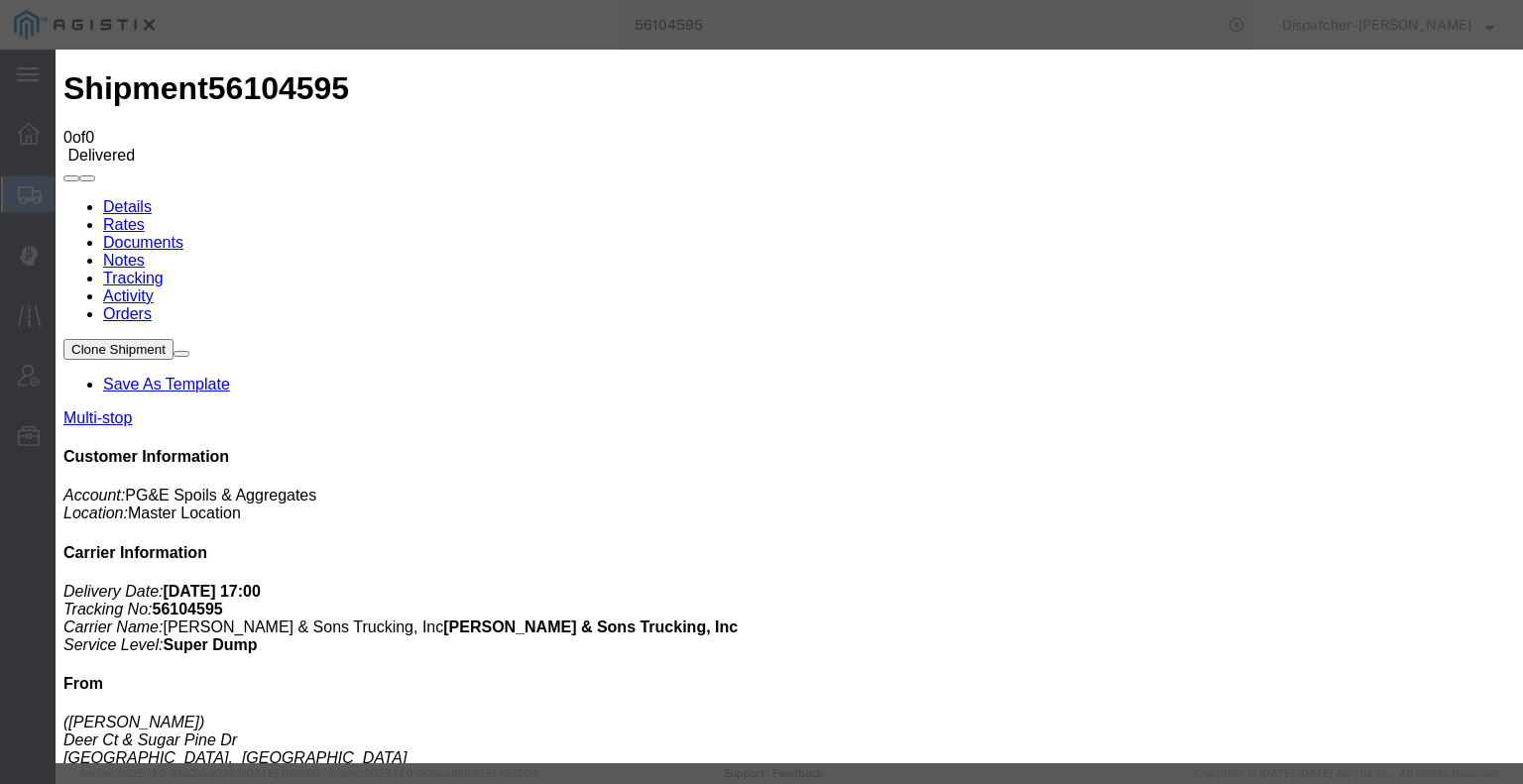 click on "Browse" at bounding box center [93, 1931] 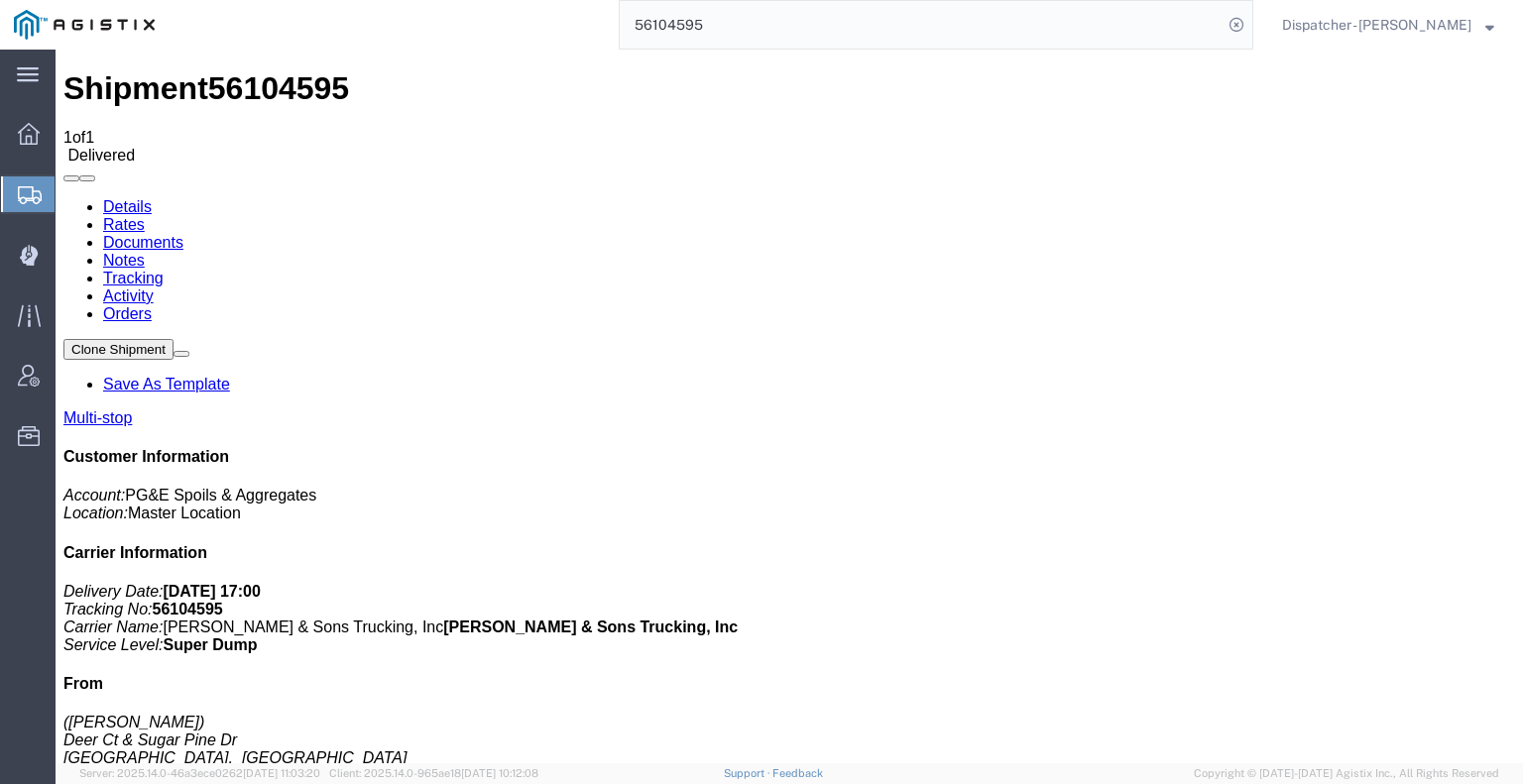 drag, startPoint x: 729, startPoint y: 28, endPoint x: 509, endPoint y: 23, distance: 220.0568 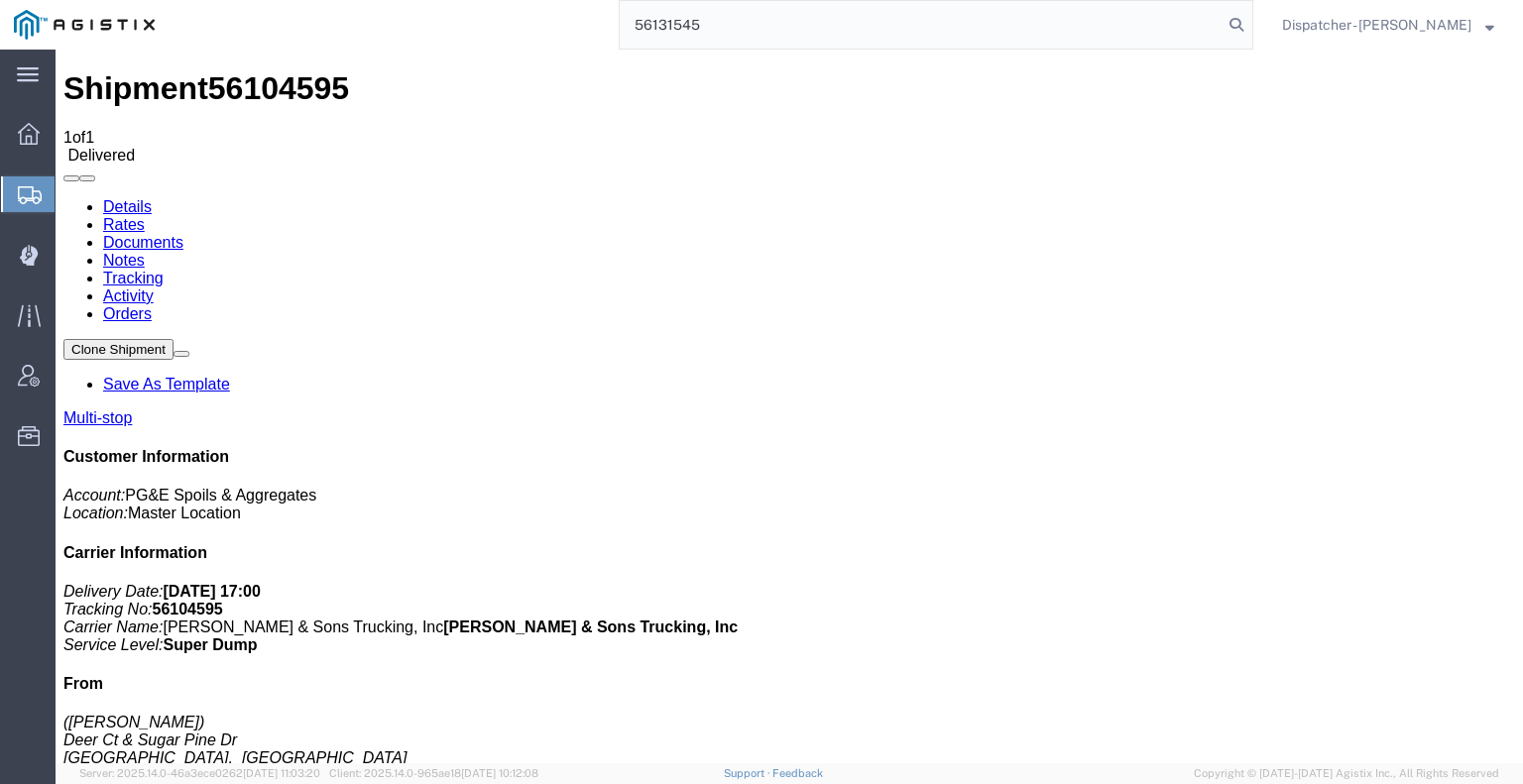 type on "56131545" 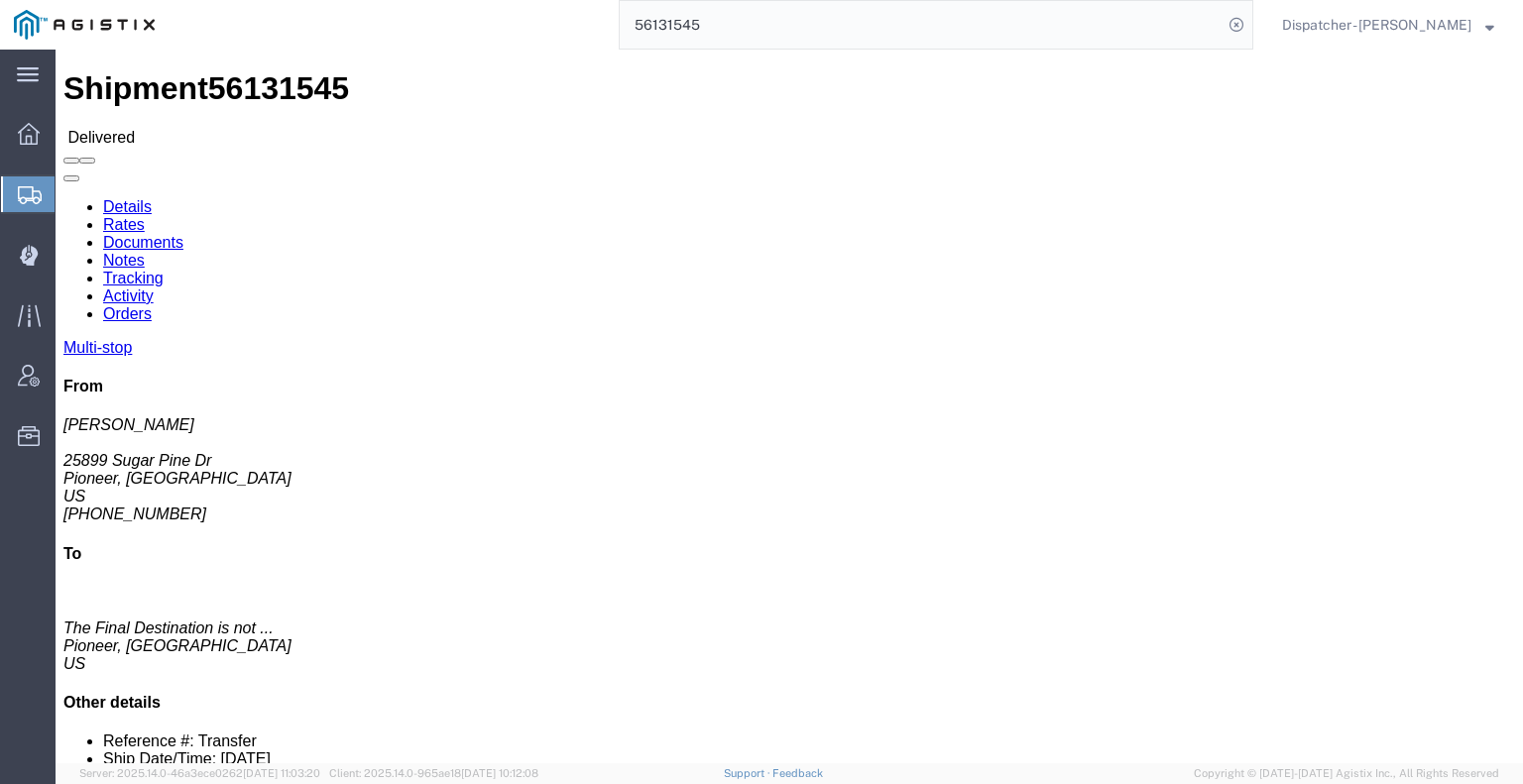 click on "Notes" 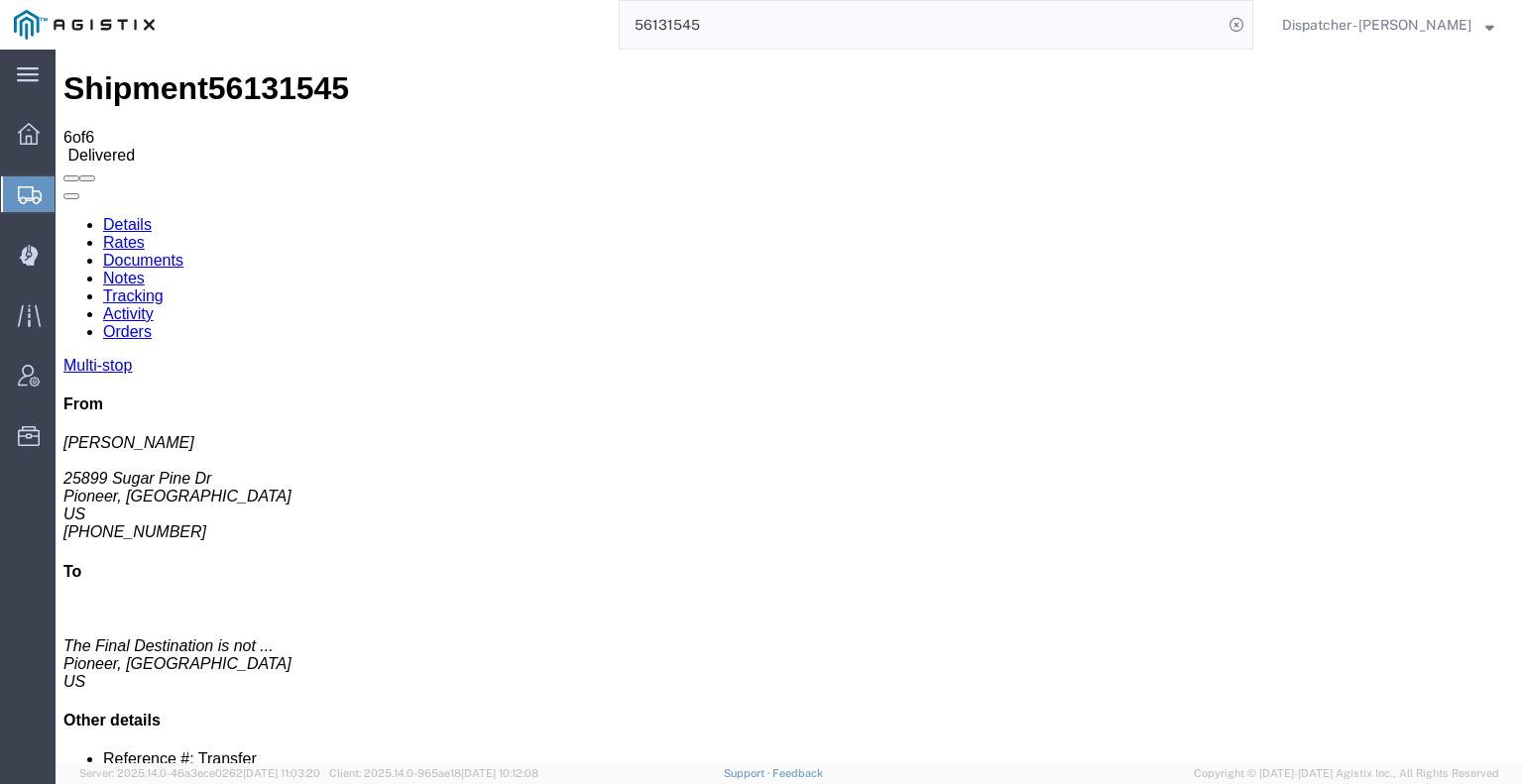 click on "Documents" at bounding box center [143, 260] 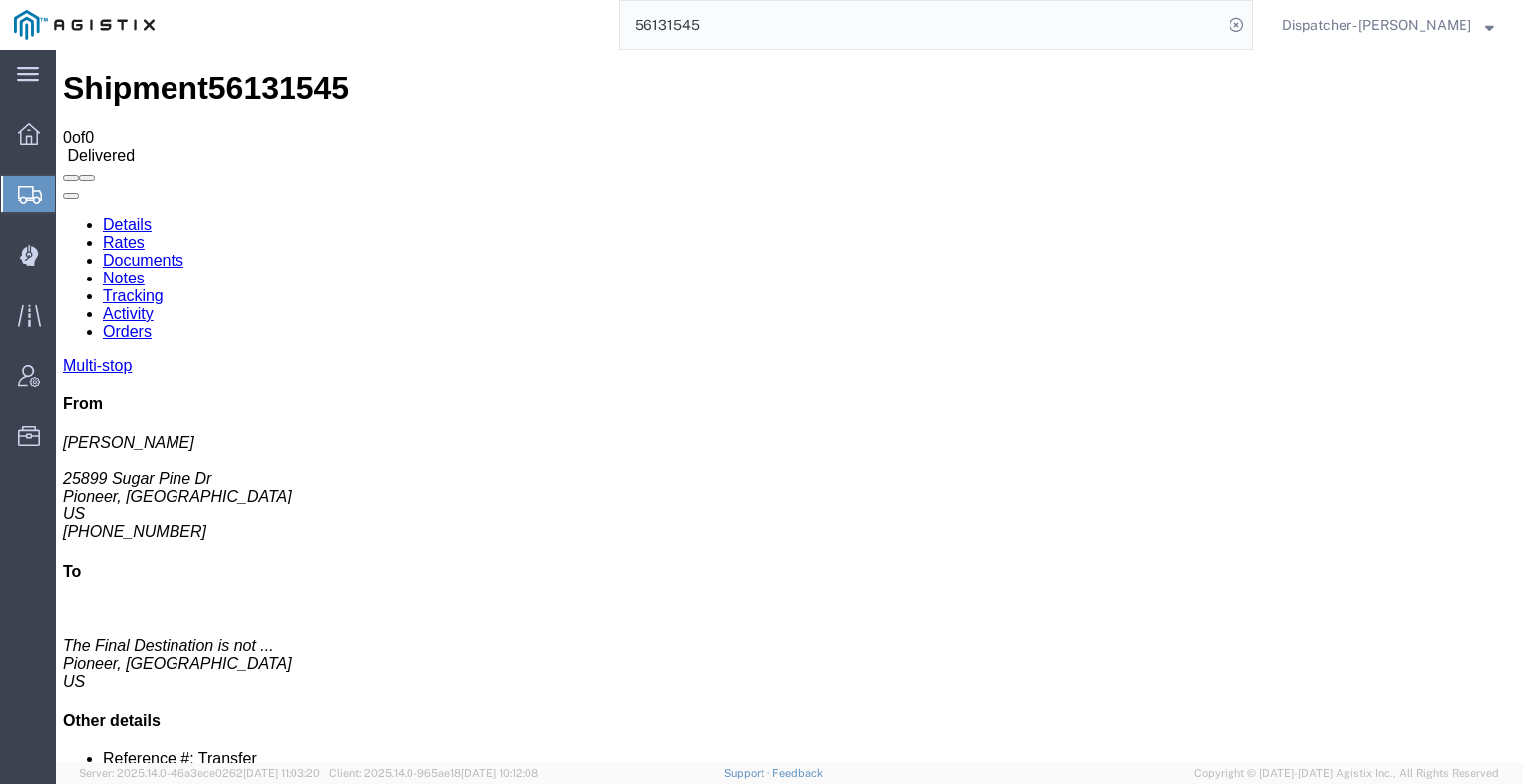 click on "Shipment  56131545 0
of
0   Delivered Details Rates Documents Notes Tracking Activity Orders Multi-stop From Alex [STREET_ADDRESS] [PHONE_NUMBER] To The Final Destination is not ...
Pioneer, [GEOGRAPHIC_DATA]  [GEOGRAPHIC_DATA] Other details Reference #: Transfer Ship Date/Time: [DATE] Mode: Truckload Created By: Agistix [PERSON_NAME] Created By Email:
foreman_pgespoils@p...
Carrier Information Tracking No: 56131545 Contact Name: [PERSON_NAME] Contact Phone: [PHONE_NUMBER] Service Level: Super Dump Carrier: [PERSON_NAME] & Sons Trucking, Inc Transit status: Delivered Please fix the following errors Documents
Ship Label Format:
Plain
Thermal
Drag and Drop or Attach Documents Print Documents Email Documents Remove Documents Regenerate Documents Print All Labels Start New Shipment Clone Shipment Document Name Suggested No. of Copies No. of Copies to Print Notes Type Created by Uploaded On Document Type Browse" at bounding box center (789, 1472) 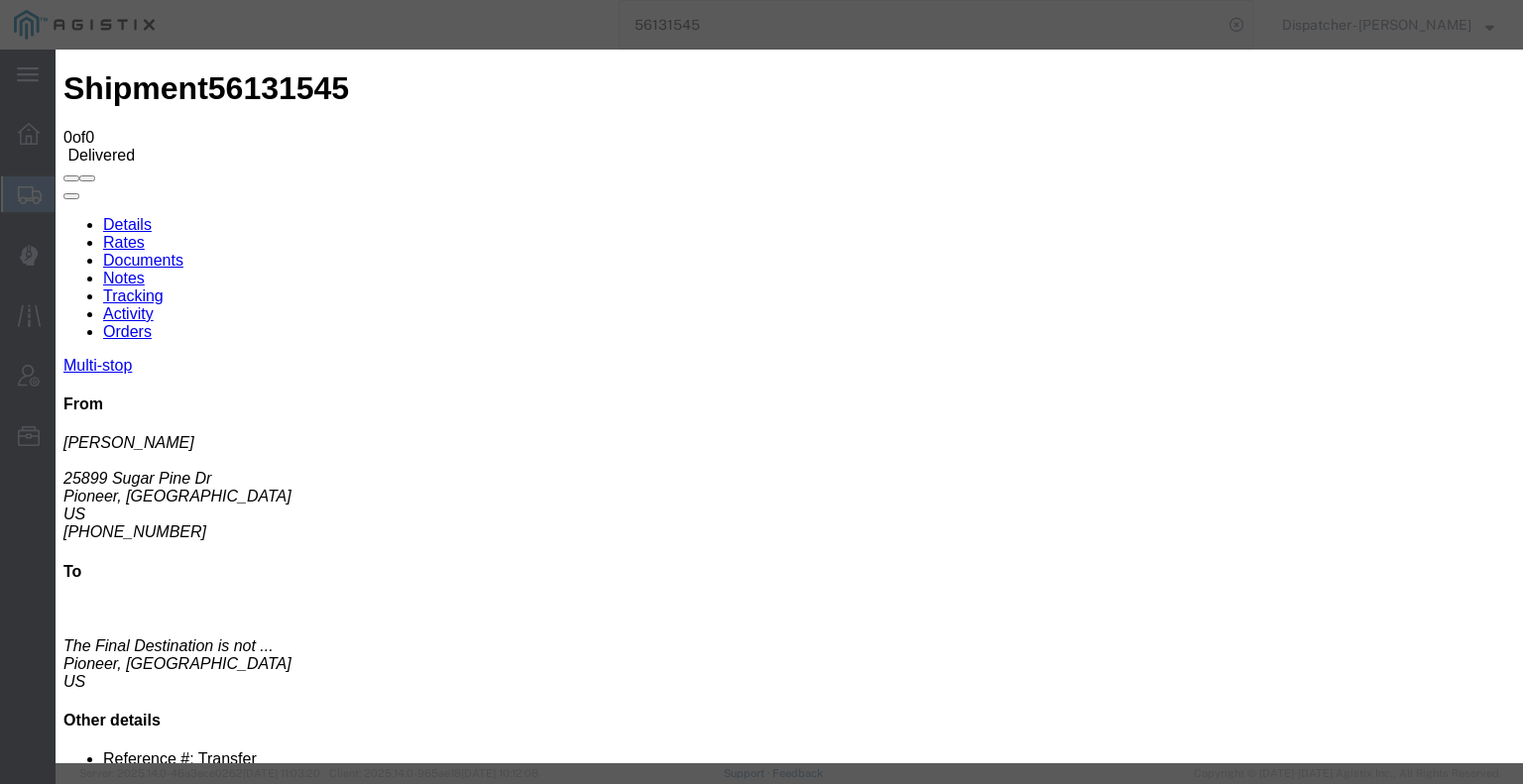 click on "Browse" at bounding box center (93, 1949) 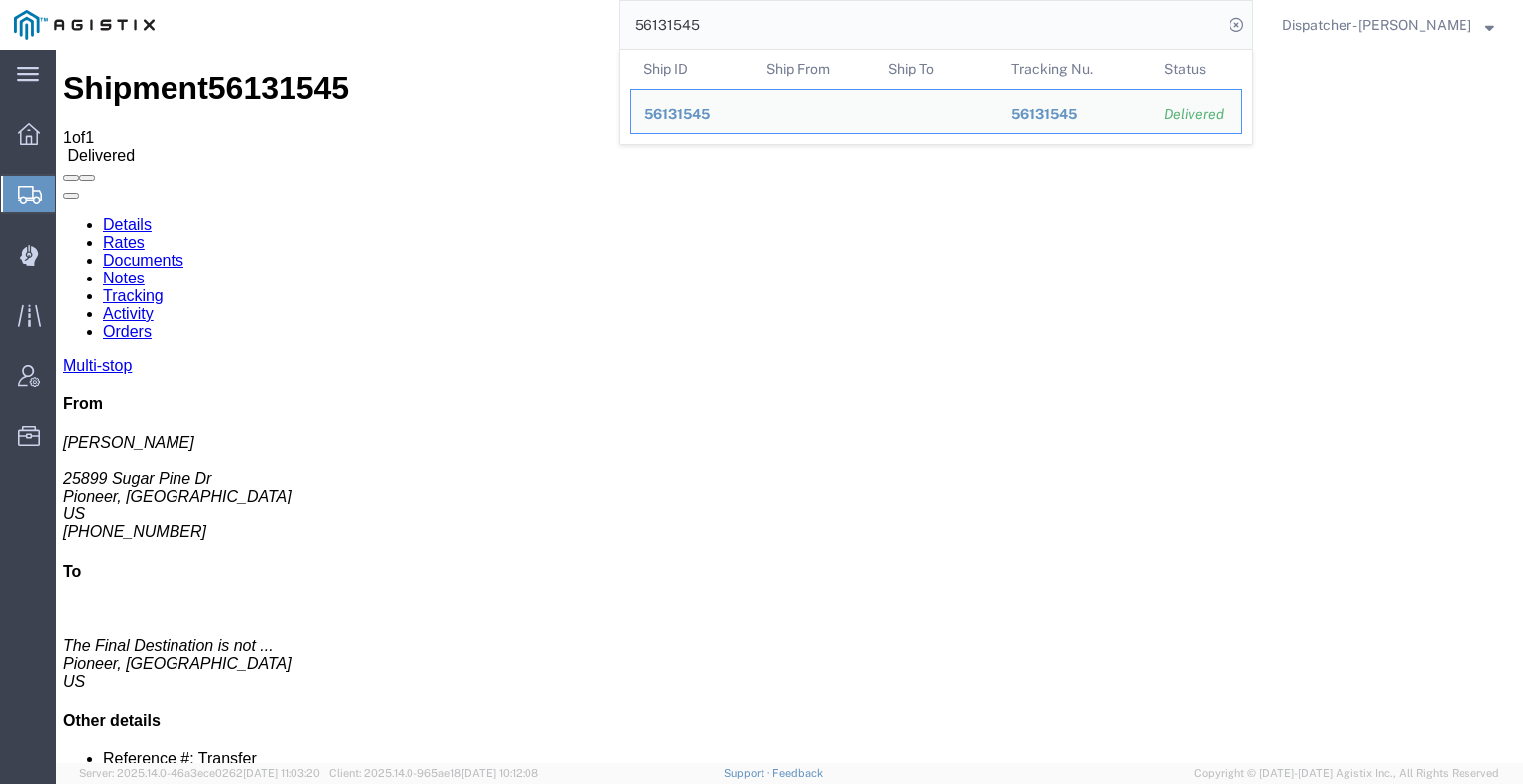 drag, startPoint x: 736, startPoint y: 38, endPoint x: 416, endPoint y: 8, distance: 321.4032 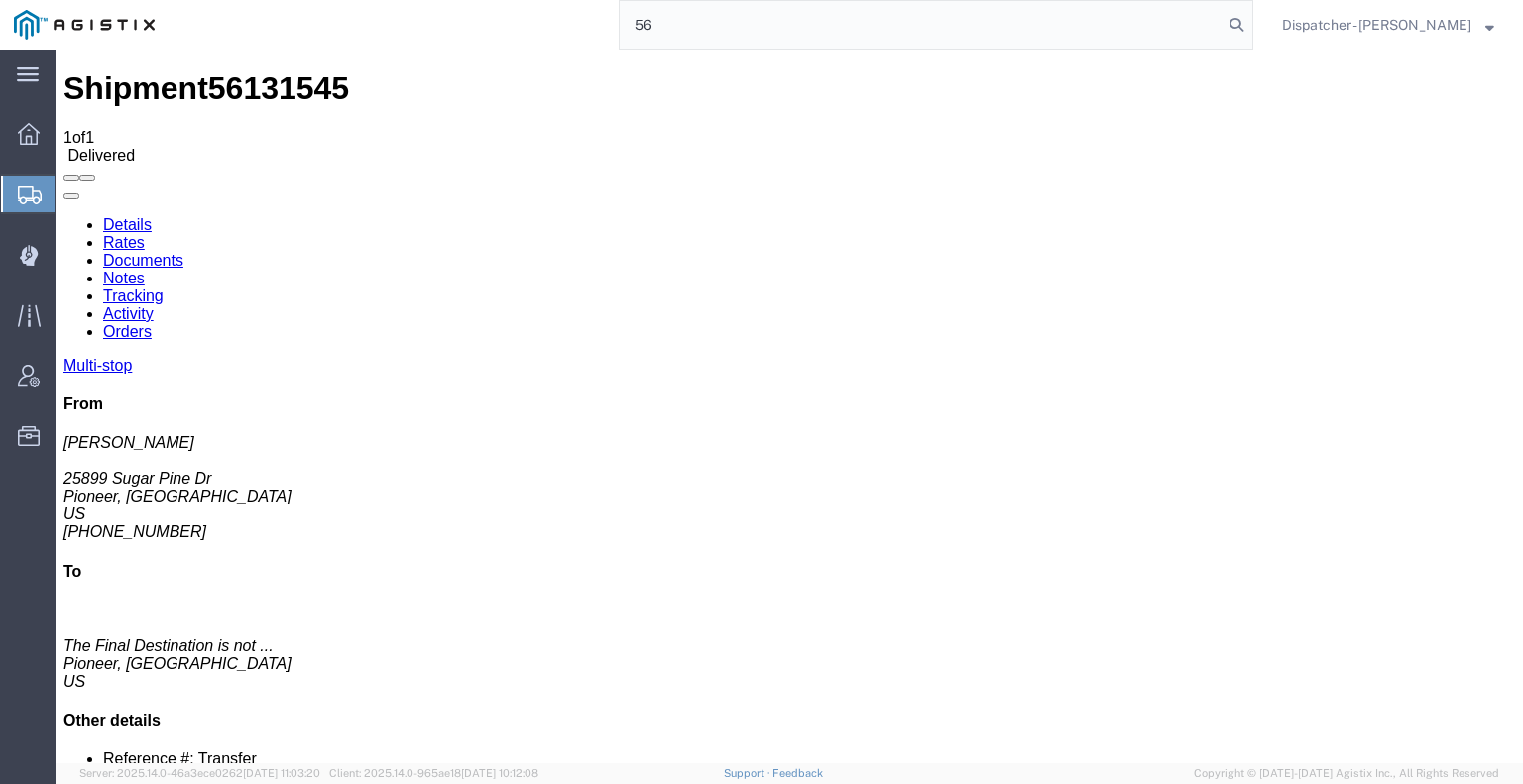 type on "5" 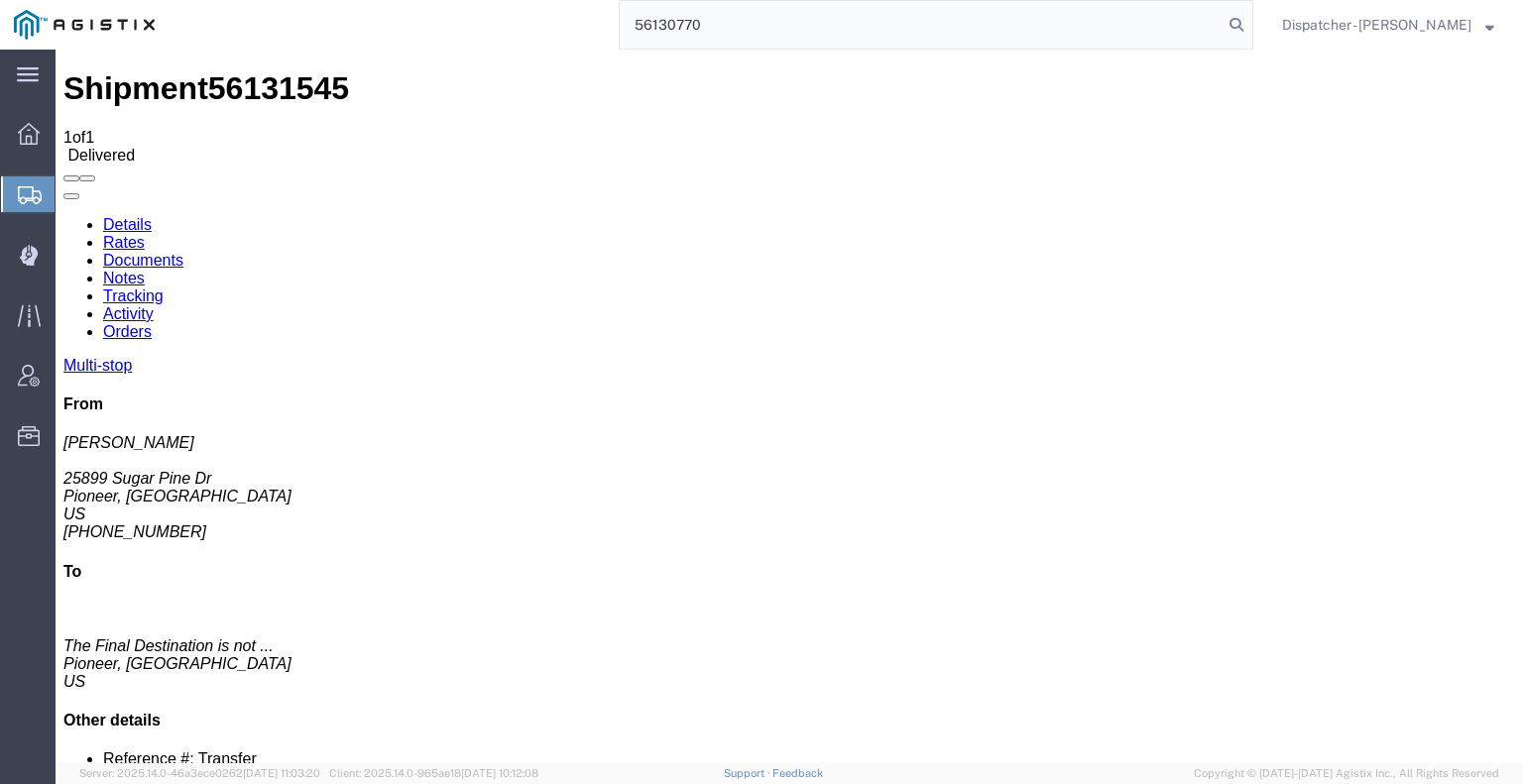 type on "56130770" 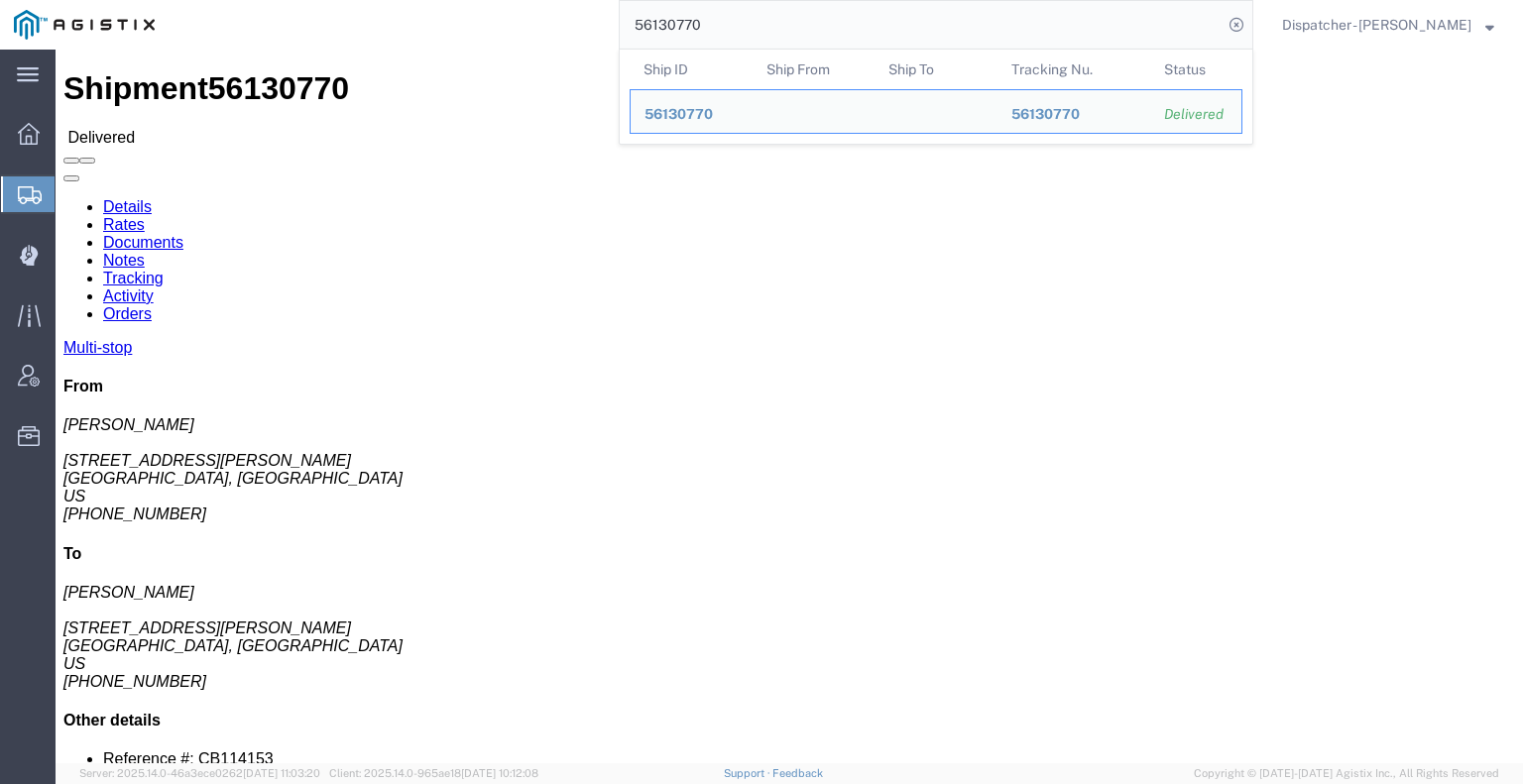 click on "Notes" 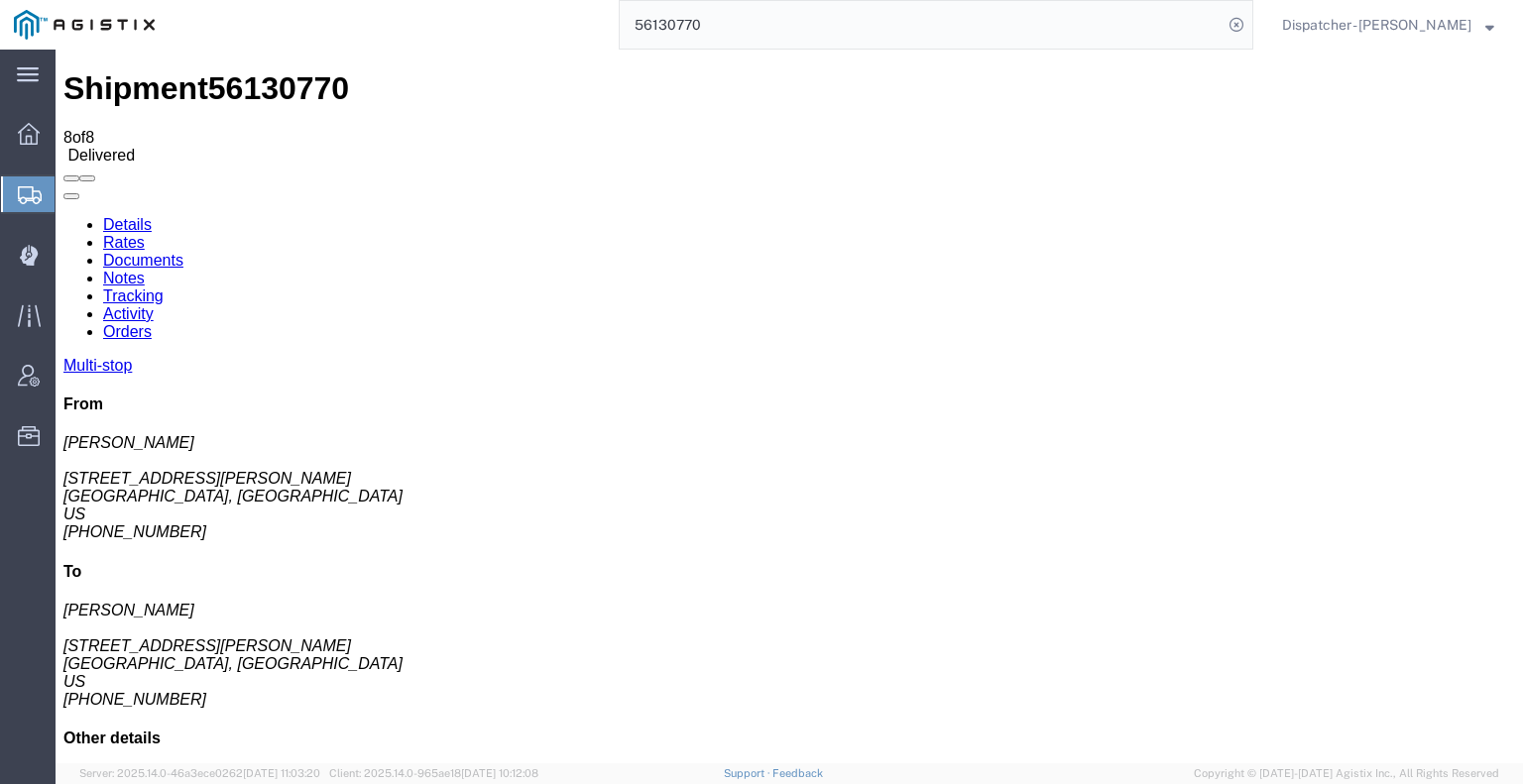 click on "Documents" at bounding box center [143, 260] 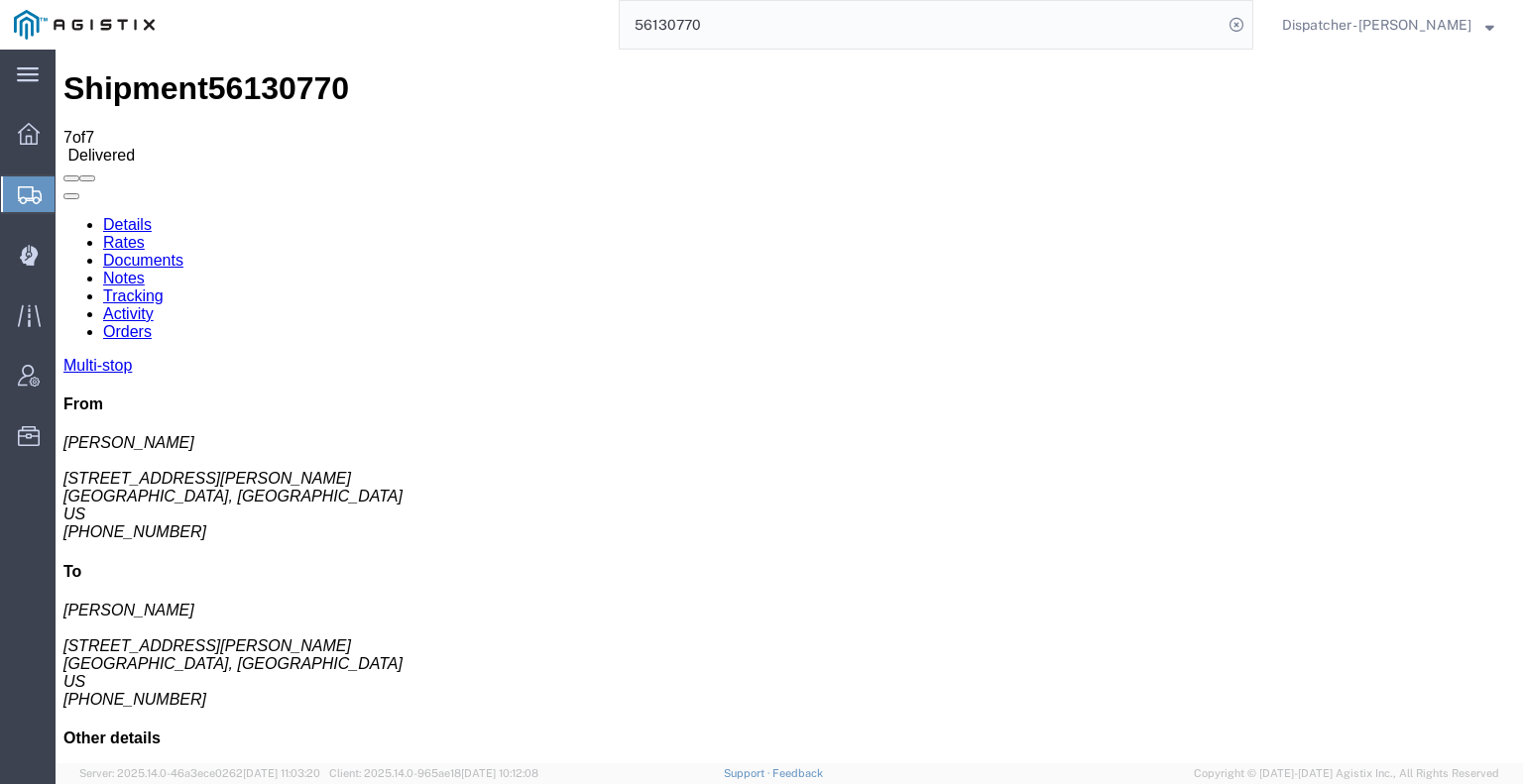 click on "1000003023_2025-07-09_16_51_47.jpg" at bounding box center [215, 2015] 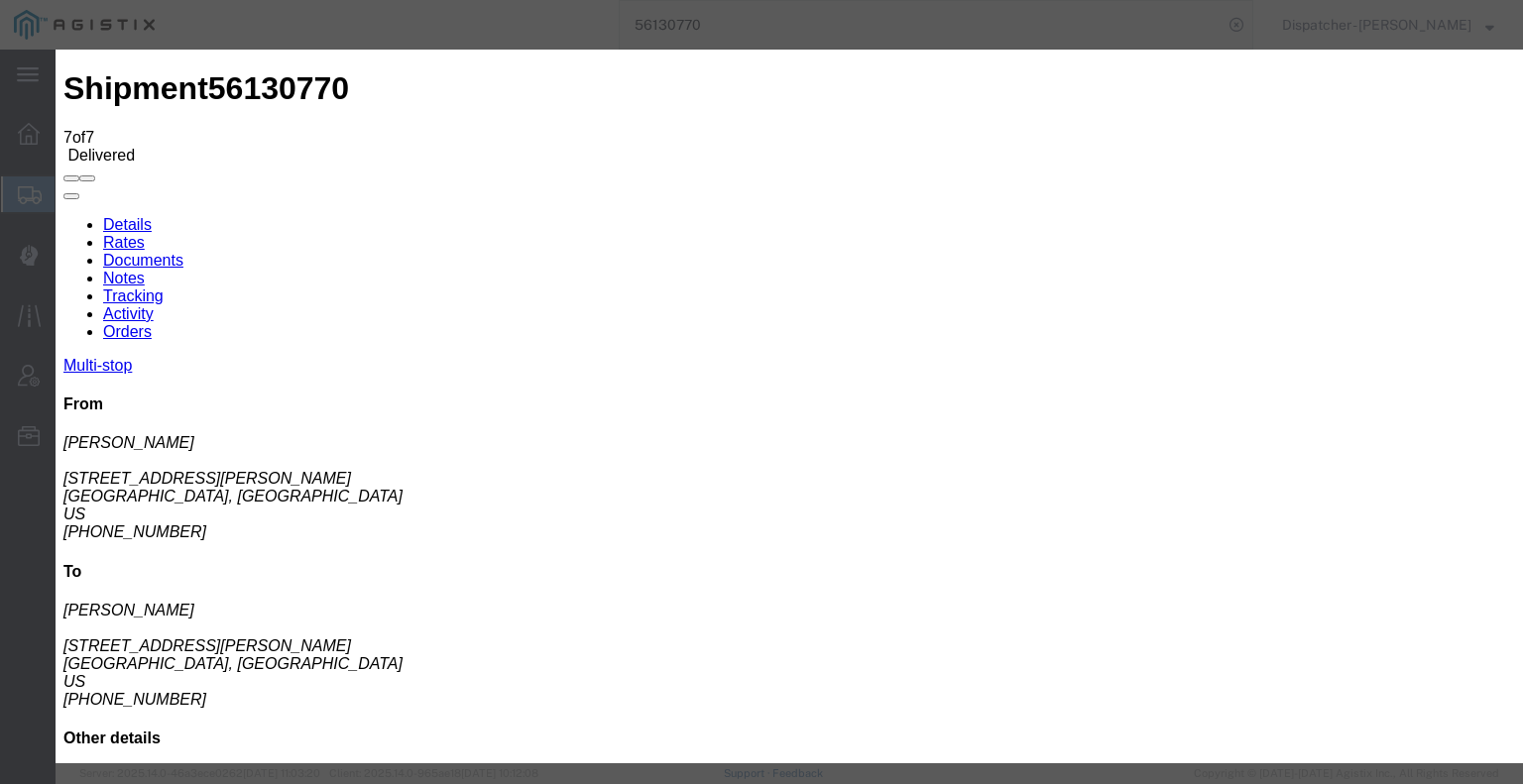 click on "Browse" at bounding box center (93, 2181) 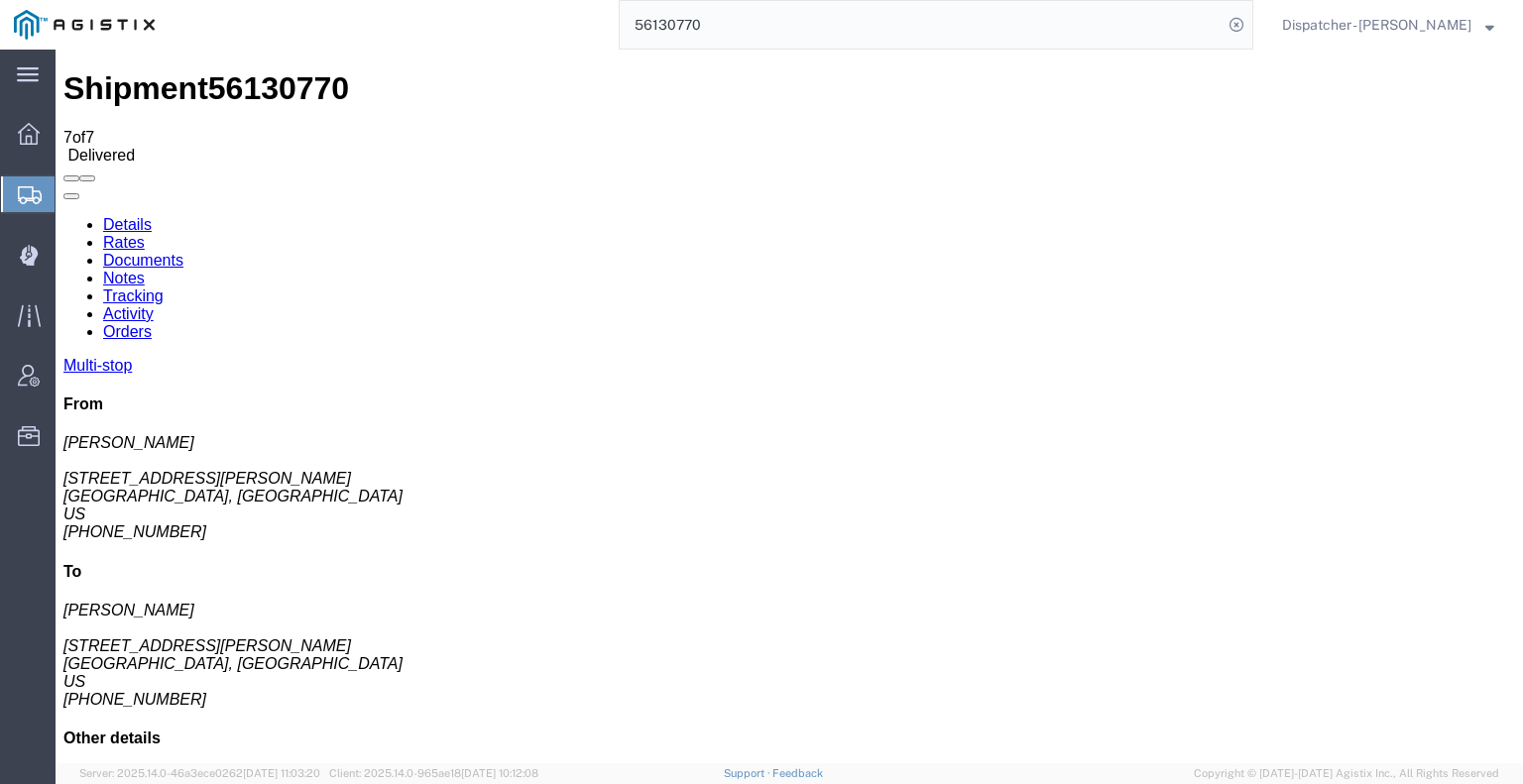 type 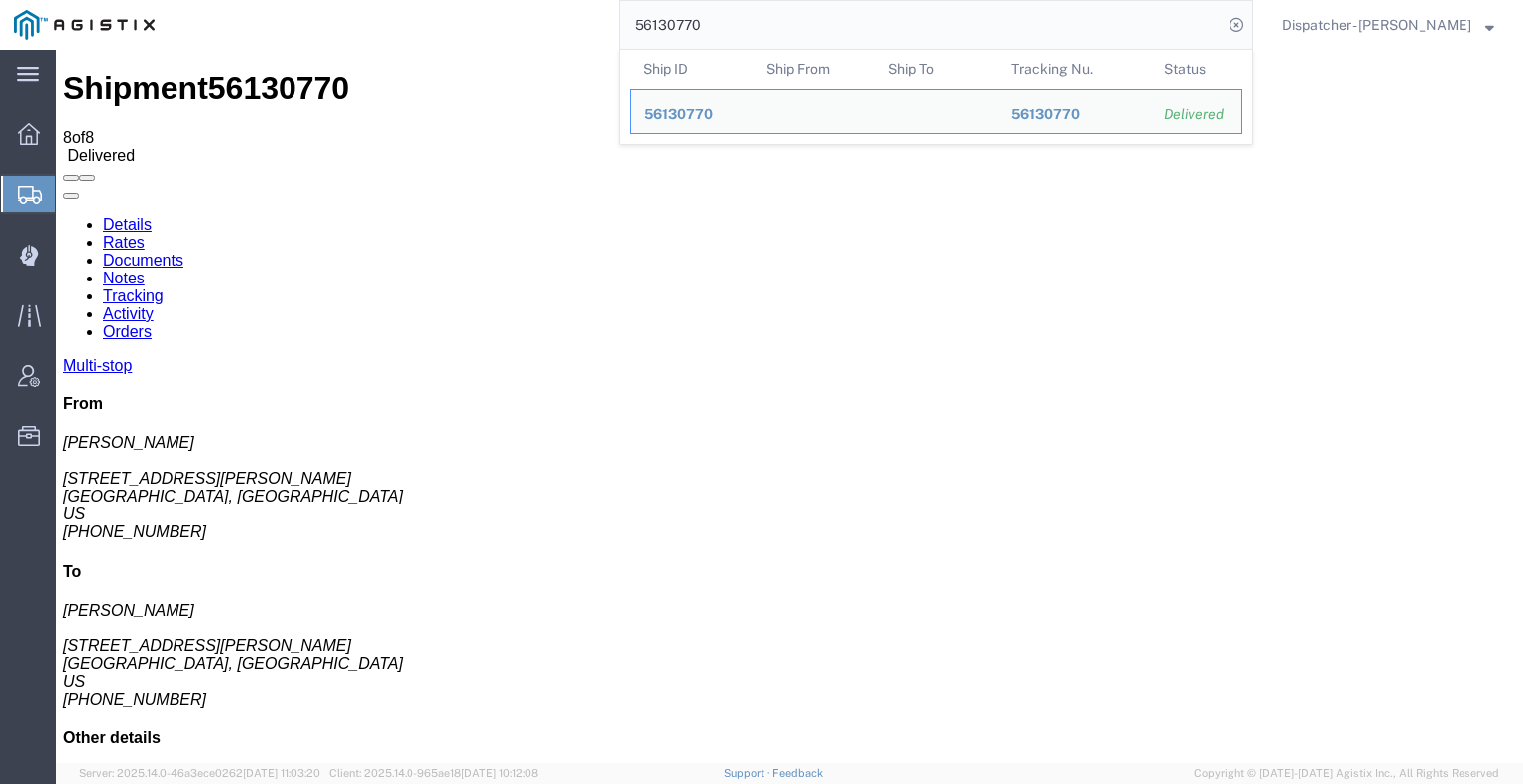 drag, startPoint x: 726, startPoint y: 27, endPoint x: 481, endPoint y: 36, distance: 245.16525 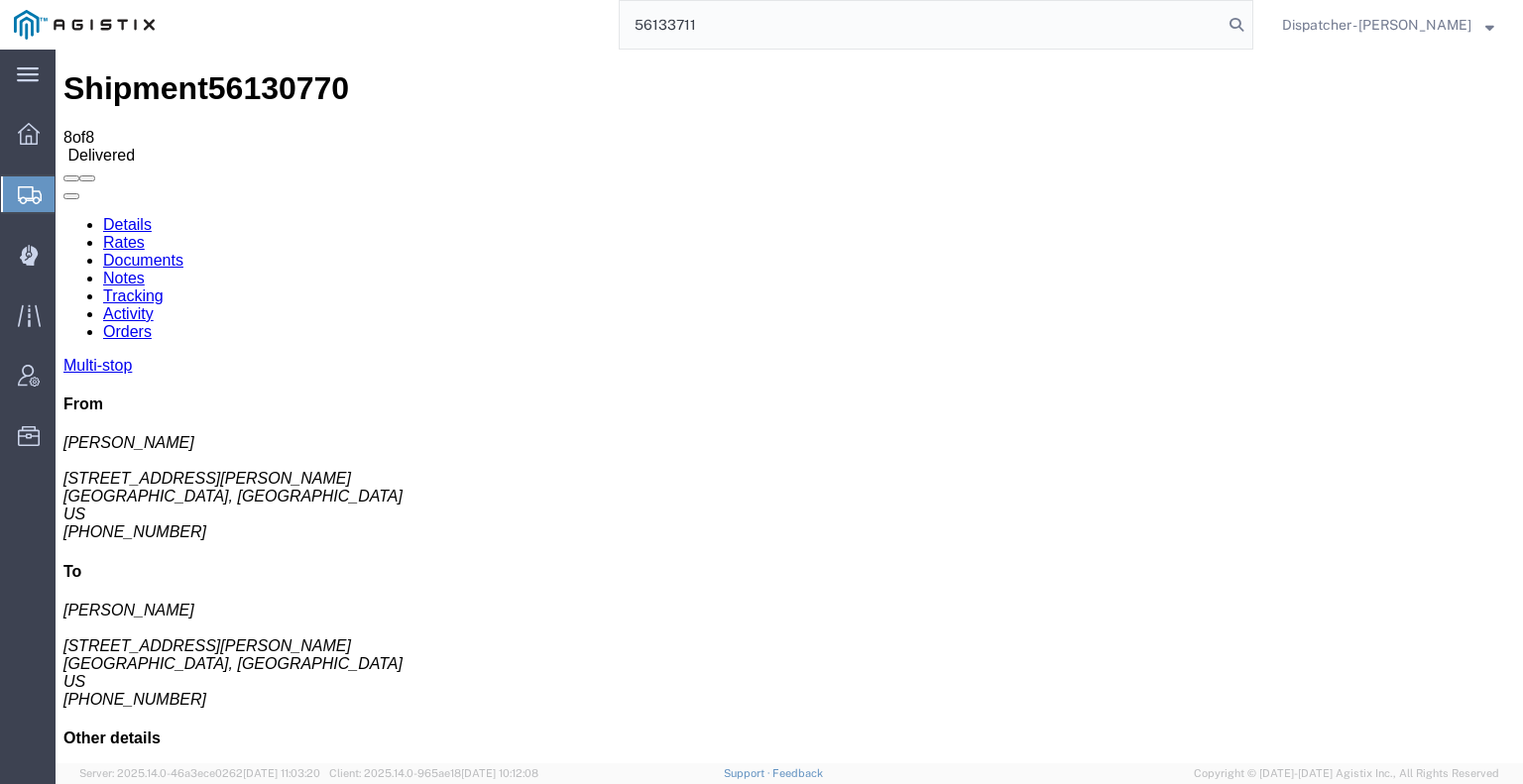 type on "56133711" 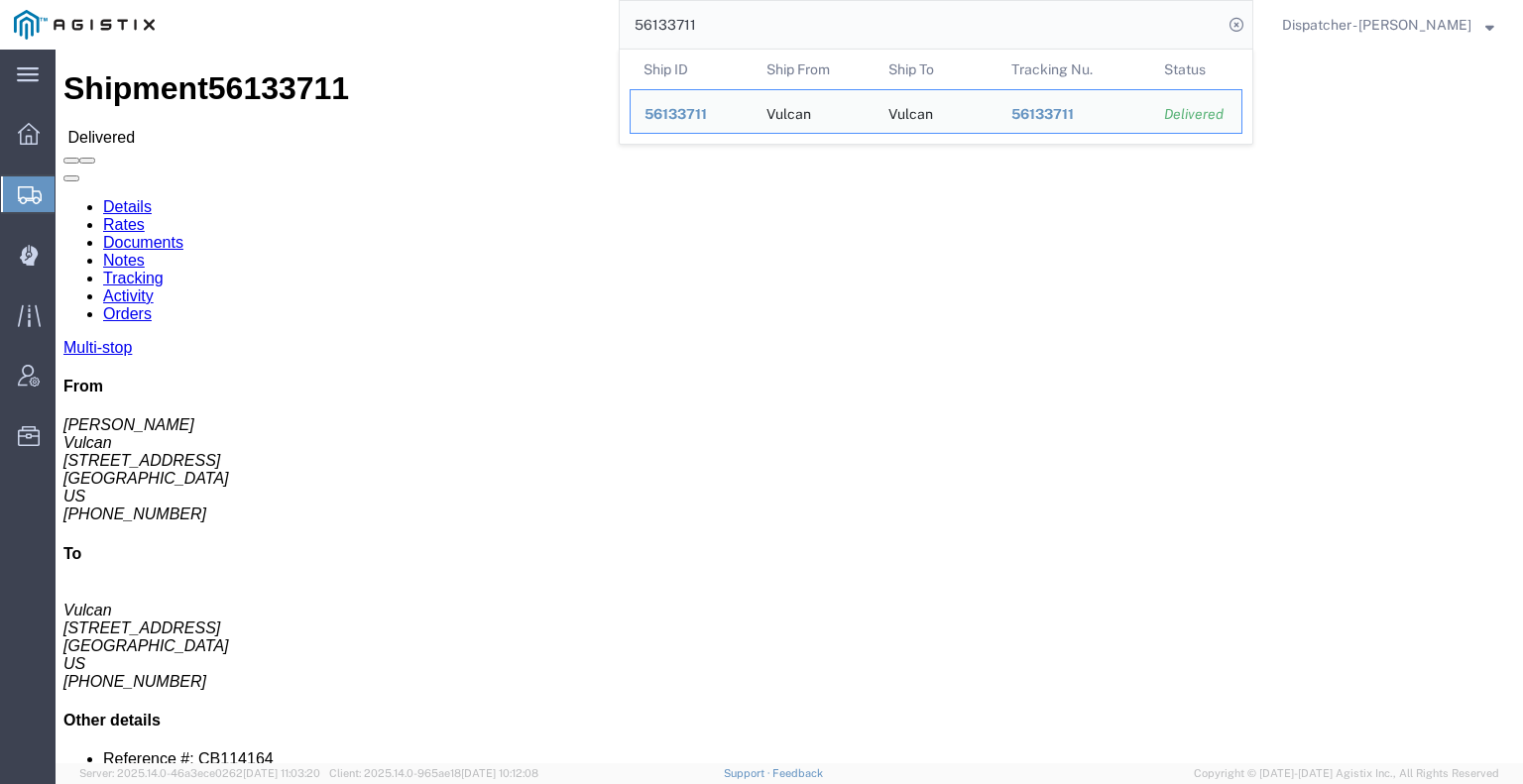 click on "Notes" 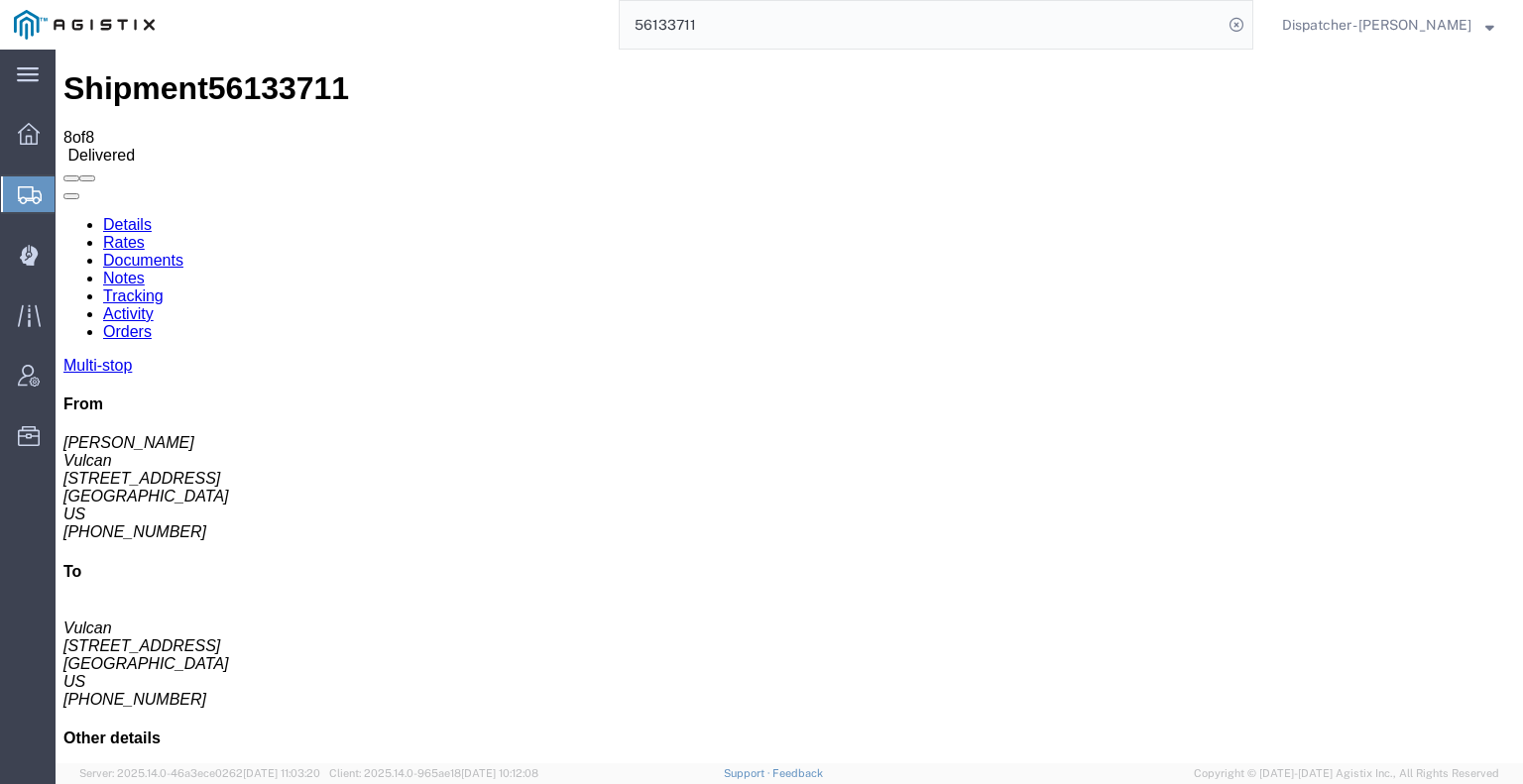 click on "Documents" at bounding box center [143, 260] 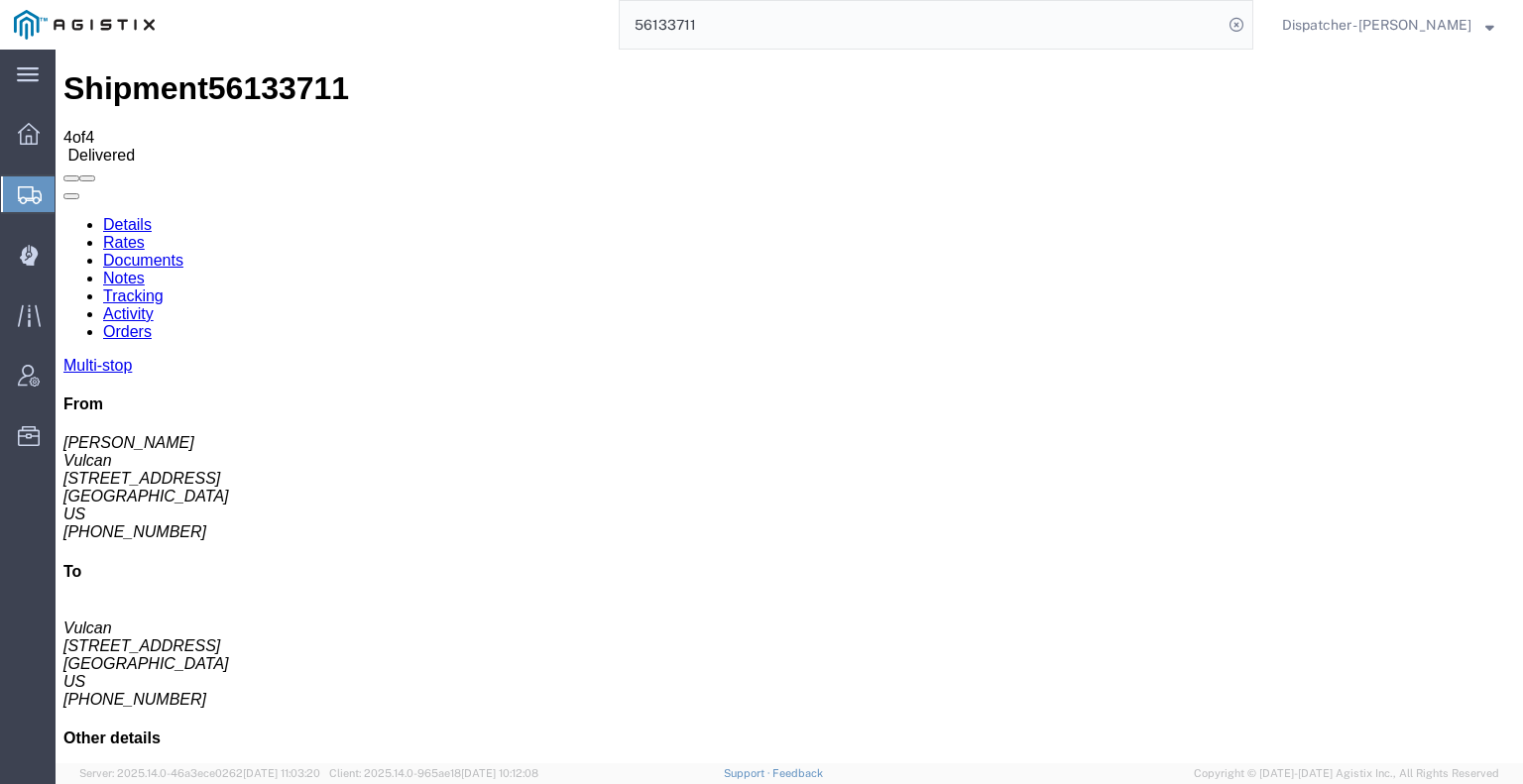 click on "image_2025-07-09_19_50_06.jpg" at bounding box center [196, 1908] 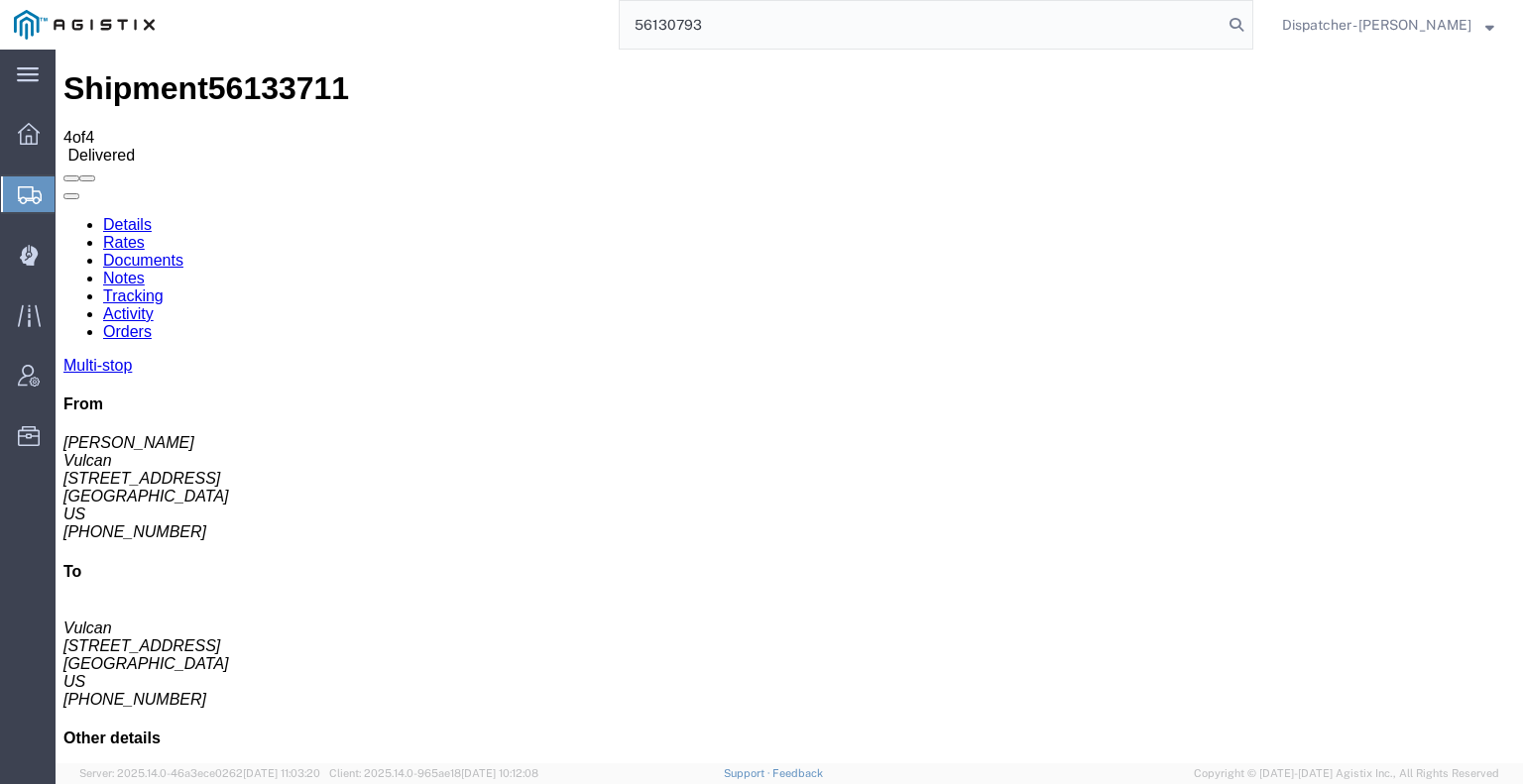 type on "56130793" 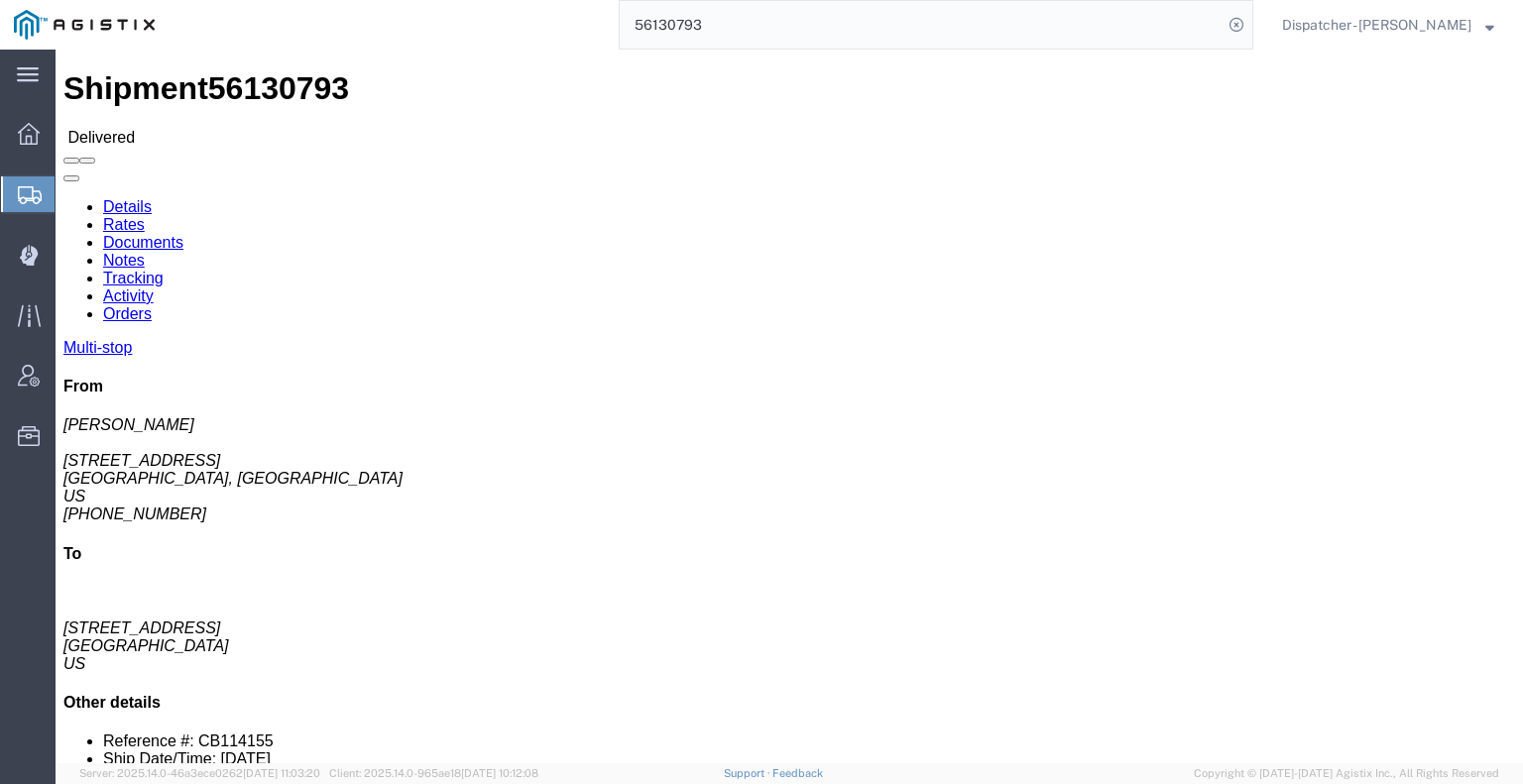 click on "Notes" 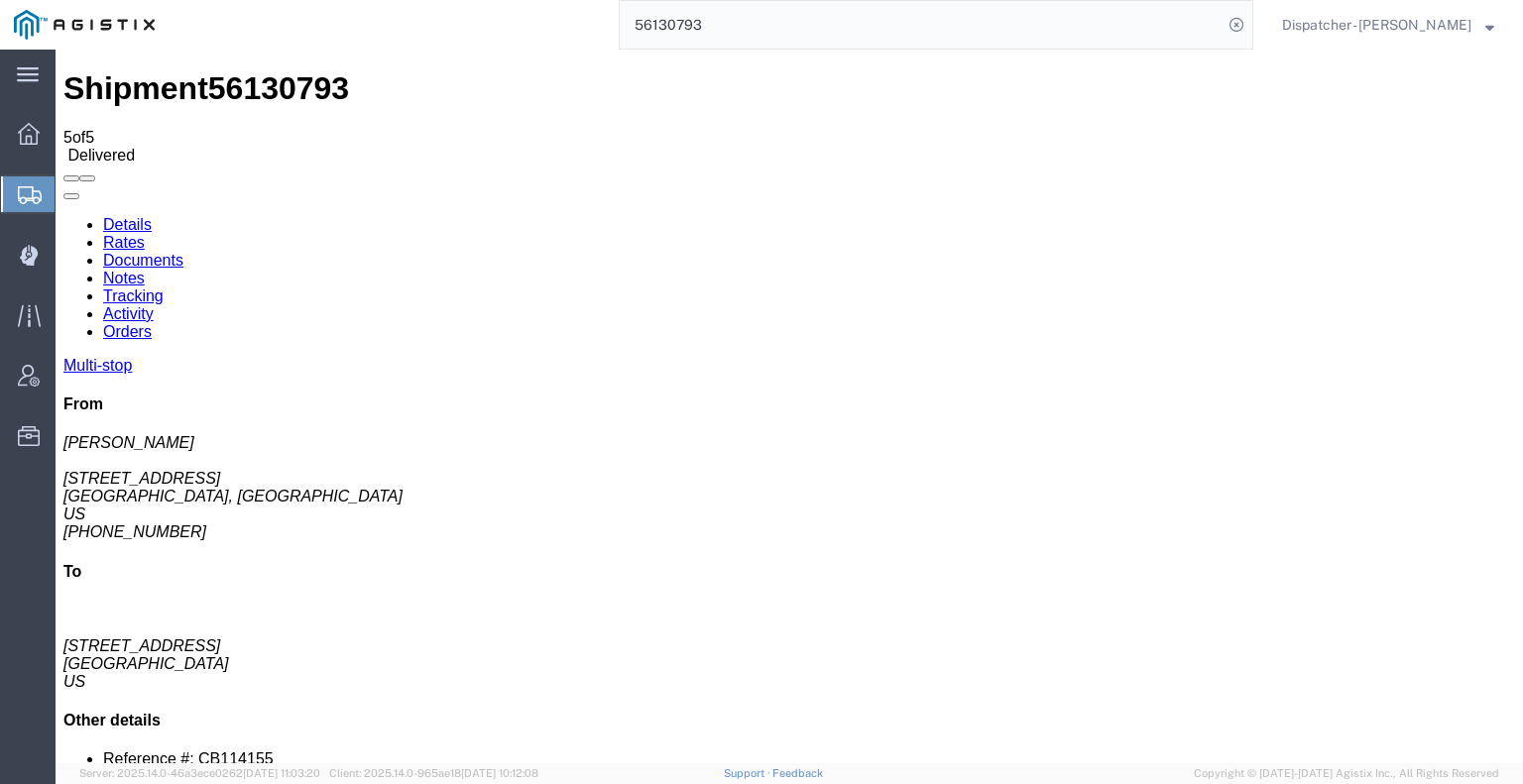 click on "Documents" at bounding box center (143, 260) 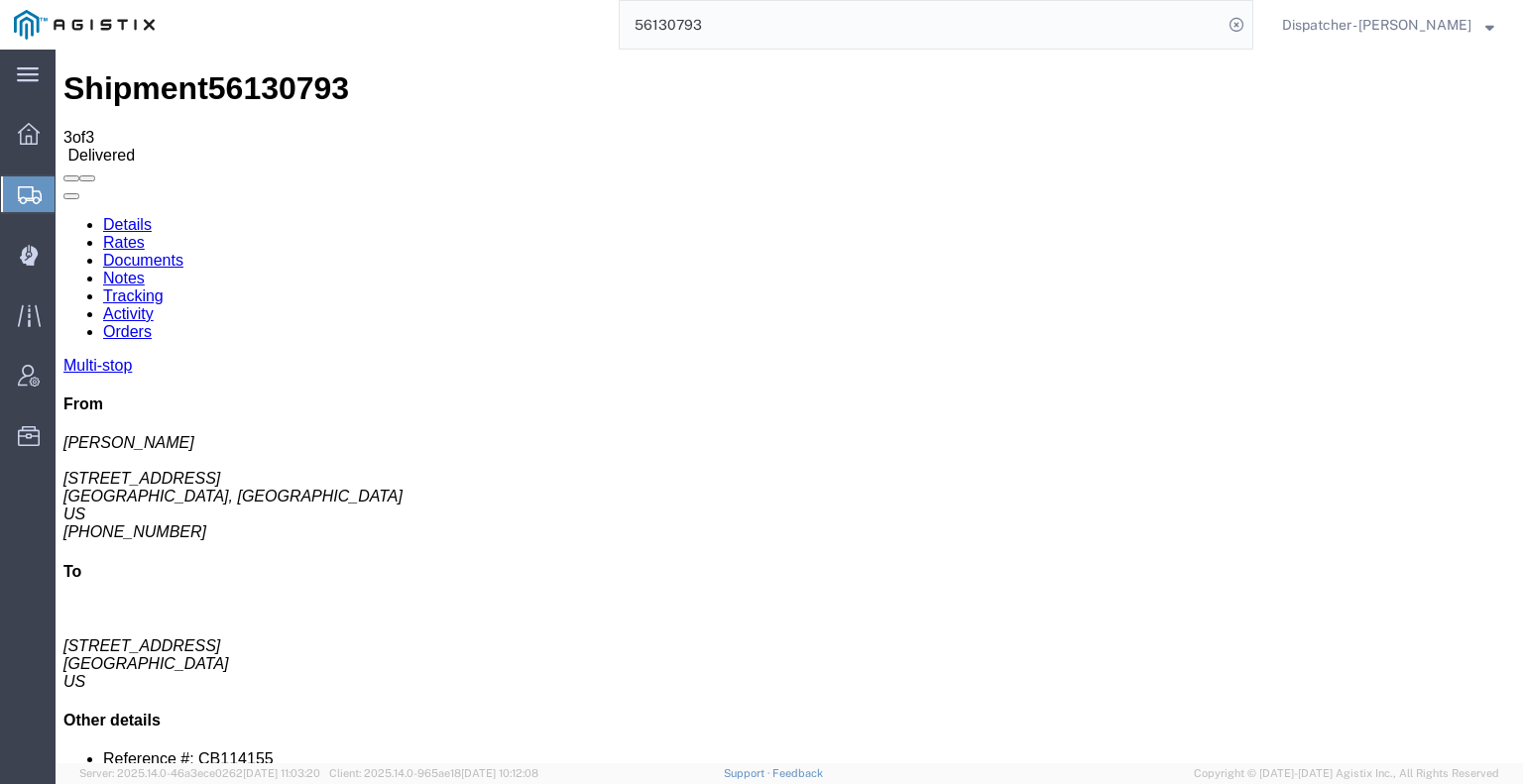 click on "IMG_5270_2025-07-09_21_18_04.jpeg" at bounding box center (208, 1872) 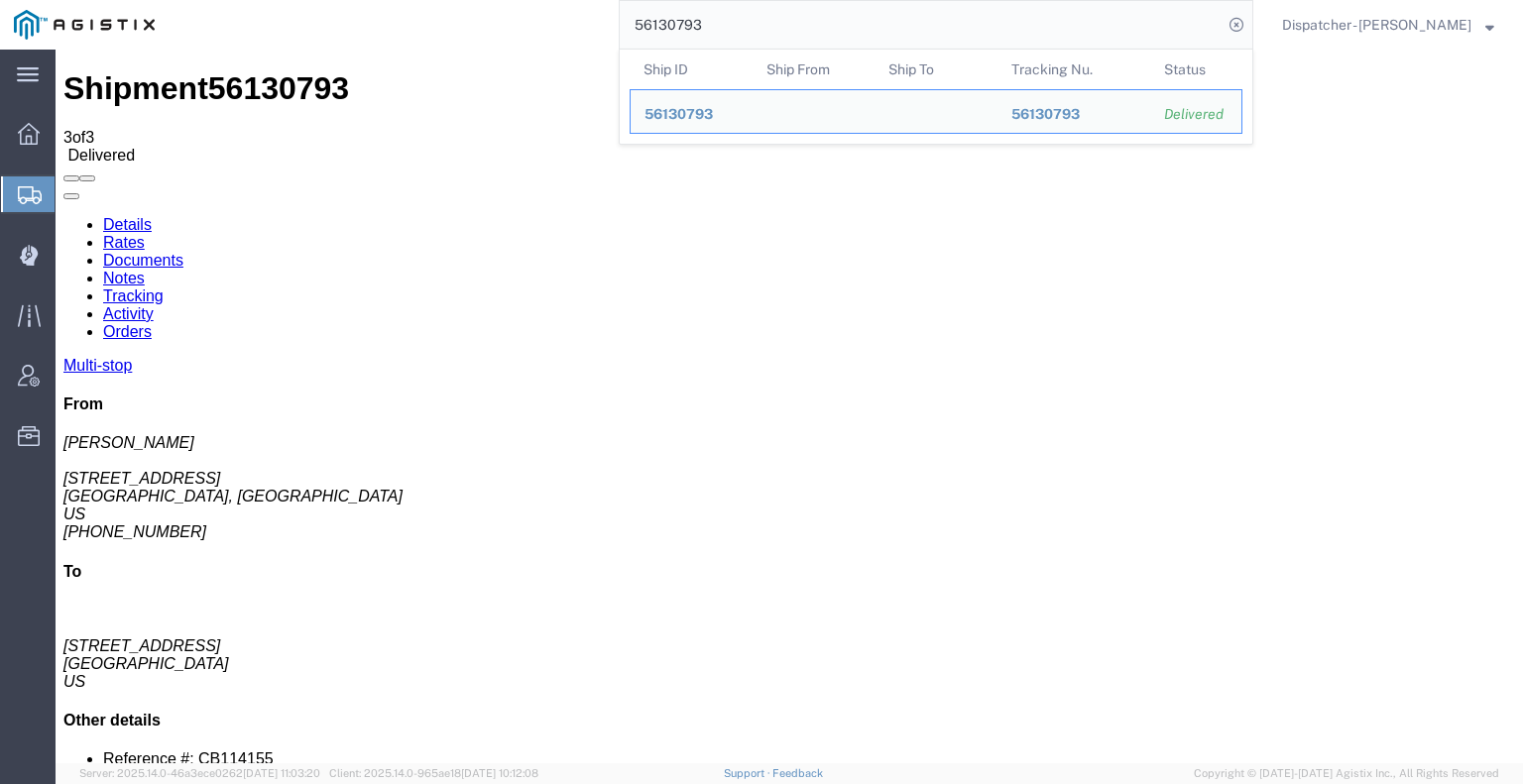 drag, startPoint x: 790, startPoint y: 68, endPoint x: 348, endPoint y: 65, distance: 442.0102 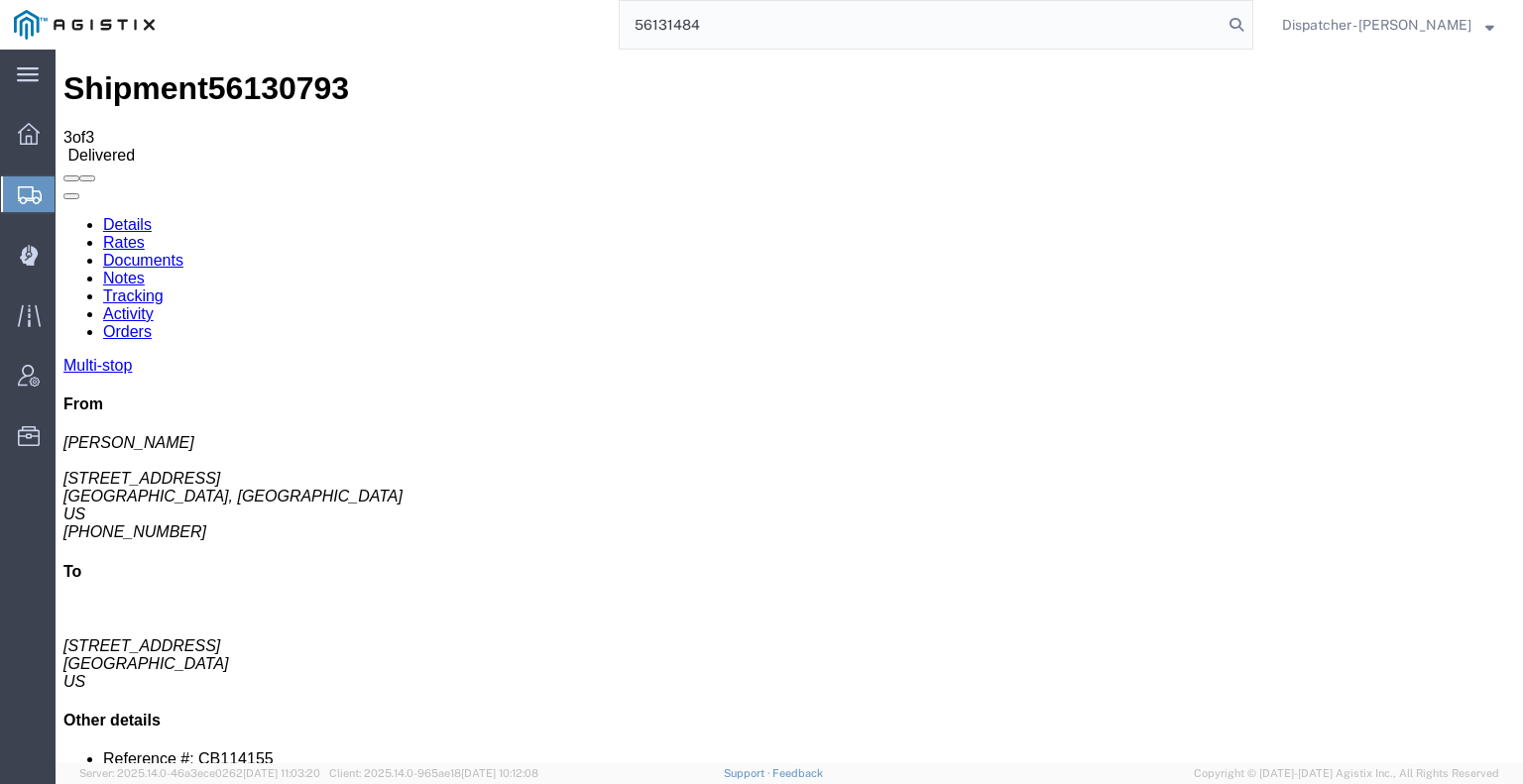 type on "56131484" 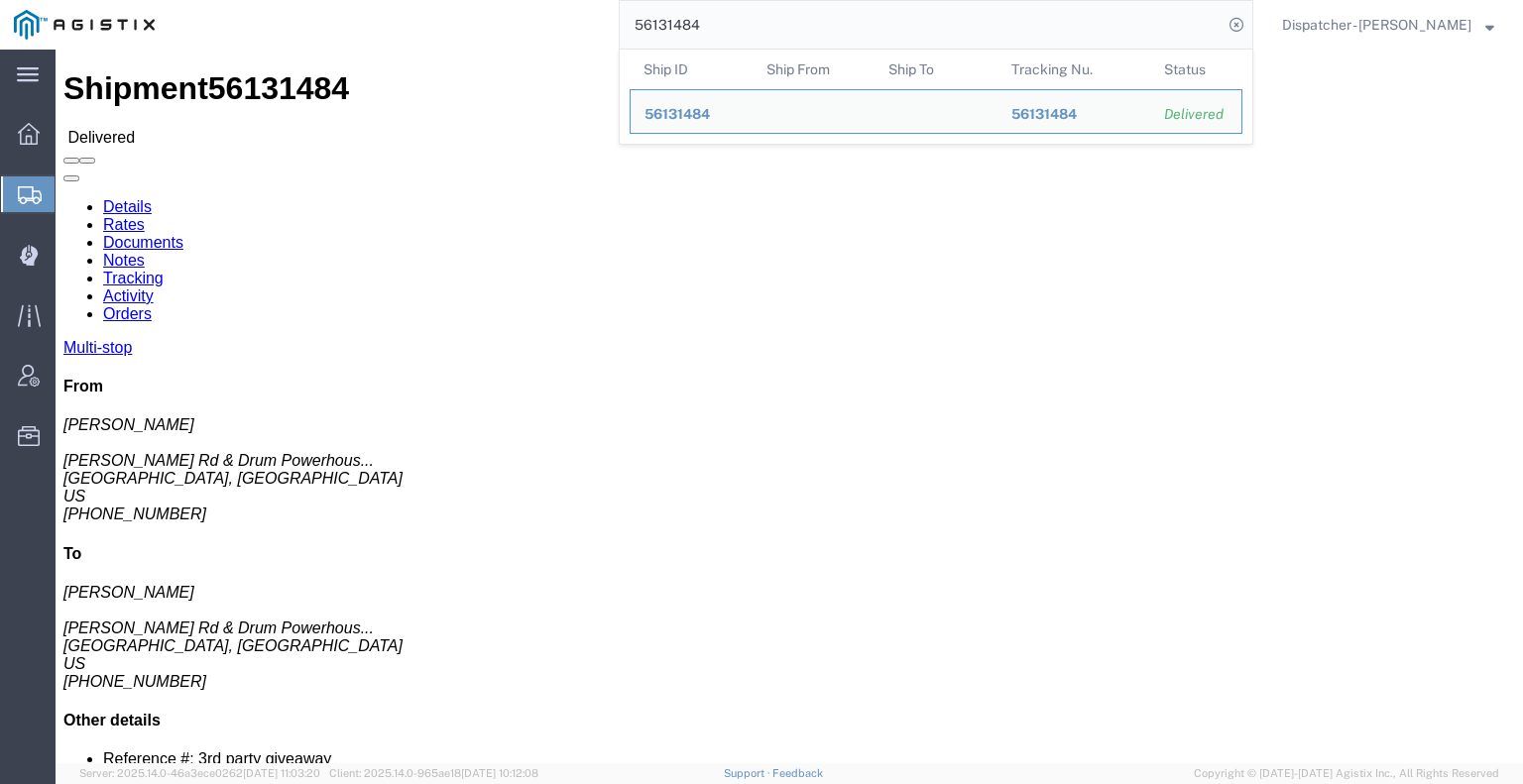 click on "Notes" 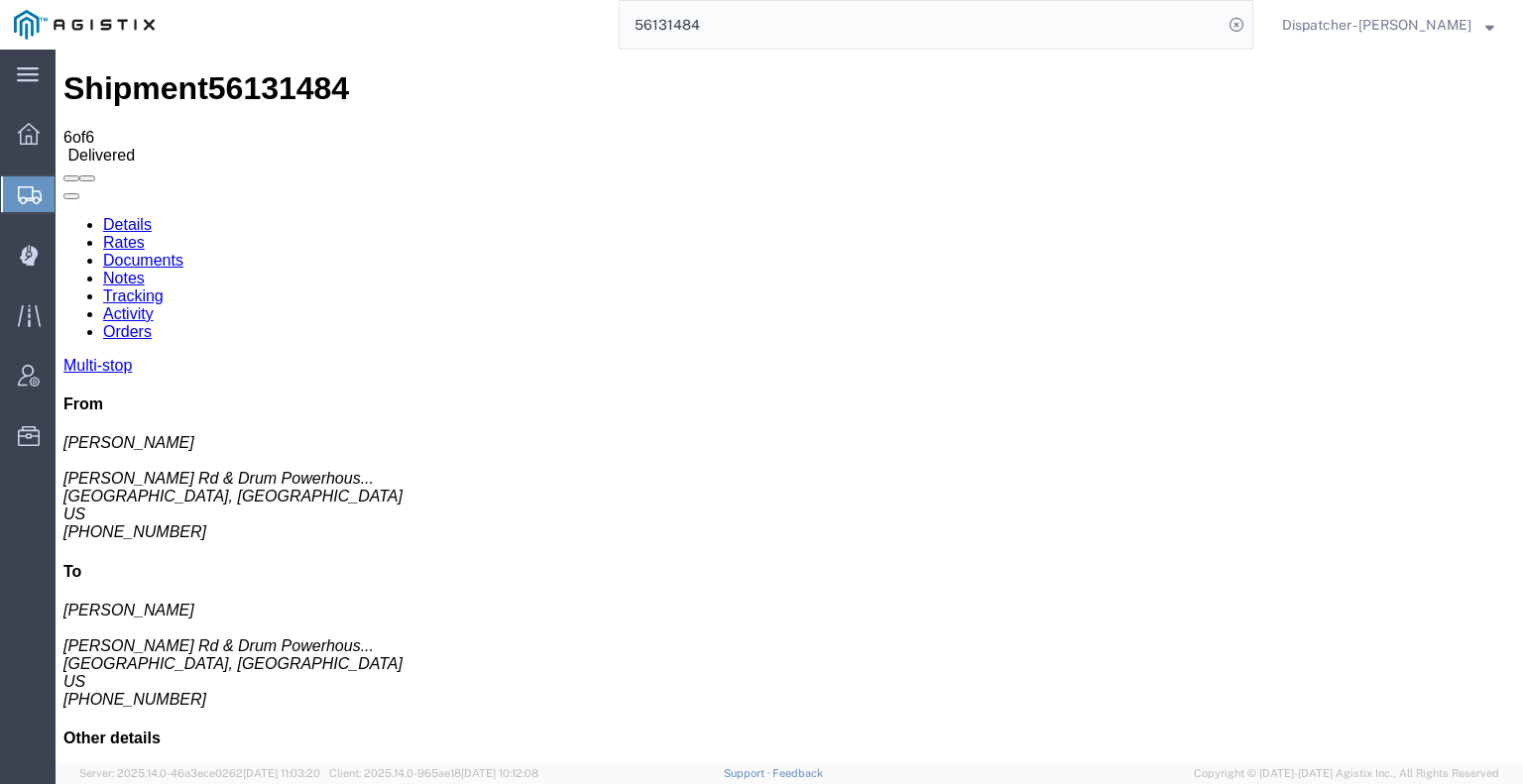 click on "Activity" at bounding box center [128, 313] 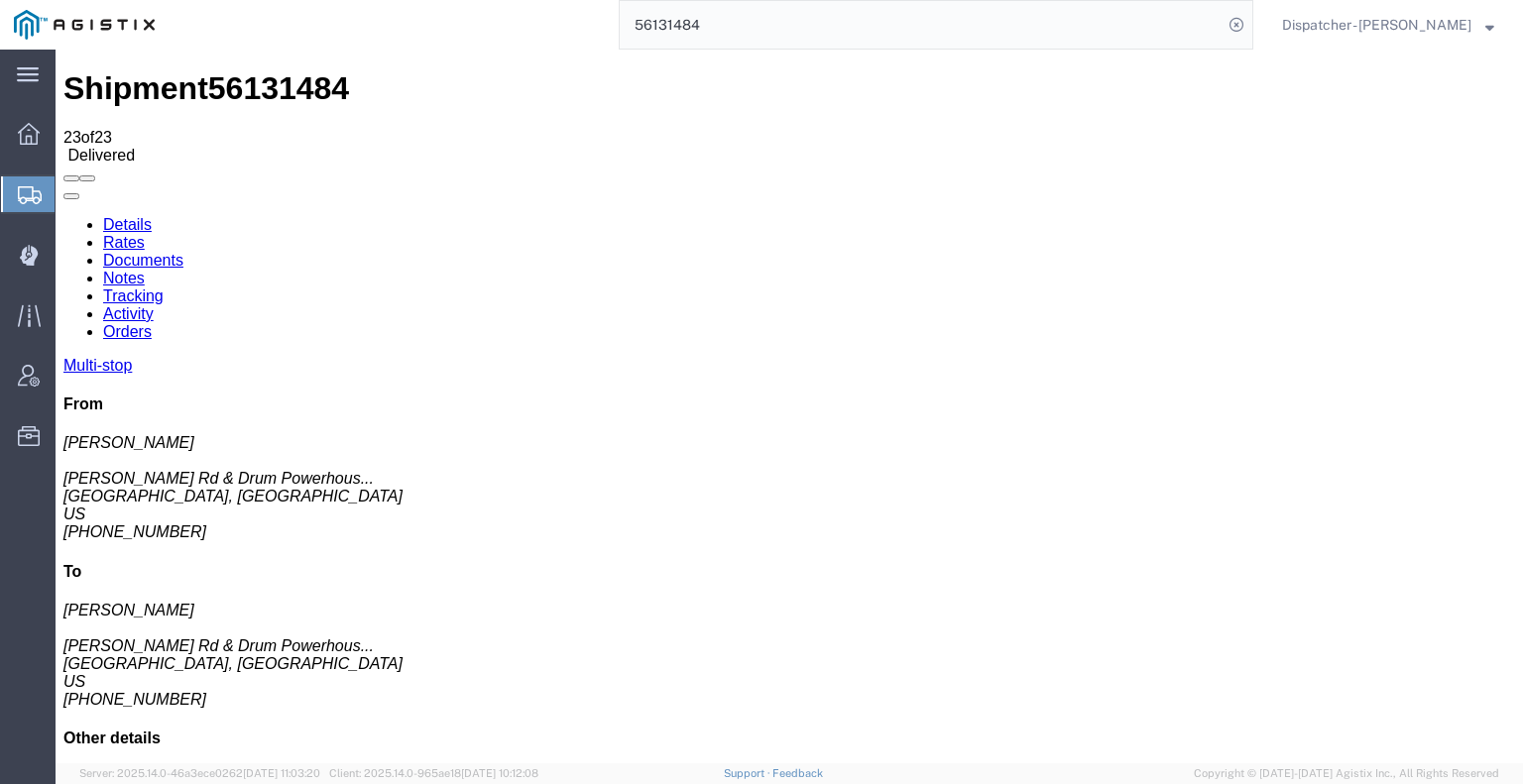 click on "Tracking" at bounding box center (133, 295) 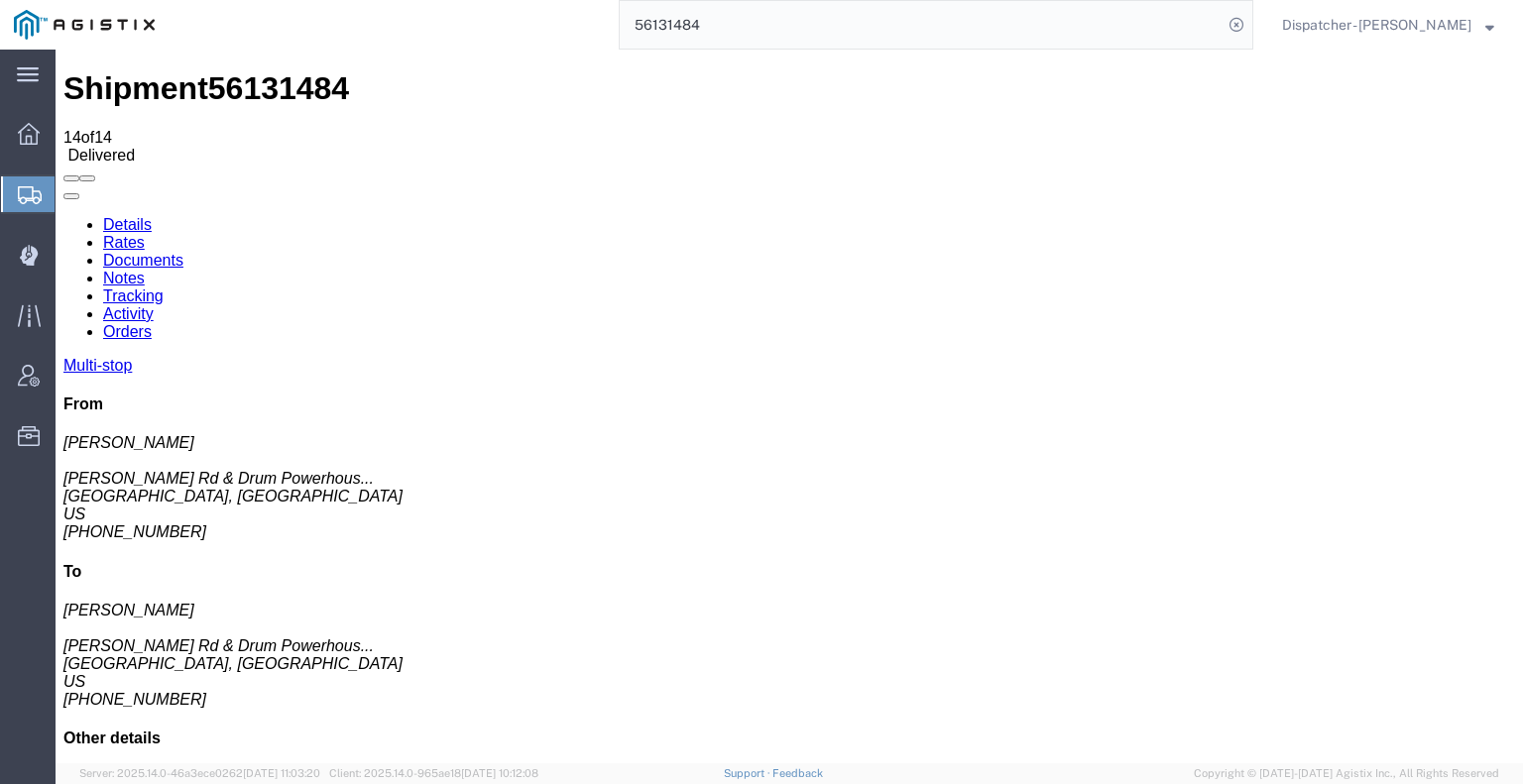 click at bounding box center [63, 216] 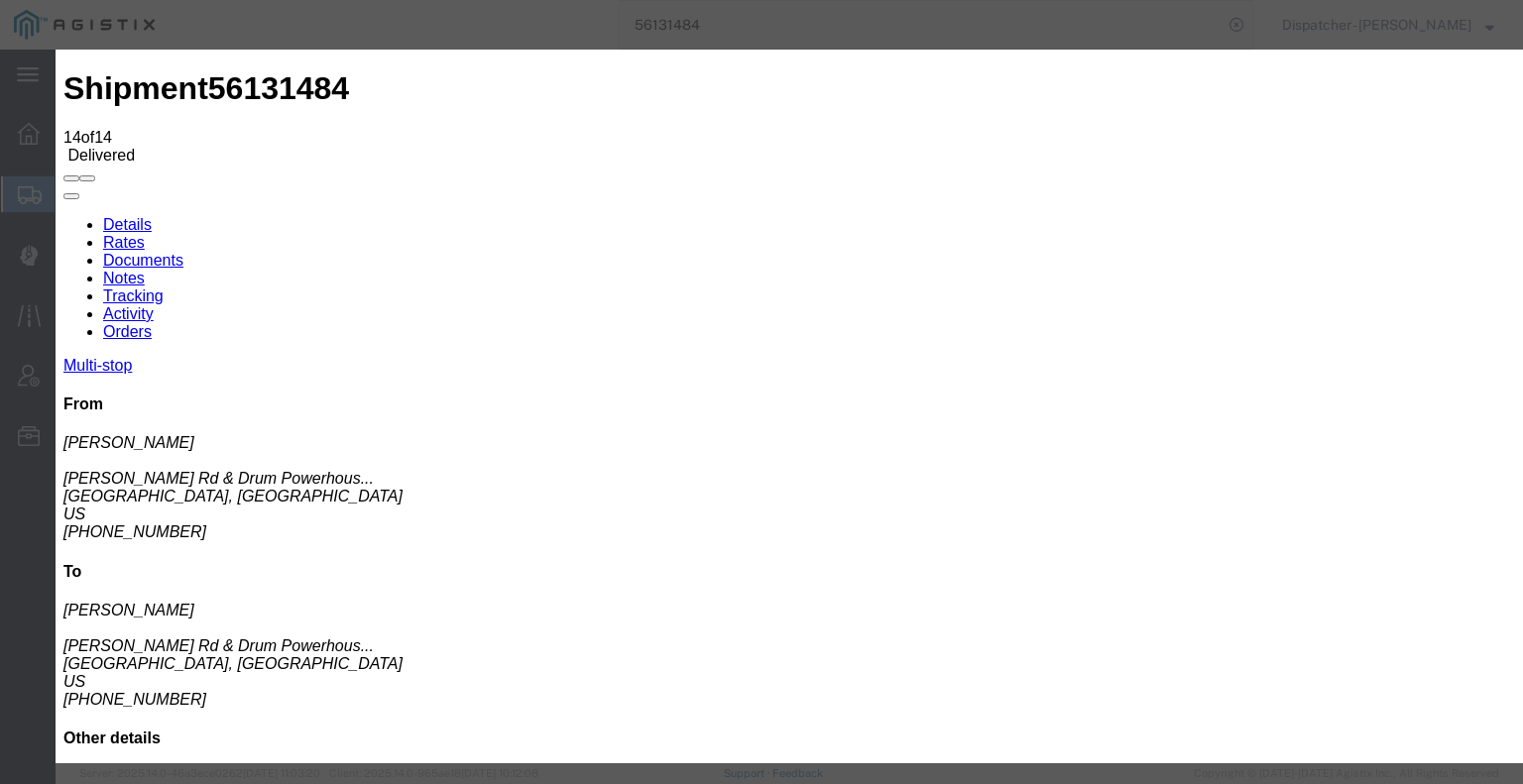 type on "07/10/2025" 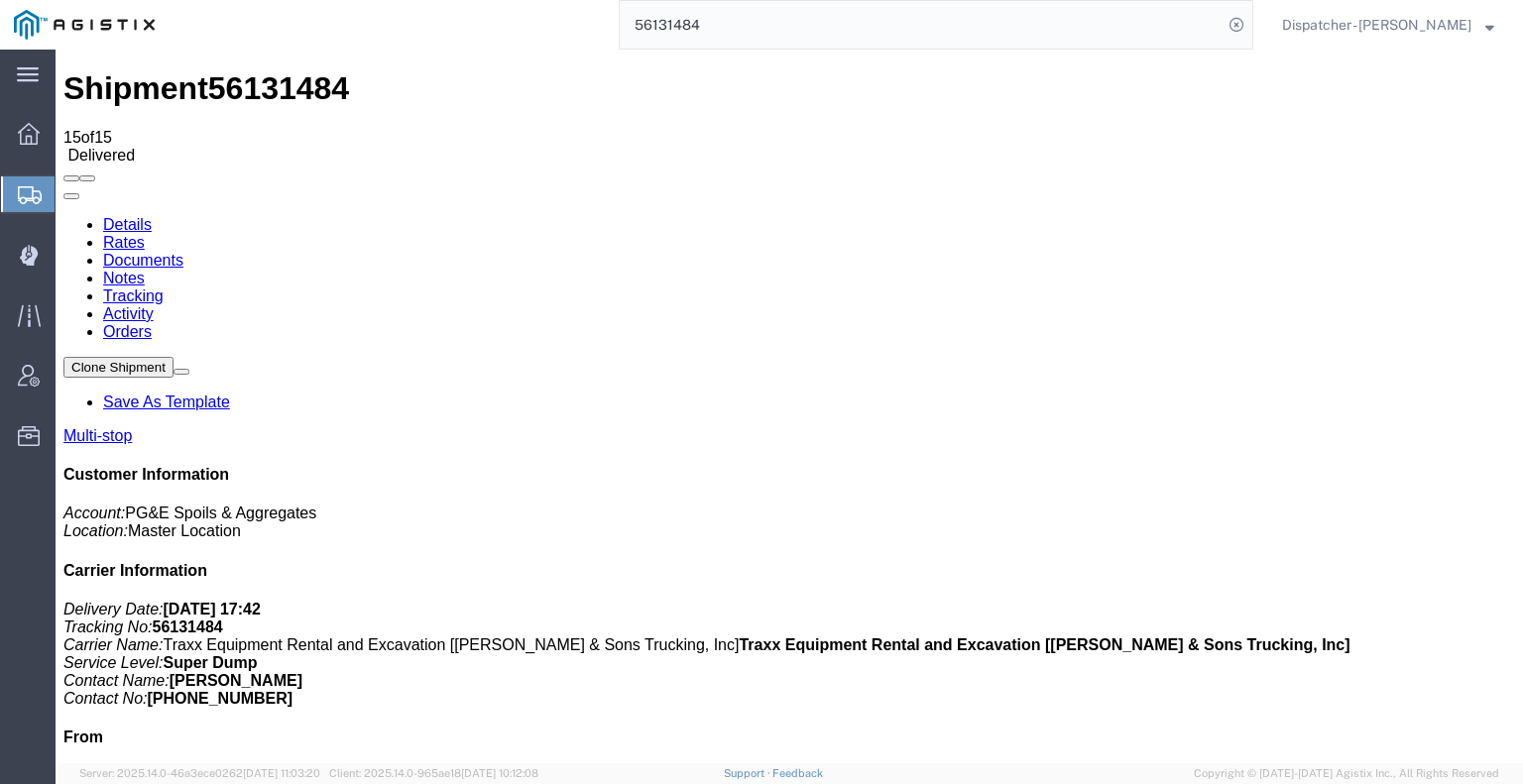 click on "Add New Tracking" at bounding box center (227, 1245) 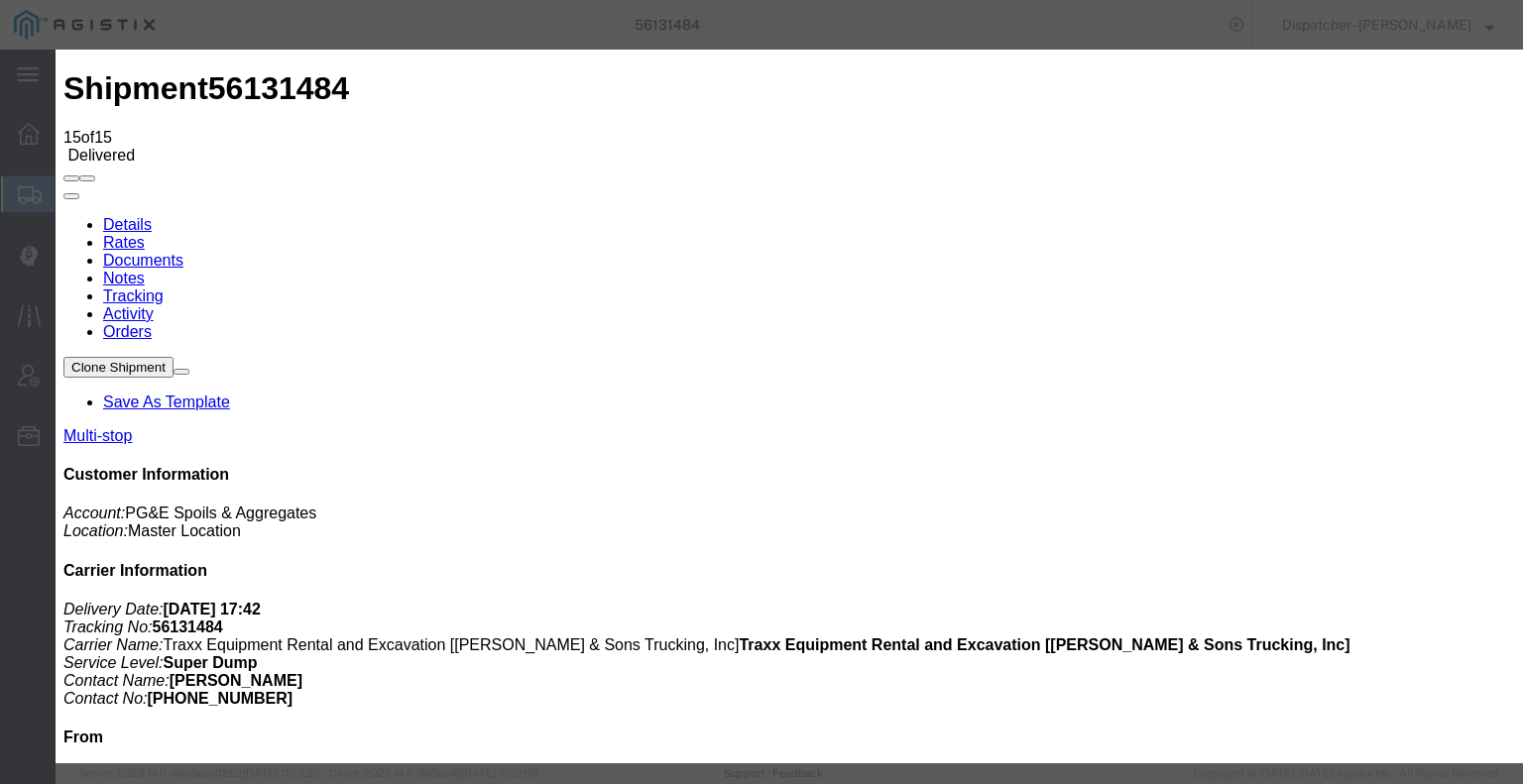 type on "07/10/2025" 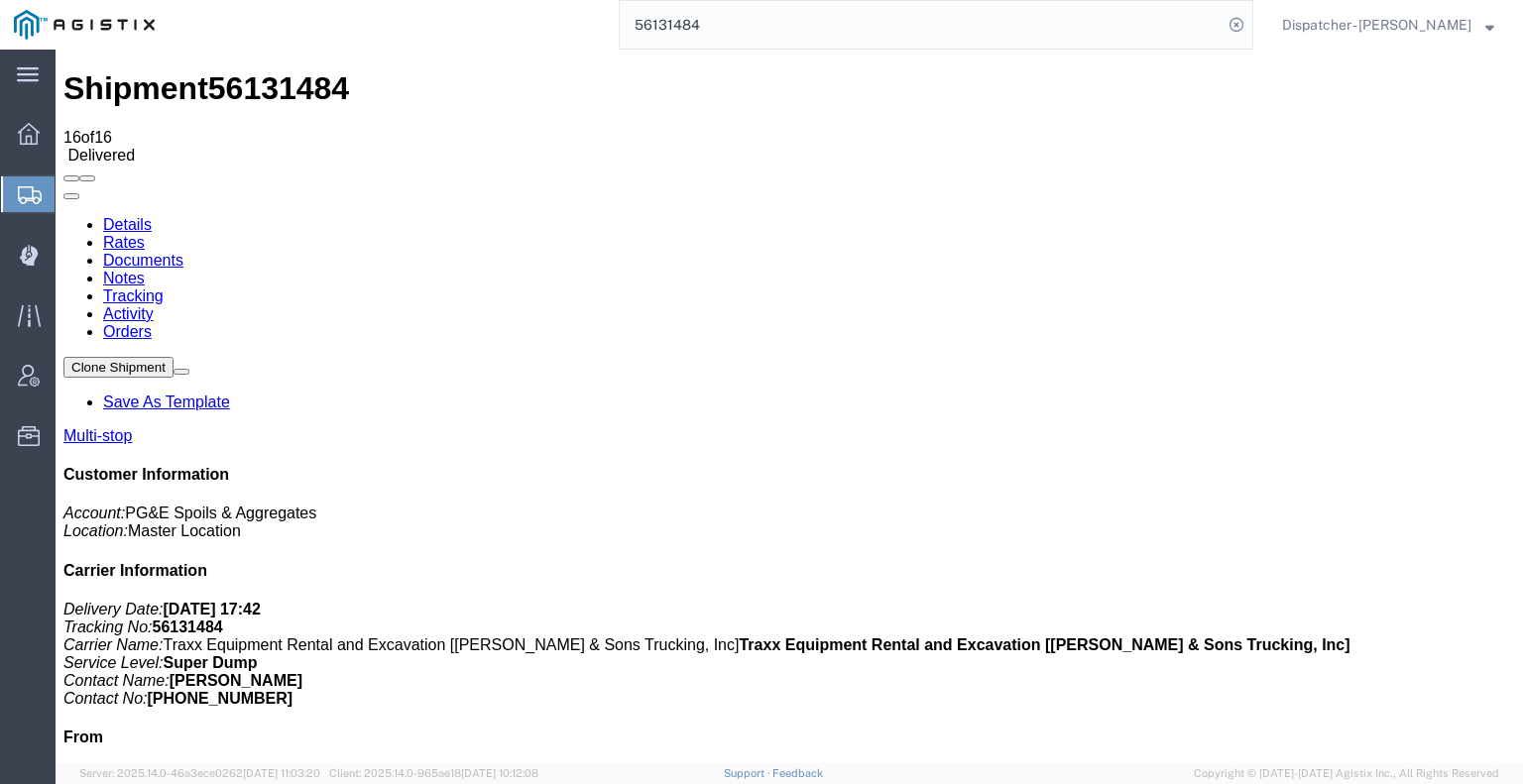 click on "Edit Tracking" at bounding box center (1462, 2081) 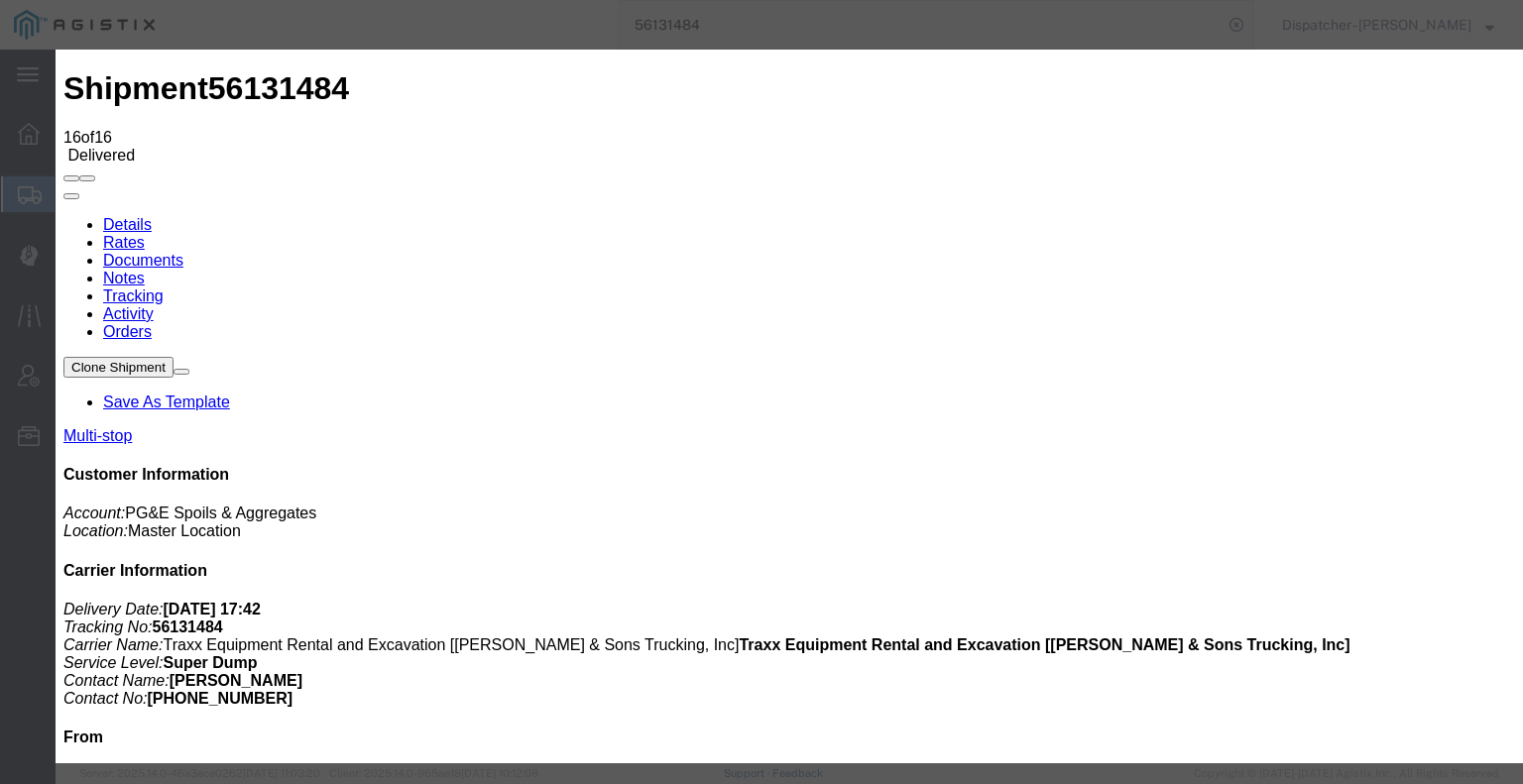 click on "Save" at bounding box center (141, 7565) 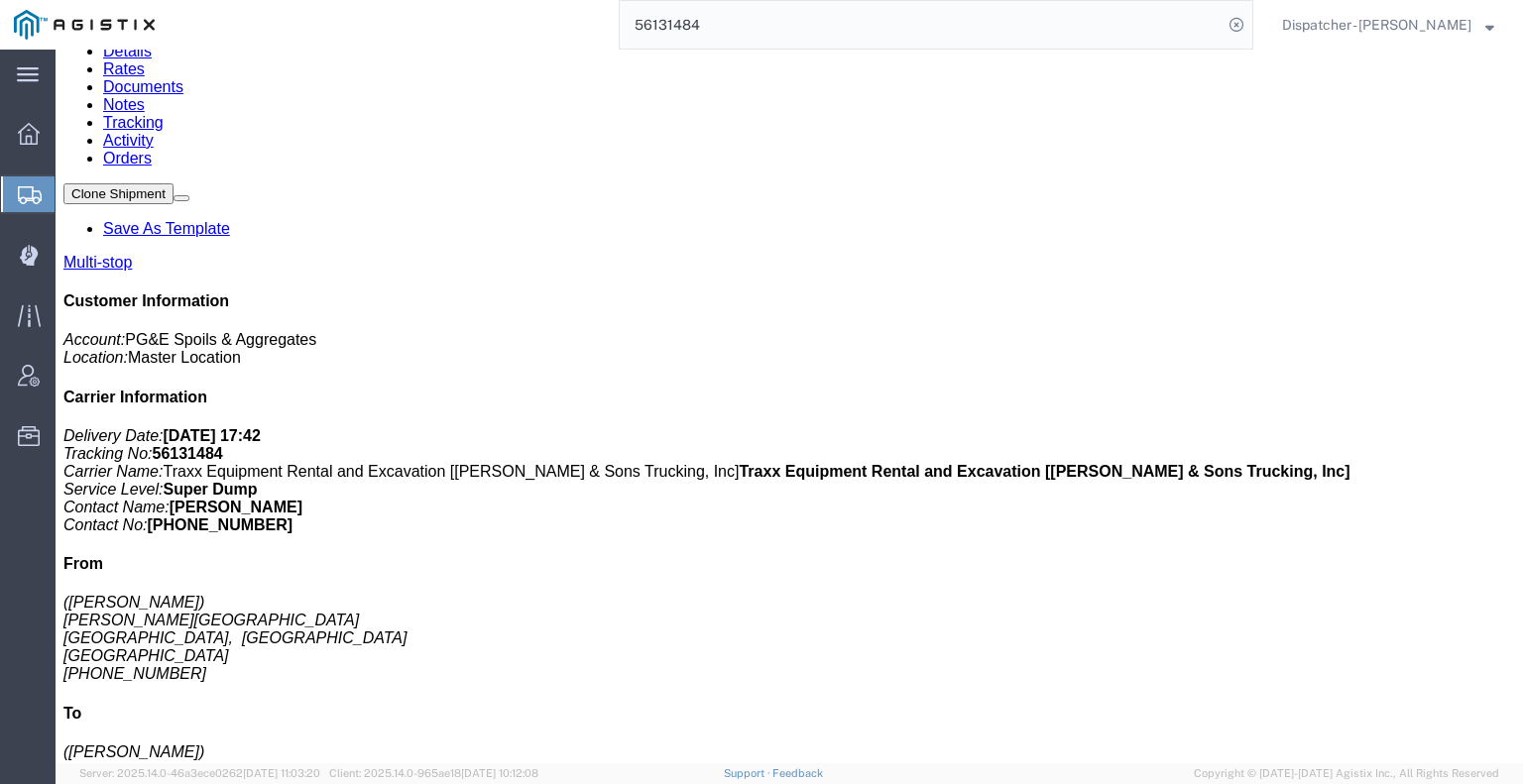scroll, scrollTop: 329, scrollLeft: 0, axis: vertical 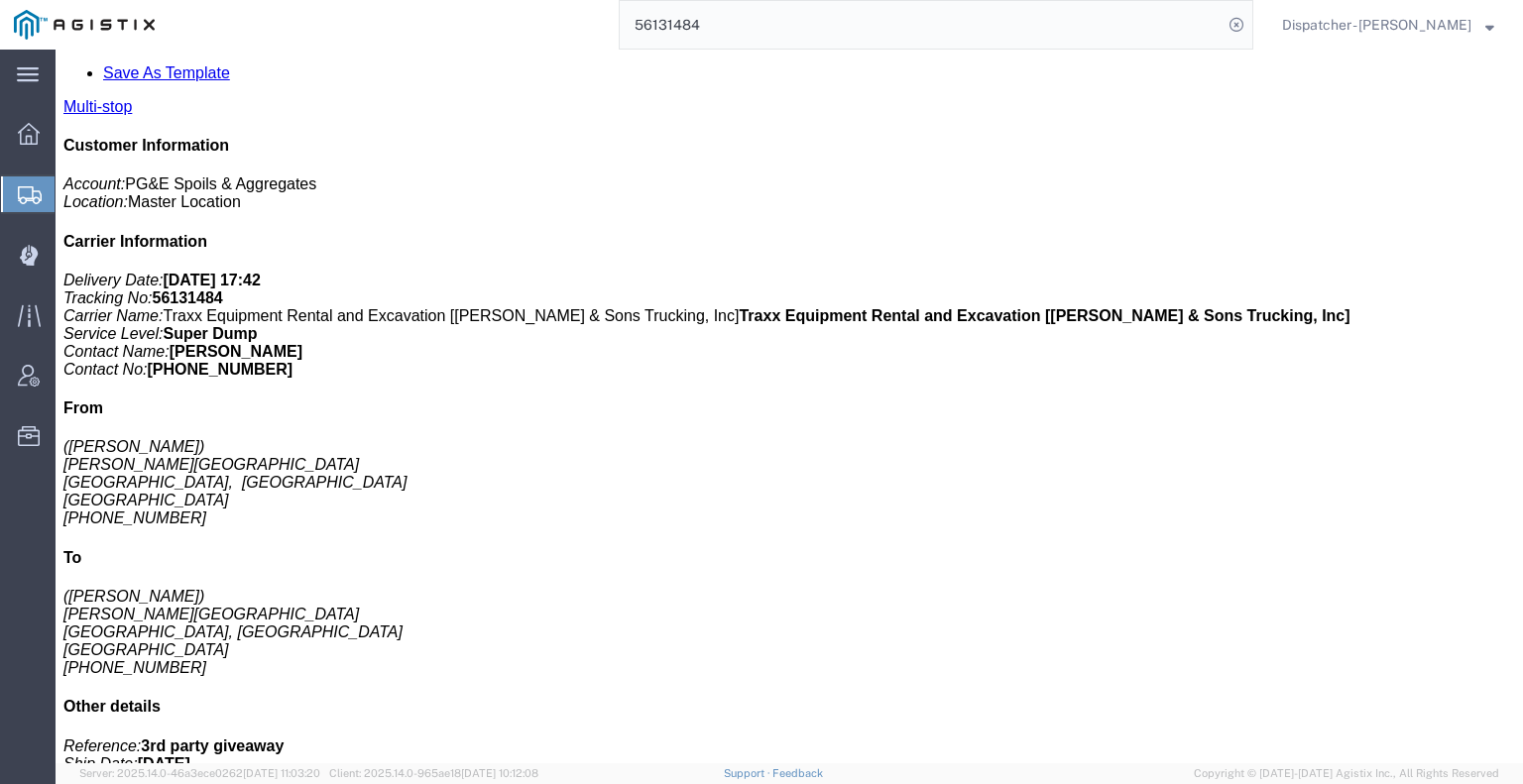 click on "Notes" at bounding box center (124, -52) 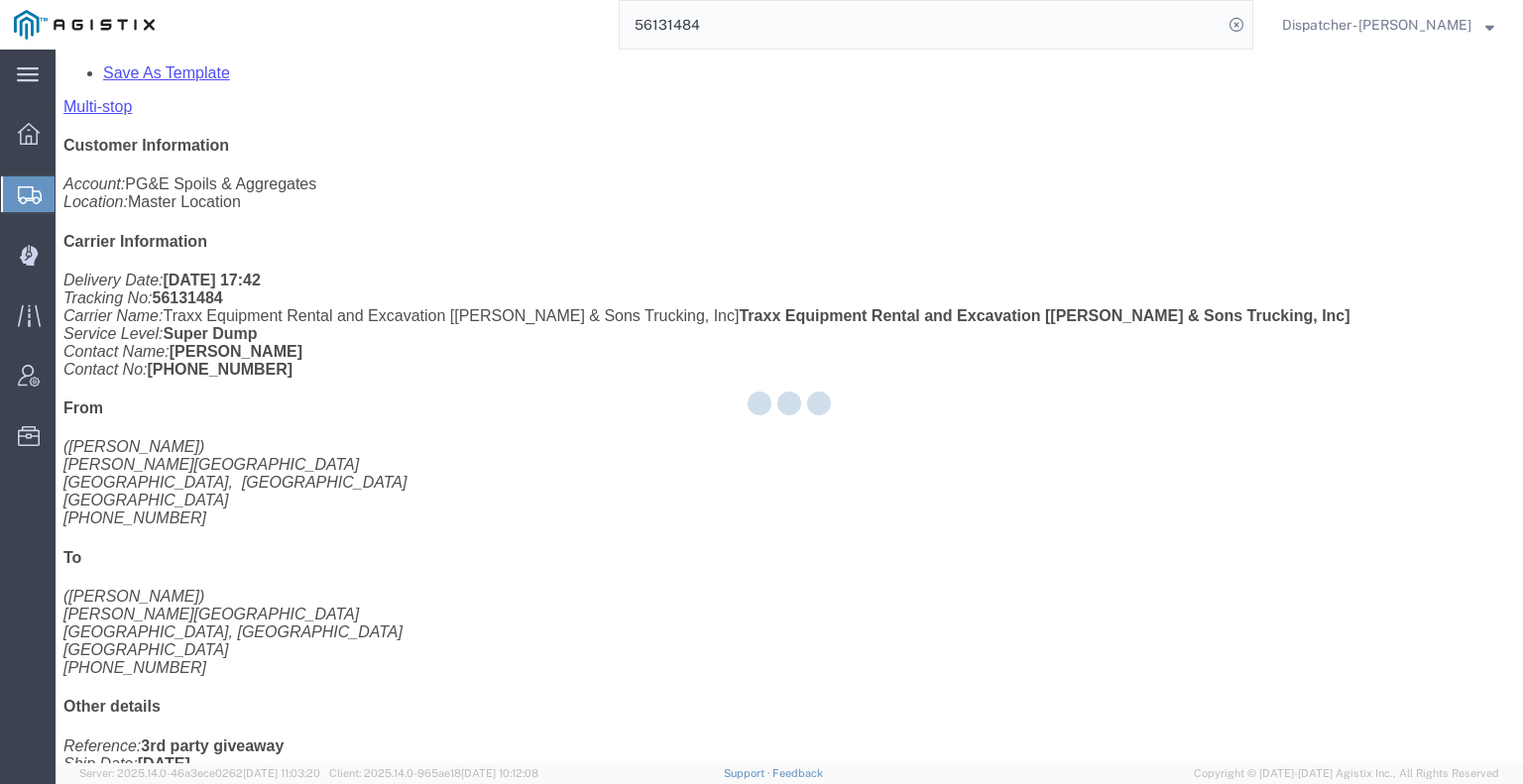 scroll, scrollTop: 0, scrollLeft: 0, axis: both 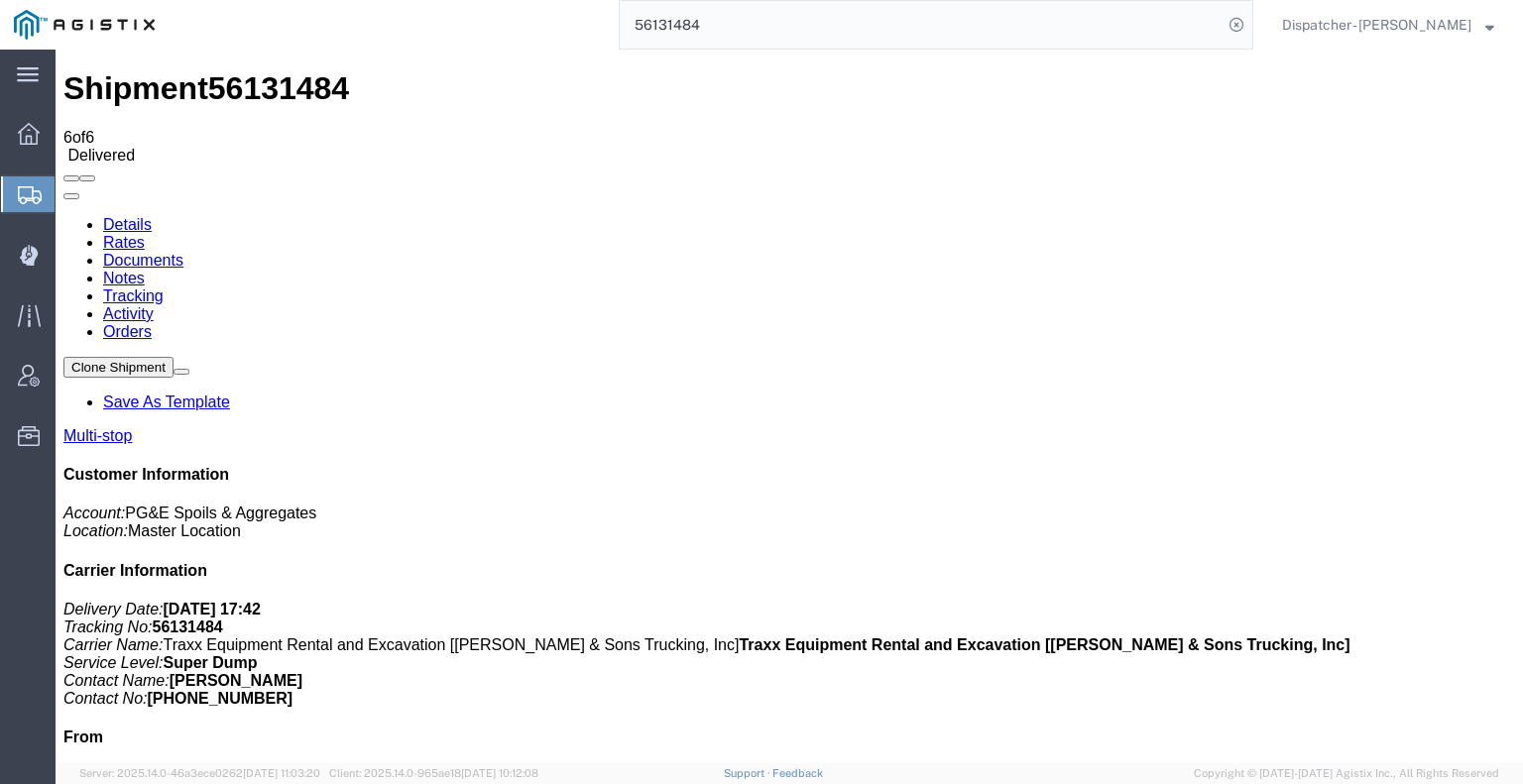 click on "Documents" at bounding box center (143, 260) 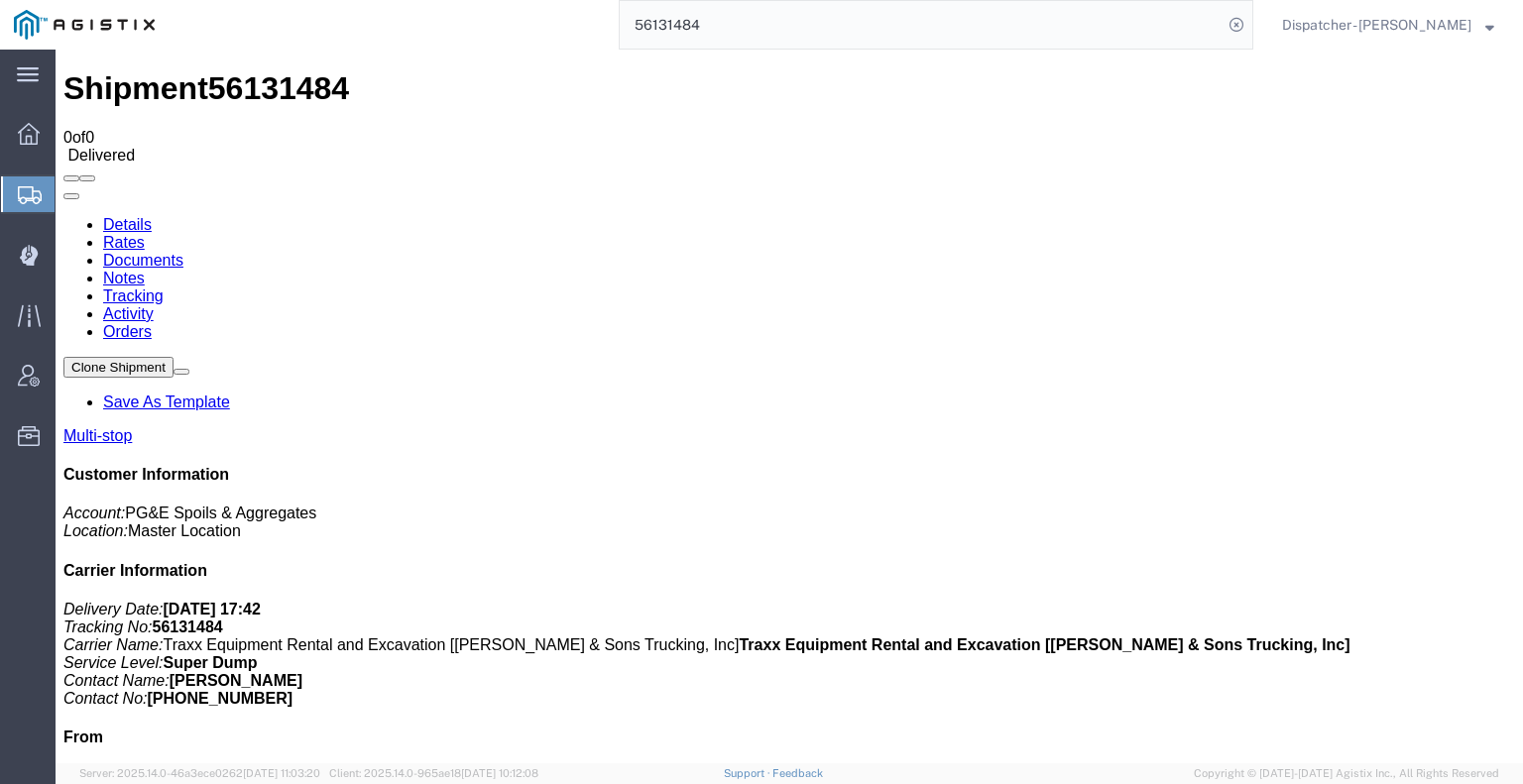 click on "Shipment  56131484 0
of
0   Delivered Details Rates Documents Notes Tracking Activity Orders
Clone Shipment
Save As Template
Multi-stop
Customer Information
Account: PG&E Spoils & Aggregates
Location: Master Location
Carrier Information
Delivery Date: [DATE] 17:42
Tracking No: 56131484
Carrier Name: Traxx Equipment Rental and Excavation [[PERSON_NAME] & Sons Trucking, Inc] Traxx Equipment Rental and Excavation [[PERSON_NAME] & Sons Trucking, Inc]
Service Level: Super Dump
Contact Name: [PERSON_NAME]
Contact No: [PHONE_NUMBER]
From
([PERSON_NAME])
[PERSON_NAME][GEOGRAPHIC_DATA],
[GEOGRAPHIC_DATA]
[GEOGRAPHIC_DATA]
[PHONE_NUMBER]
To
([PERSON_NAME])
[PERSON_NAME][GEOGRAPHIC_DATA]
[GEOGRAPHIC_DATA]
[PHONE_NUMBER]
Other details
Reference: 3rd party giveaway
Ship Date: [DATE]
Mode: Truckload
Creator: Agistix [PERSON_NAME]
Creator: foreman_pgespoils@p...
Last Saved:
Type" at bounding box center (789, 1472) 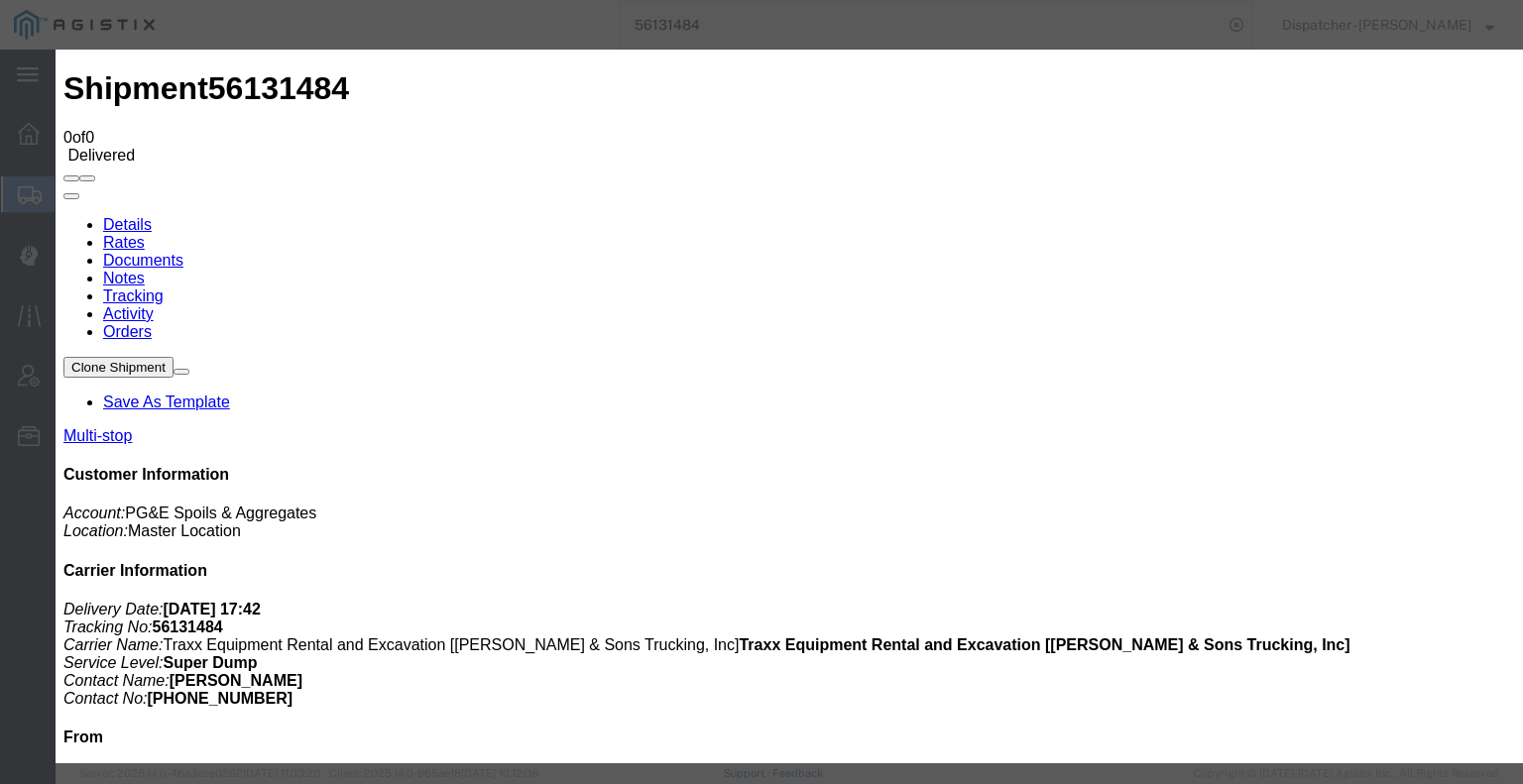 click on "Allowed file types are pdf, jpg, gif & png. Maximum file size is 10mb.
File 1 Browse No file chosen
Name
Description
Type
Select AWB Label Bill of Lading/Air Waybill Certificate of Origin (English) Claims Document Commercial Invoice Daily Vehicle Inspection Report IATA Dangerous Goods Declaration Insurance Document Invoice Job Hazard Analysis Multimodal Dangerous Goods Form Other Documents Print Shipment Details Proforma Invoice Proof Of Delivery Shipment Traveler
File 2 Browse No file chosen
Name
Description
Type
Select AWB Label Bill of Lading/Air Waybill Certificate of Origin (English) Claims Document Commercial Invoice Daily Vehicle Inspection Report IATA Dangerous Goods Declaration Insurance Document Invoice Job Hazard Analysis Multimodal Dangerous Goods Form Other Documents Print Shipment Details Proforma Invoice Proof Of Delivery Shipment Traveler
File 3 Browse Select" at bounding box center (789, 2130) 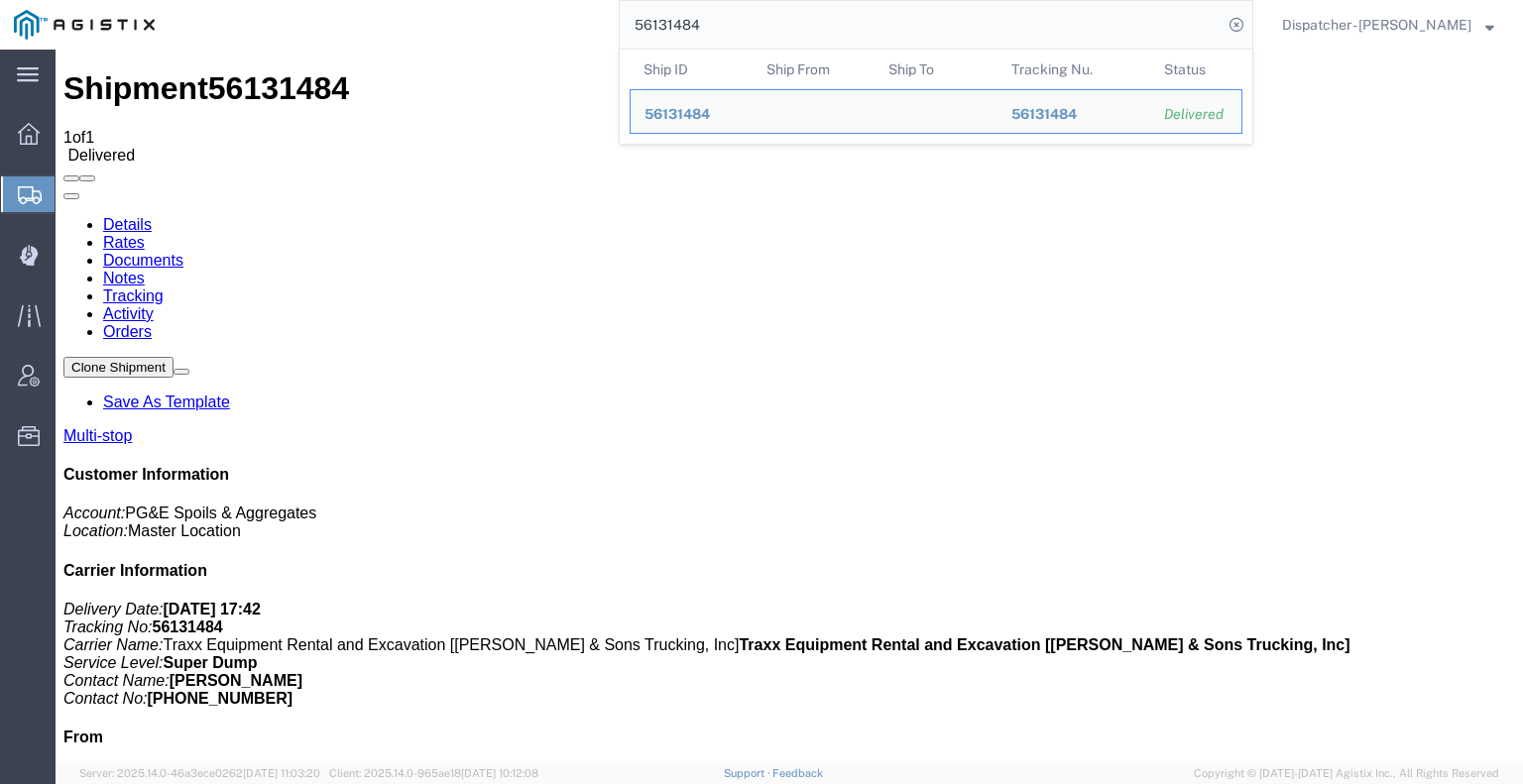 drag, startPoint x: 740, startPoint y: 30, endPoint x: 476, endPoint y: 22, distance: 264.12118 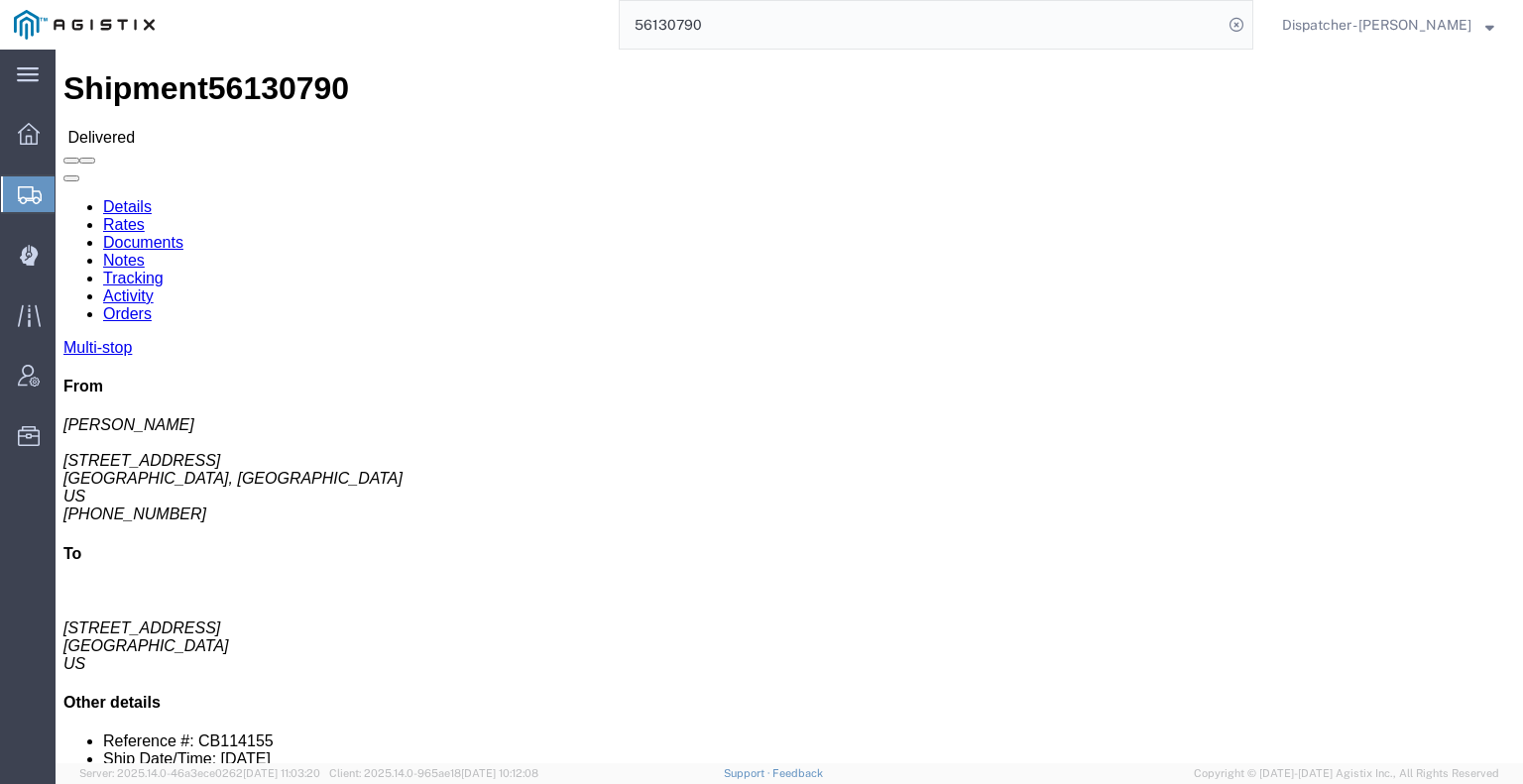 click on "Notes" 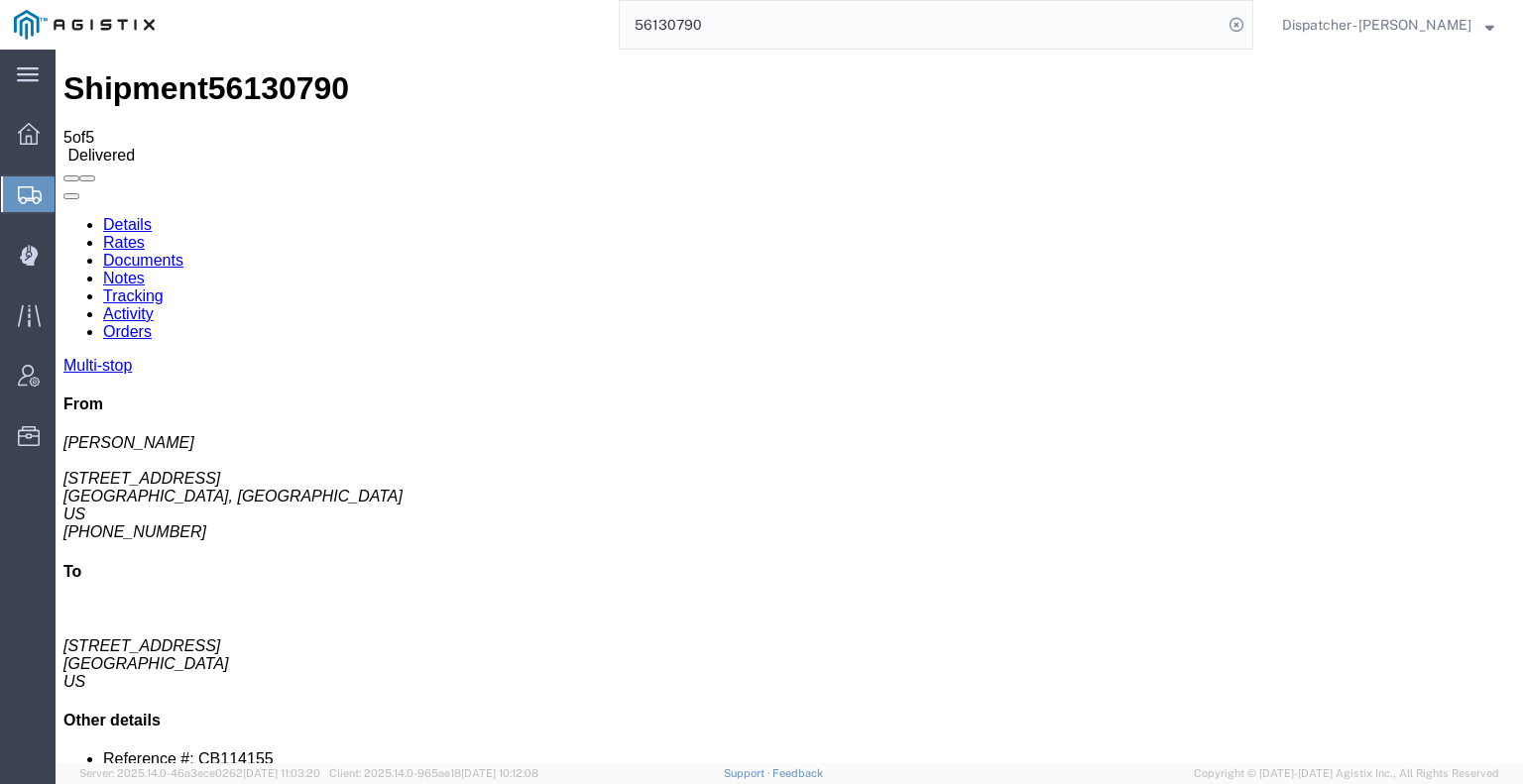 click on "Documents" at bounding box center [143, 260] 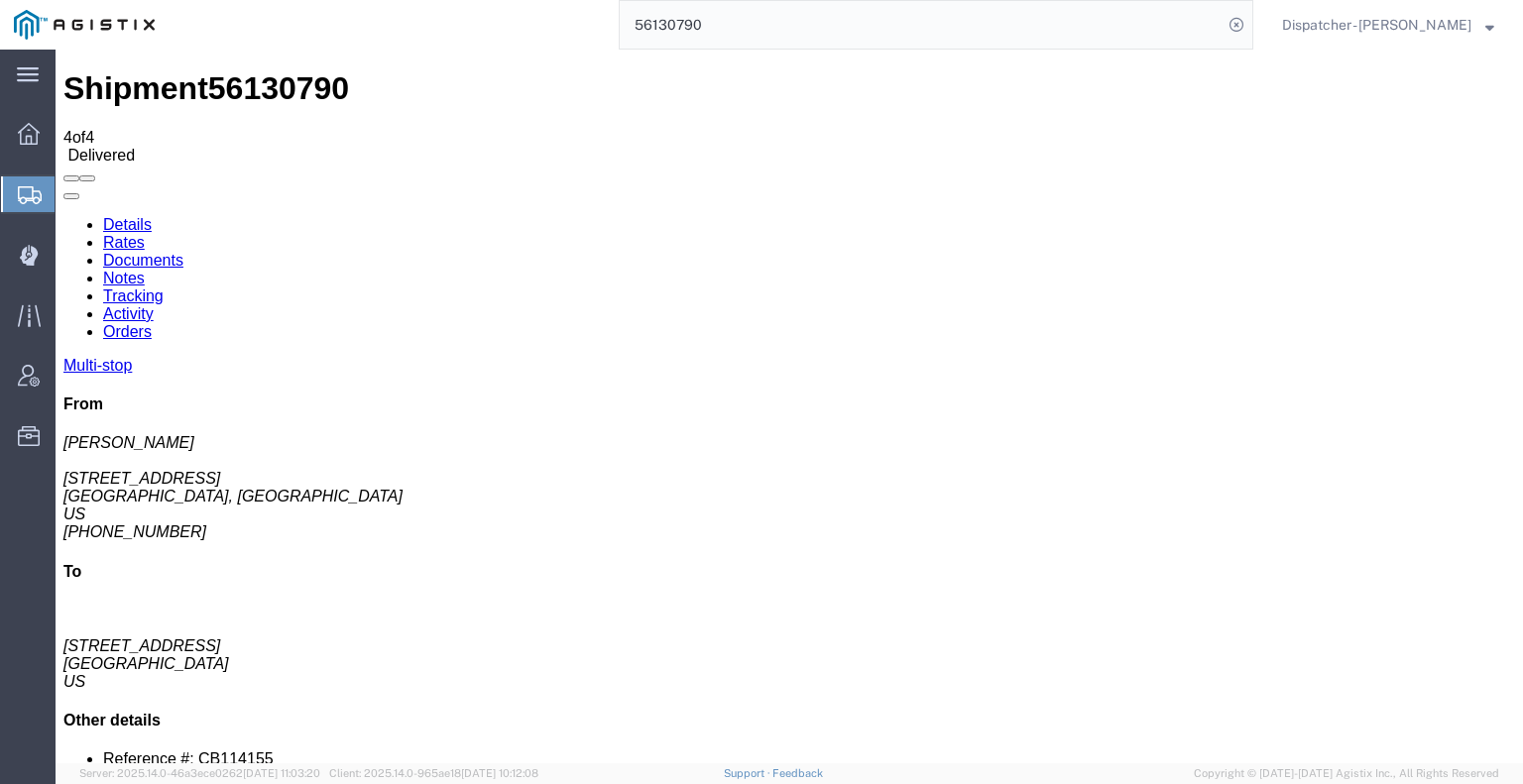 click on "IMG_2554_2025-07-09_21_47_49.jpeg" at bounding box center [203, 1841] 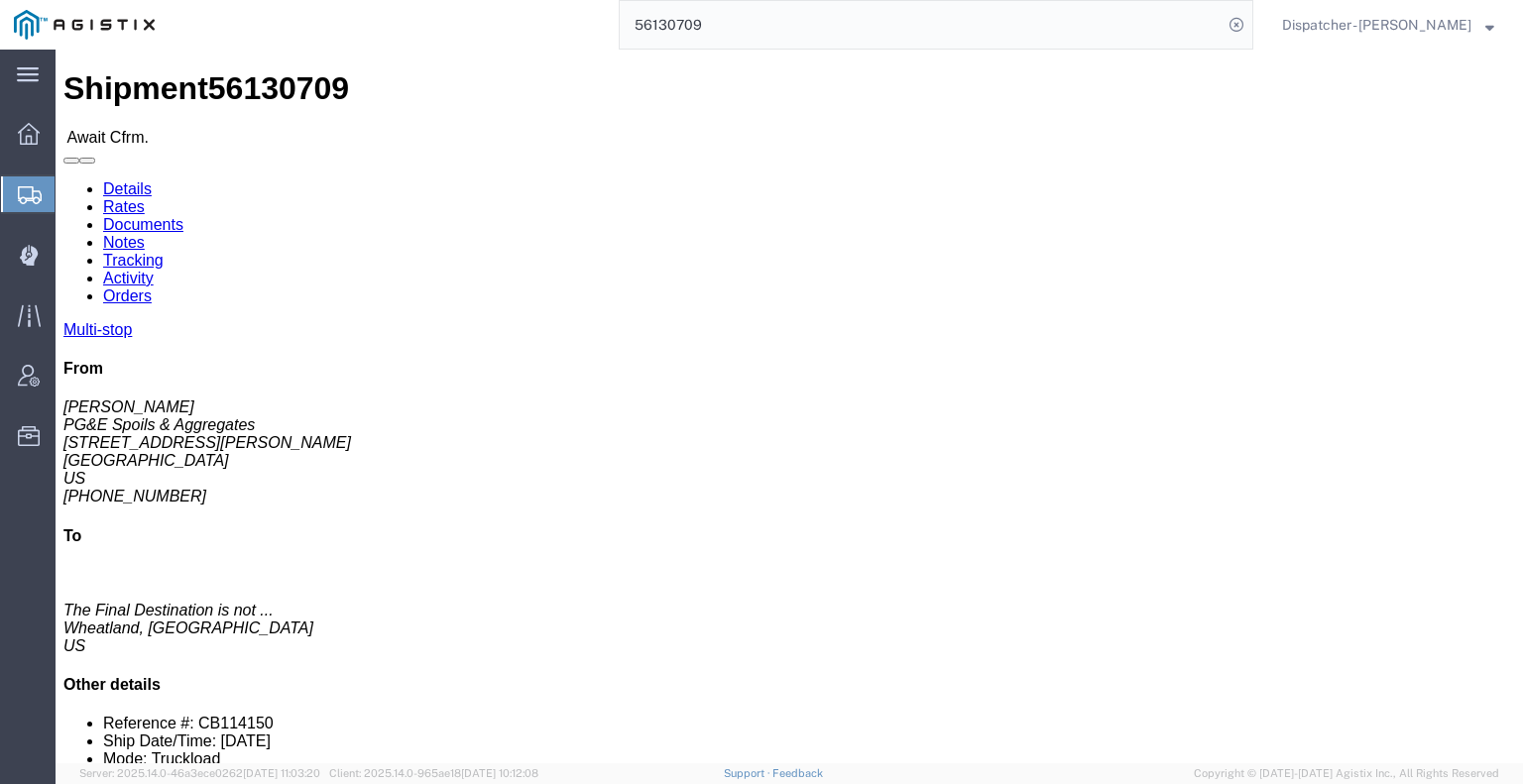 click on "Tracking" 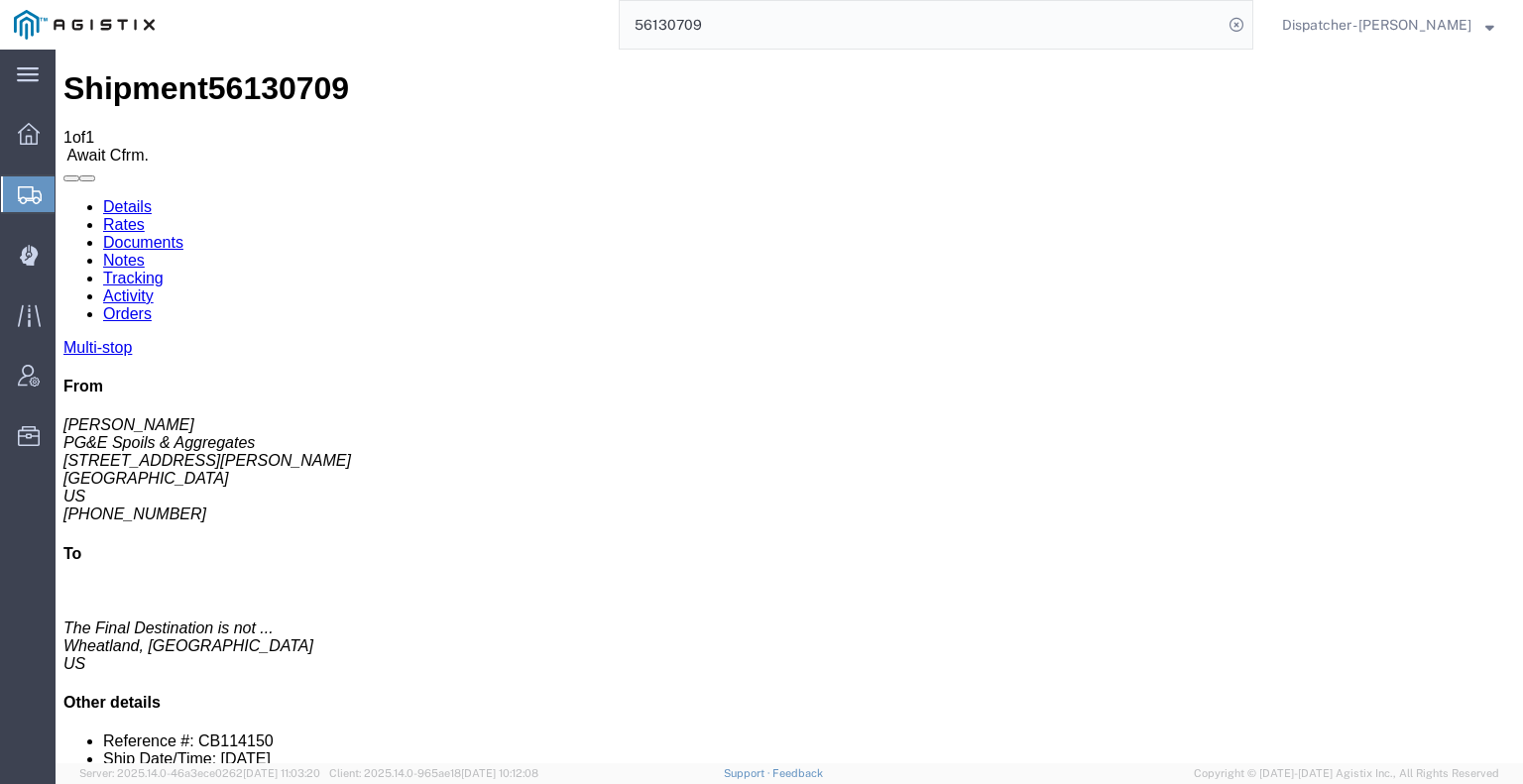 click on "Add New Tracking" at bounding box center [227, 1227] 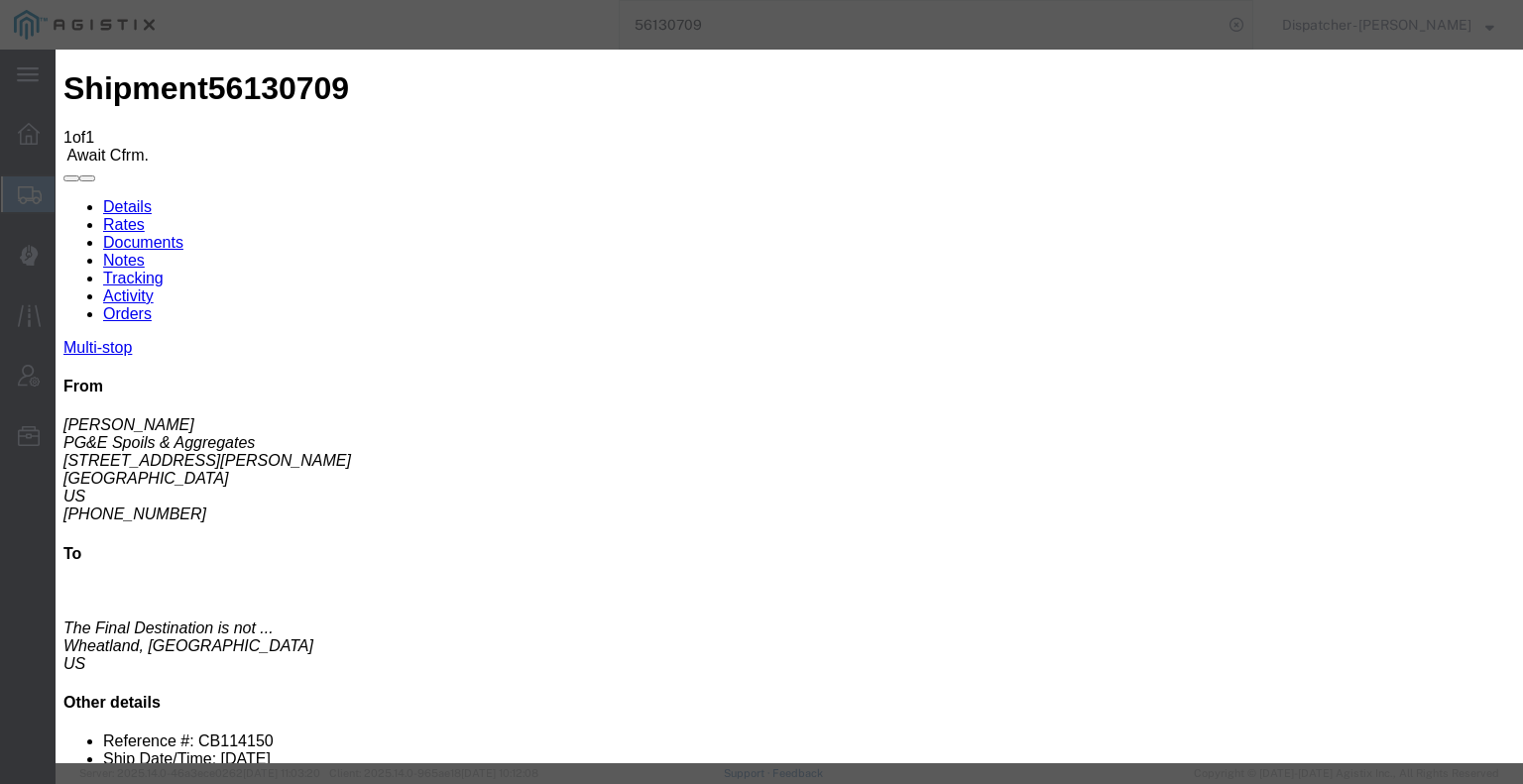 click on "07/10/2025" at bounding box center (167, 3221) 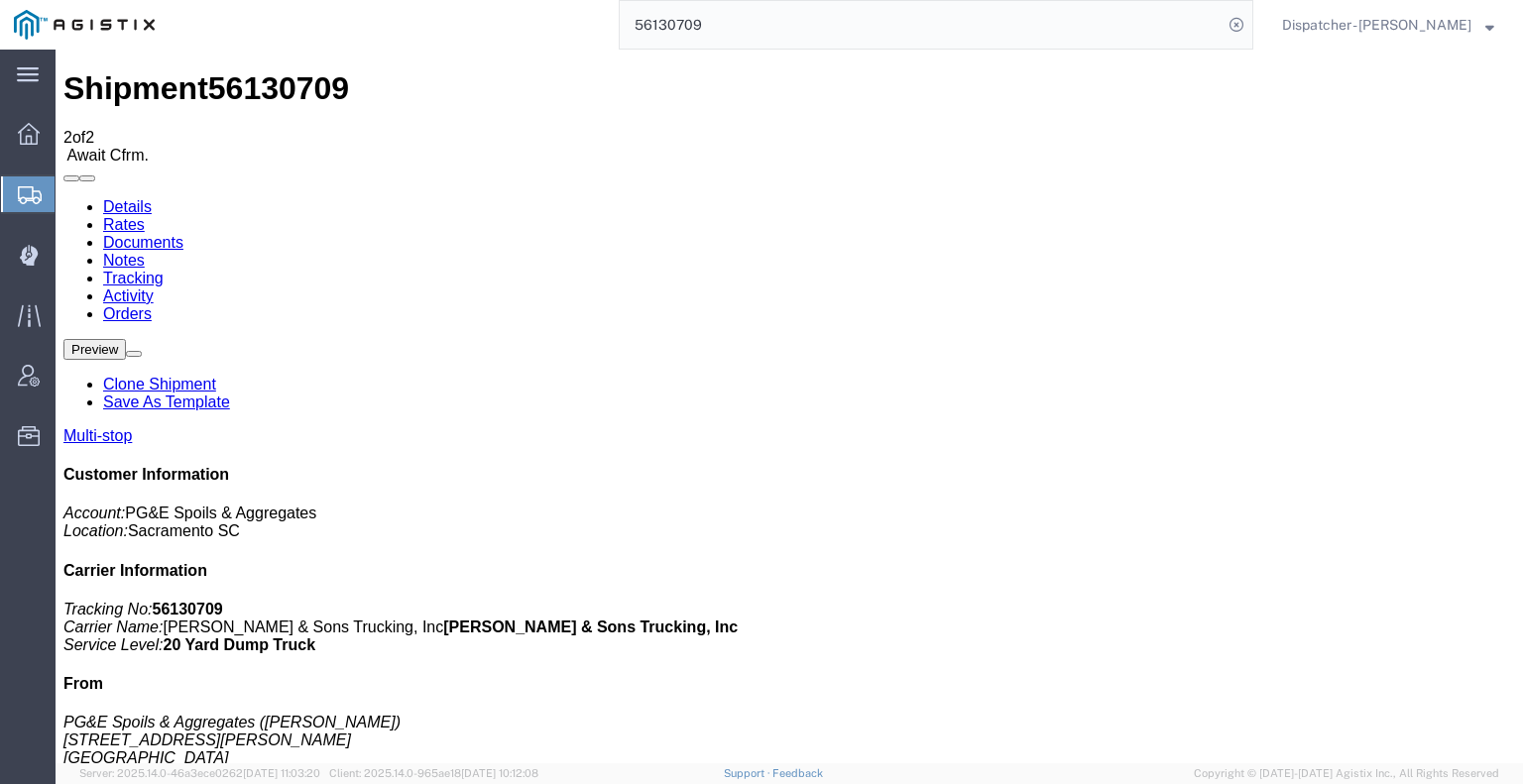 click on "Add New Tracking" at bounding box center (227, 1227) 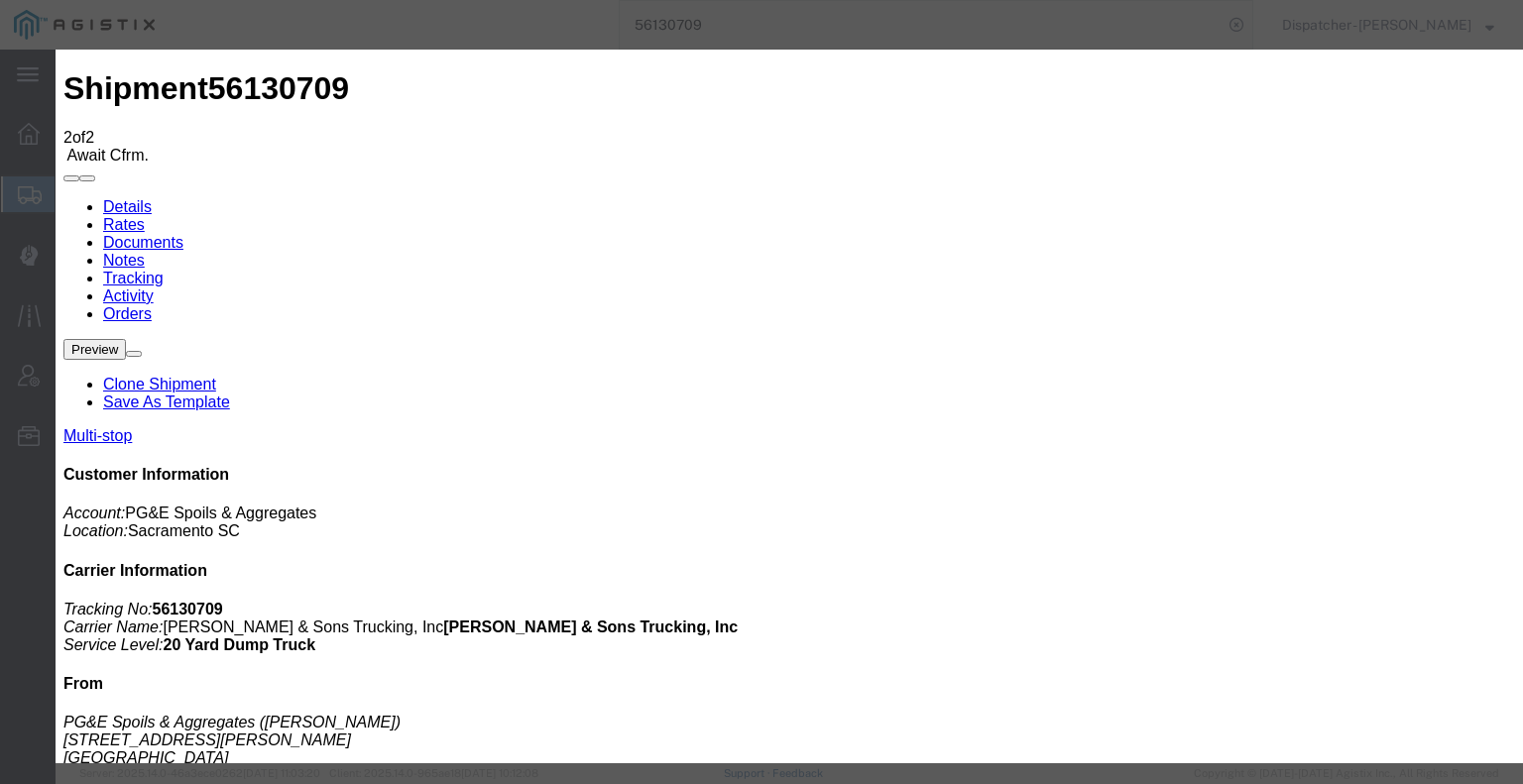 click on "07/10/2025" at bounding box center [167, 3480] 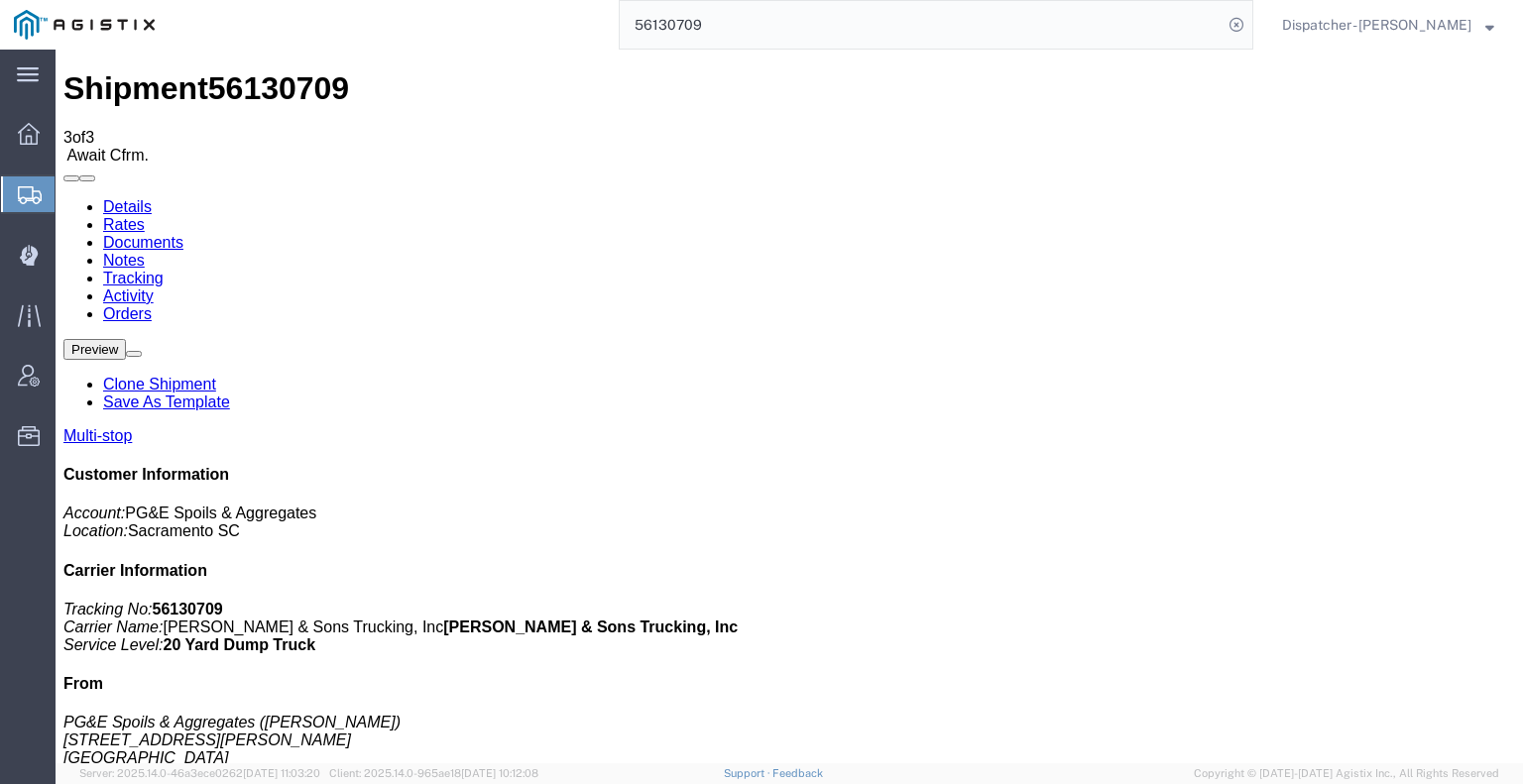 click on "Add New Tracking" at bounding box center [227, 1227] 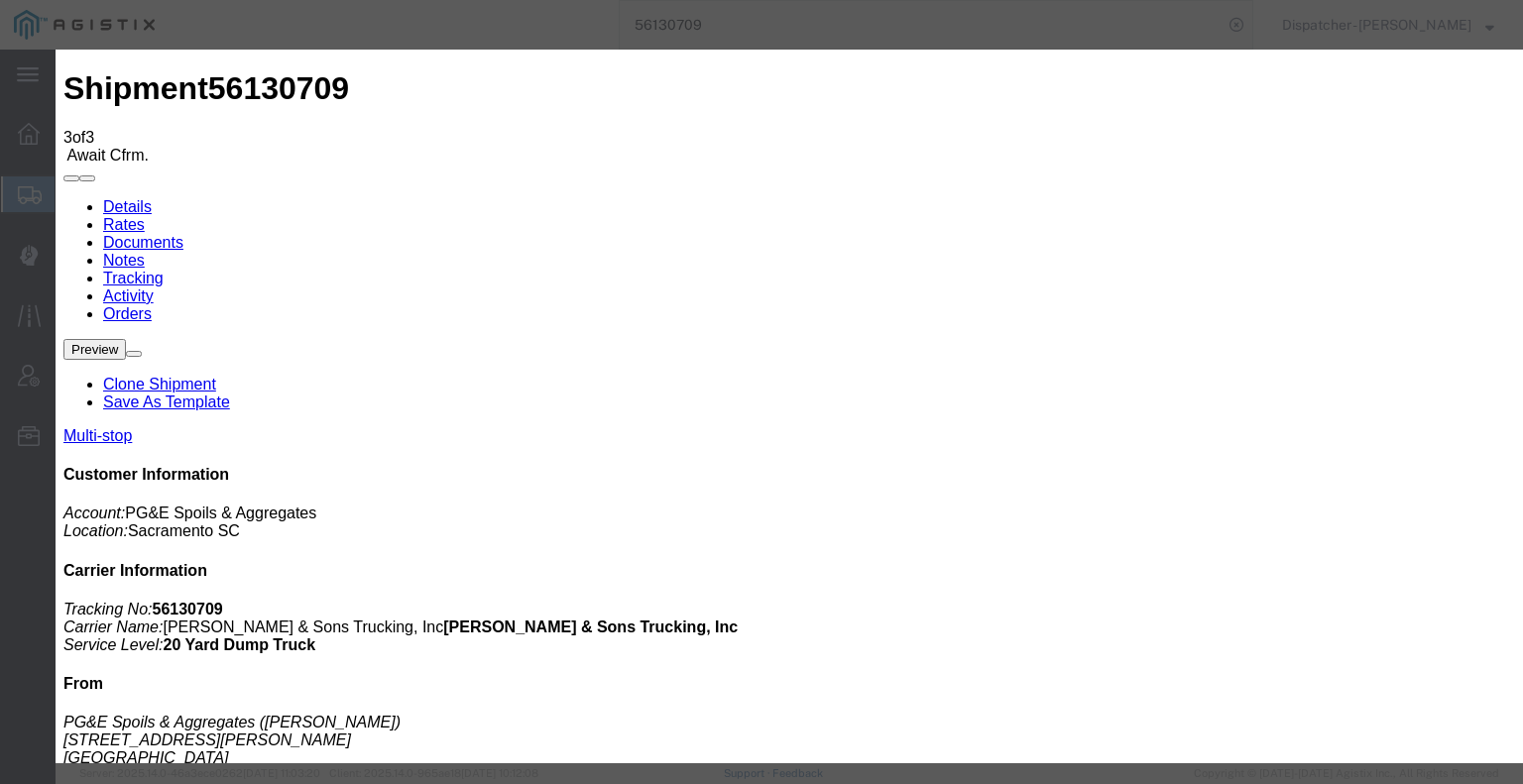 click on "07/10/2025" at bounding box center (167, 3739) 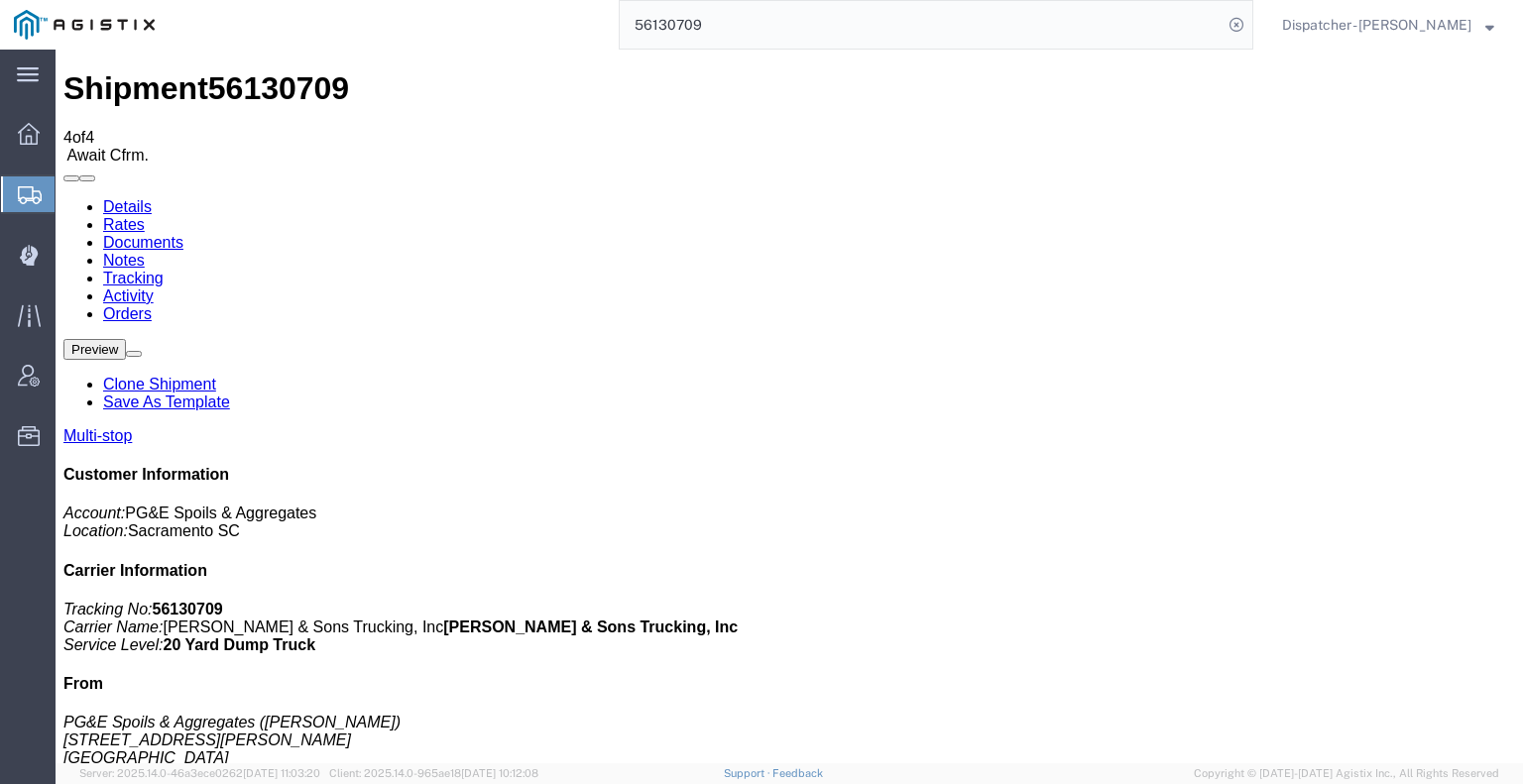 click on "Add New Tracking" at bounding box center [227, 1227] 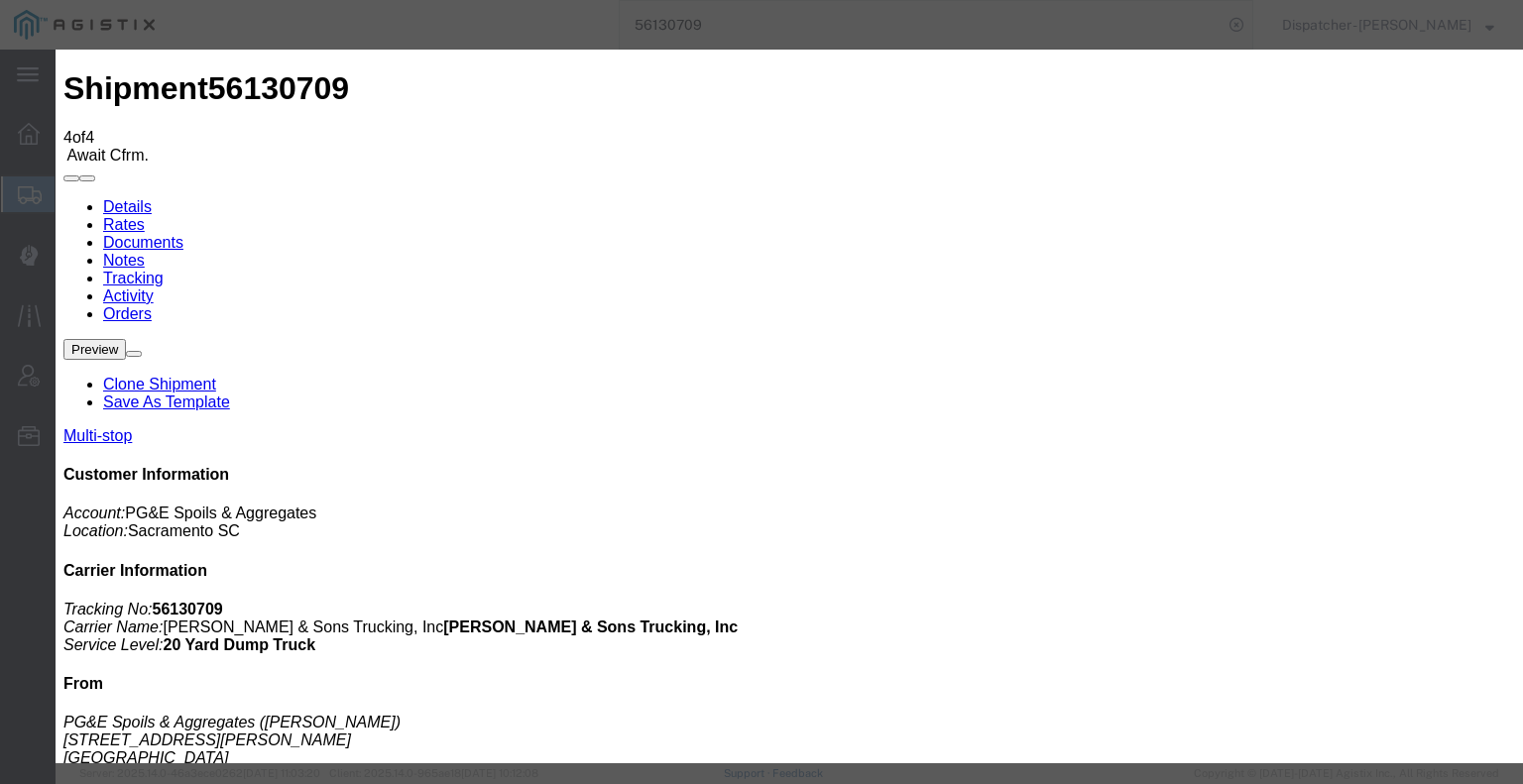 click on "07/10/2025" at bounding box center (167, 3997) 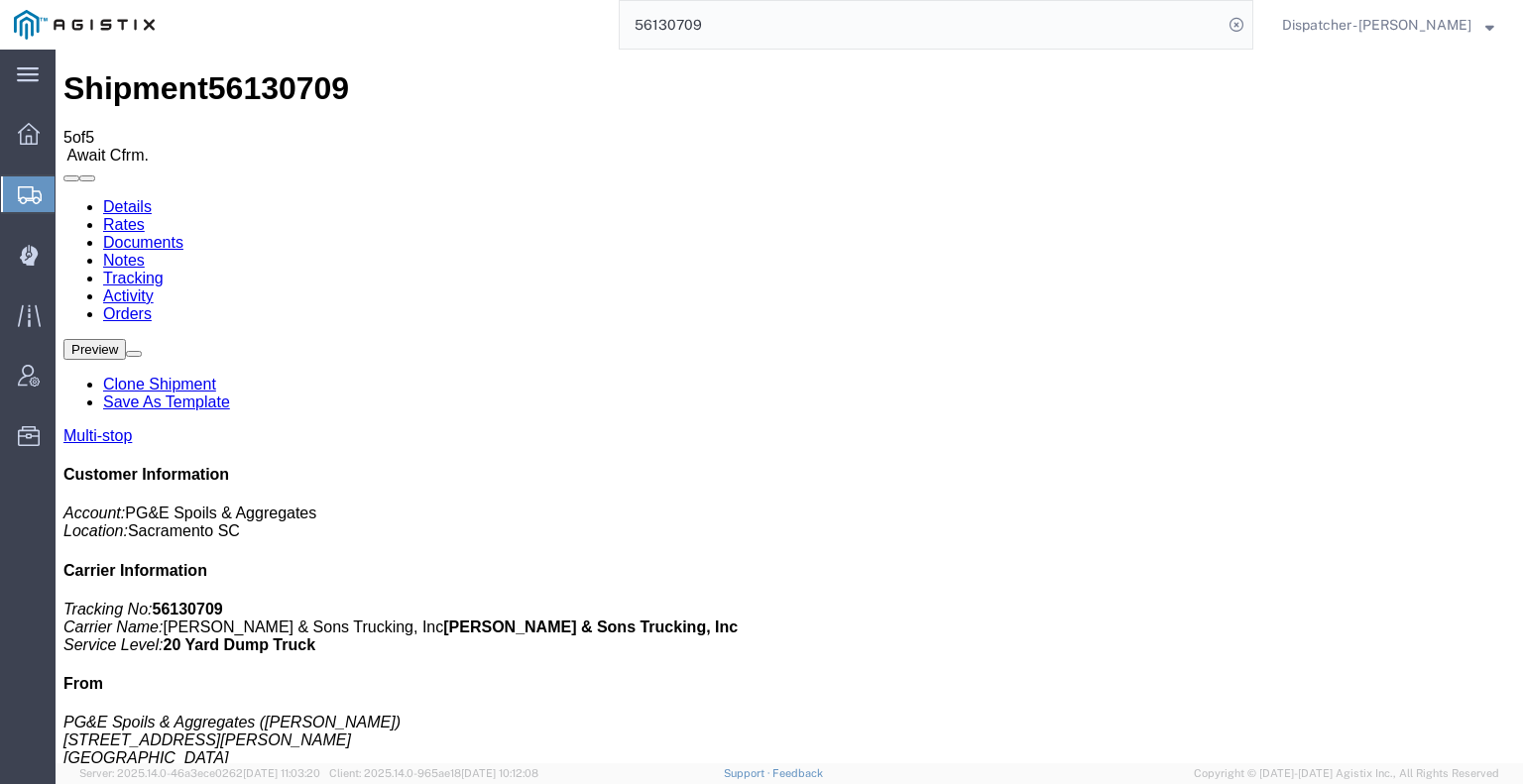 click on "Add New Tracking" at bounding box center [227, 1227] 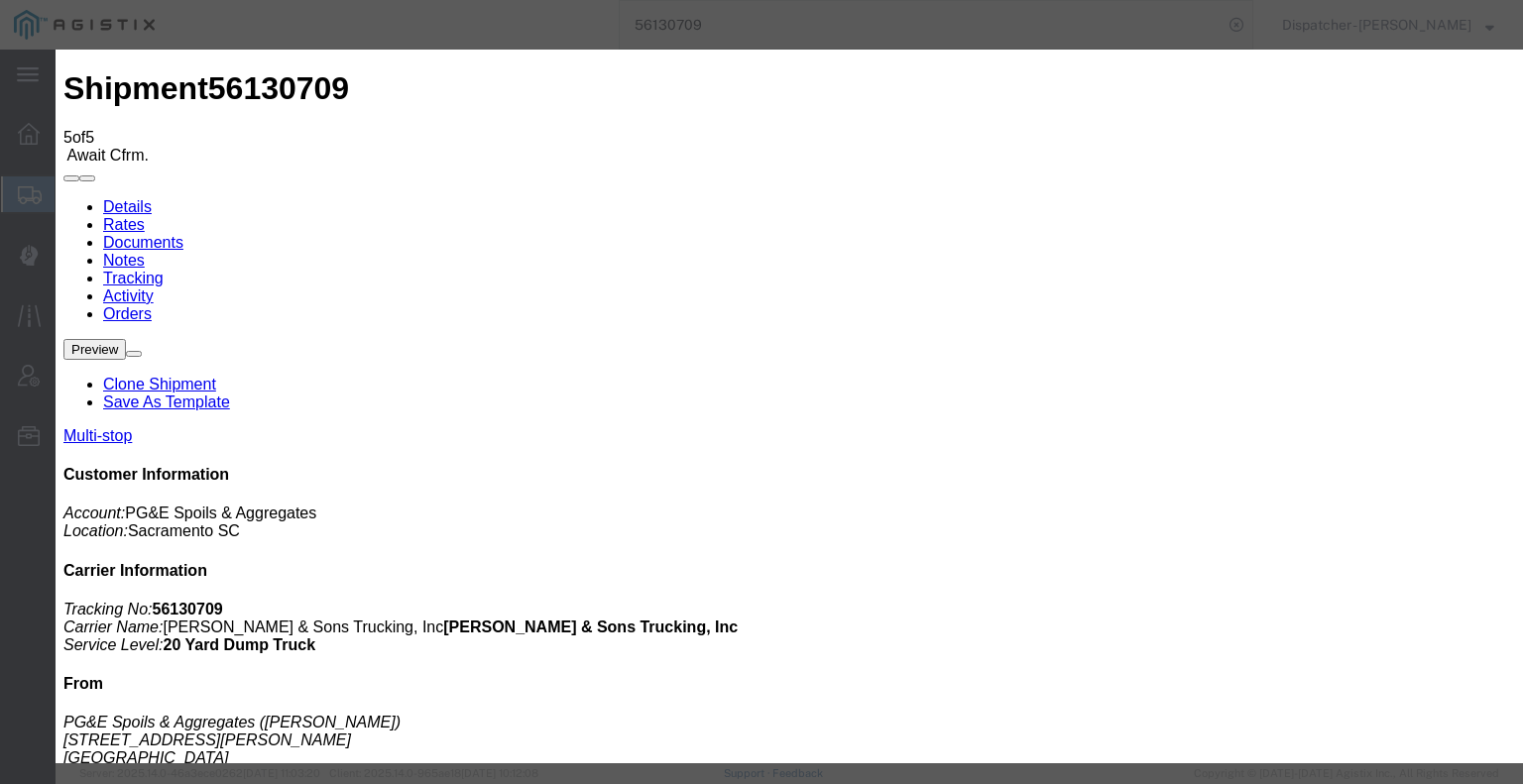 click on "07/10/2025" at bounding box center [167, 4256] 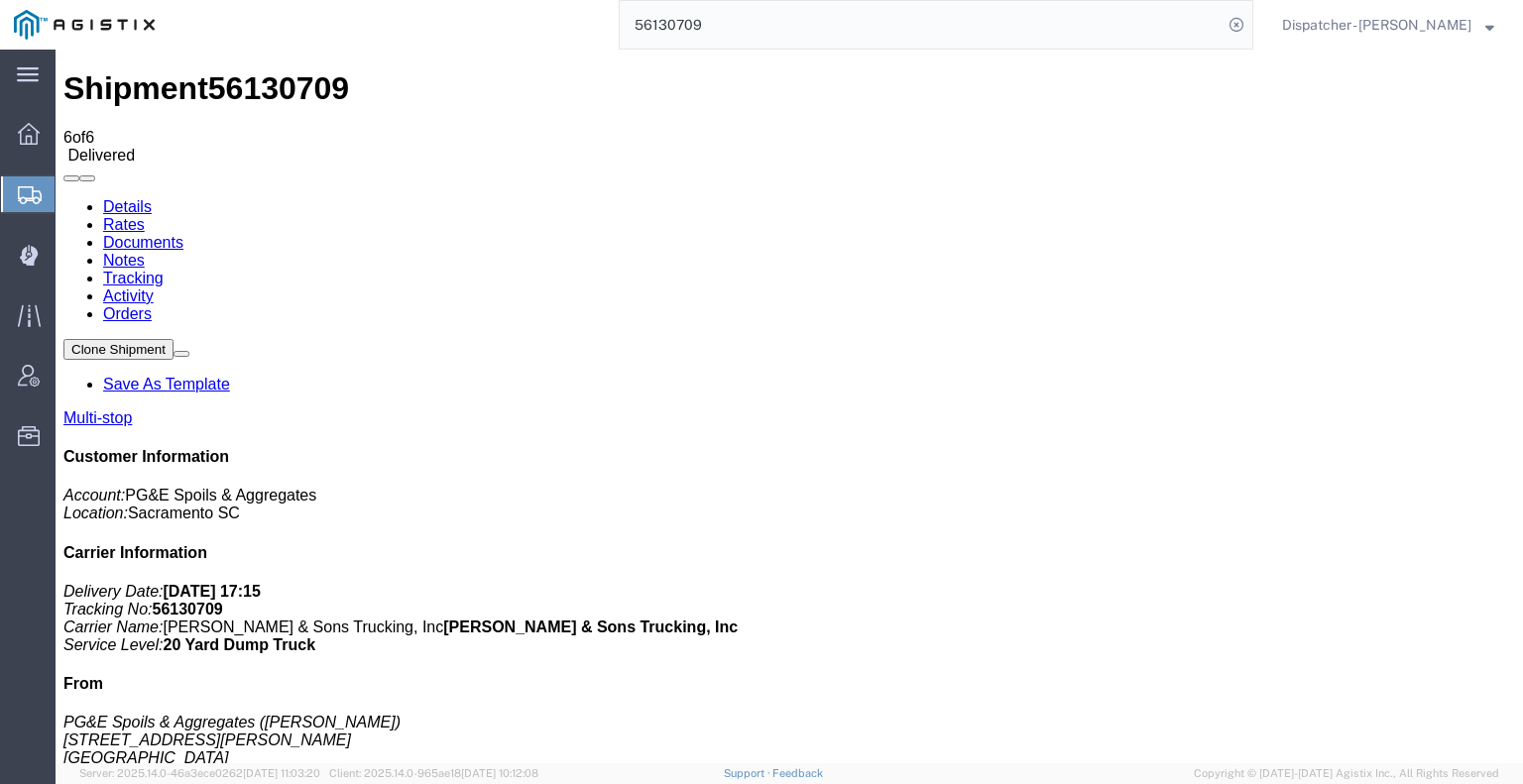 click on "Notes" at bounding box center (124, 260) 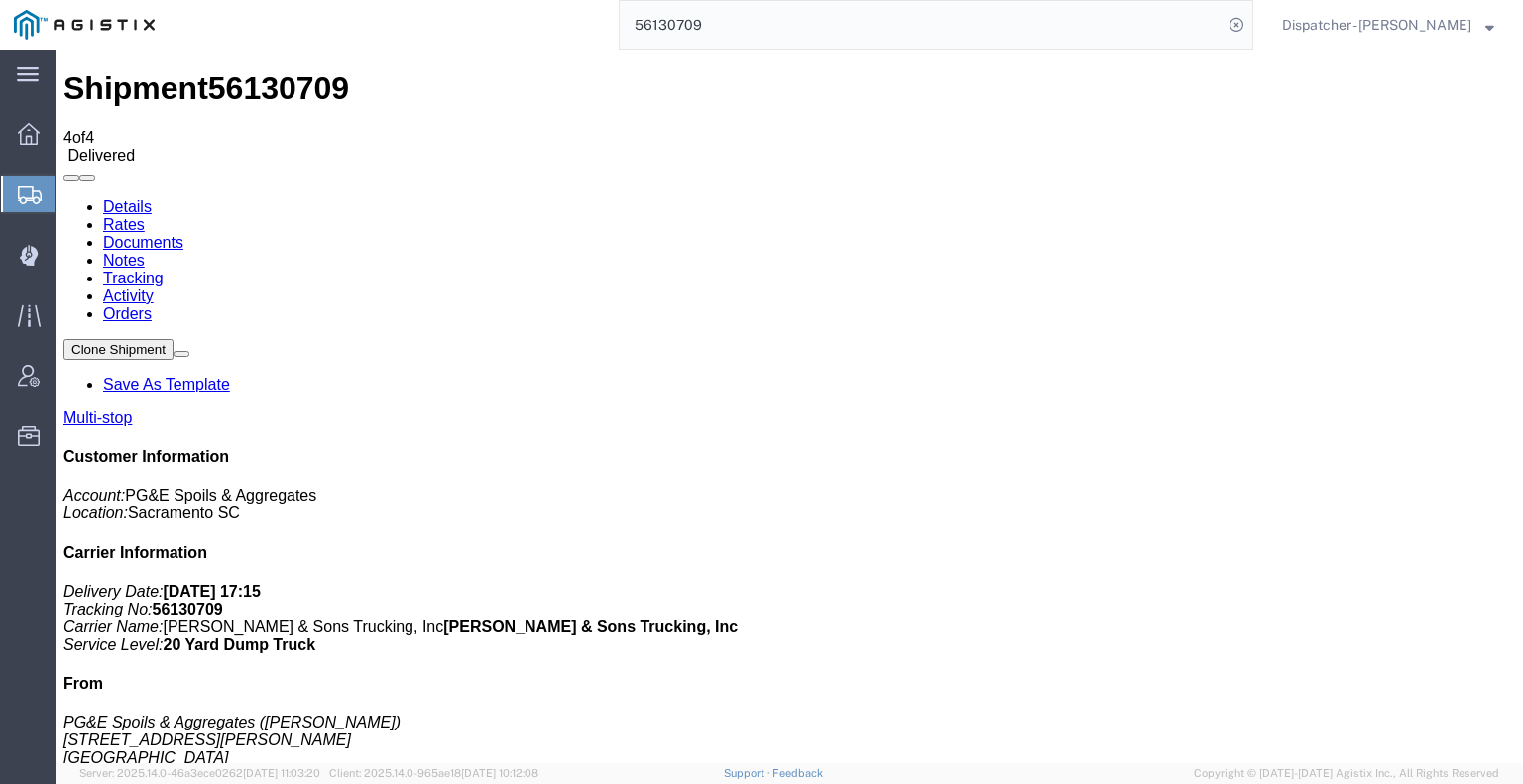 click on "Documents" at bounding box center [143, 242] 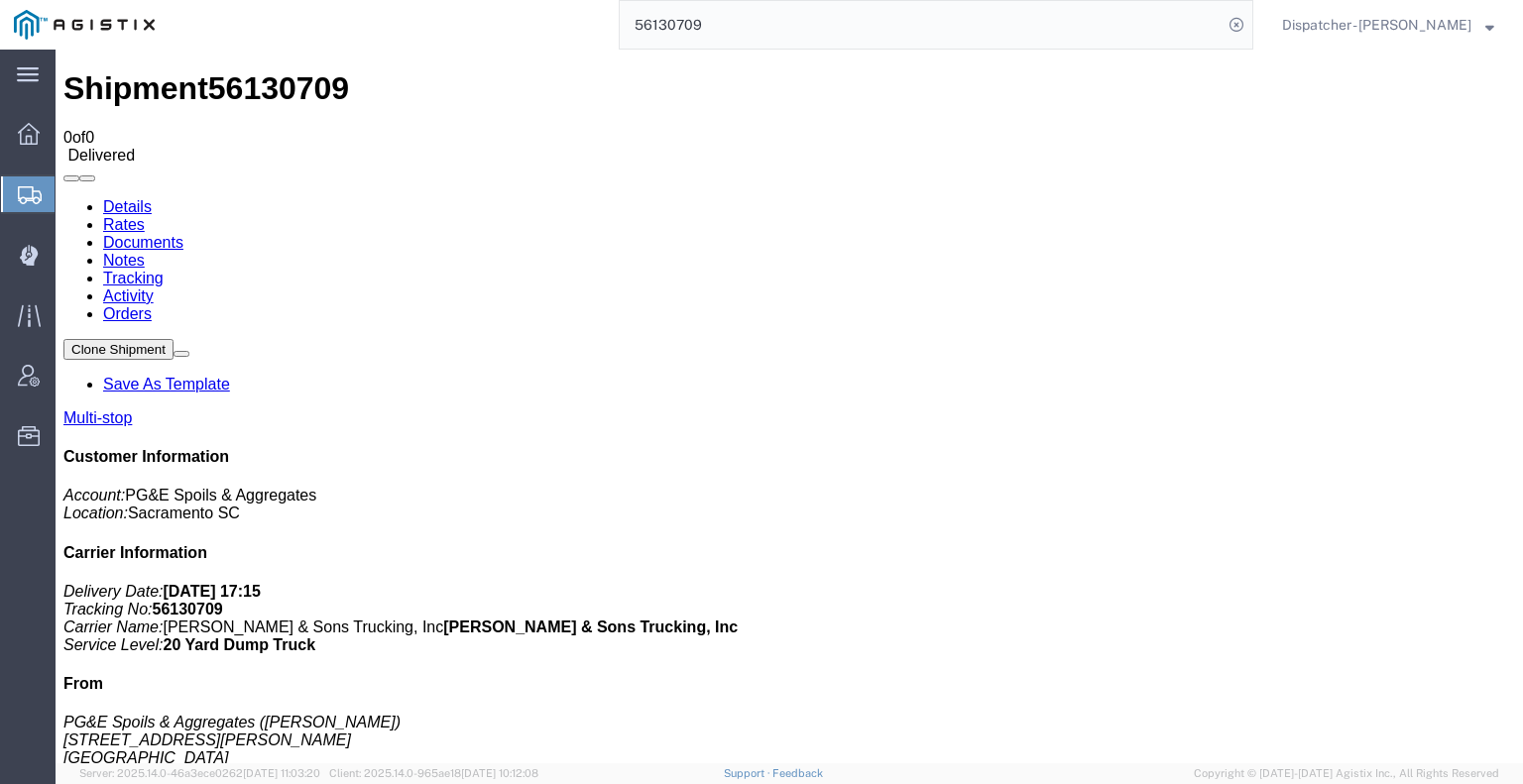 click on "Shipment  56130709 0
of
0   Delivered Details Rates Documents Notes Tracking Activity Orders
Clone Shipment
Save As Template
Multi-stop
Customer Information
Account: PG&E Spoils & Aggregates
Location: [GEOGRAPHIC_DATA] SC
Carrier Information
Delivery Date: [DATE] 17:15
Tracking No: 56130709
Carrier Name: [PERSON_NAME] & Sons Trucking, Inc [PERSON_NAME] & Sons Trucking, Inc
Service Level: 20 Yard Dump Truck
From
PG&E Spoils & Aggregates ([PERSON_NAME])
[STREET_ADDRESS][PERSON_NAME]
[PHONE_NUMBER]
To
()
The Final Destination is not defined yet Wheatland, [GEOGRAPHIC_DATA]
[GEOGRAPHIC_DATA]
Other details
Reference: CB114150
Ship Date: [DATE]
Mode: Truckload
Creator: Agistix [PERSON_NAME]
Creator: foreman_pgespoils@p...
Last Saved: [DATE] 07:32 PDT
Please fix the following errors Documents
Ship Label Format:
Drag and Drop or Type" at bounding box center [789, 1463] 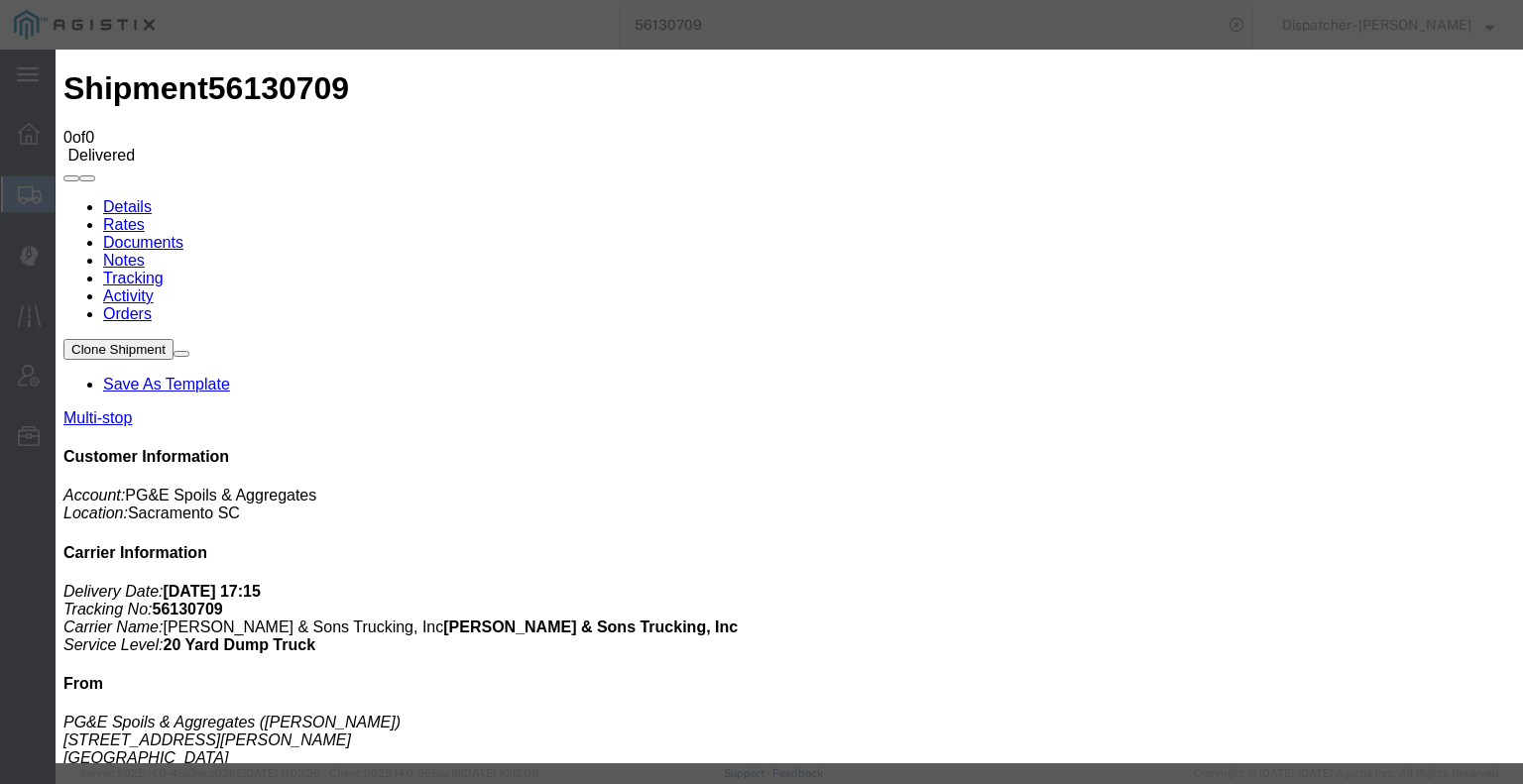 click on "Browse" at bounding box center (93, 1931) 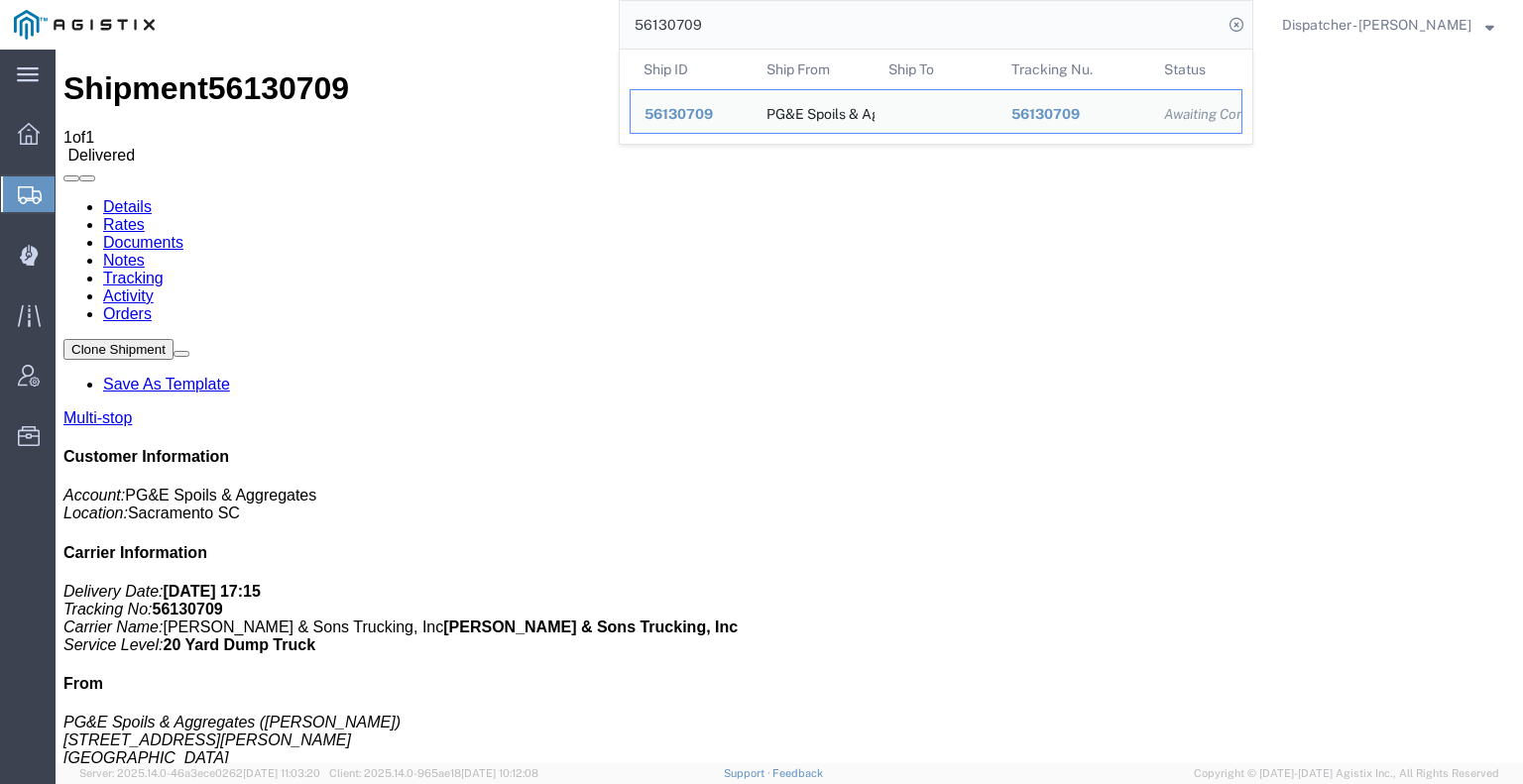 drag, startPoint x: 734, startPoint y: 16, endPoint x: 549, endPoint y: 44, distance: 187.10692 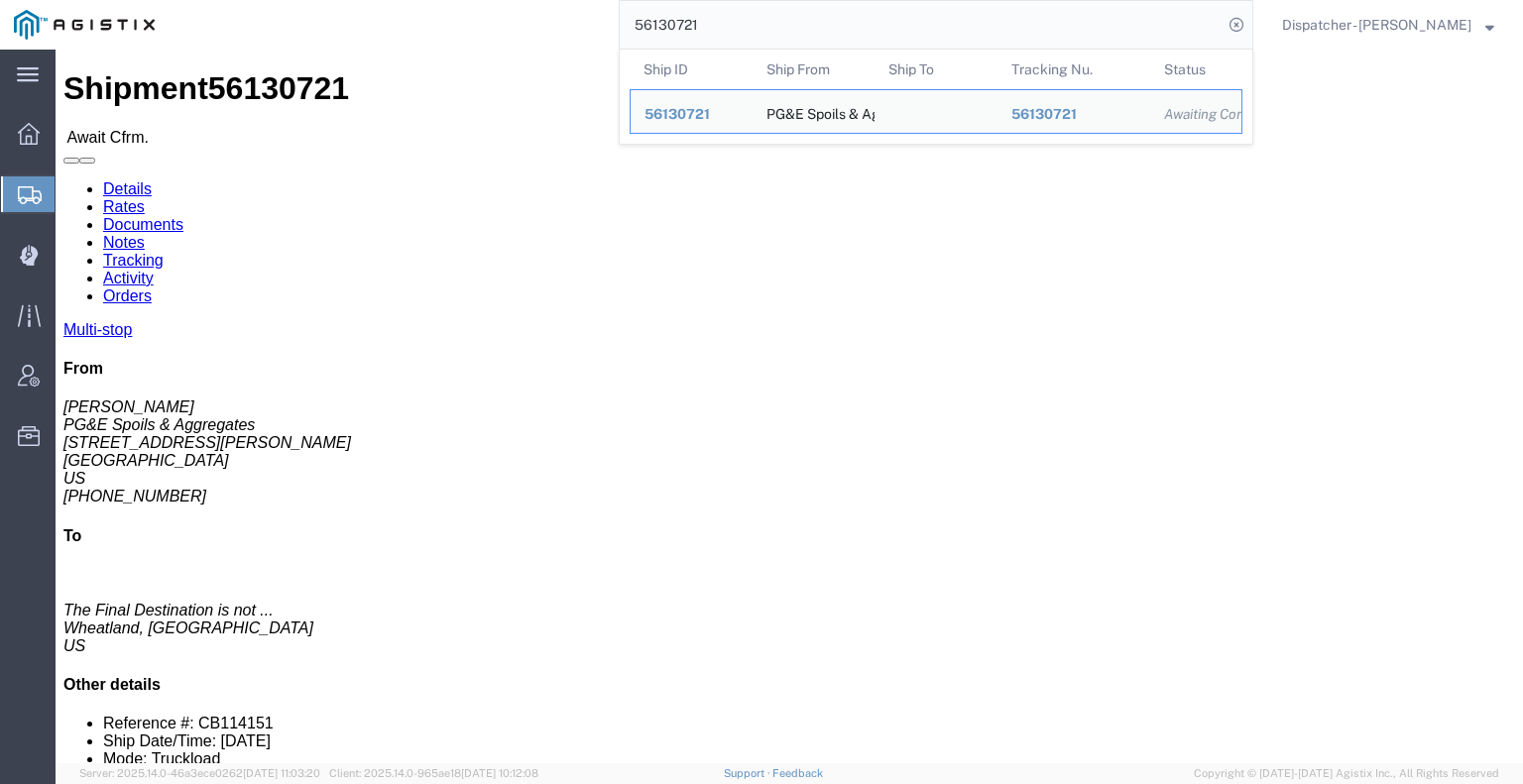 click on "Tracking" 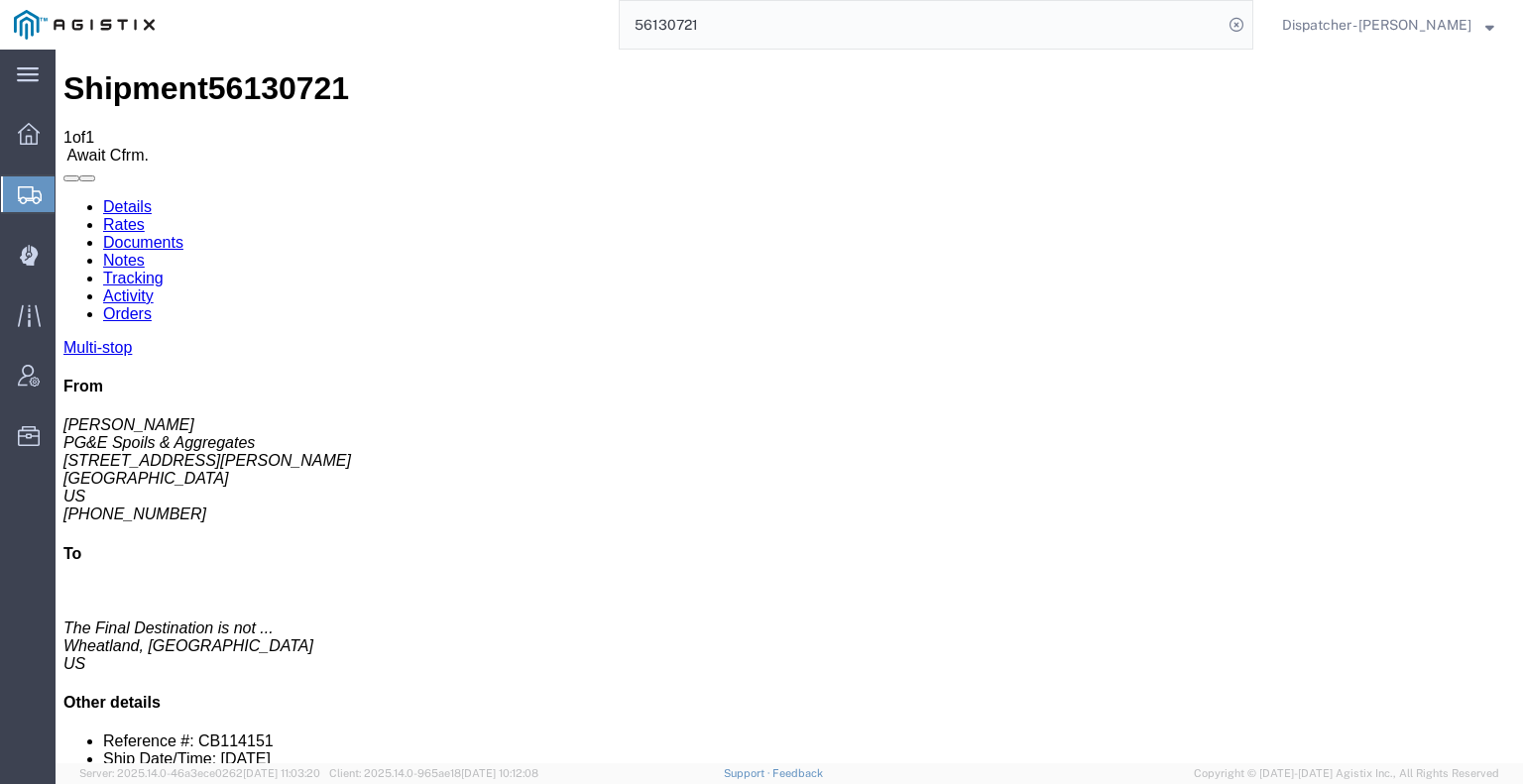 click on "Add New Tracking" at bounding box center [227, 1227] 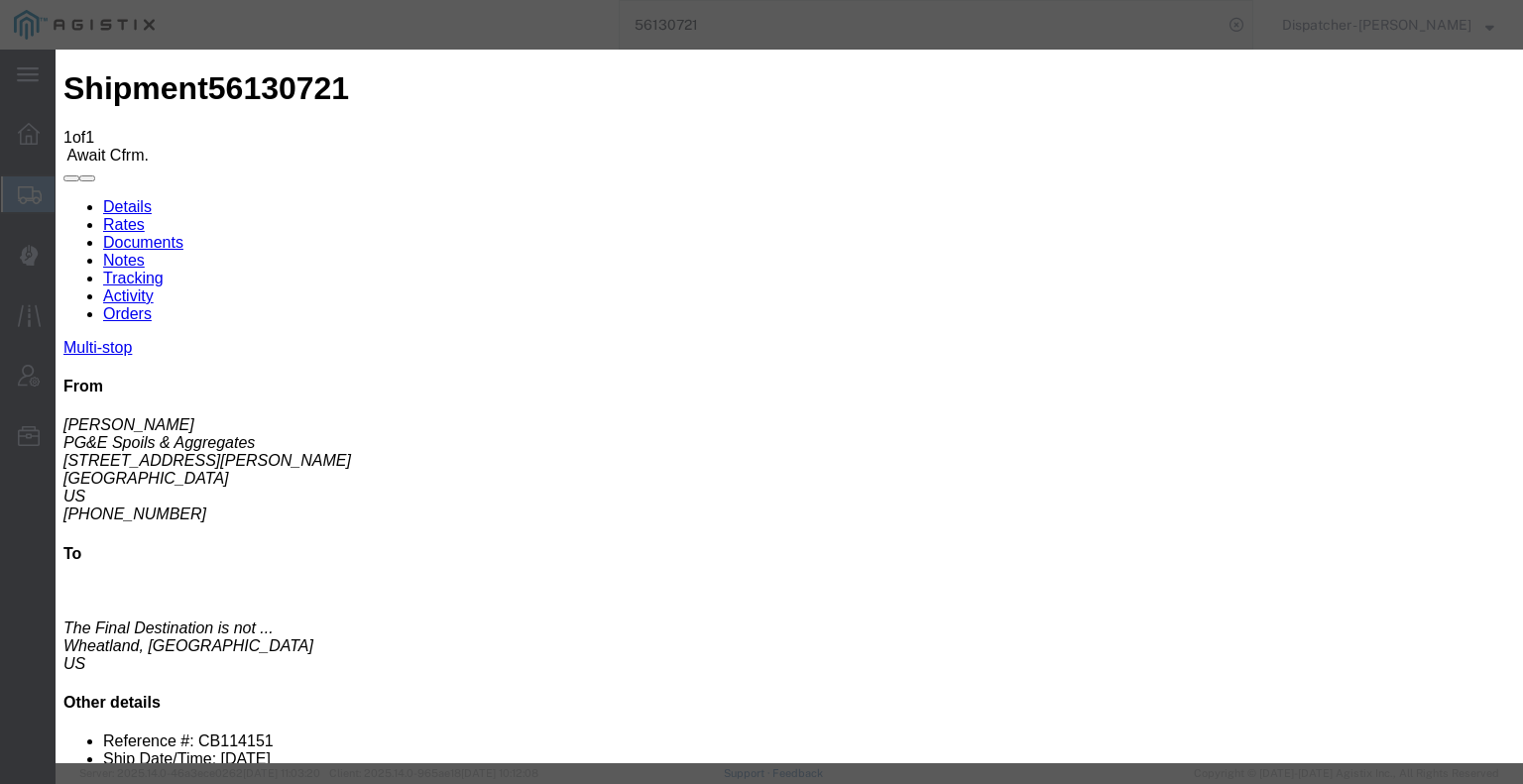 click on "07/10/2025" at bounding box center [167, 3221] 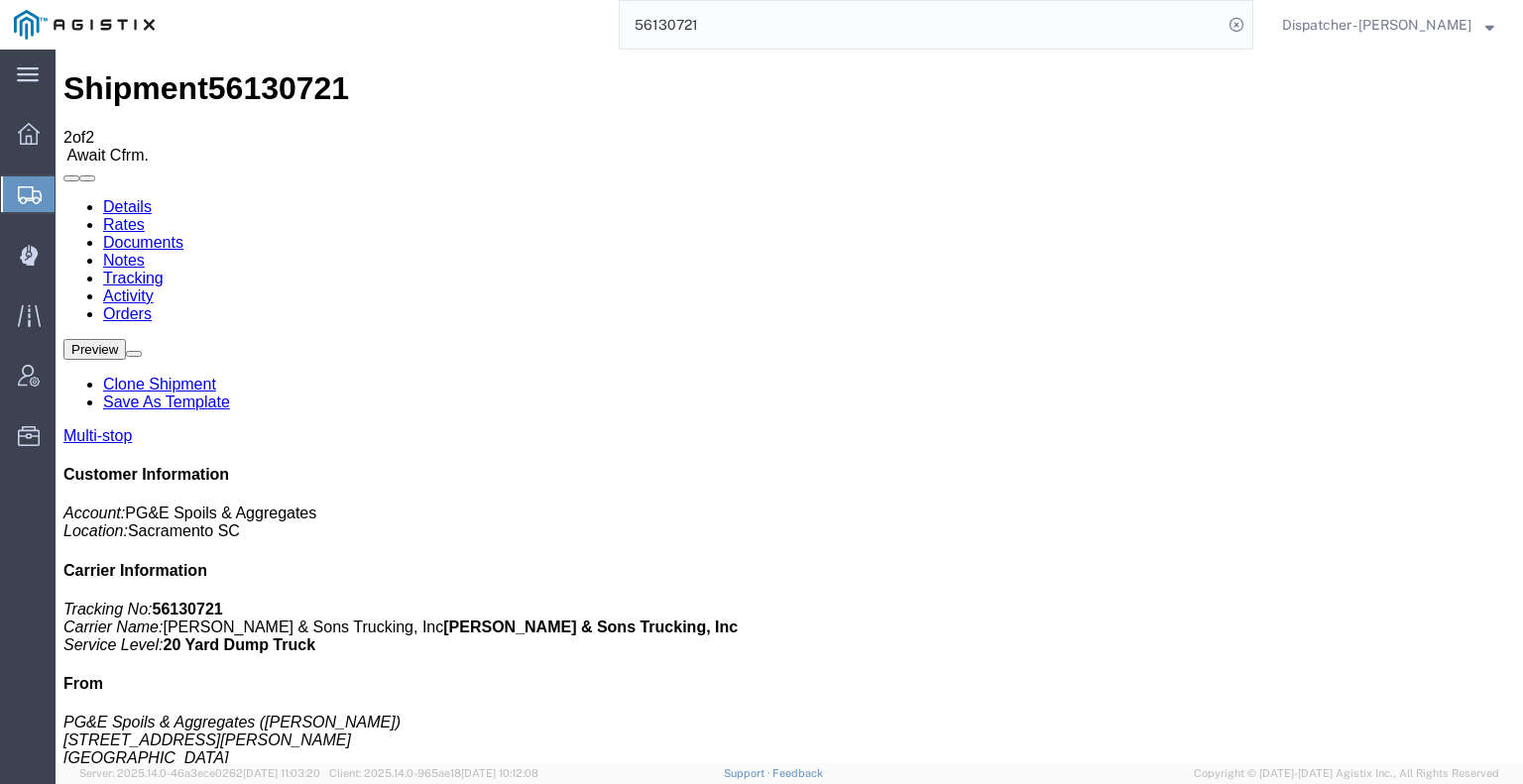 click on "Add New Tracking" at bounding box center (227, 1227) 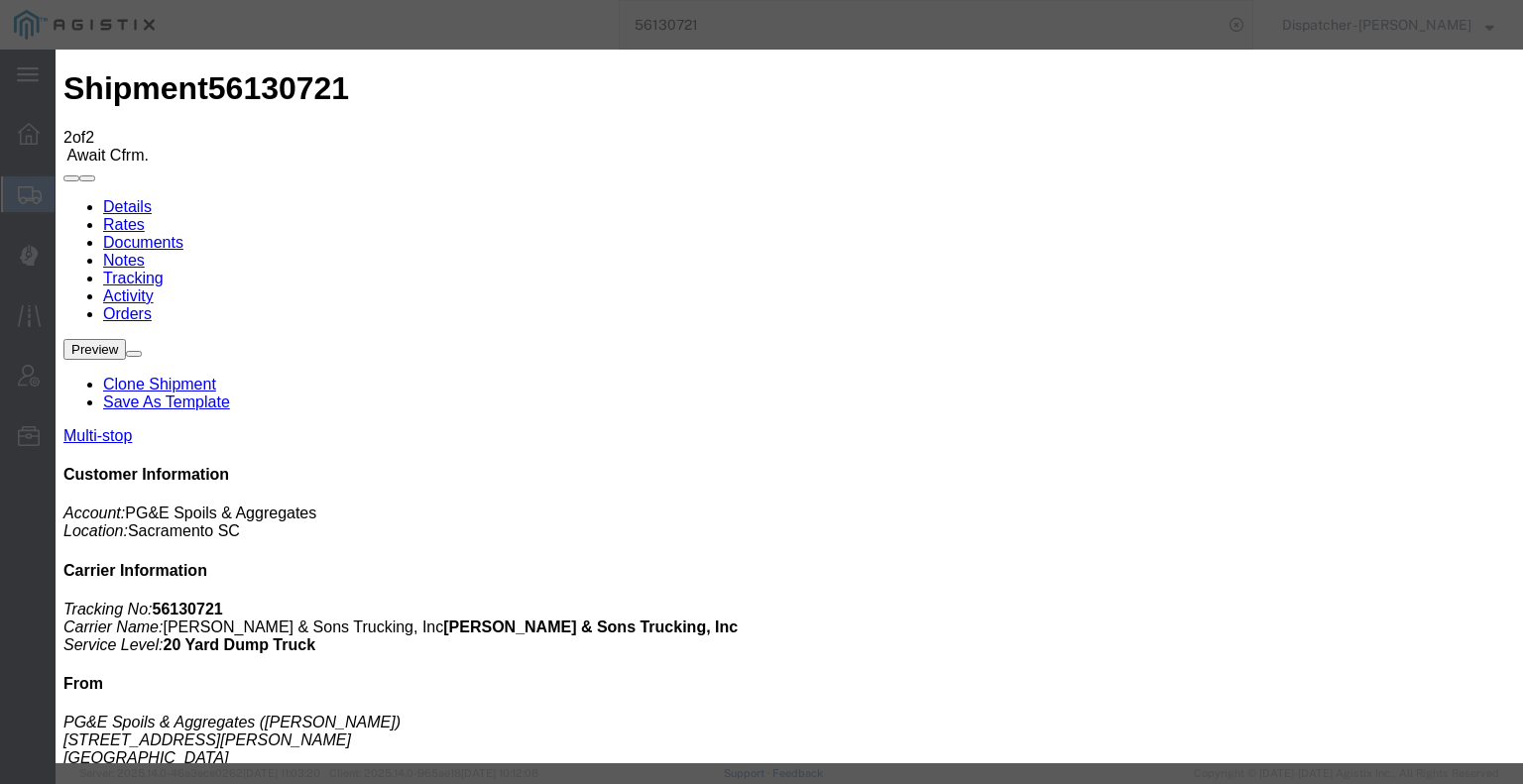 click on "07/10/2025" at bounding box center [167, 3480] 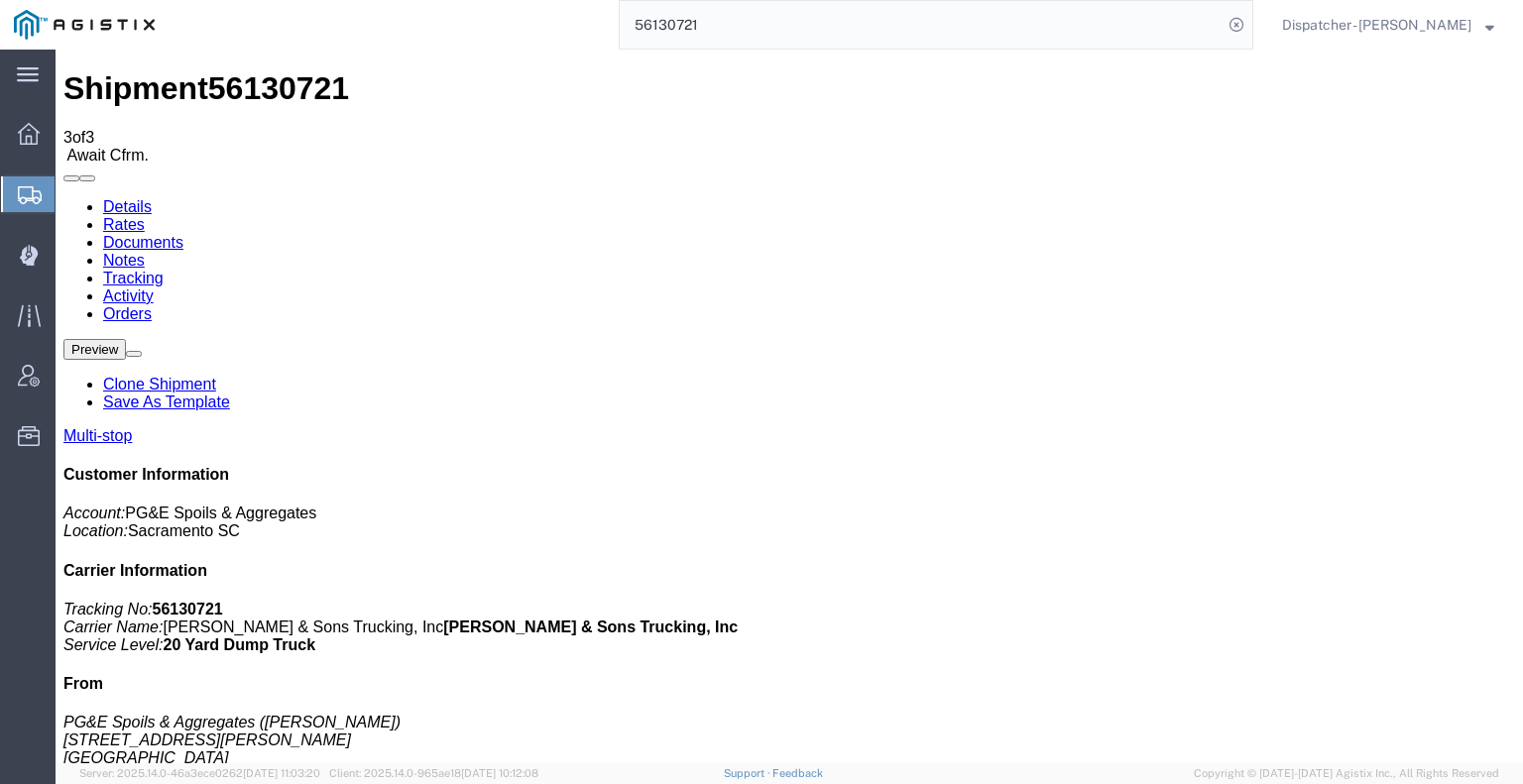click on "Add New Tracking" at bounding box center (227, 1227) 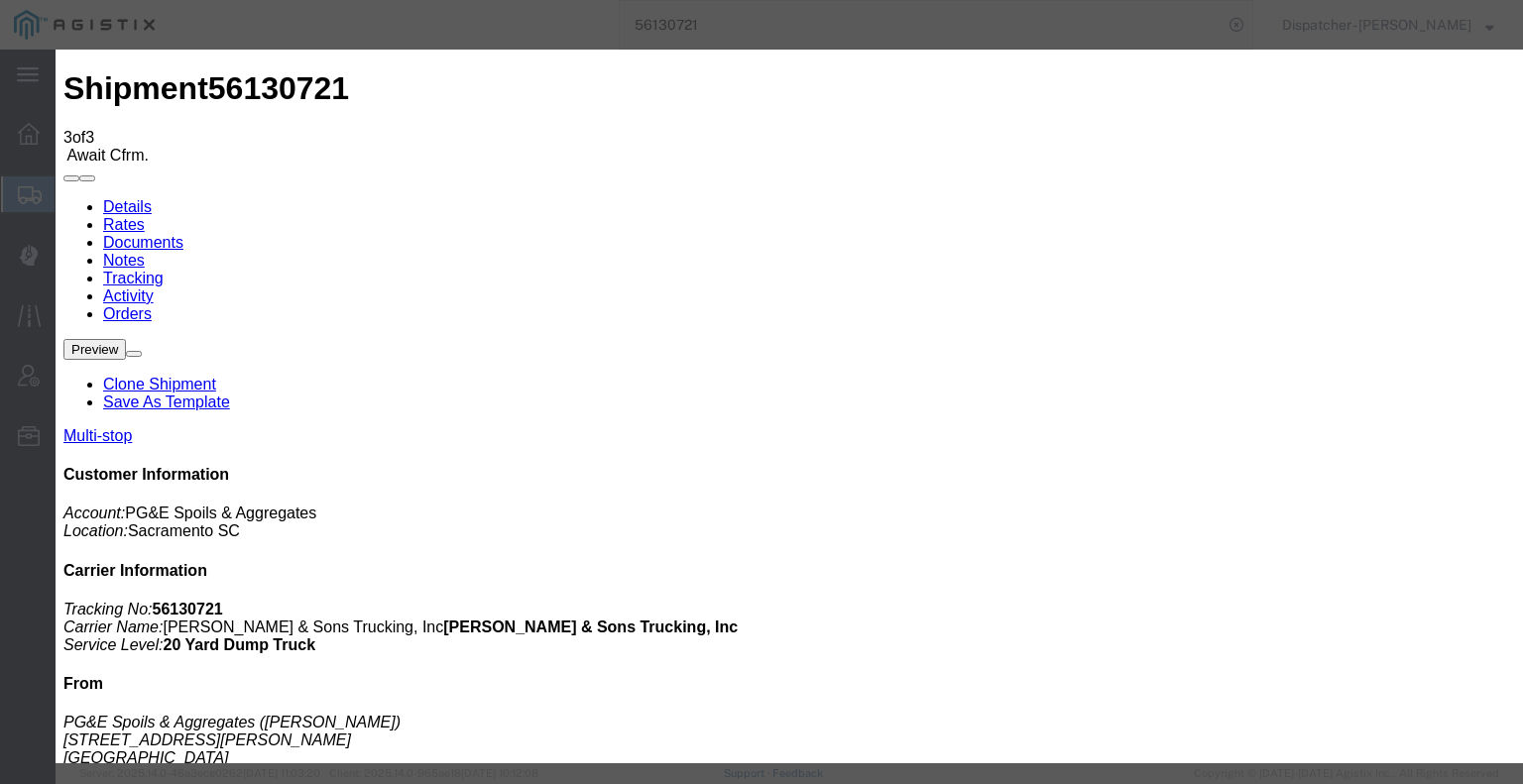 click on "07/10/2025" at bounding box center (167, 3739) 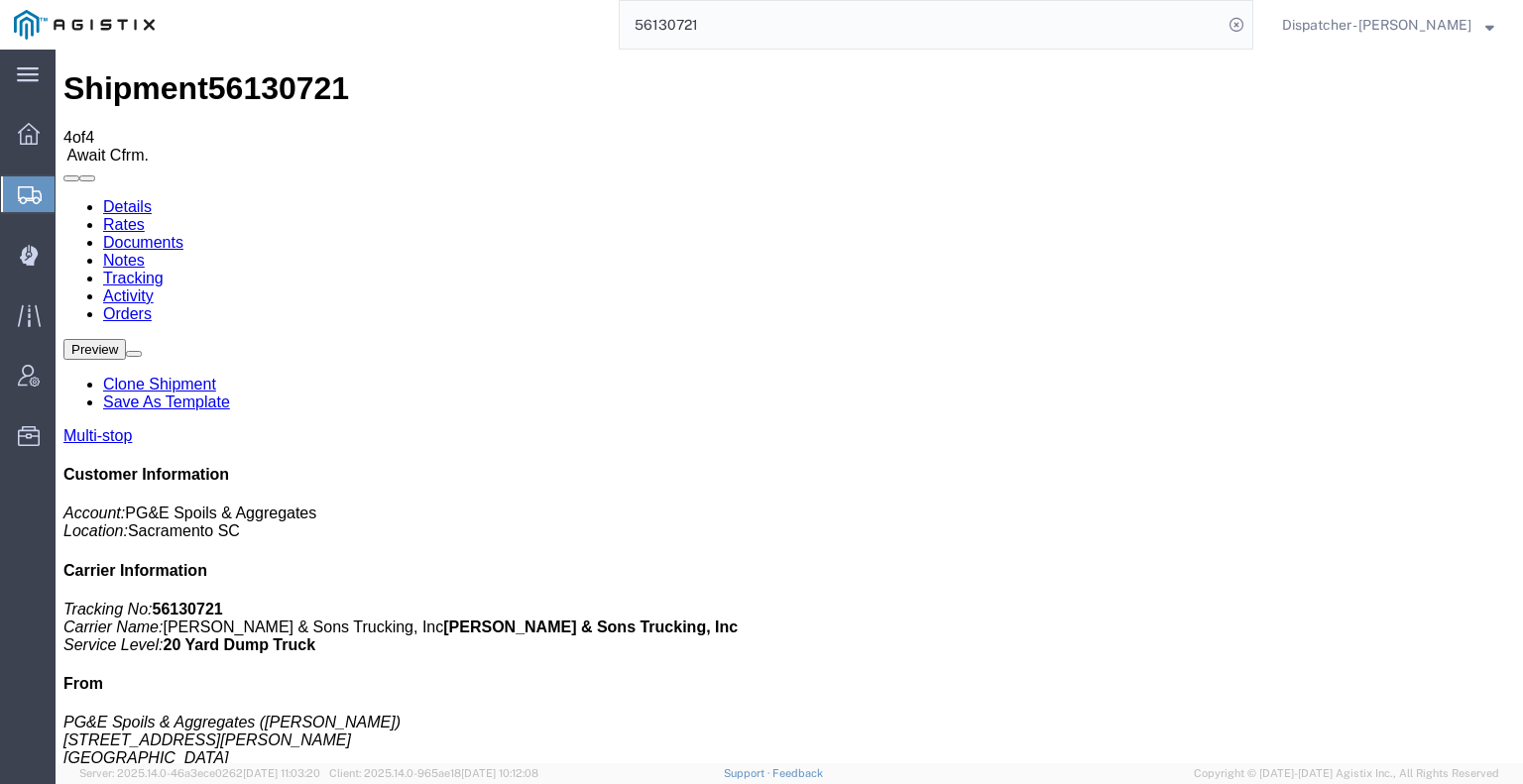 click on "Add New Tracking" at bounding box center [227, 1227] 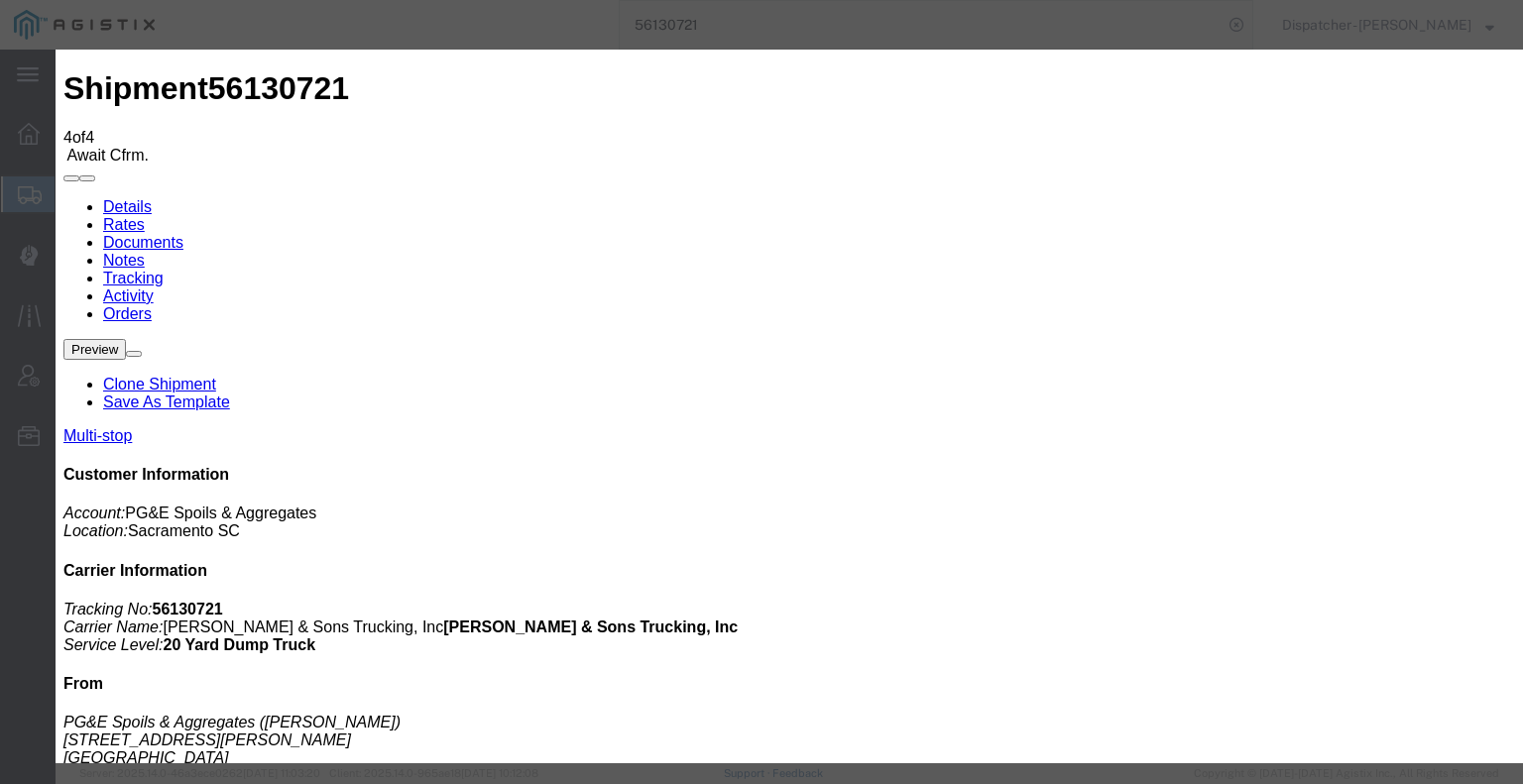 click on "07/10/2025" at bounding box center (167, 3997) 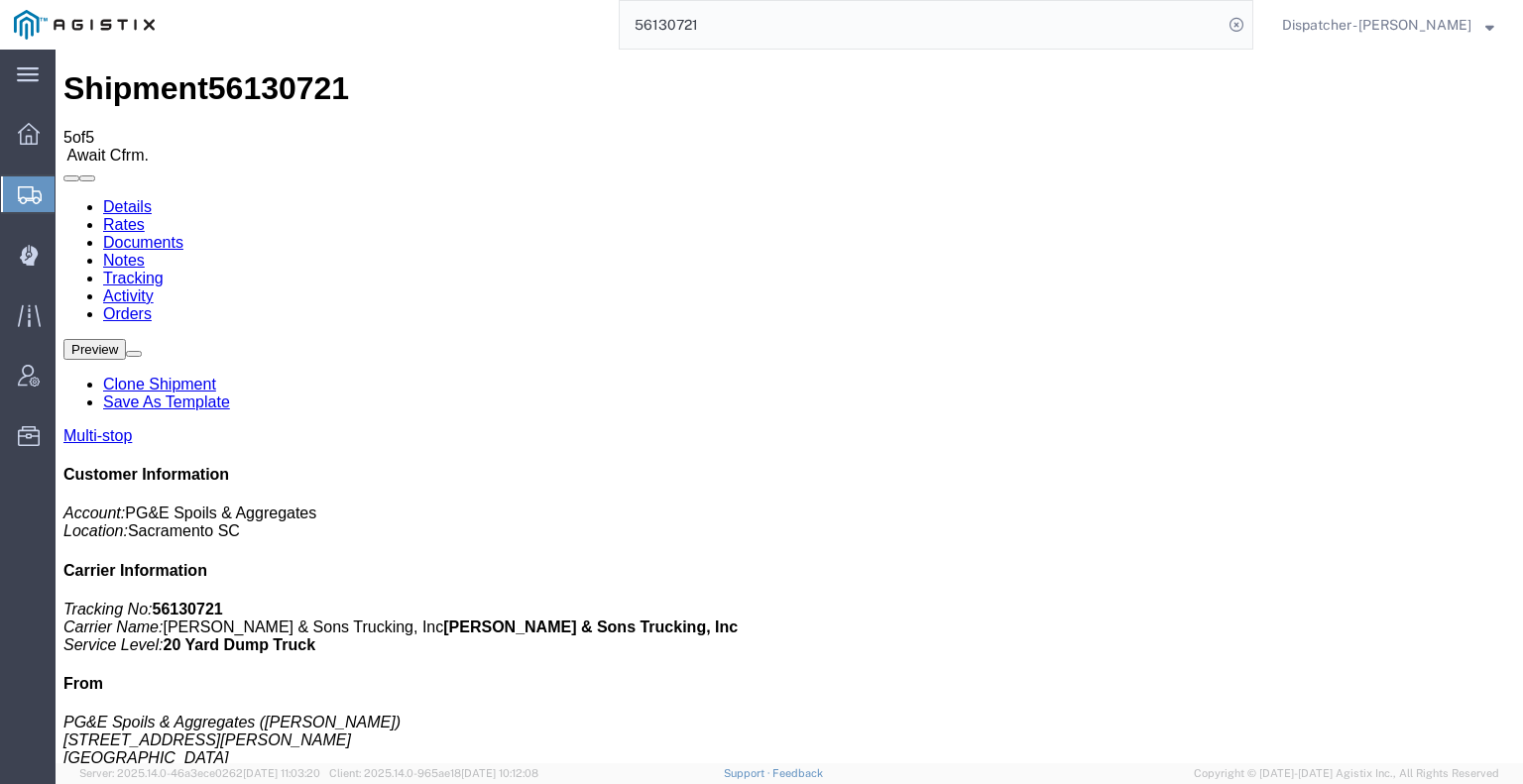 click at bounding box center [63, 198] 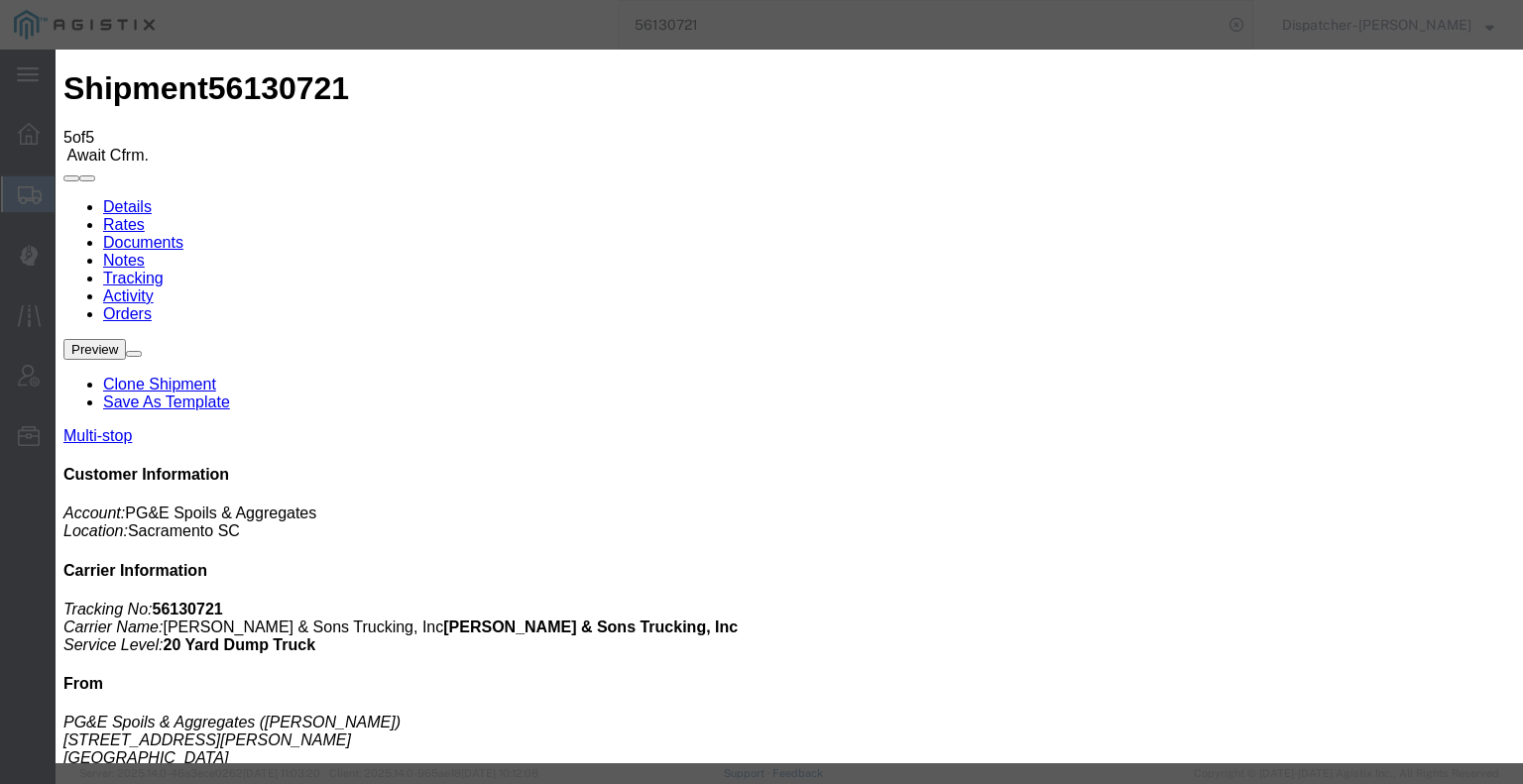 click on "Activity
Status Date
[DATE]
Time
8:00 AM
Status
Select Arrival Notice Available Arrival Notice Imported Arrive at Delivery Location Arrive at Pick-Up Location Arrive at Terminal Location Attempted Delivery Attempted Pick-Up Awaiting Customs Clearance Awaiting Pick-Up Break Start Break Stop Cargo Damaged Cargo-Offloaded Cleared Customs Confirmed on Board Customs Delay Customs Hold Customs Released DEA Hold Intact DEA Intensive/Exam Delivered Delivery Appointment Scheduled Delivery Confirmation Delivery Dock Closed Delivery Refused Depart Delivery Location Depart Pick-Up Location Depart Terminal Location Documents Uploaded Entry Docs Received Entry Submitted Estimated date / time for ETA Expired Export Customs Cleared Export Customs Sent FDA Documents Sent FDA Exam FDA Hold FDA Released FDA Review Flight Update Forwarded Fully Released Import Customs Cleared In-Transit In-Transit with Partner ISF filed Loaded Loading Started Mechanical Delay Missed Pick-Up" at bounding box center (789, 4541) 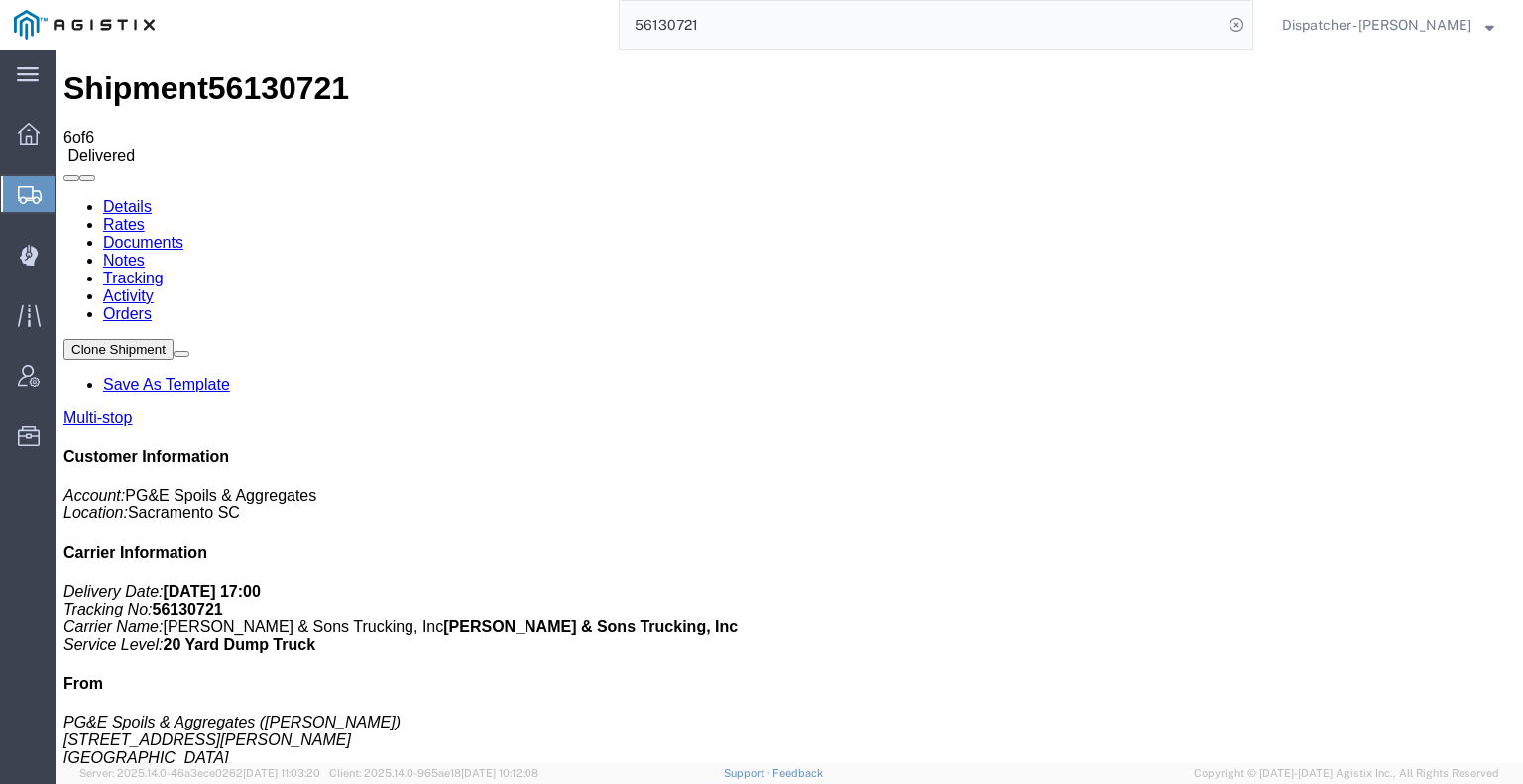 click on "Notes" at bounding box center (124, 260) 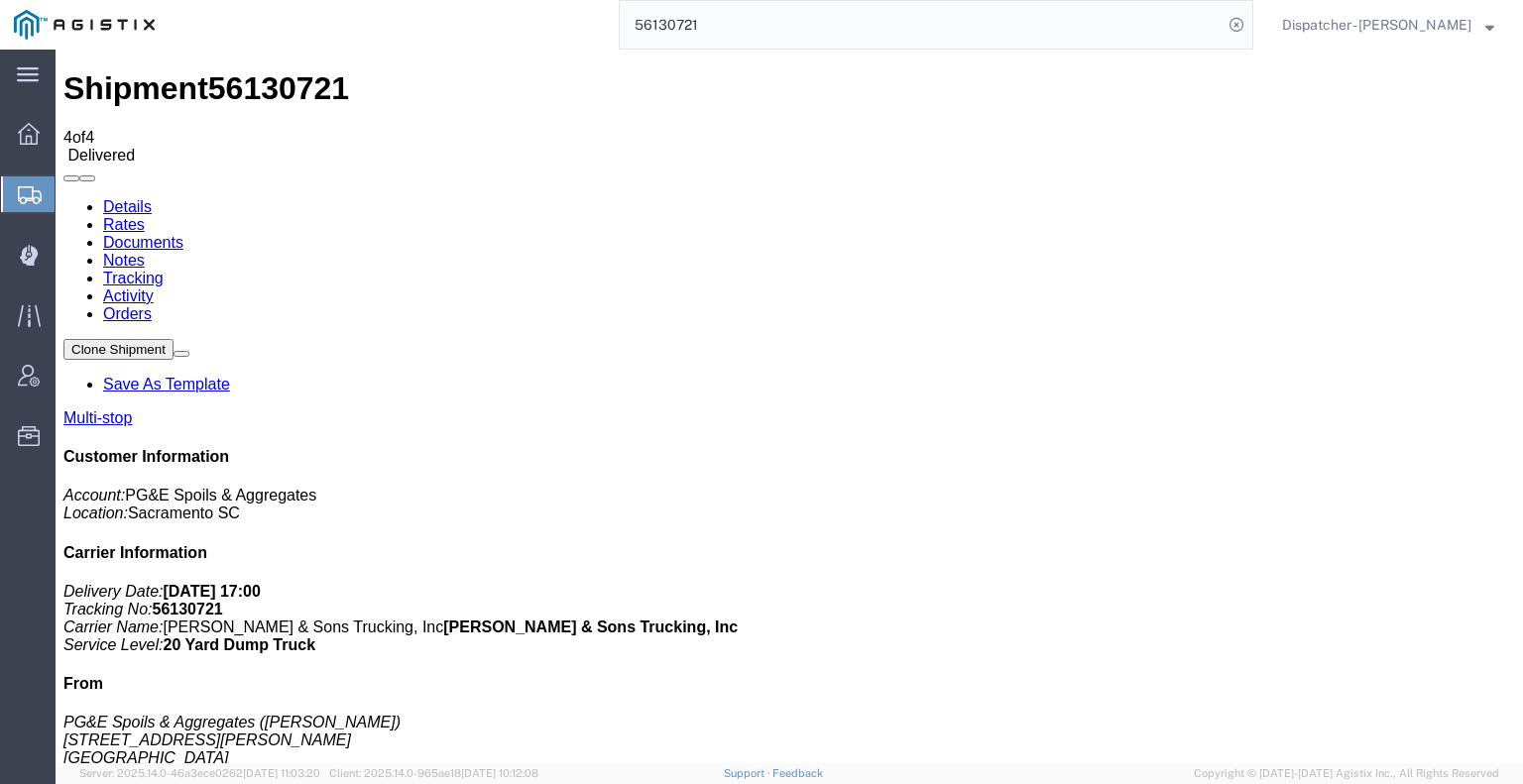 click on "Documents" at bounding box center [143, 242] 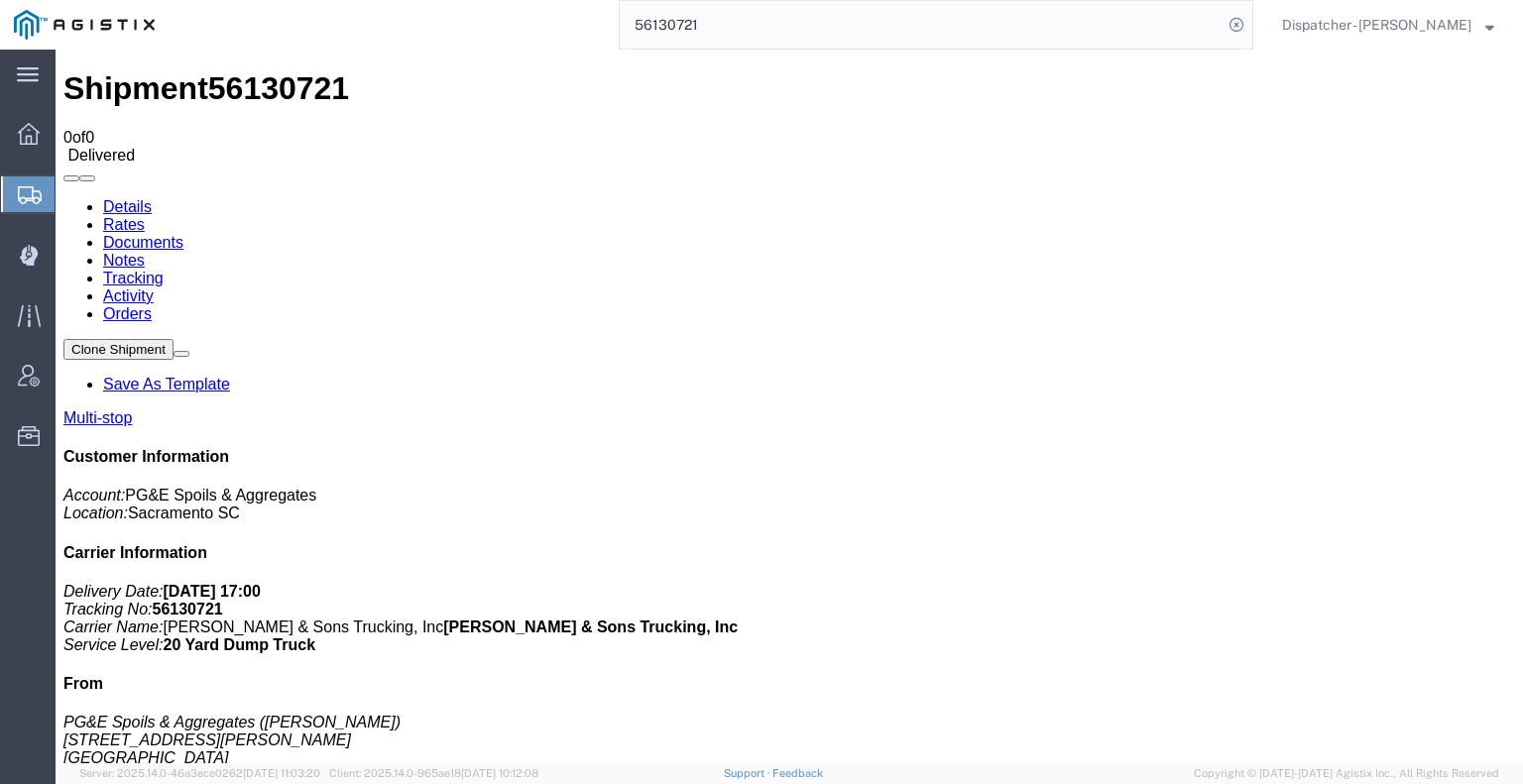 click on "Shipment  56130721 0
of
0   Delivered Details Rates Documents Notes Tracking Activity Orders
Clone Shipment
Save As Template
Multi-stop
Customer Information
Account: PG&E Spoils & Aggregates
Location: [GEOGRAPHIC_DATA] SC
Carrier Information
Delivery Date: [DATE] 17:00
Tracking No: 56130721
Carrier Name: [PERSON_NAME] & Sons Trucking, Inc [PERSON_NAME] & Sons Trucking, Inc
Service Level: 20 Yard Dump Truck
From
PG&E Spoils & Aggregates ([PERSON_NAME])
[STREET_ADDRESS][PERSON_NAME]
[PHONE_NUMBER]
To
()
The Final Destination is not defined yet Wheatland, [GEOGRAPHIC_DATA]
[GEOGRAPHIC_DATA]
Other details
Reference: CB114151
Ship Date: [DATE]
Mode: Truckload
Creator: Agistix [PERSON_NAME]
Creator: foreman_pgespoils@p...
Last Saved: [DATE] 07:34 PDT
Please fix the following errors Documents
Ship Label Format:
Drag and Drop or Type" at bounding box center (789, 1463) 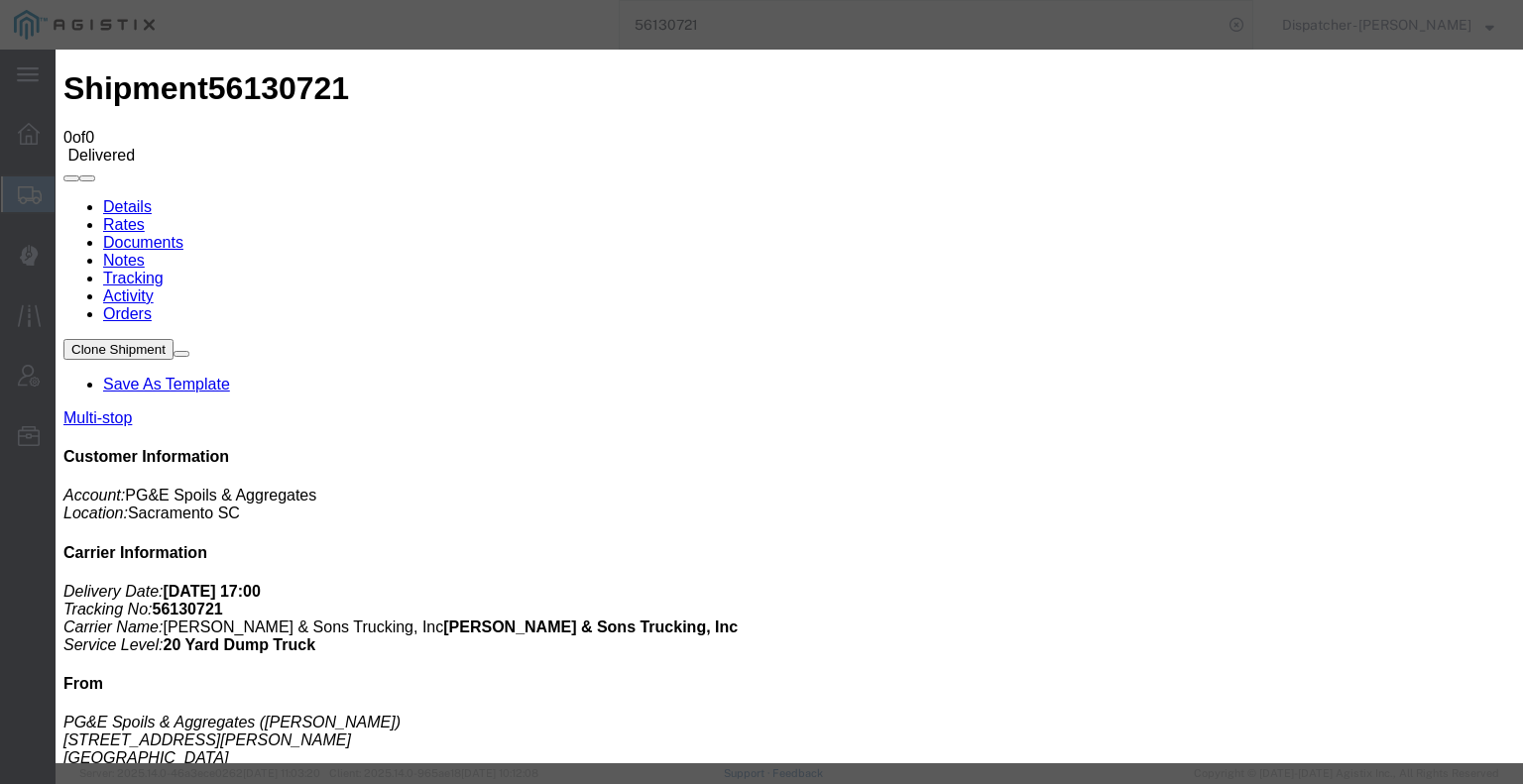 click on "Browse" at bounding box center (93, 1931) 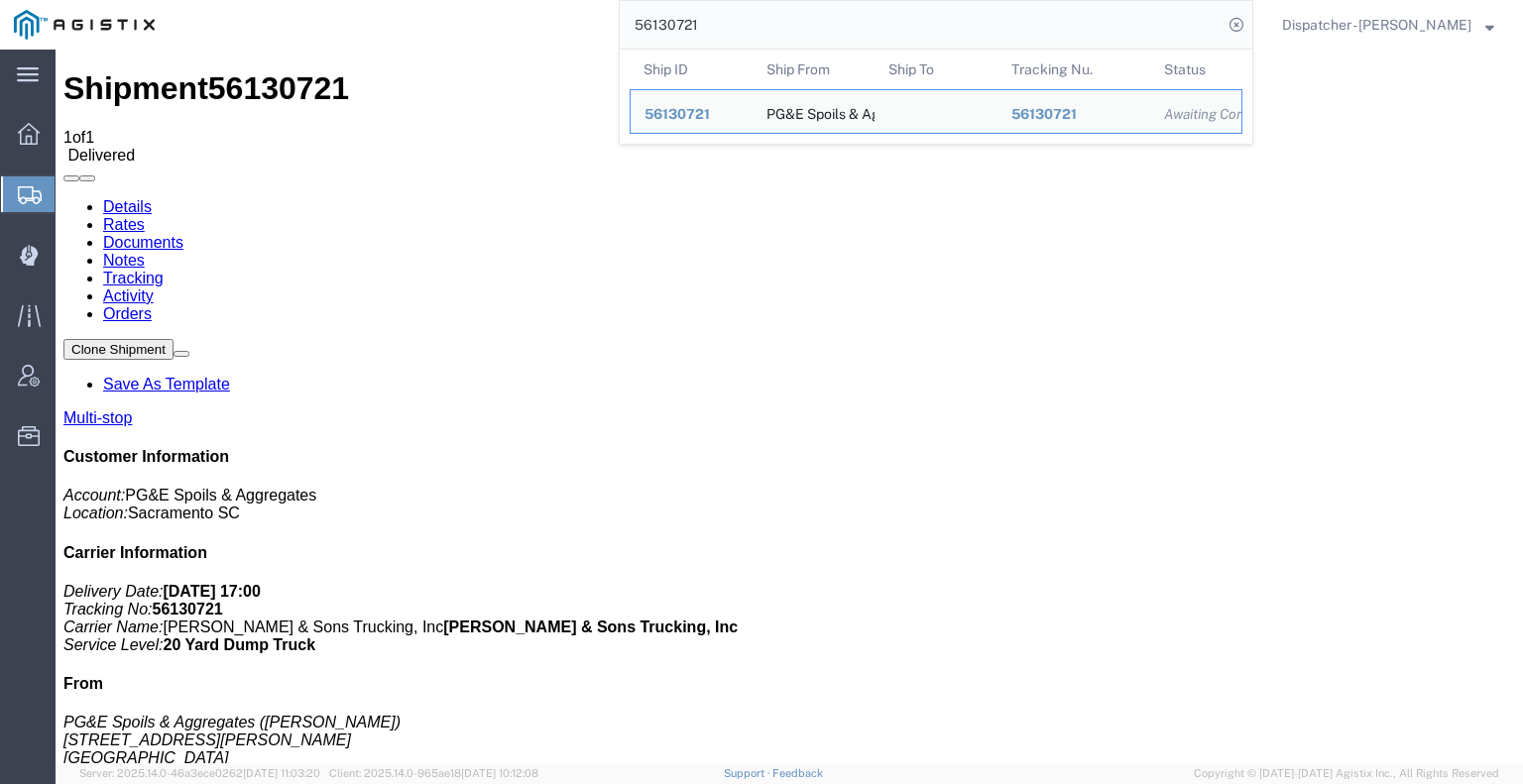 drag, startPoint x: 771, startPoint y: 63, endPoint x: 394, endPoint y: 62, distance: 377.0013 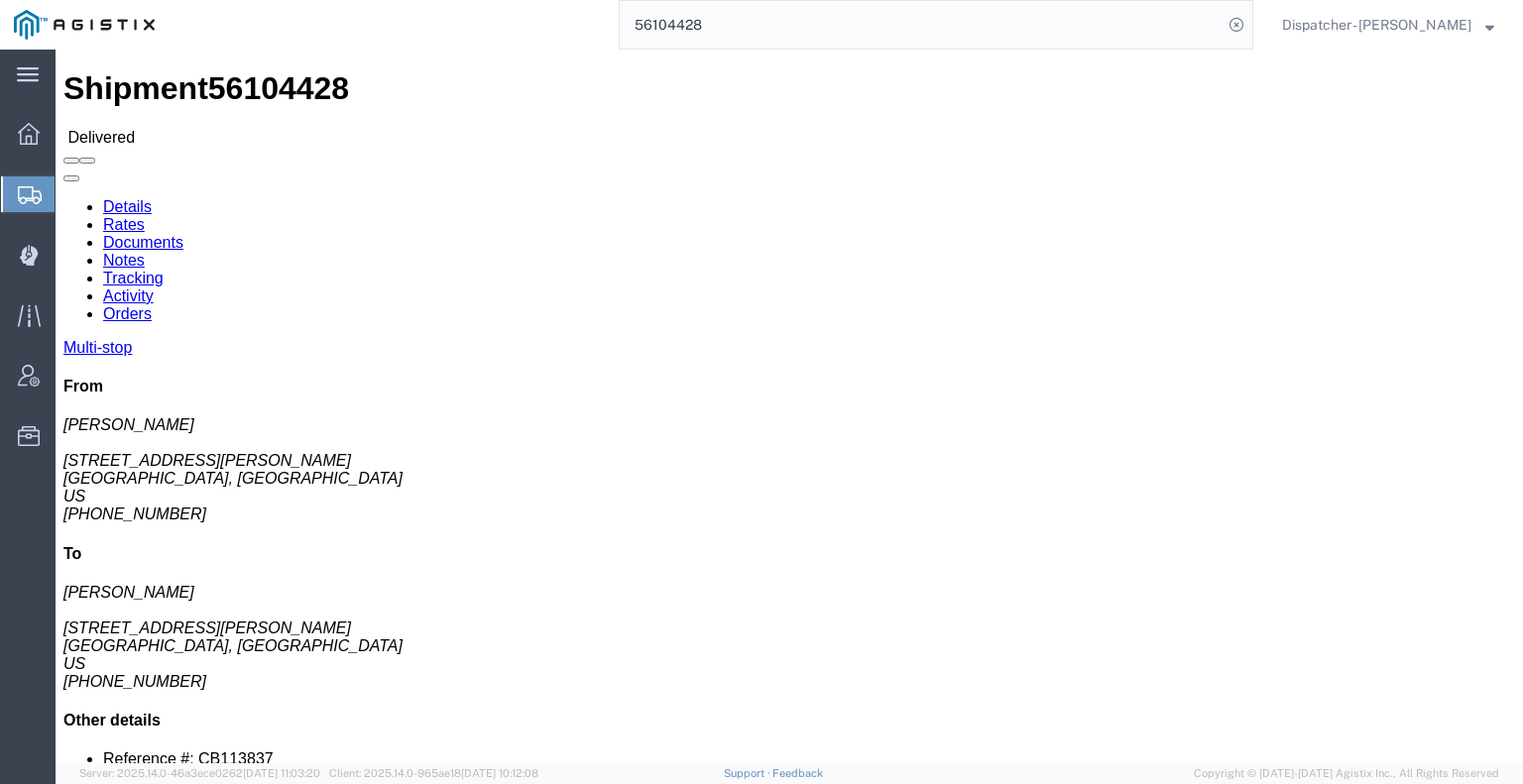click on "Notes" 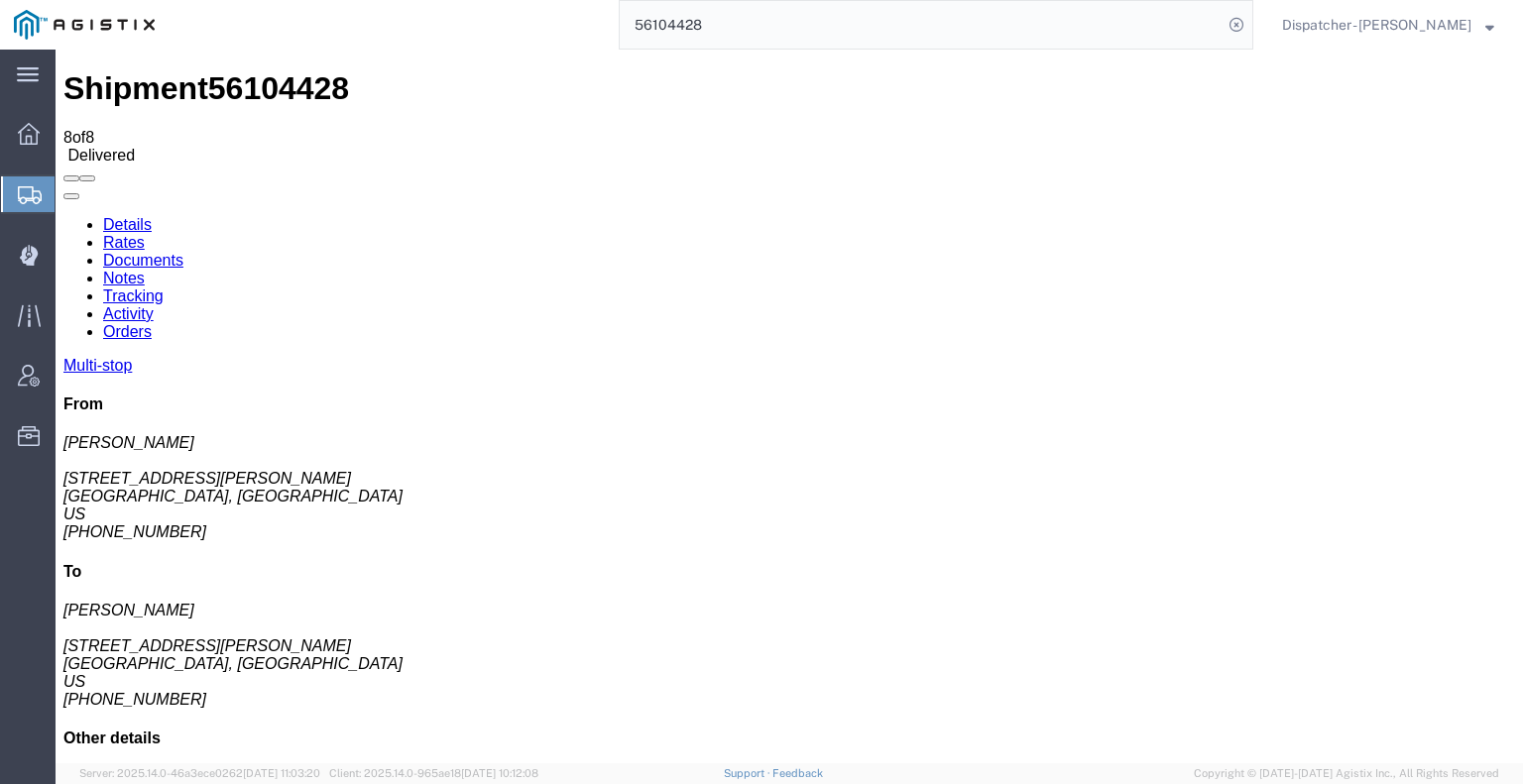 click on "Documents" at bounding box center (143, 260) 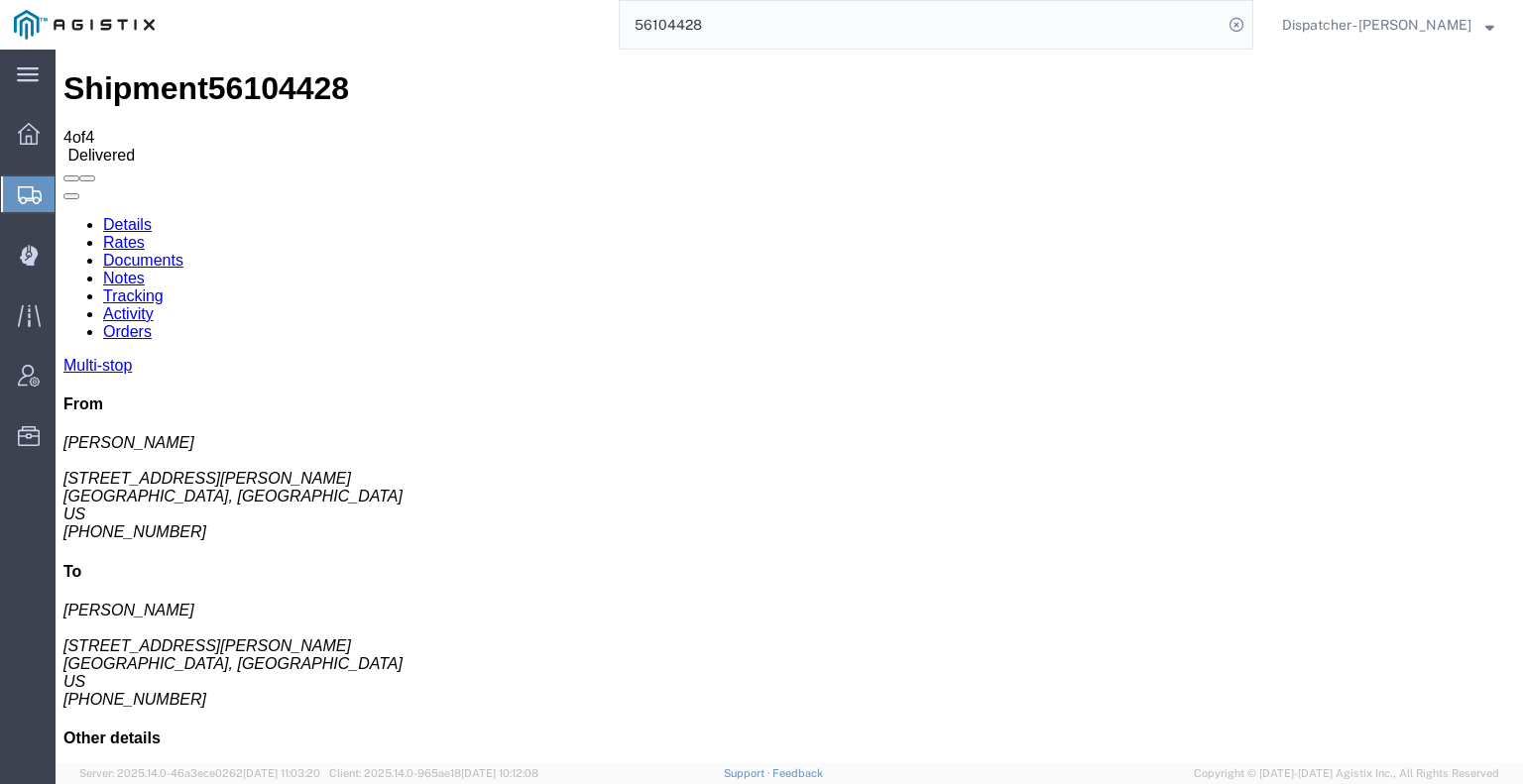 click on "20250709_220200_2025-07-09_22_04_48.jpg" at bounding box center [289, 1864] 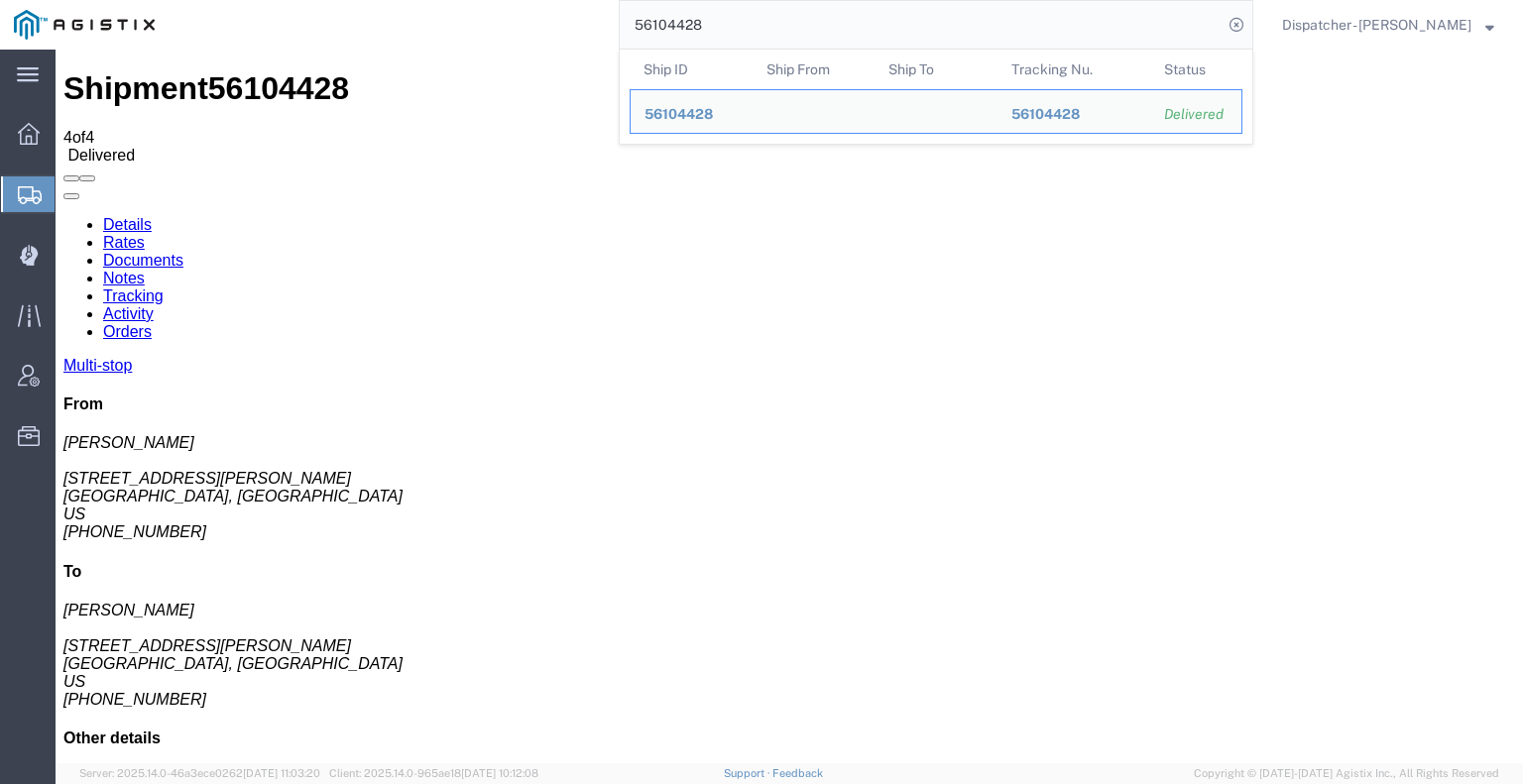 drag, startPoint x: 769, startPoint y: 73, endPoint x: 405, endPoint y: 90, distance: 364.39676 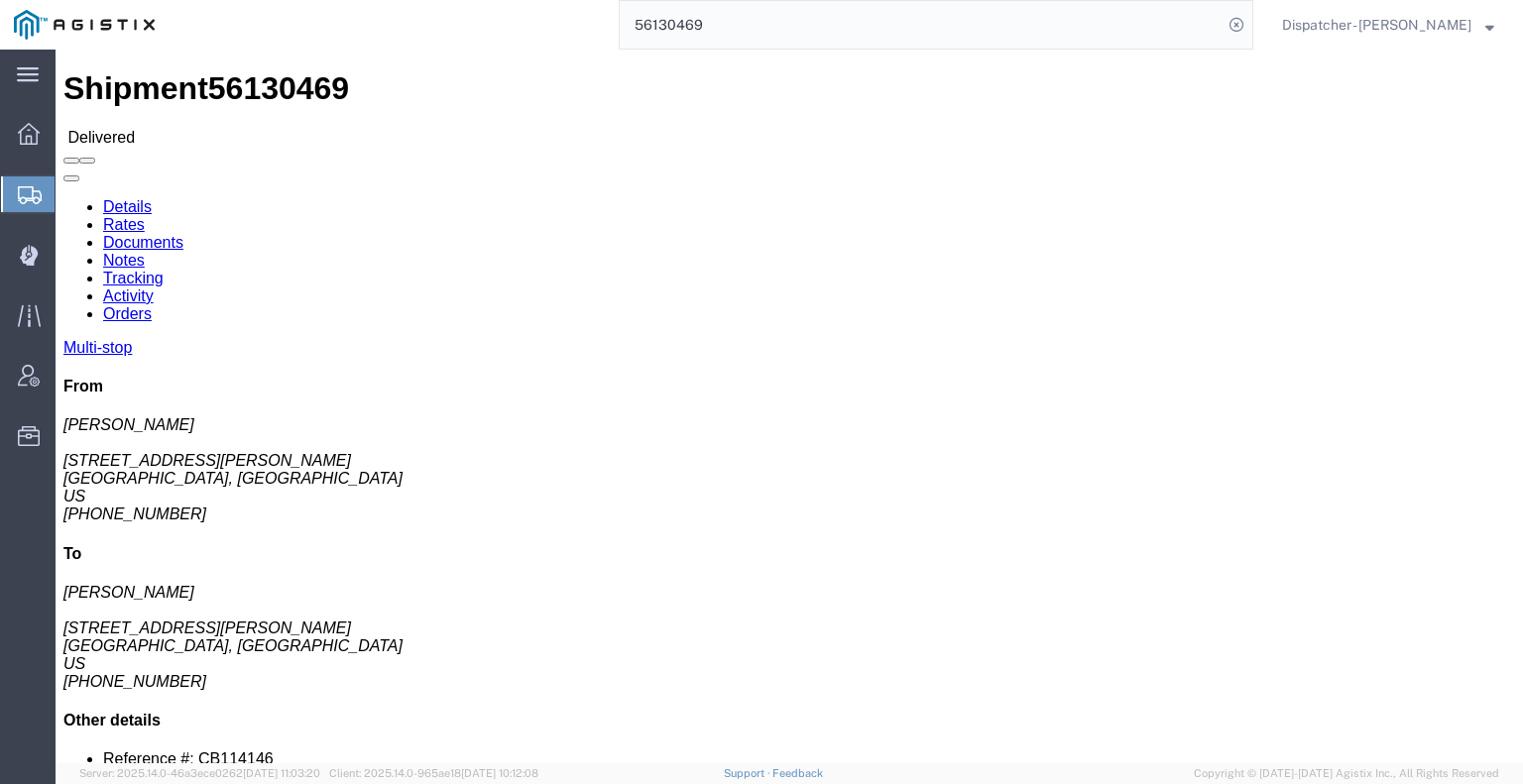 click on "Notes" 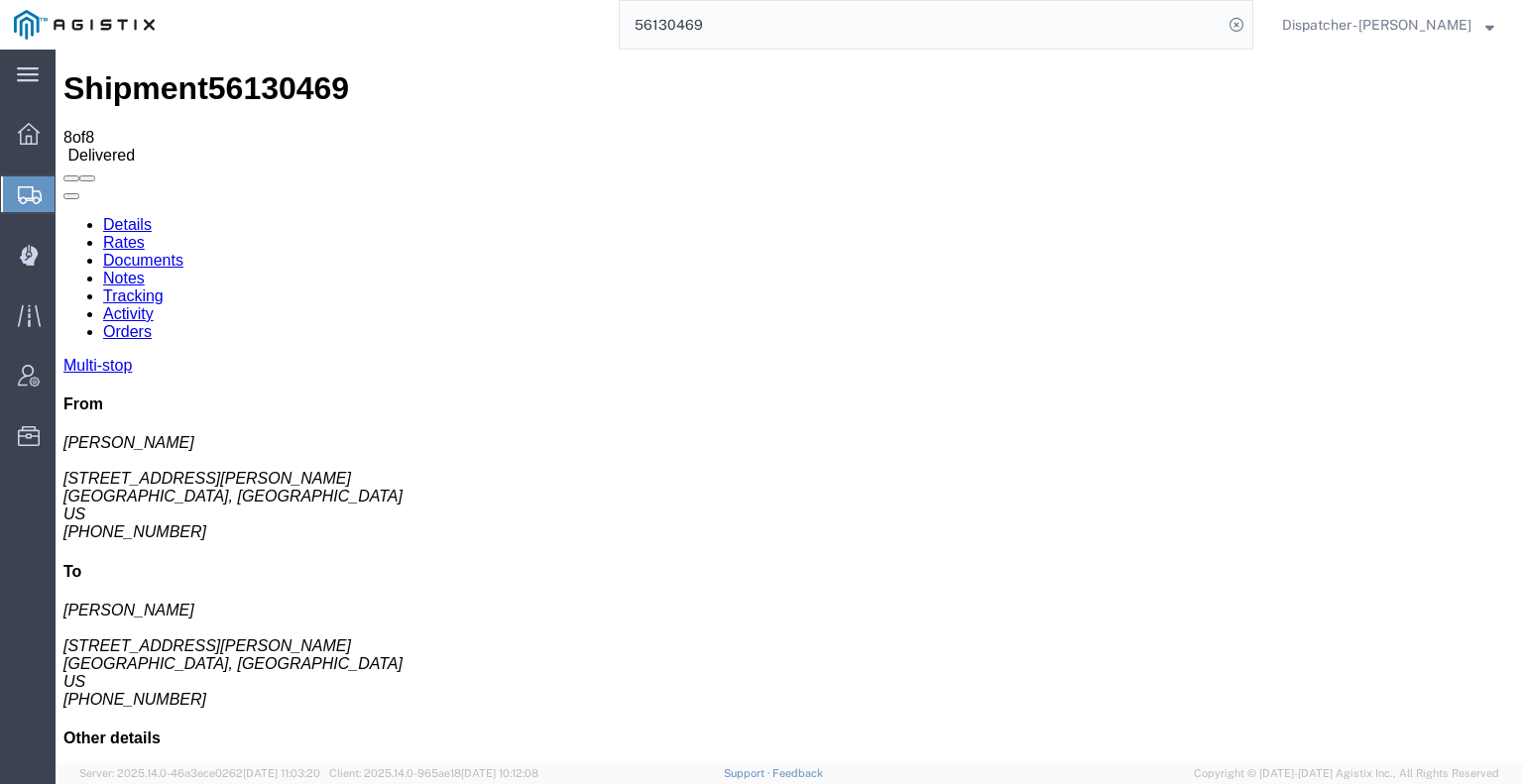 click on "Documents" at bounding box center (143, 260) 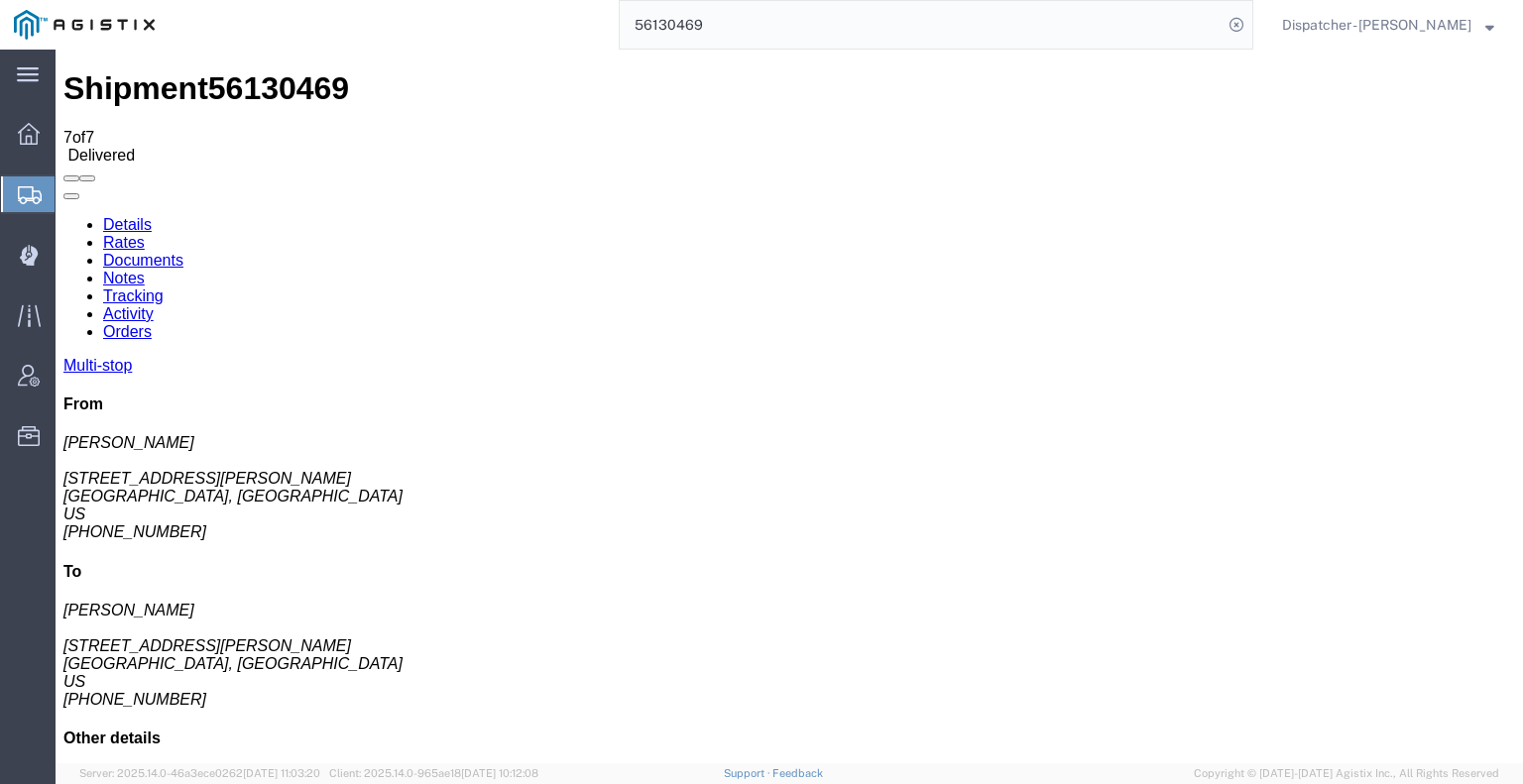 click on "1000040773_2025-07-09_22_08_17.jpg" at bounding box center [210, 1979] 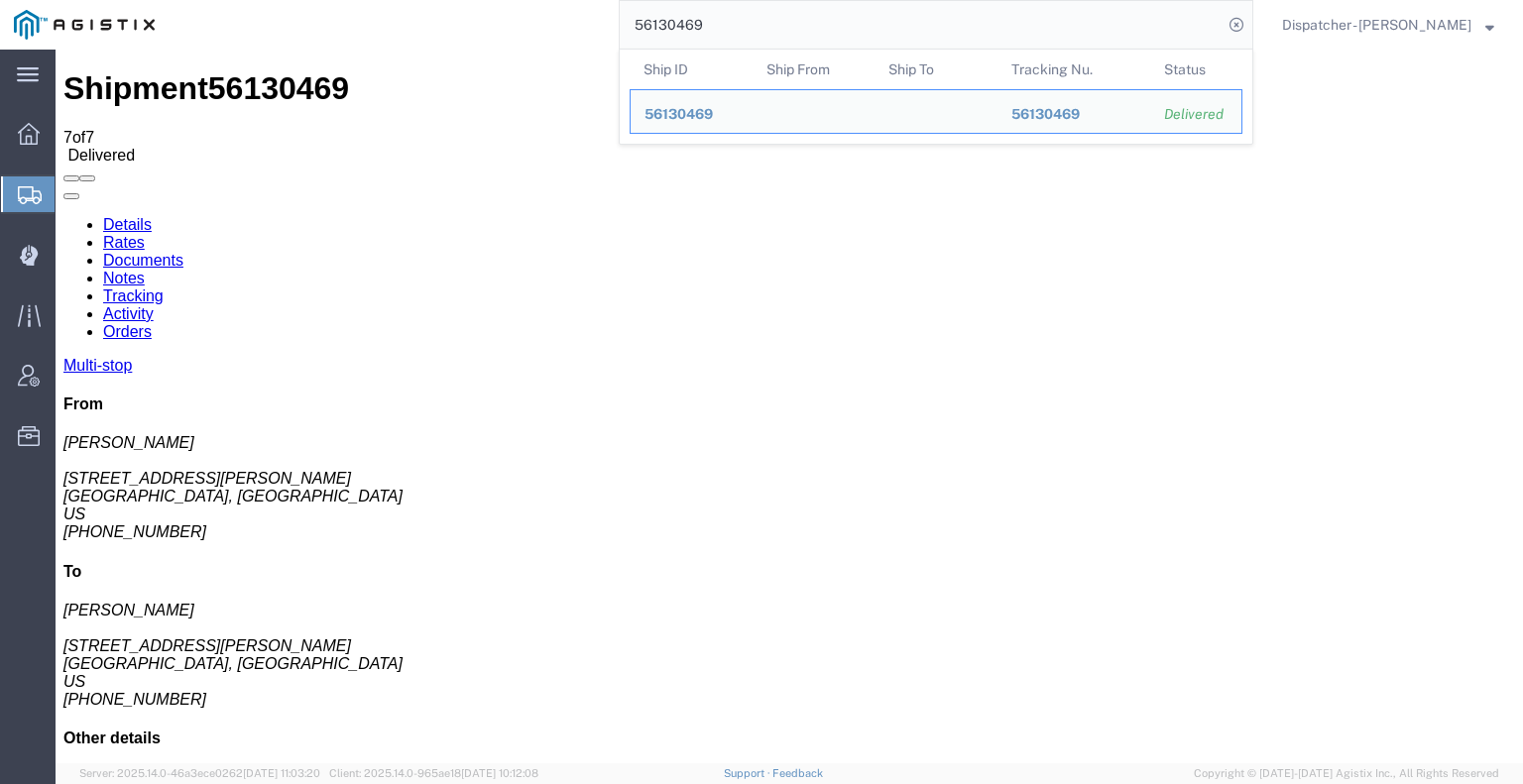 drag, startPoint x: 758, startPoint y: 18, endPoint x: 345, endPoint y: 23, distance: 413.03027 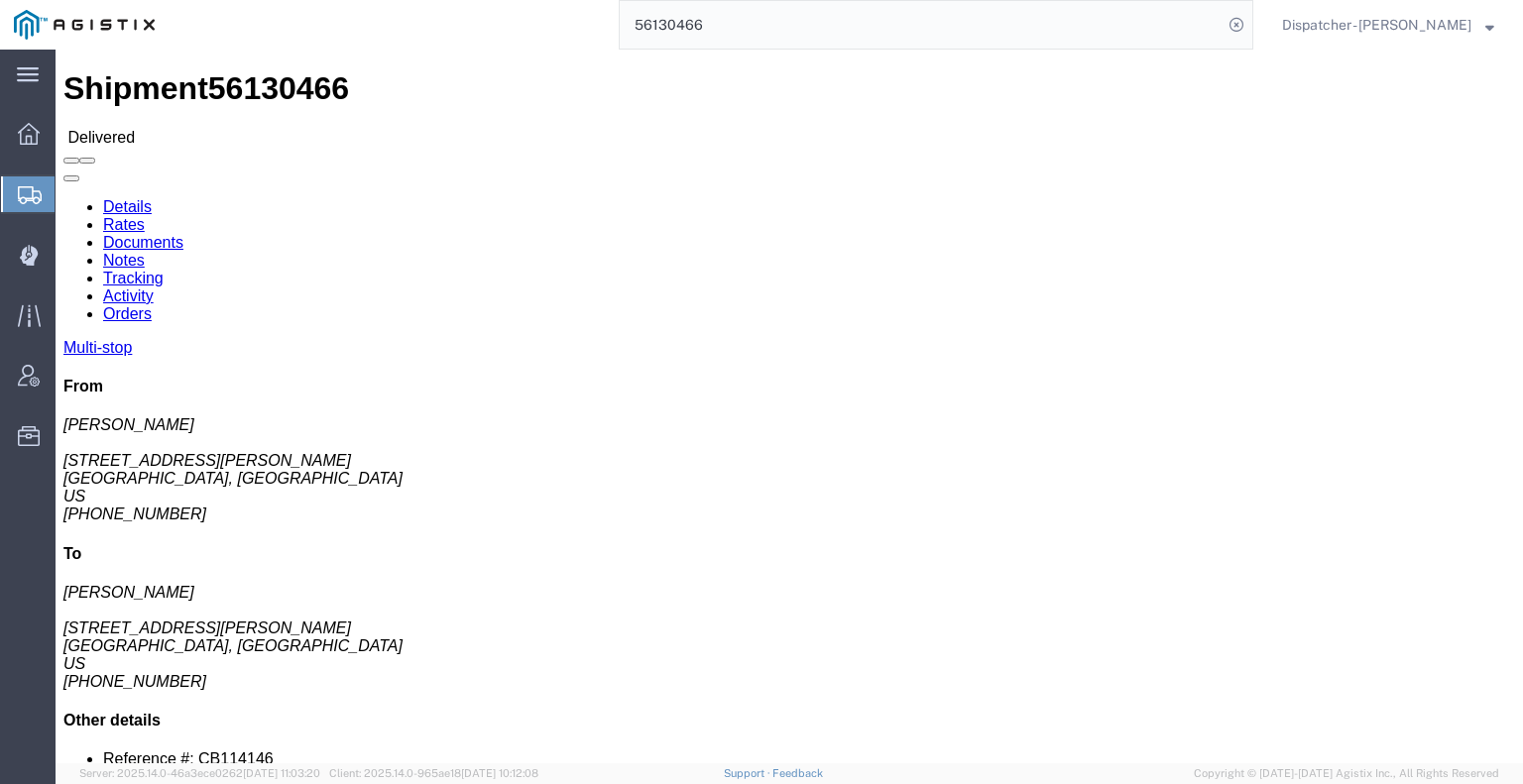 click on "Notes" 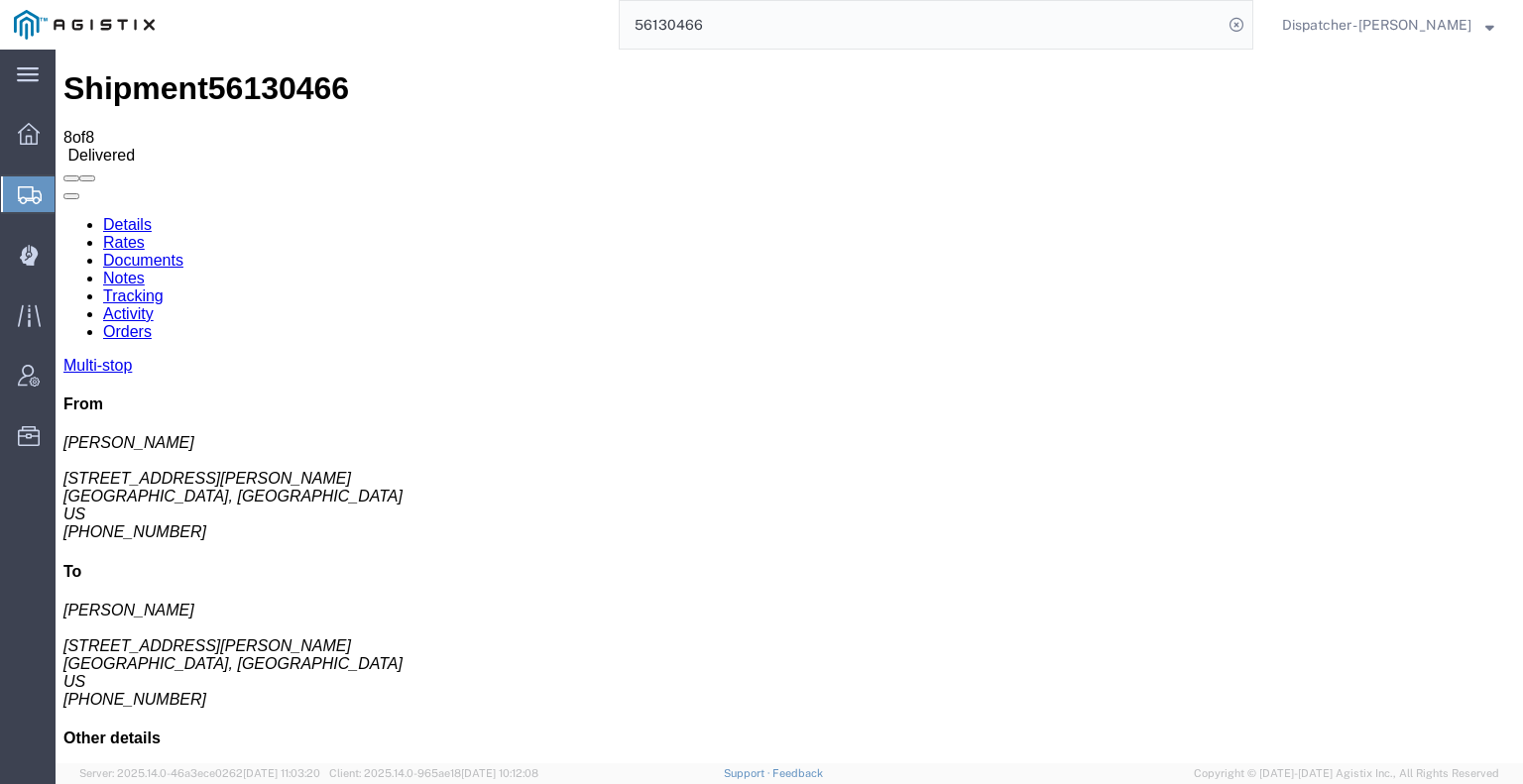 click on "Documents" at bounding box center (143, 260) 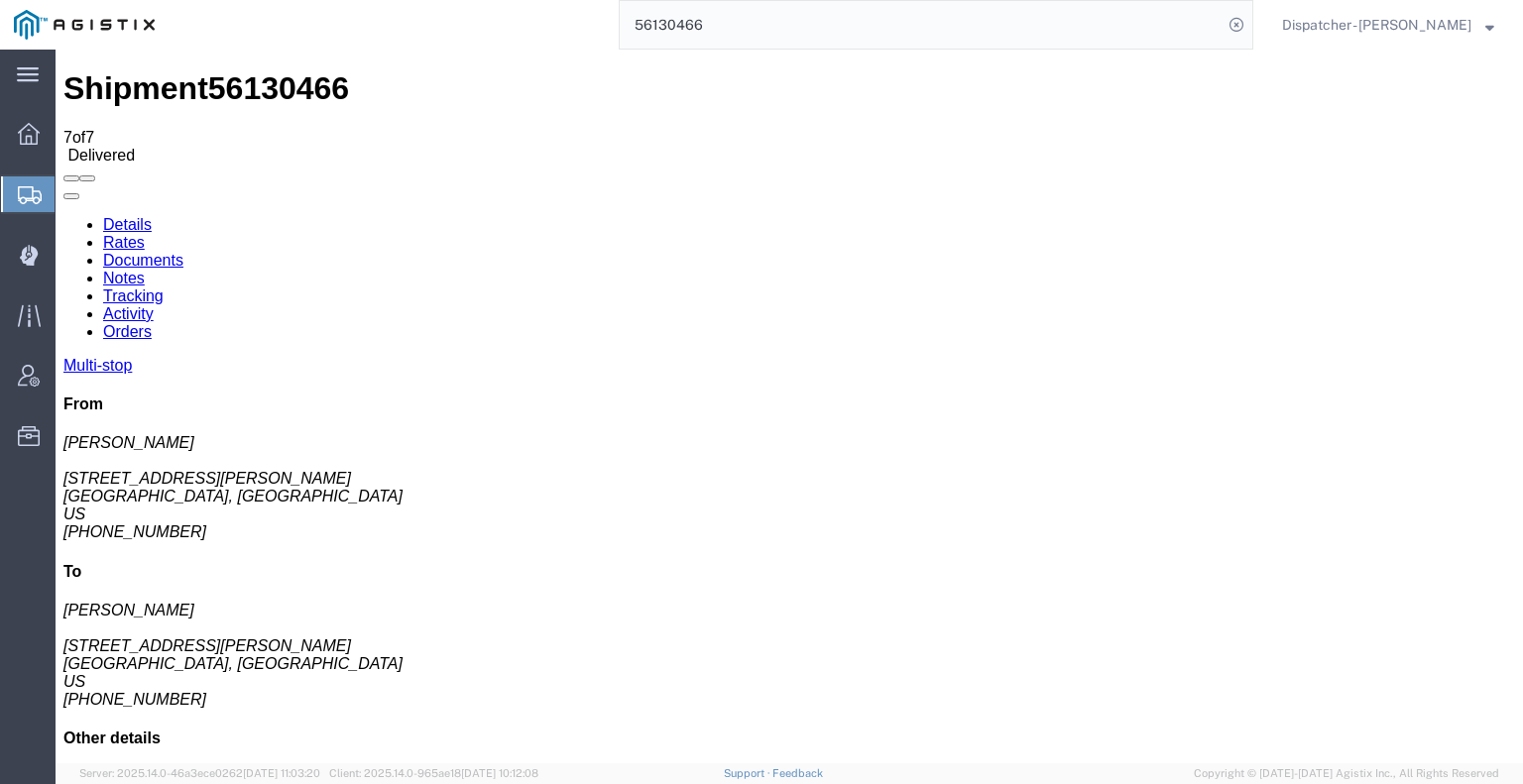 click on "20250709_221651_2025-07-09_22_18_23.jpg" at bounding box center (289, 1971) 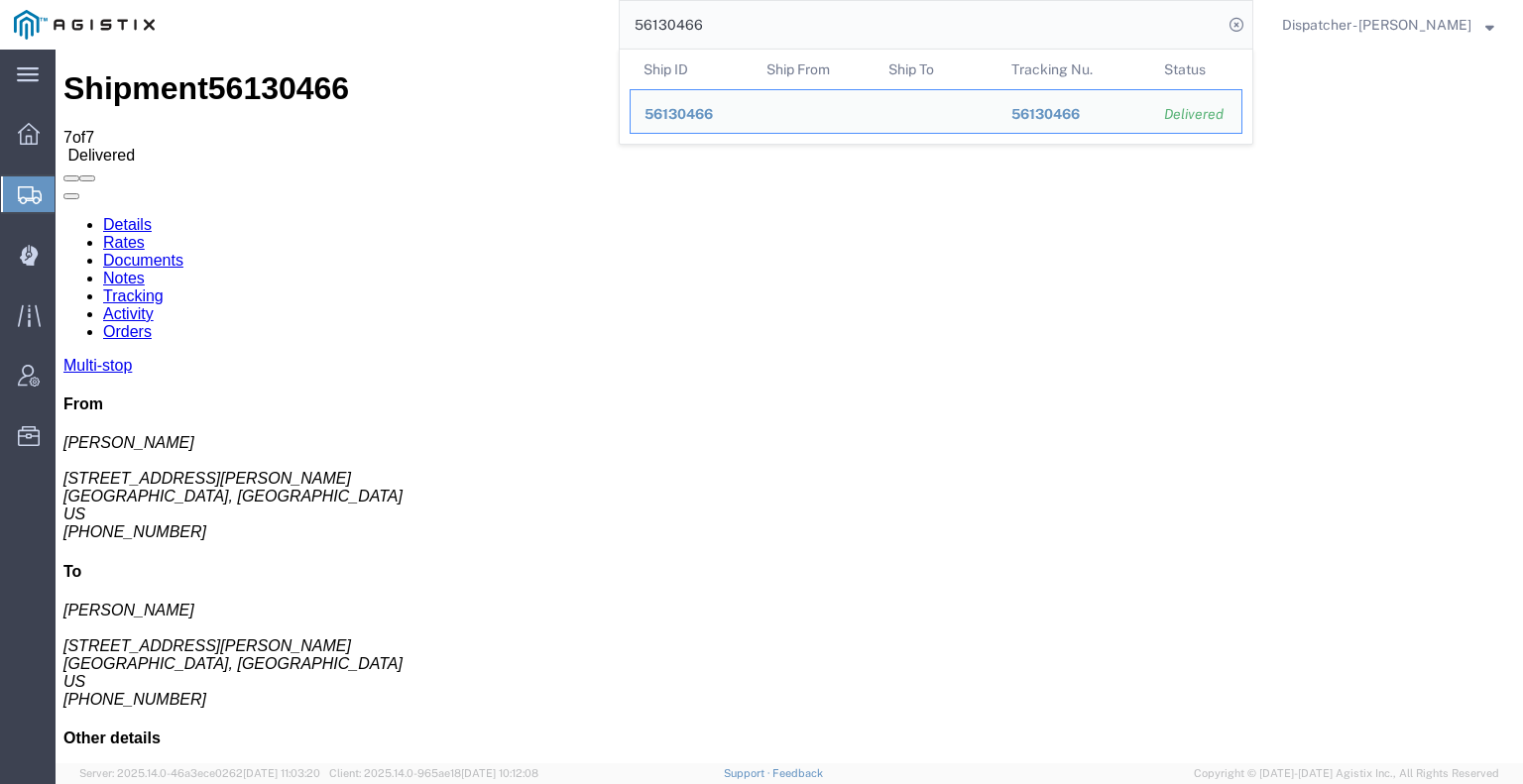 drag, startPoint x: 841, startPoint y: 70, endPoint x: 397, endPoint y: 67, distance: 444.01014 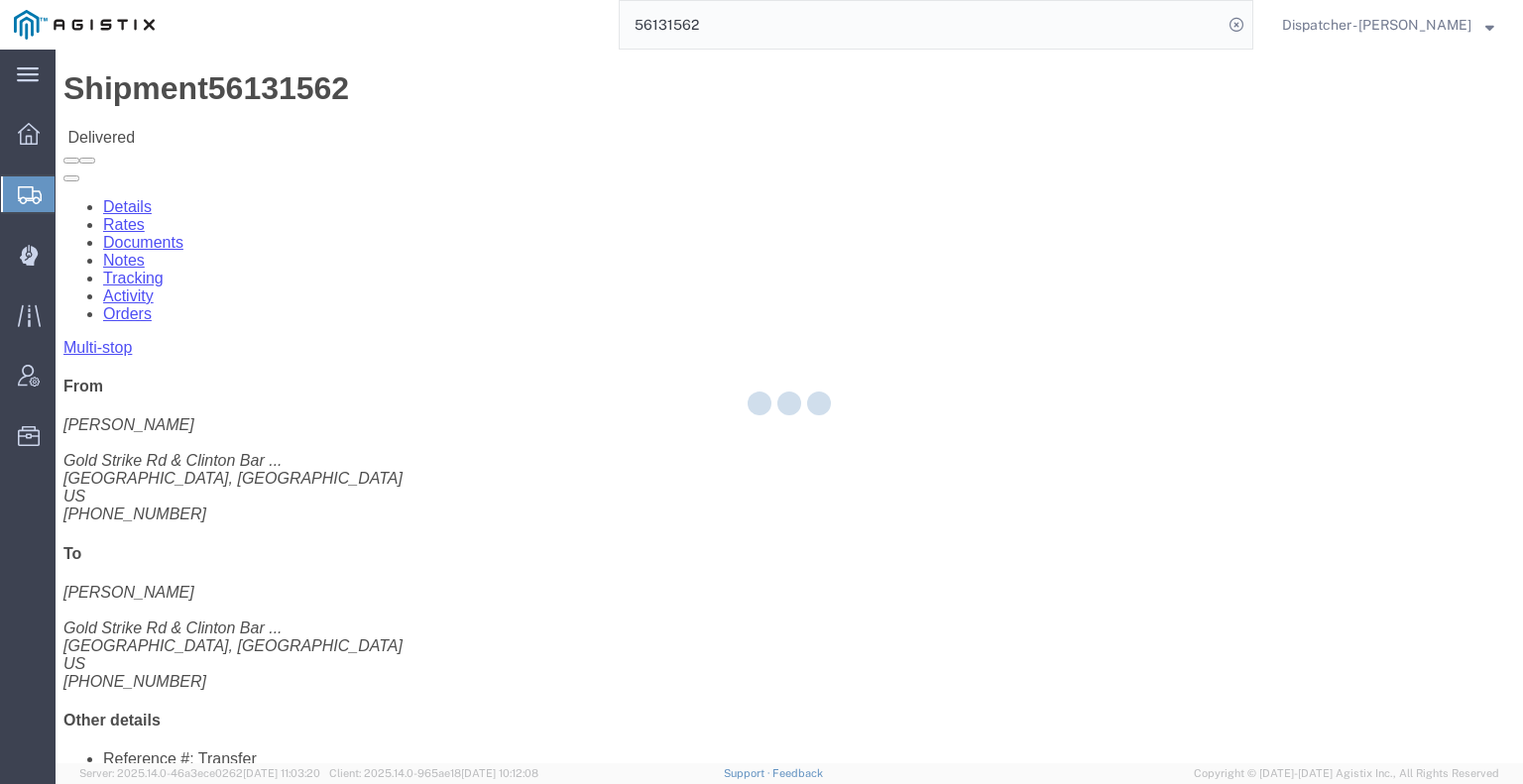 click on "Notes" 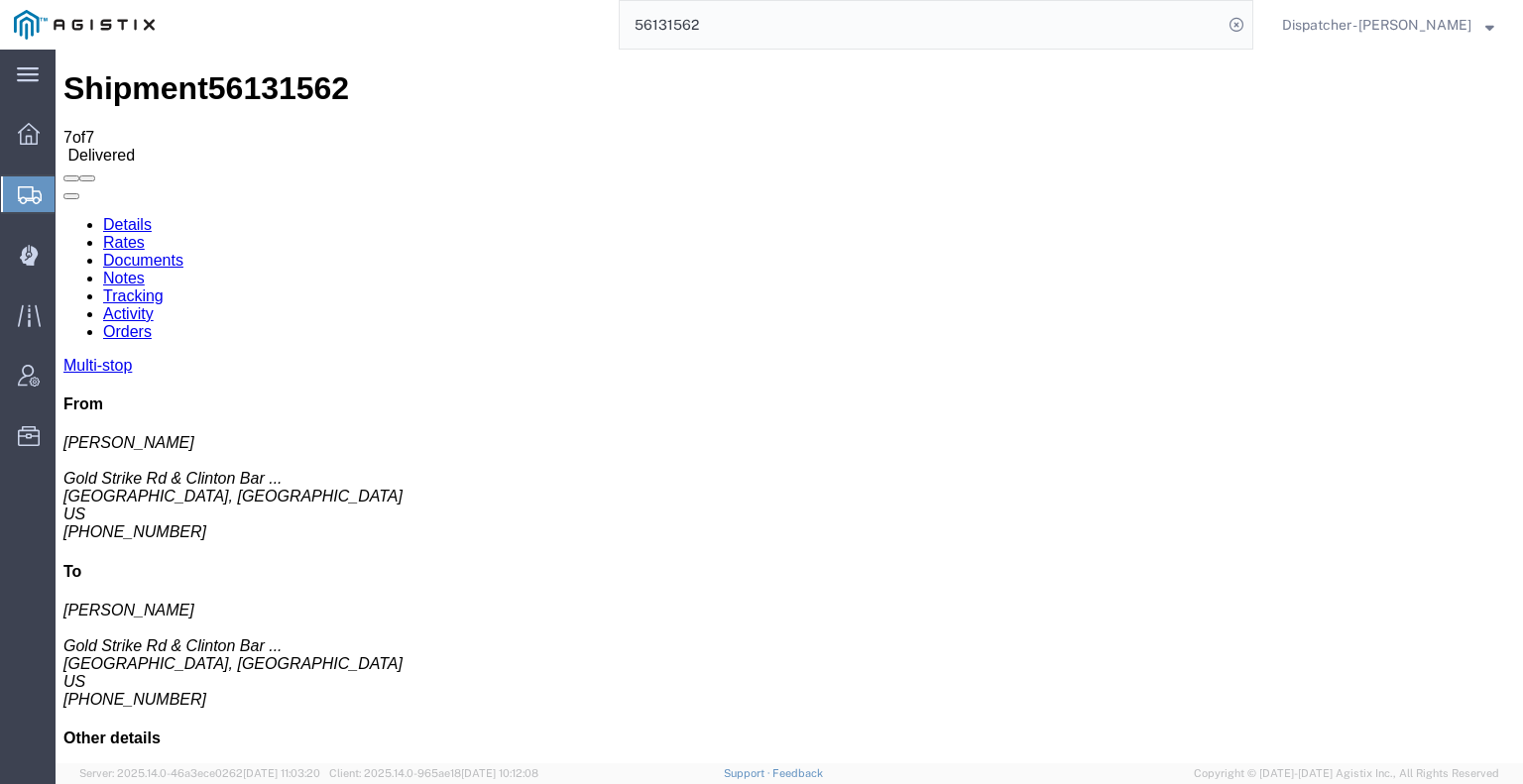 click on "Documents" at bounding box center [143, 260] 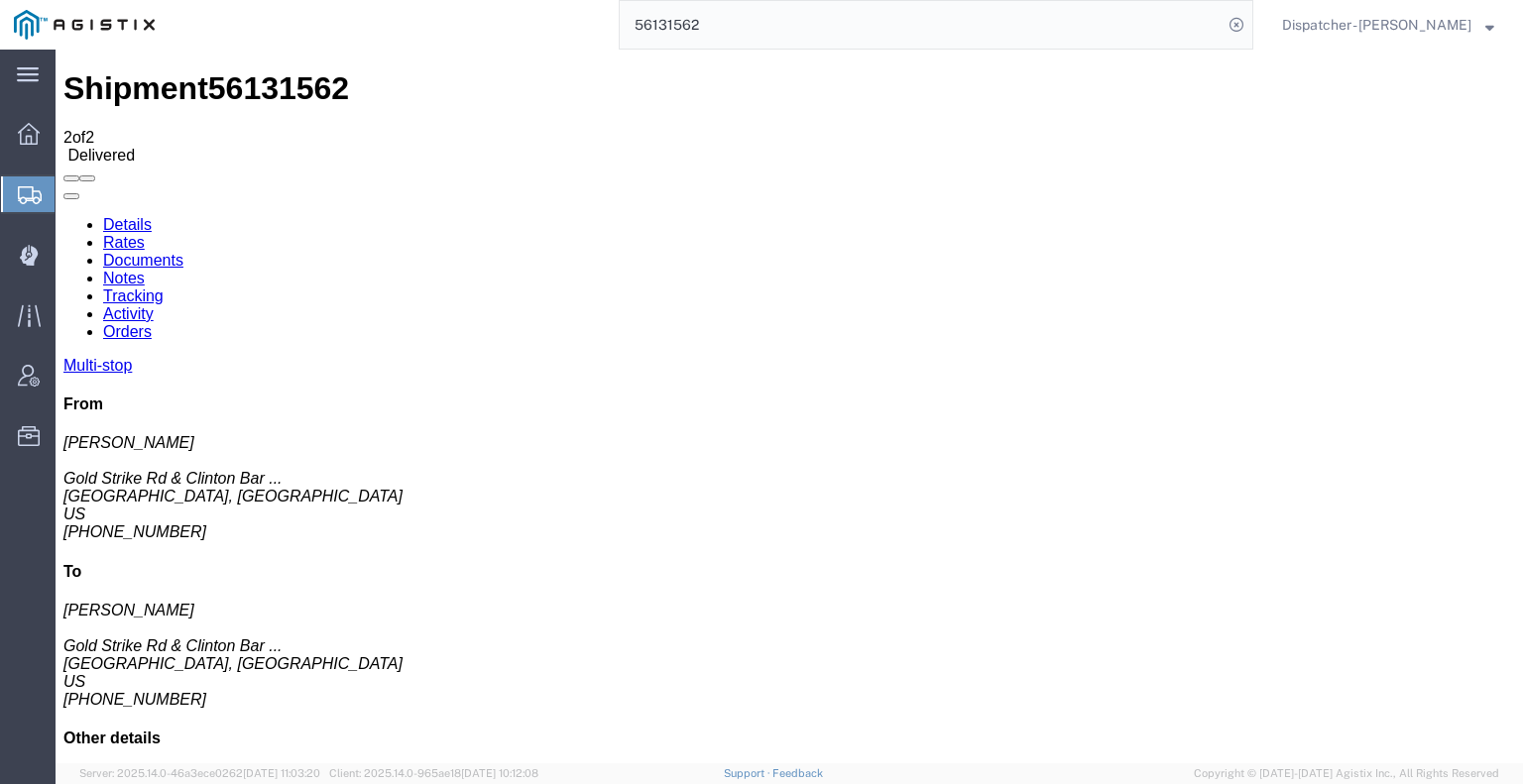 click on "IMG_9997_2025-07-09_23_27_17.jpeg" at bounding box center (203, 1801) 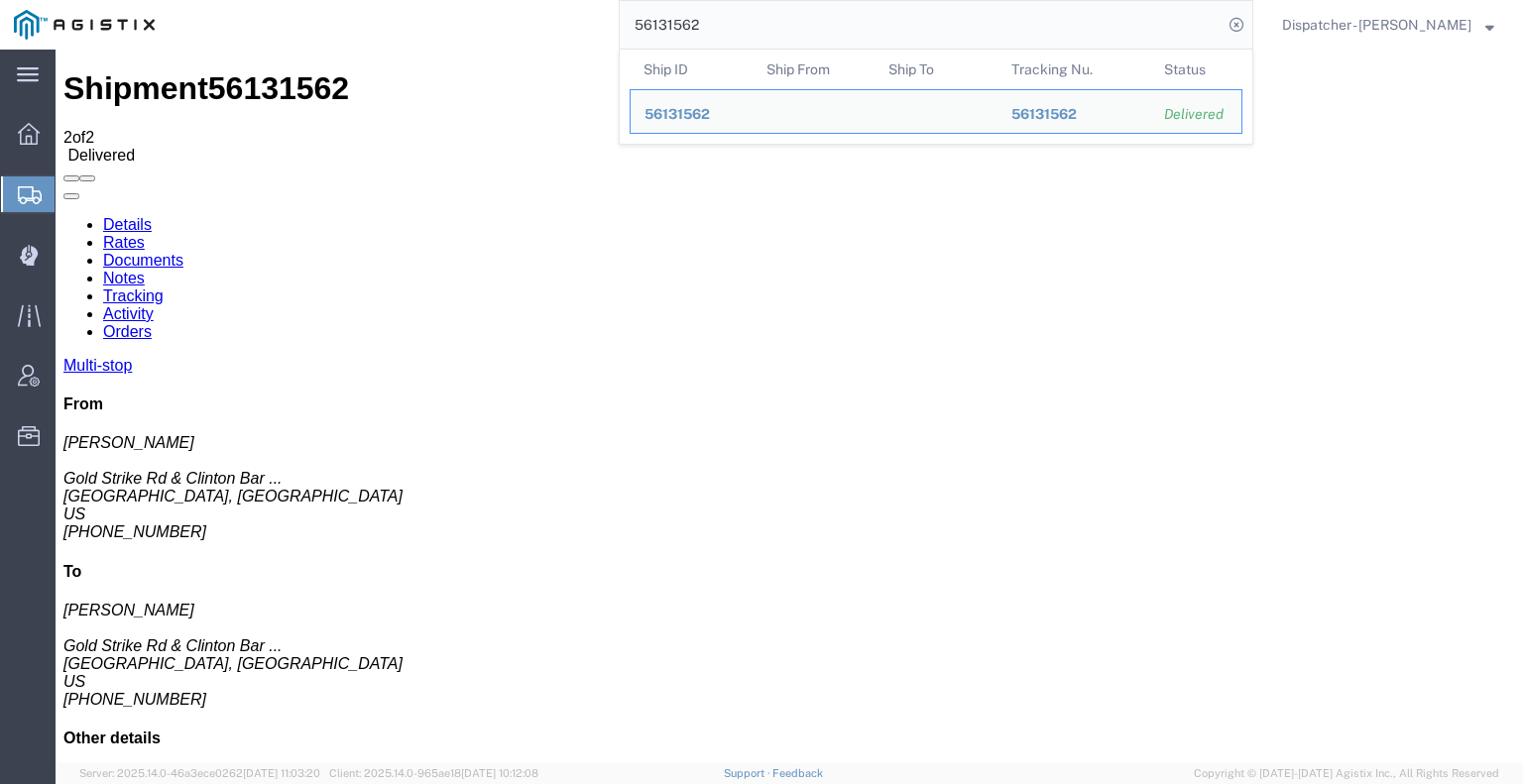 drag, startPoint x: 719, startPoint y: 28, endPoint x: 515, endPoint y: 38, distance: 204.24495 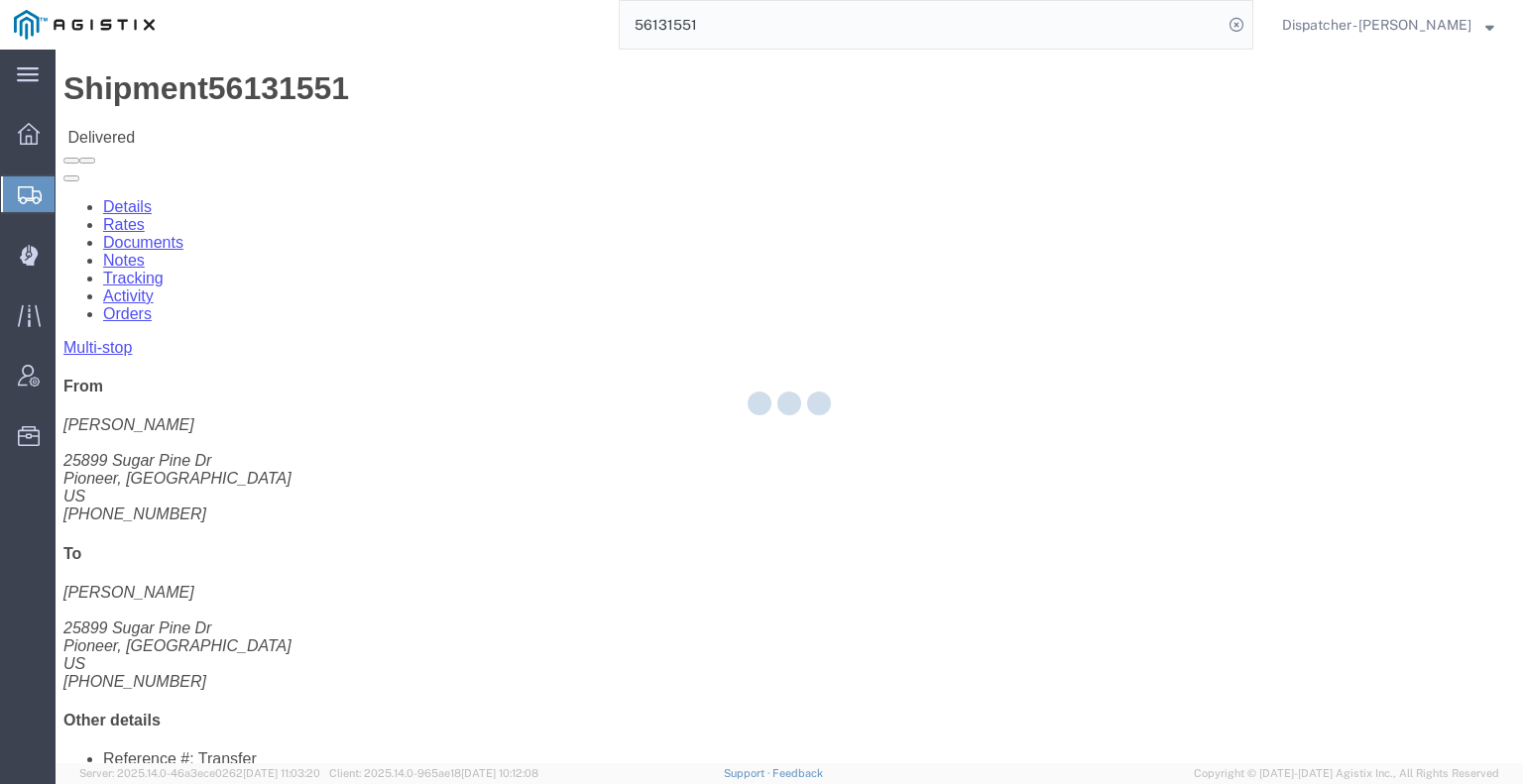 click 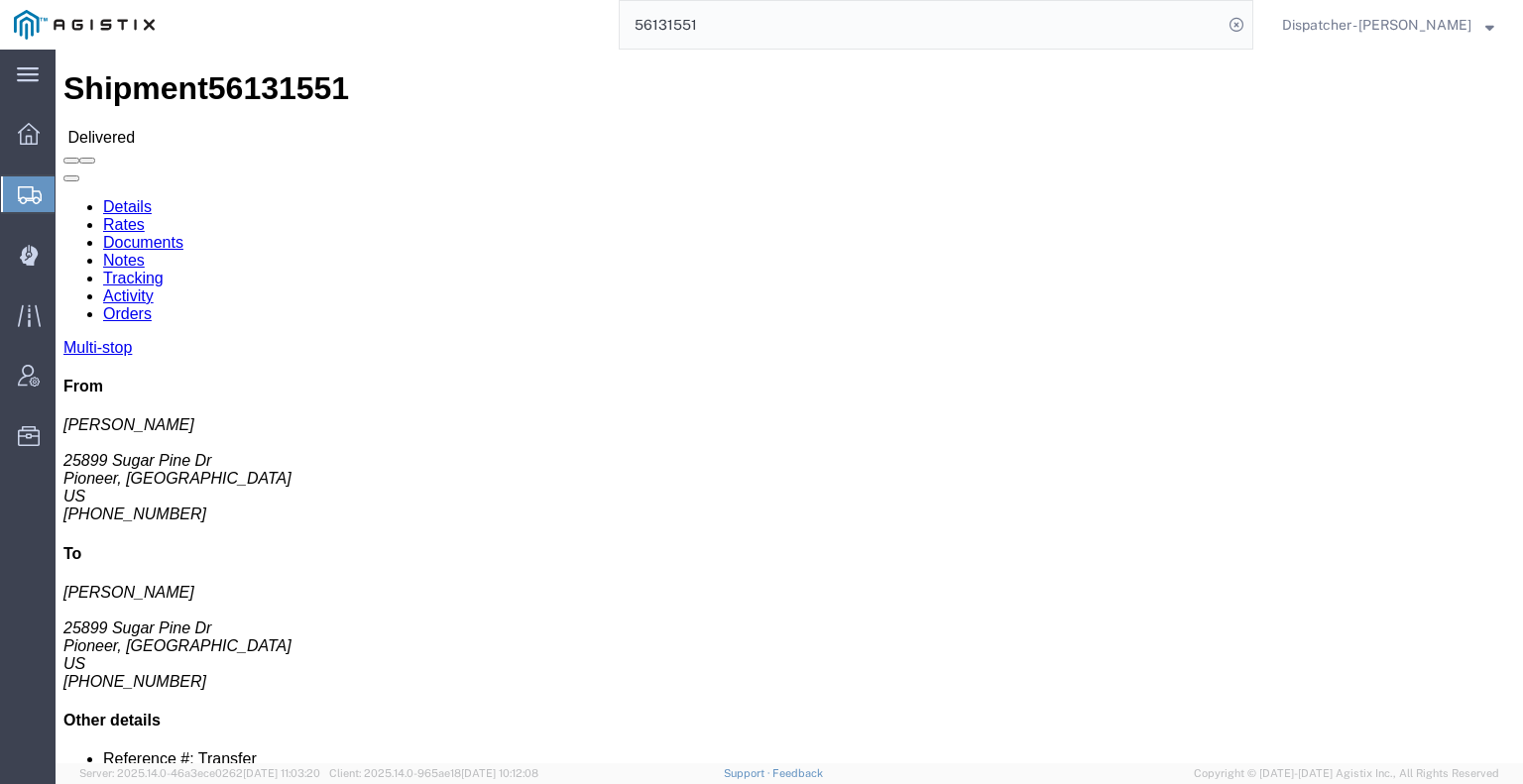 click on "Notes" 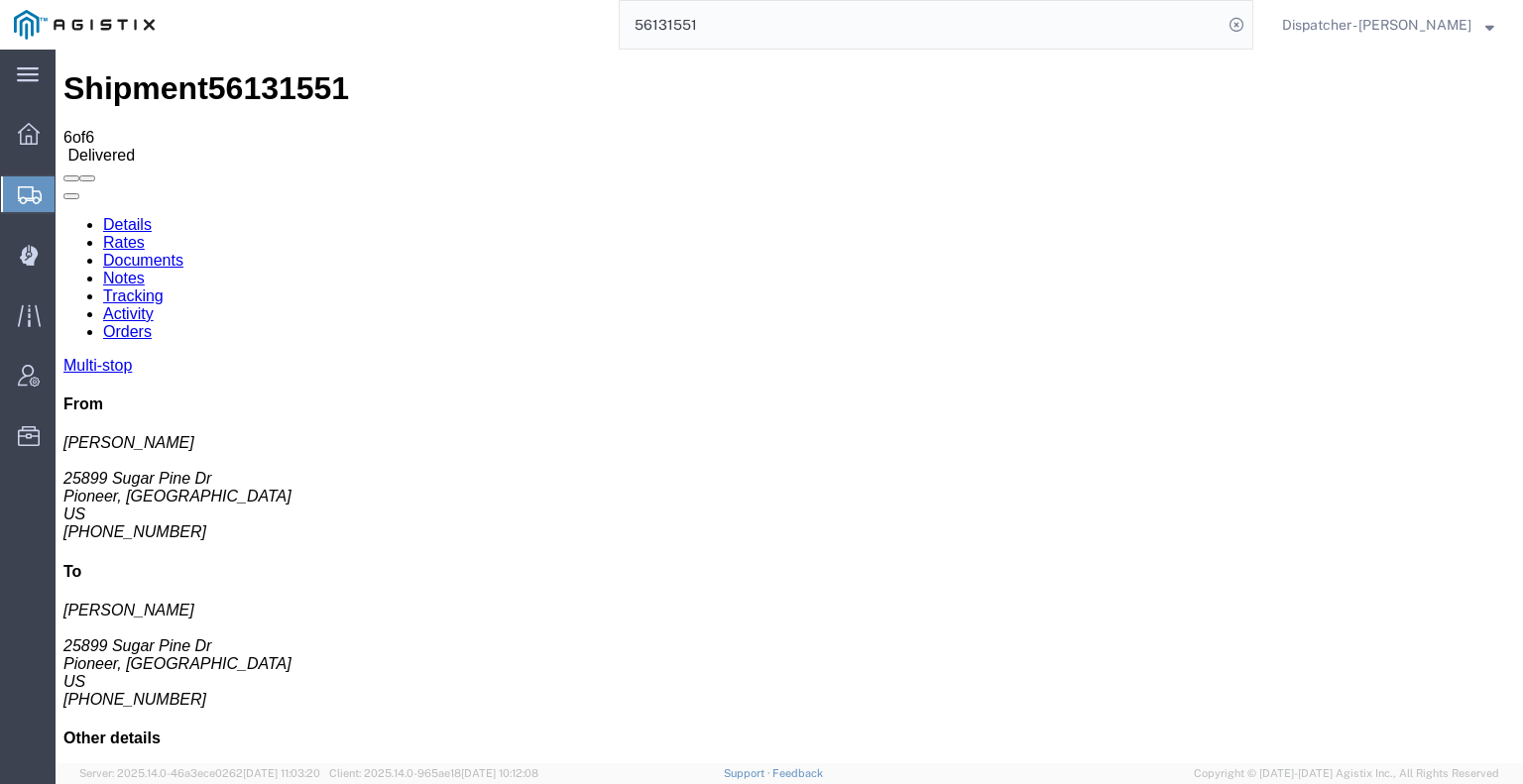 click on "Tracking" at bounding box center (133, 295) 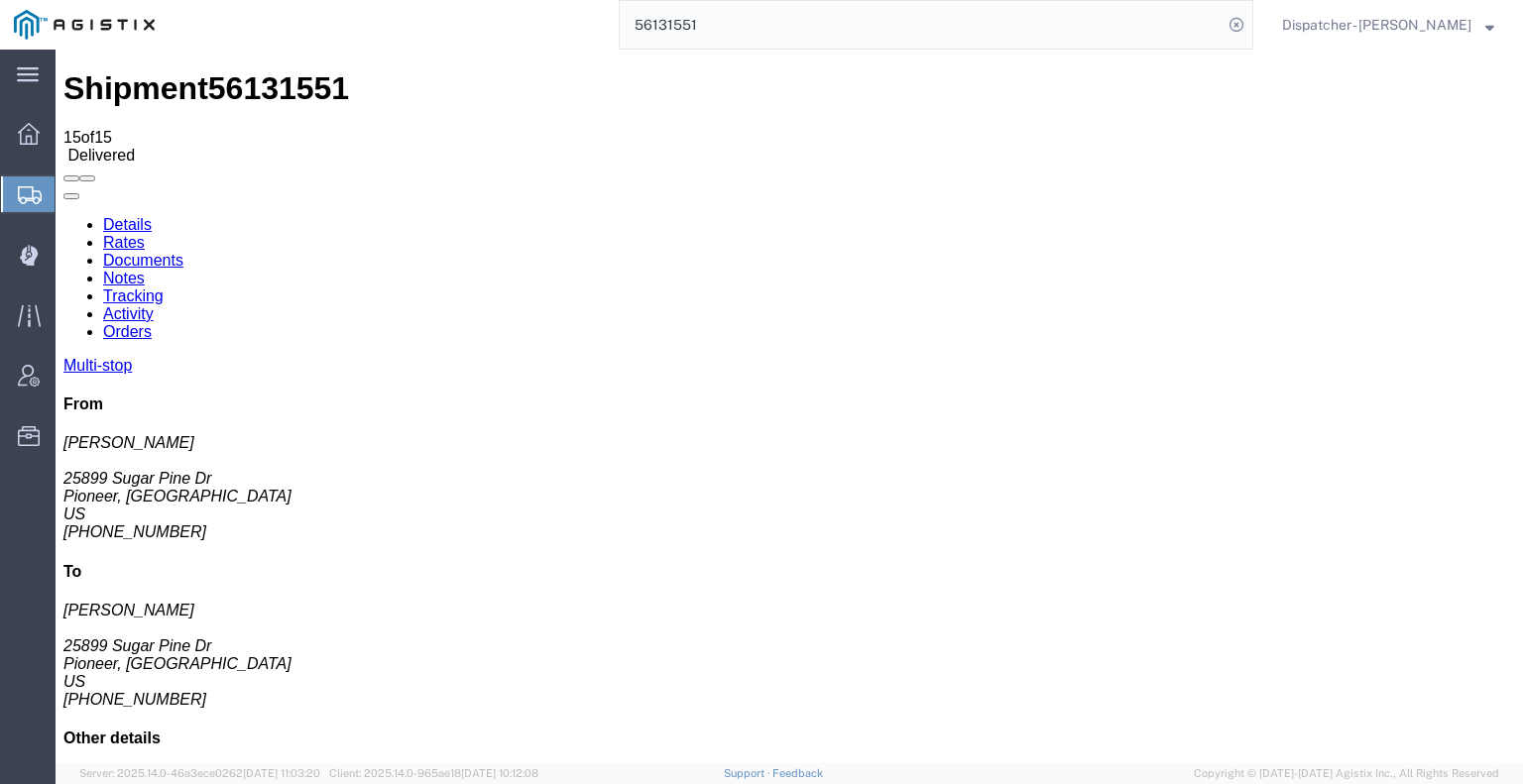 click at bounding box center (63, 216) 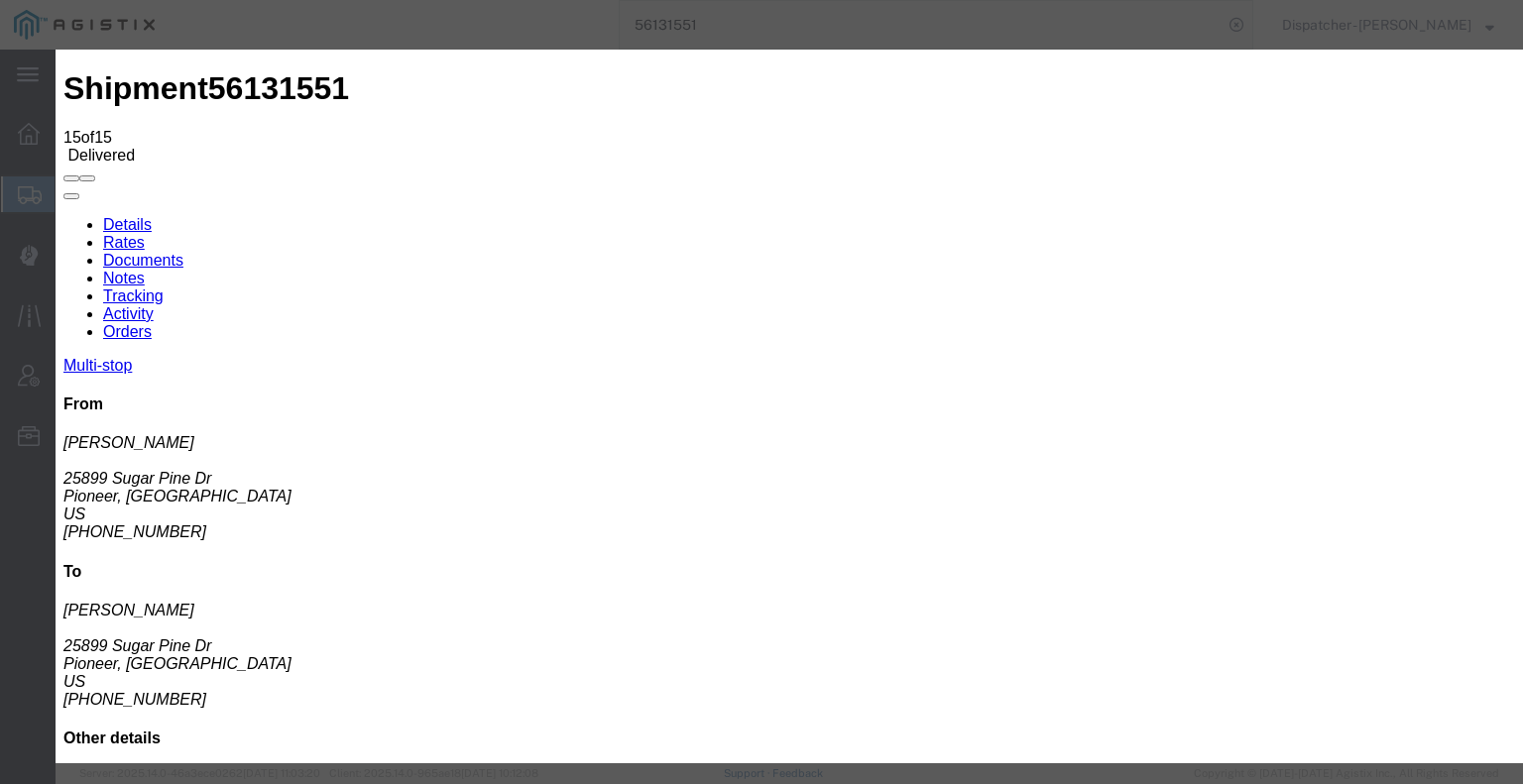 click on "07/10/2025" at bounding box center (167, 6861) 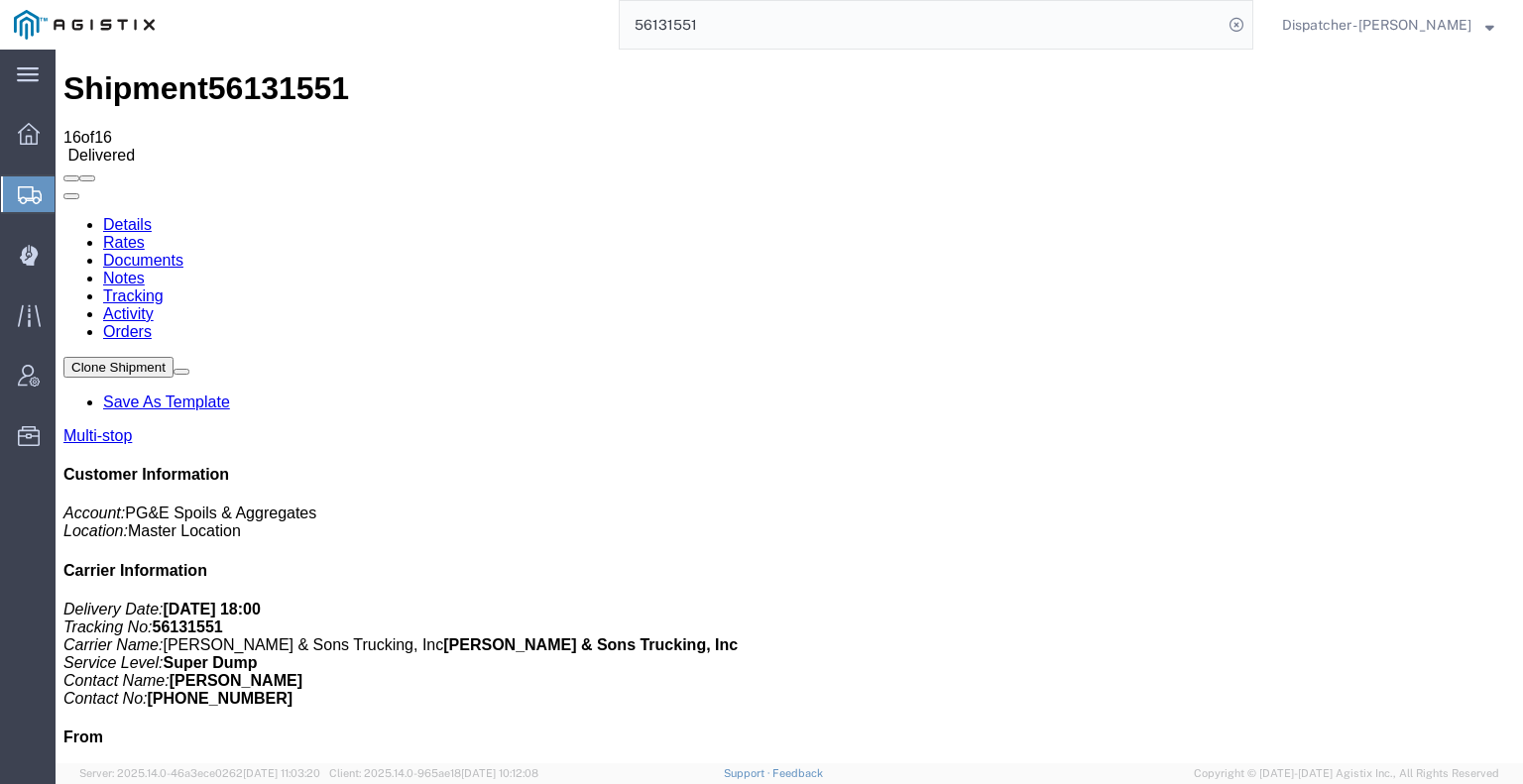 click on "Notes" at bounding box center [124, 278] 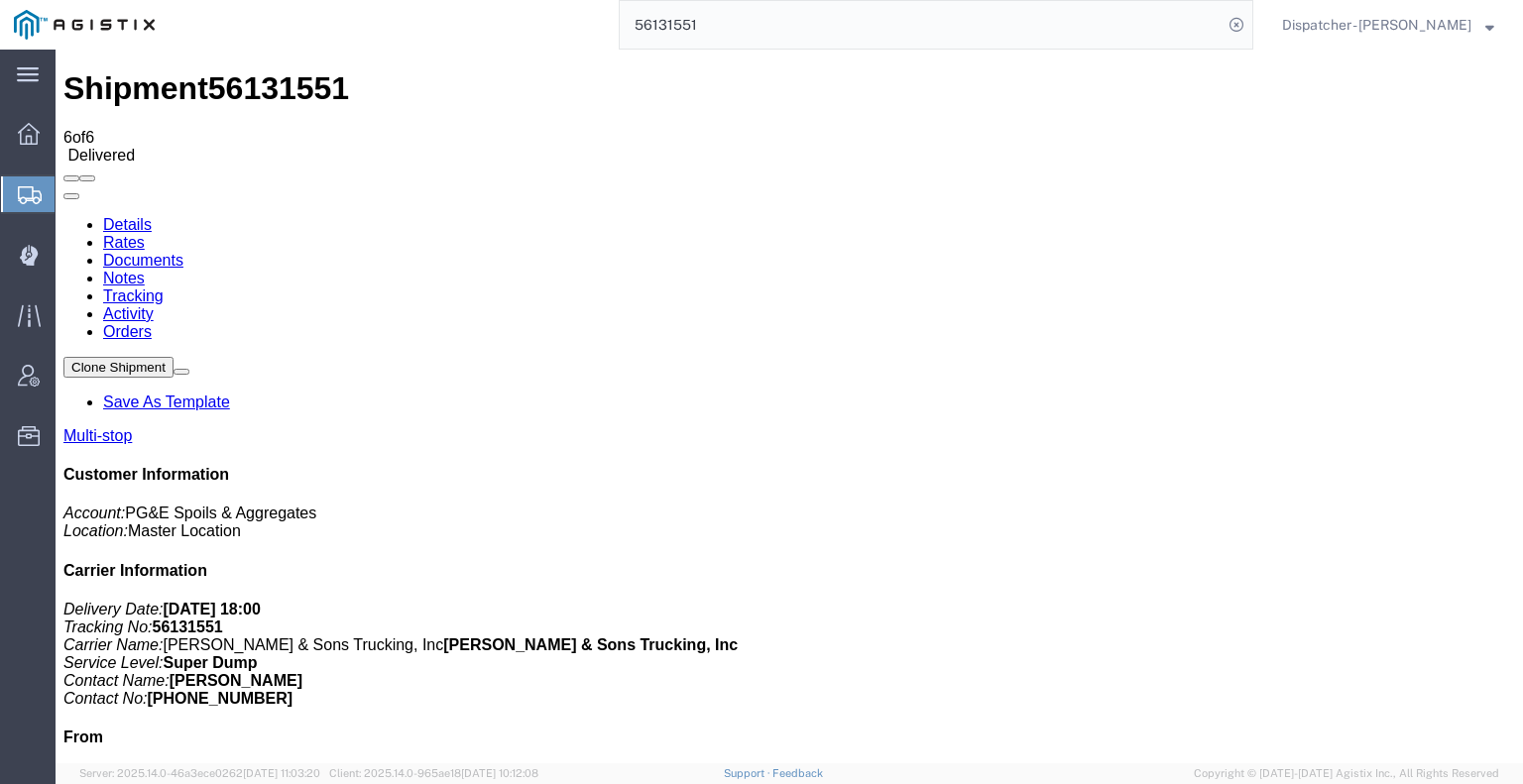 click on "Documents" at bounding box center (143, 260) 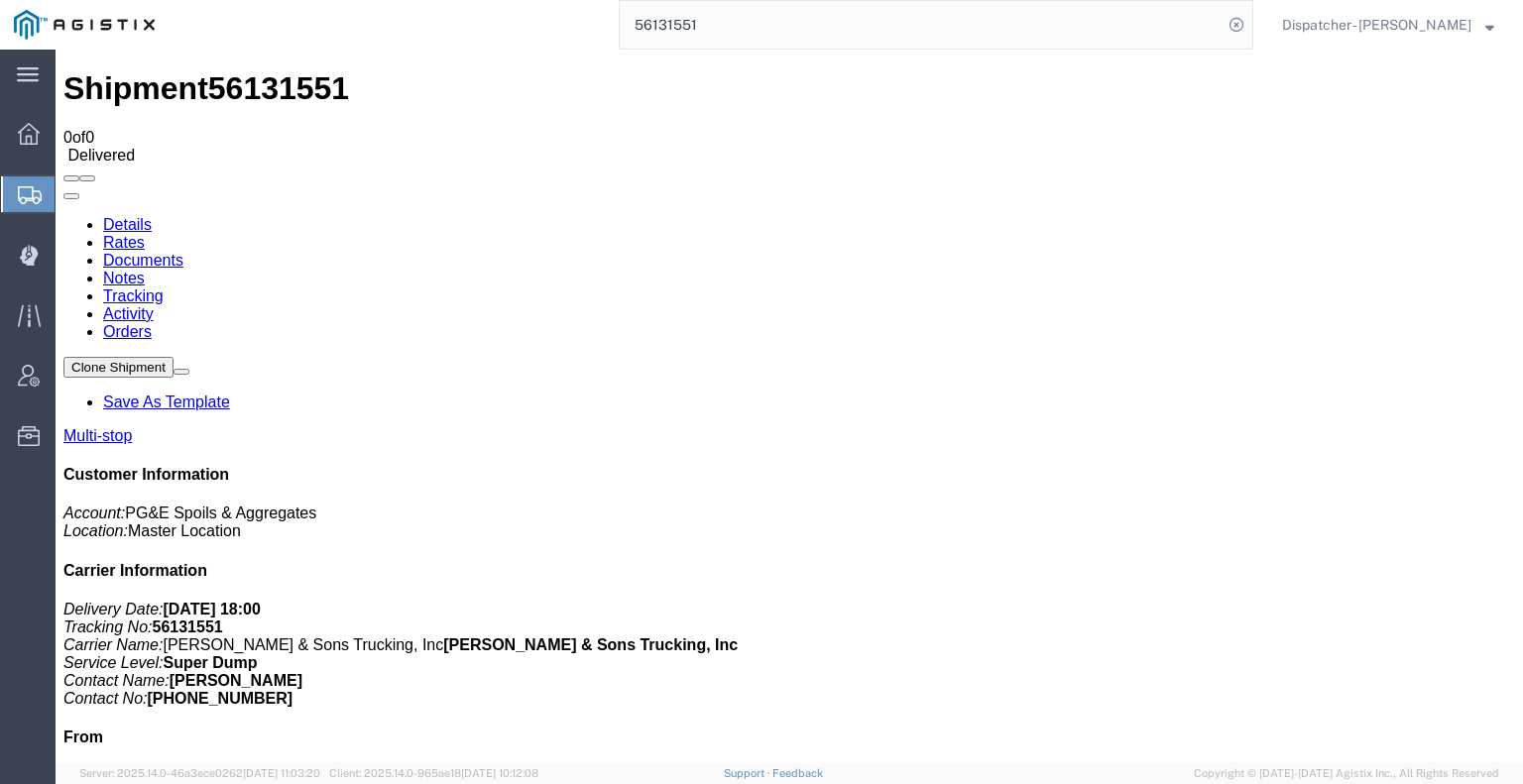 drag, startPoint x: 1357, startPoint y: 371, endPoint x: 1154, endPoint y: 178, distance: 280.1036 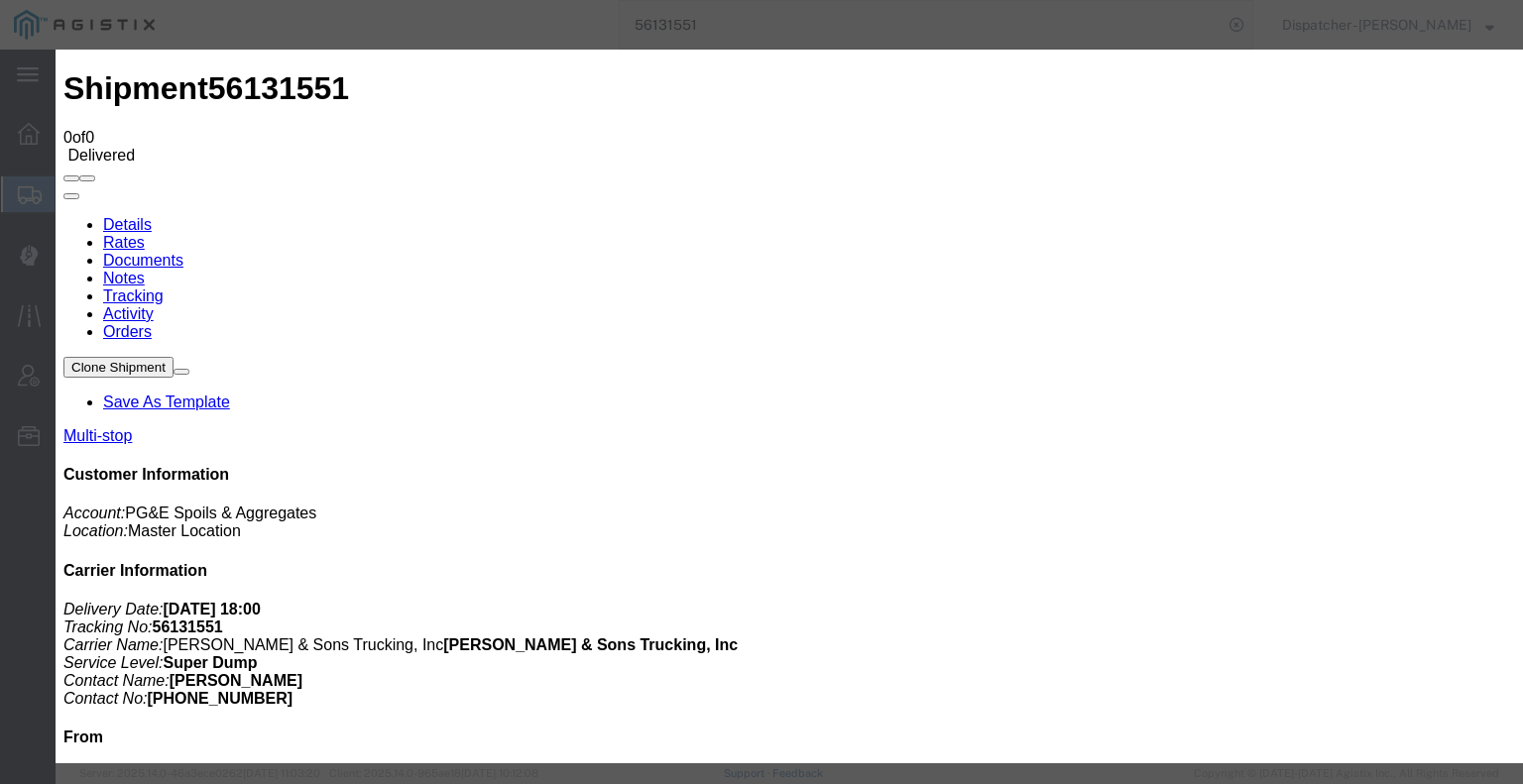 click on "Browse" at bounding box center (93, 1949) 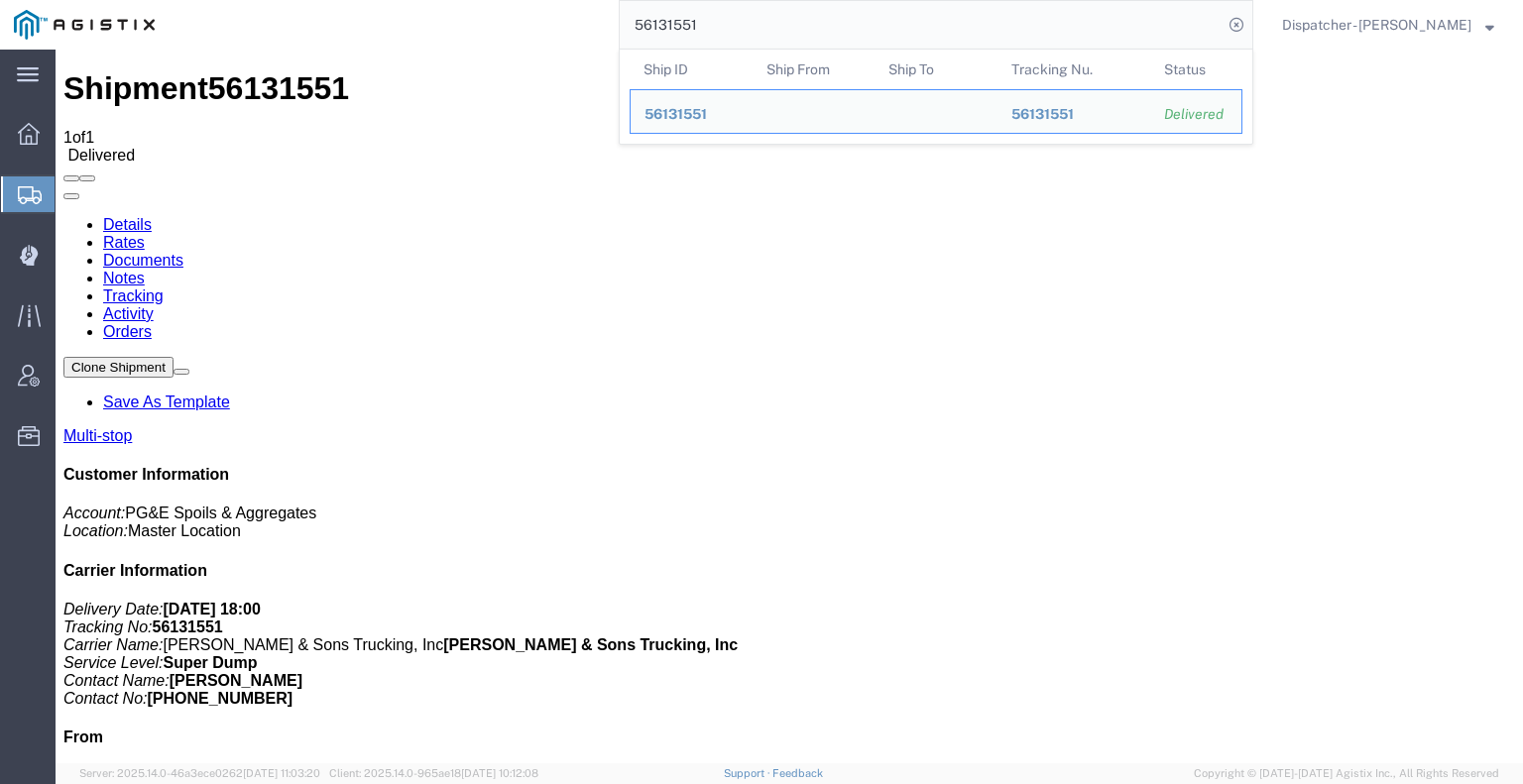drag, startPoint x: 702, startPoint y: 20, endPoint x: 410, endPoint y: 43, distance: 292.90442 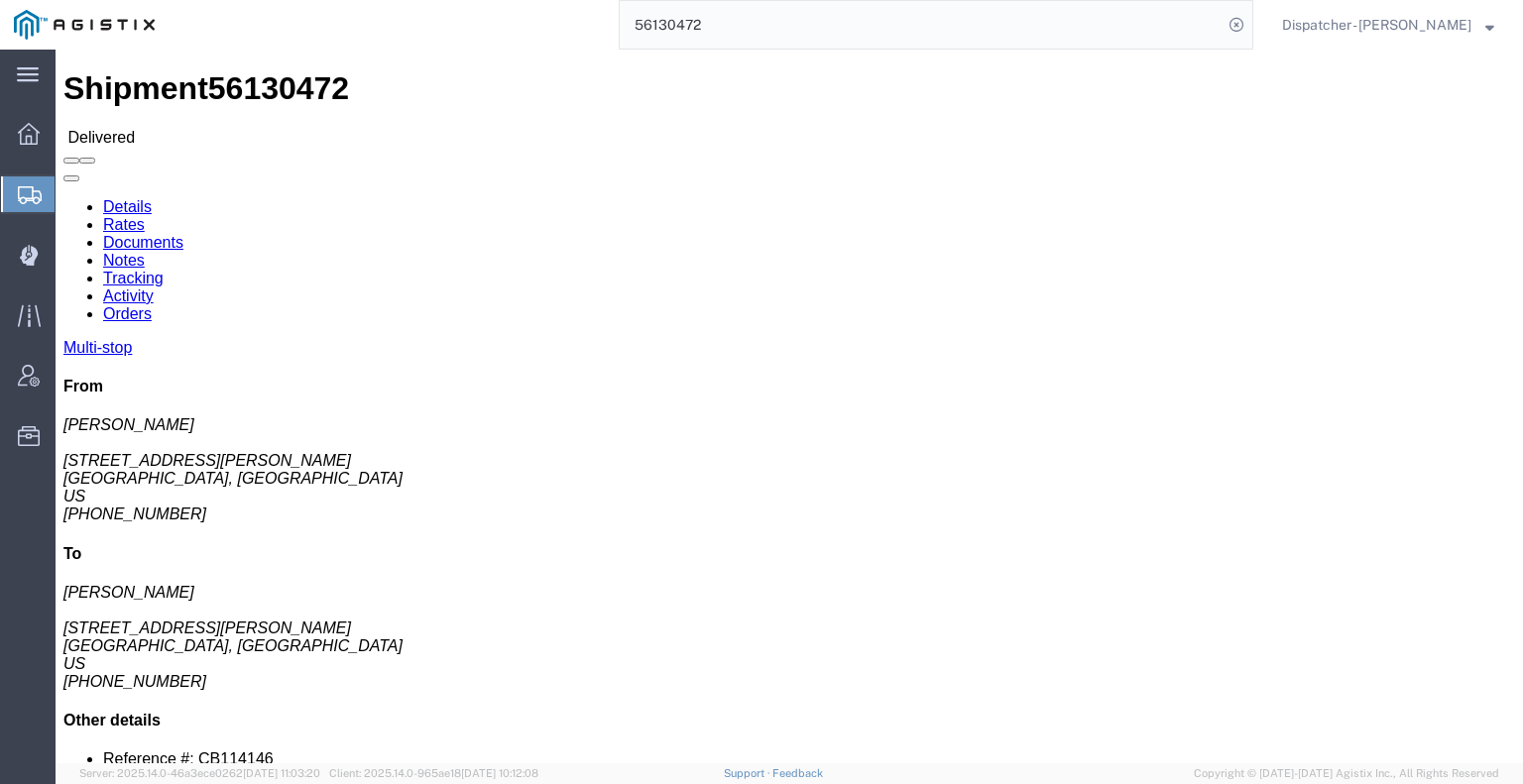 click on "Notes" 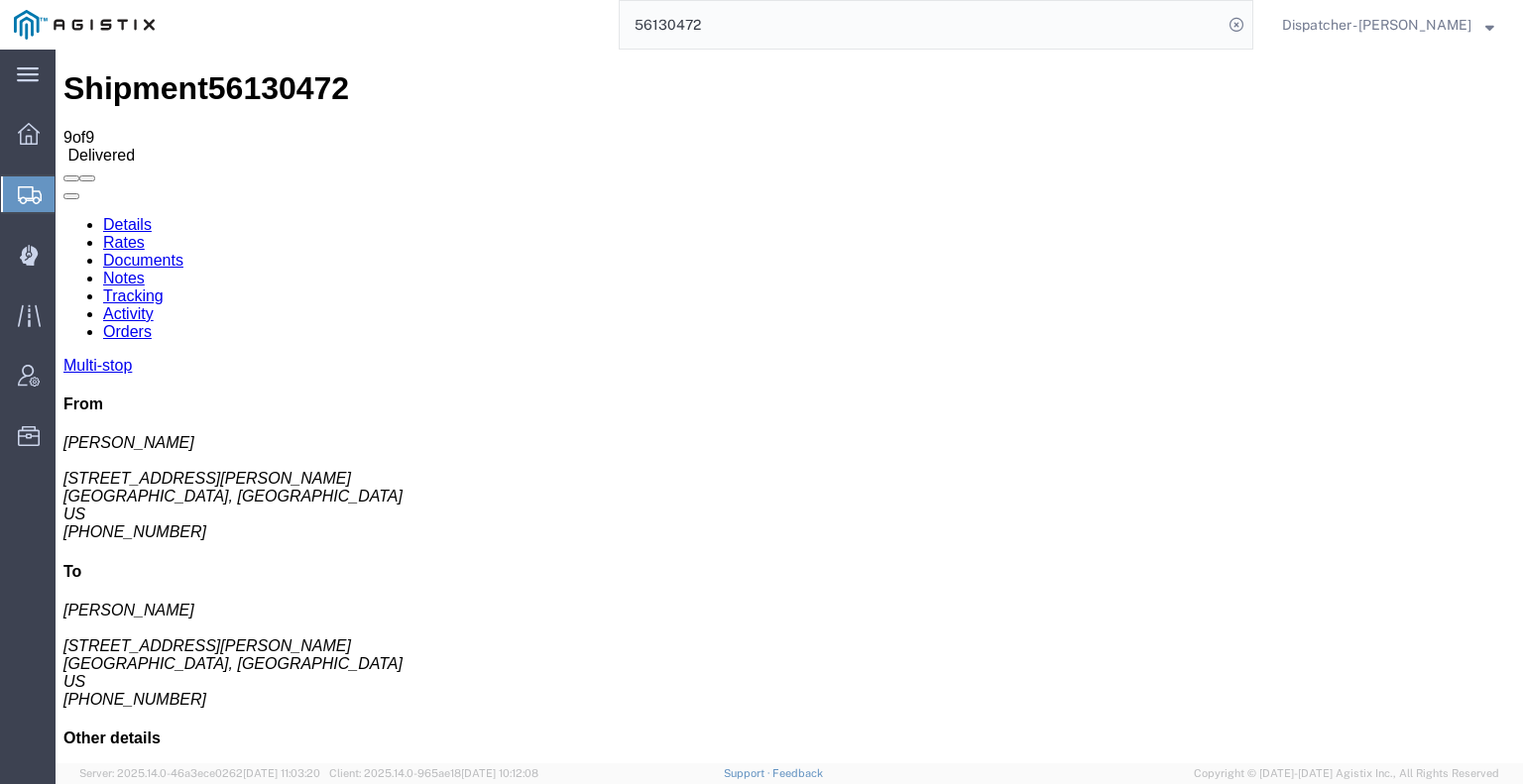click on "Documents" at bounding box center [143, 260] 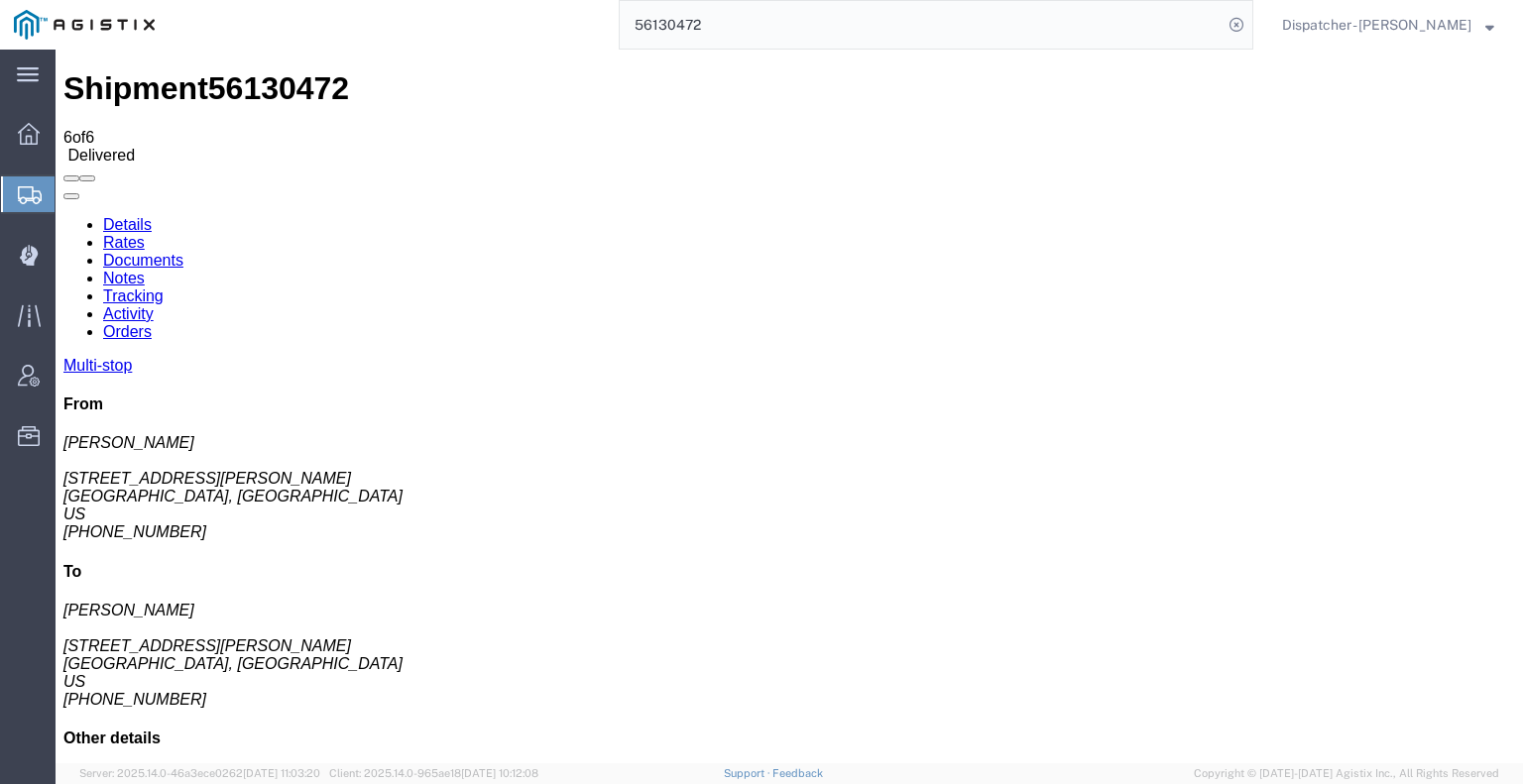 click on "Tracking" at bounding box center [133, 295] 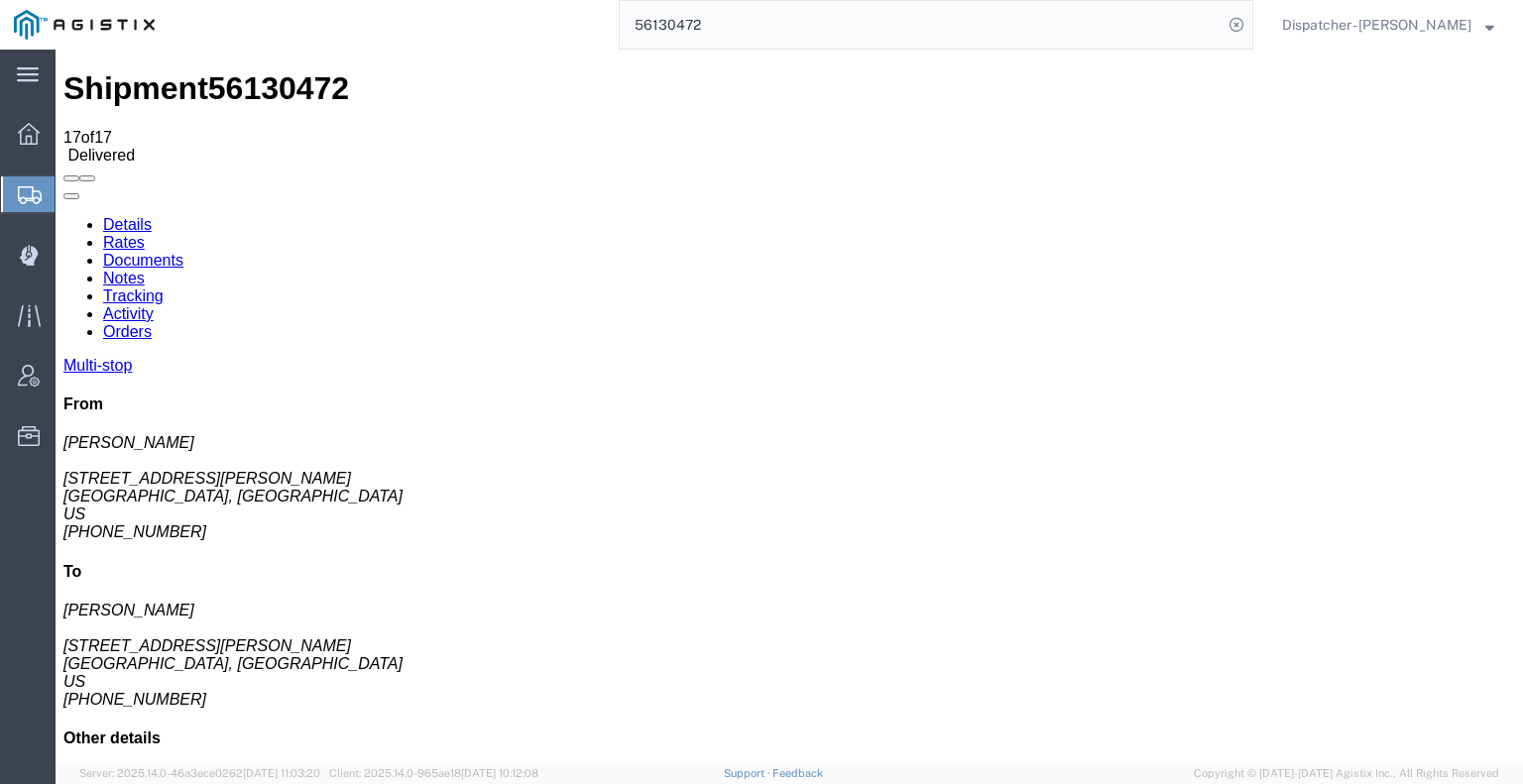 click at bounding box center (63, 216) 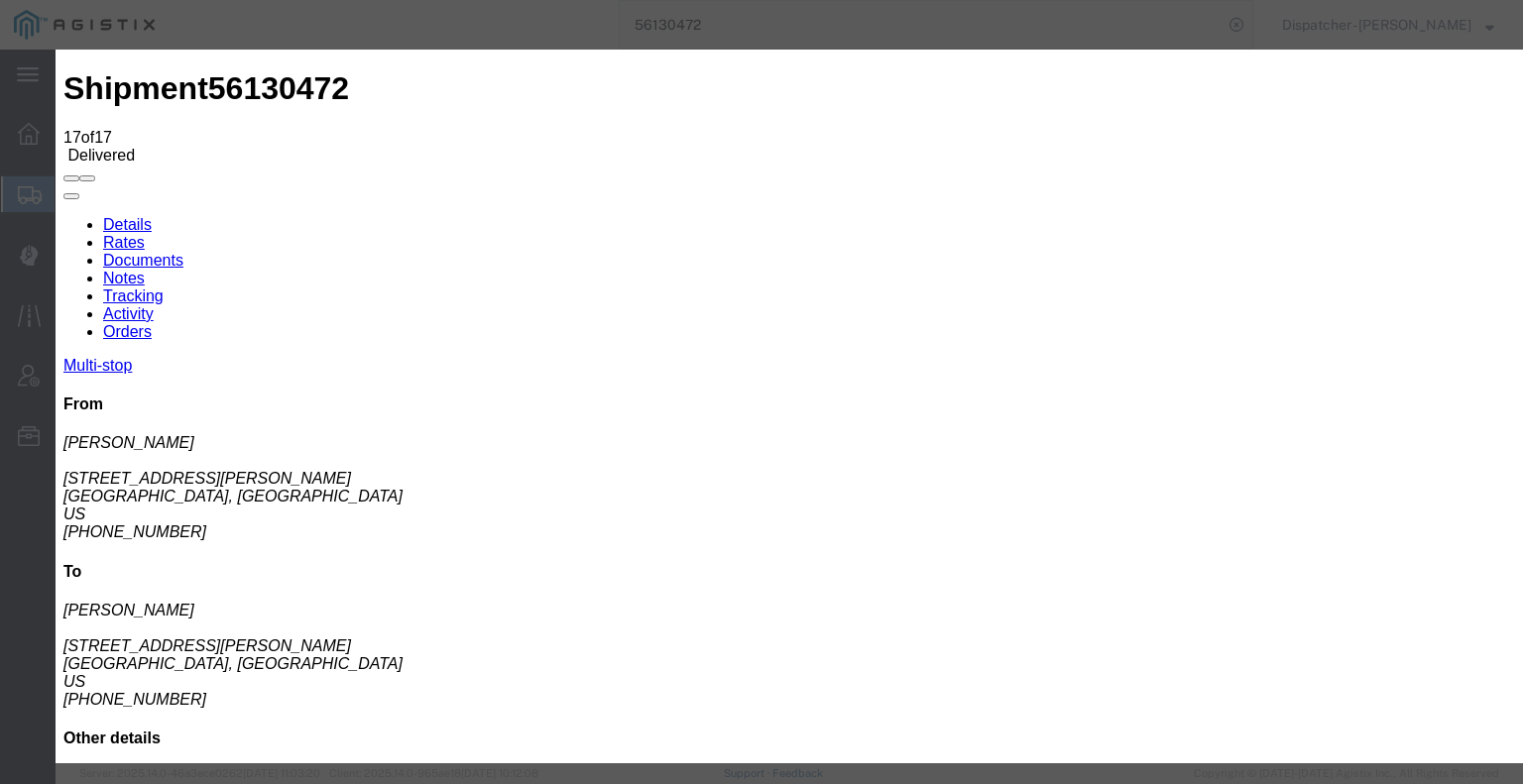 click on "07/10/2025" at bounding box center (167, 7386) 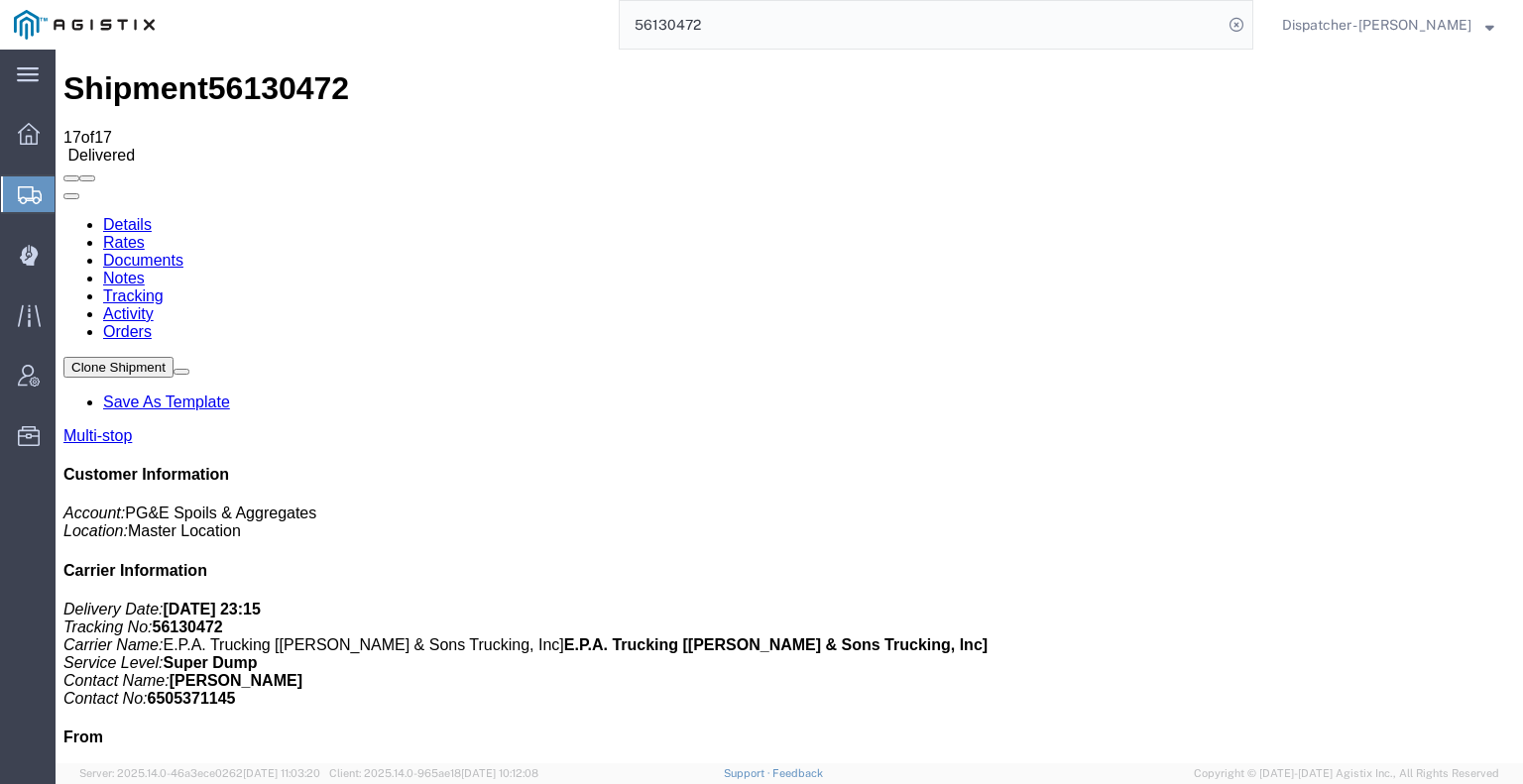 click on "Notes" at bounding box center (124, 278) 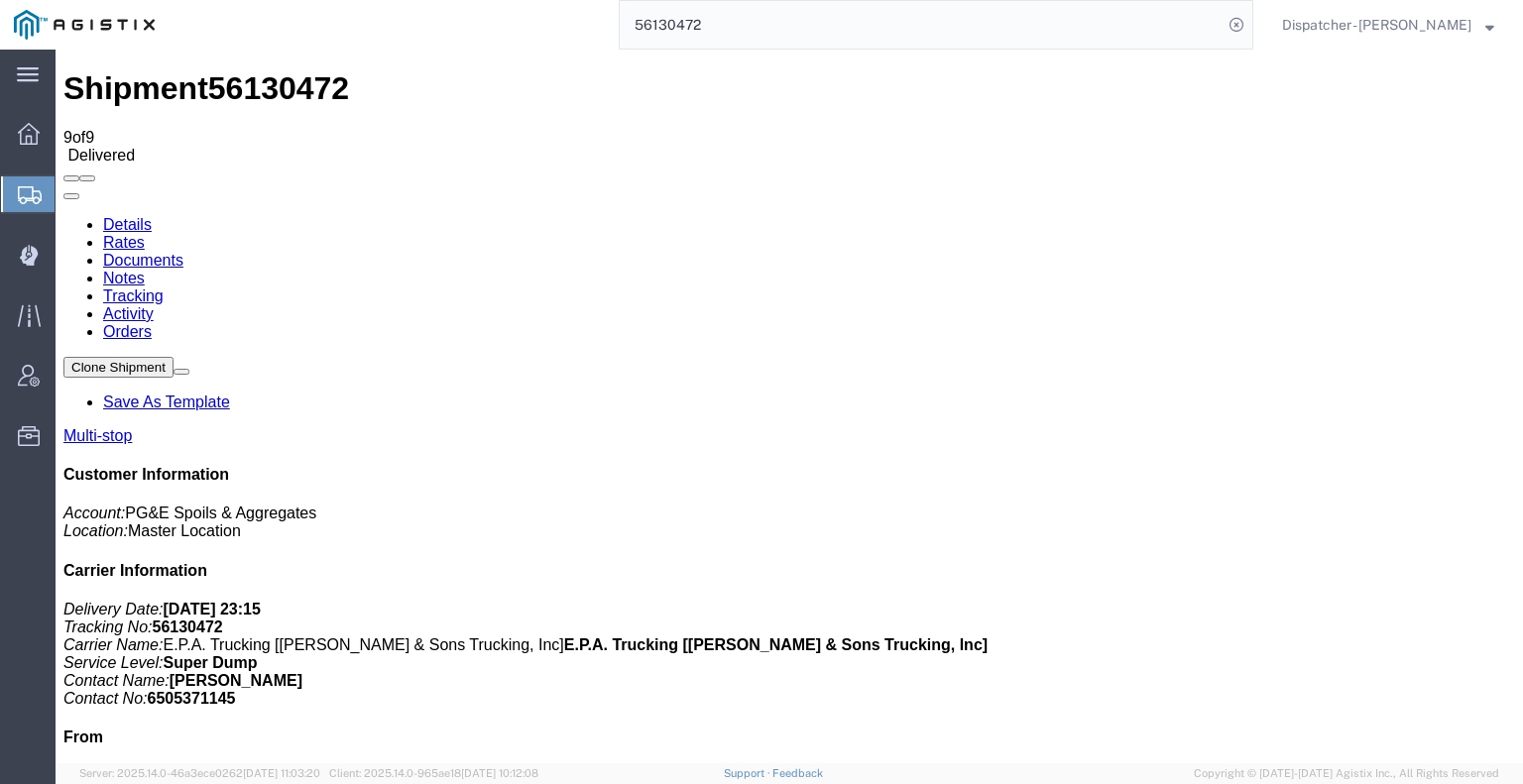 click on "Documents" at bounding box center [143, 260] 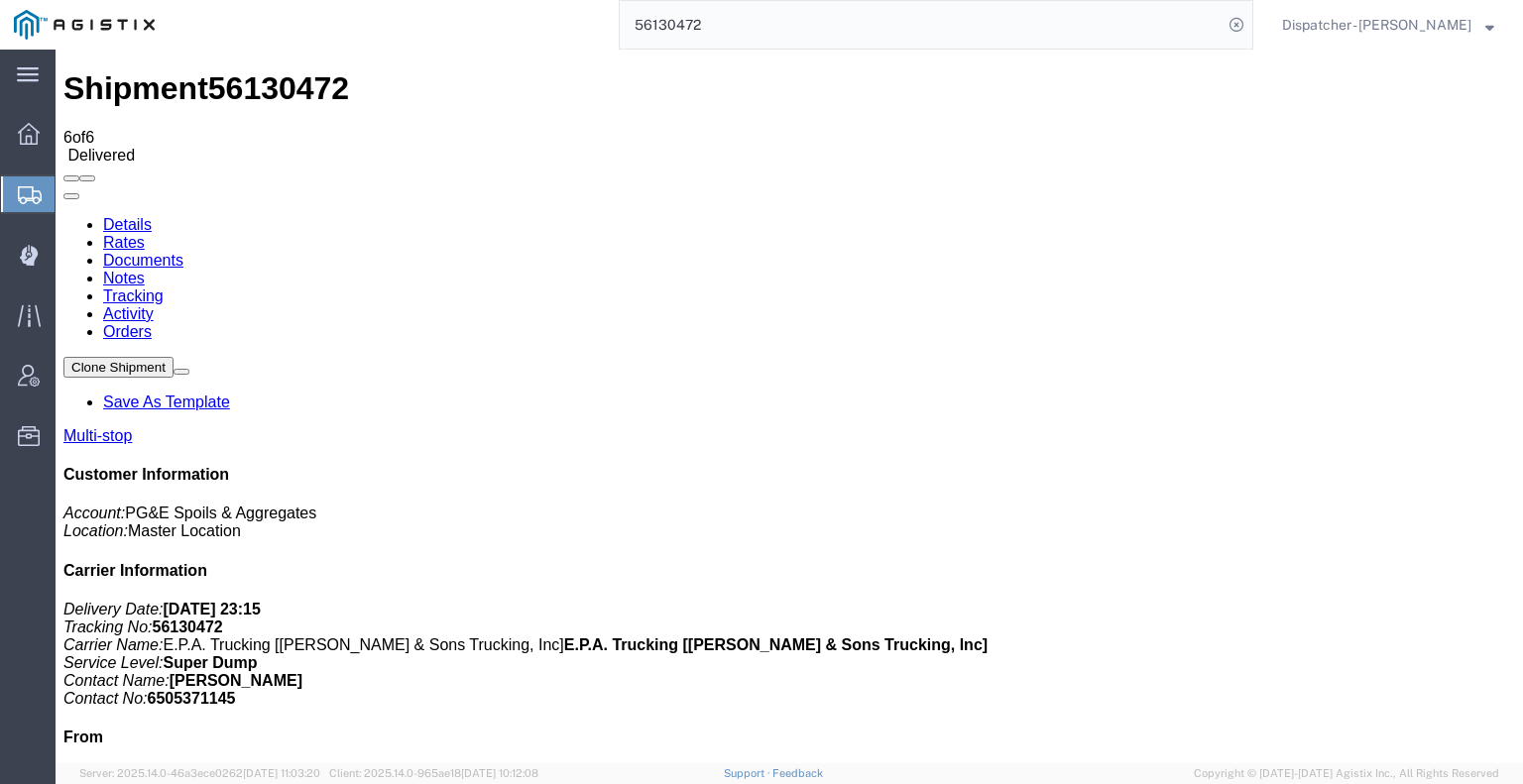 click on "1000031286_2025-07-10_05_49_29.jpg" at bounding box center [210, 1944] 